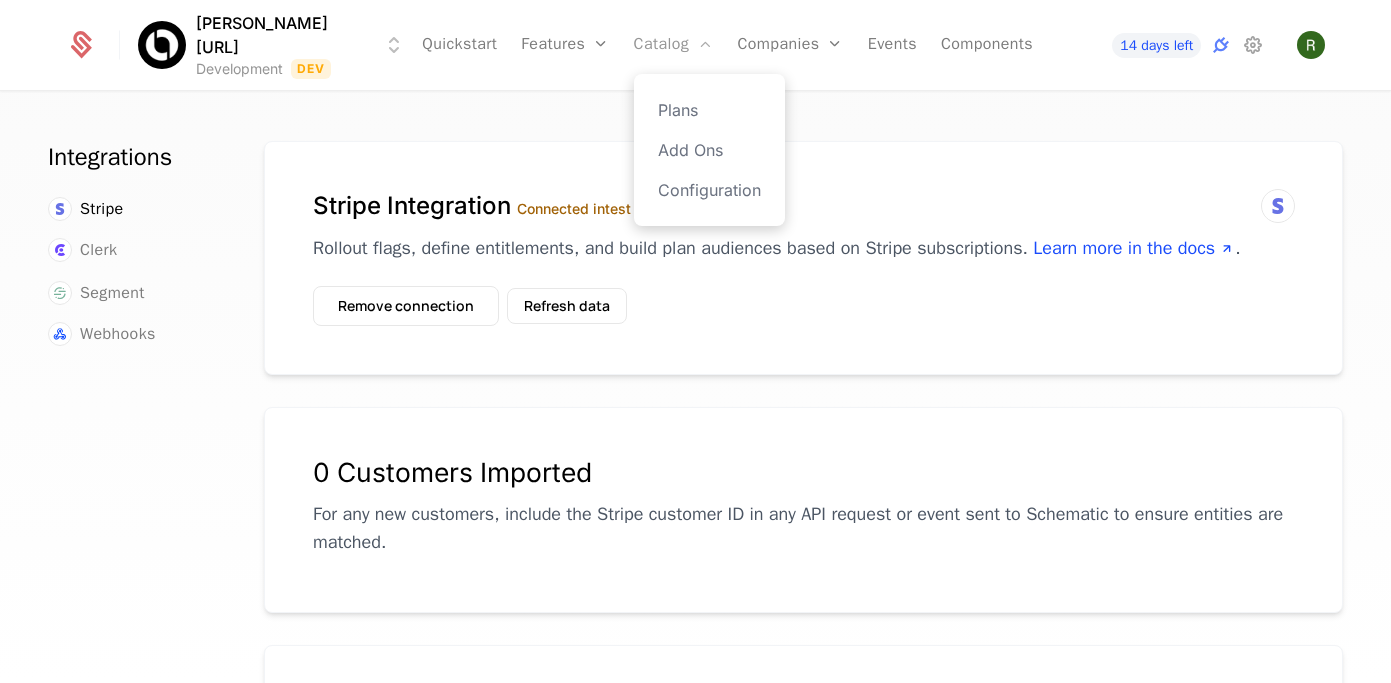 scroll, scrollTop: 0, scrollLeft: 0, axis: both 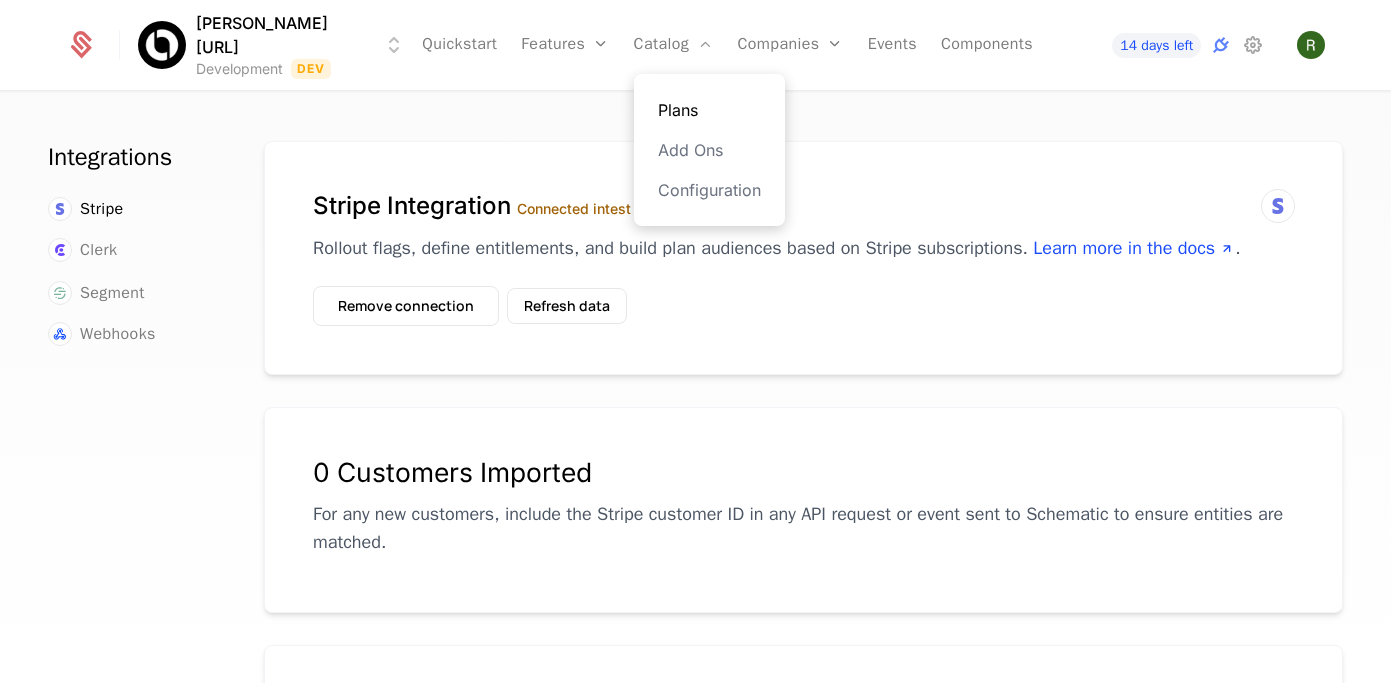 click on "Plans" at bounding box center [709, 110] 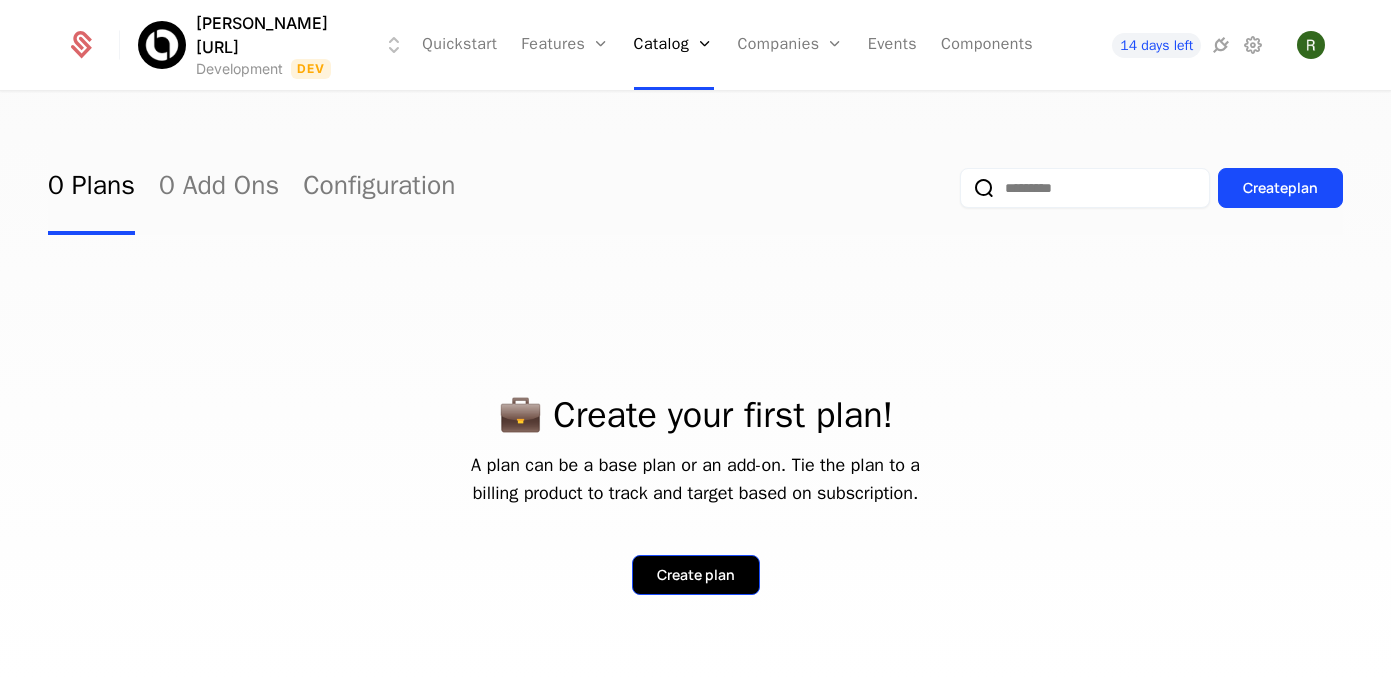 click on "Create plan" at bounding box center [696, 575] 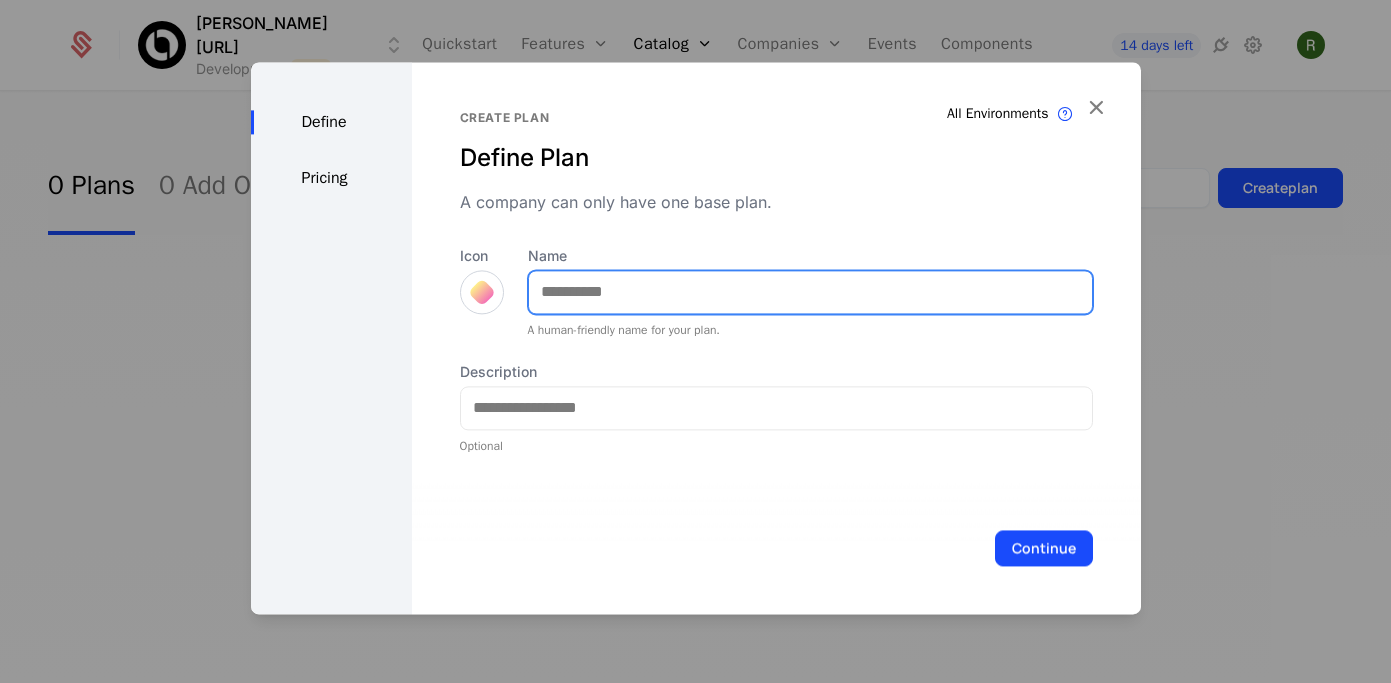 click on "Name" at bounding box center [810, 292] 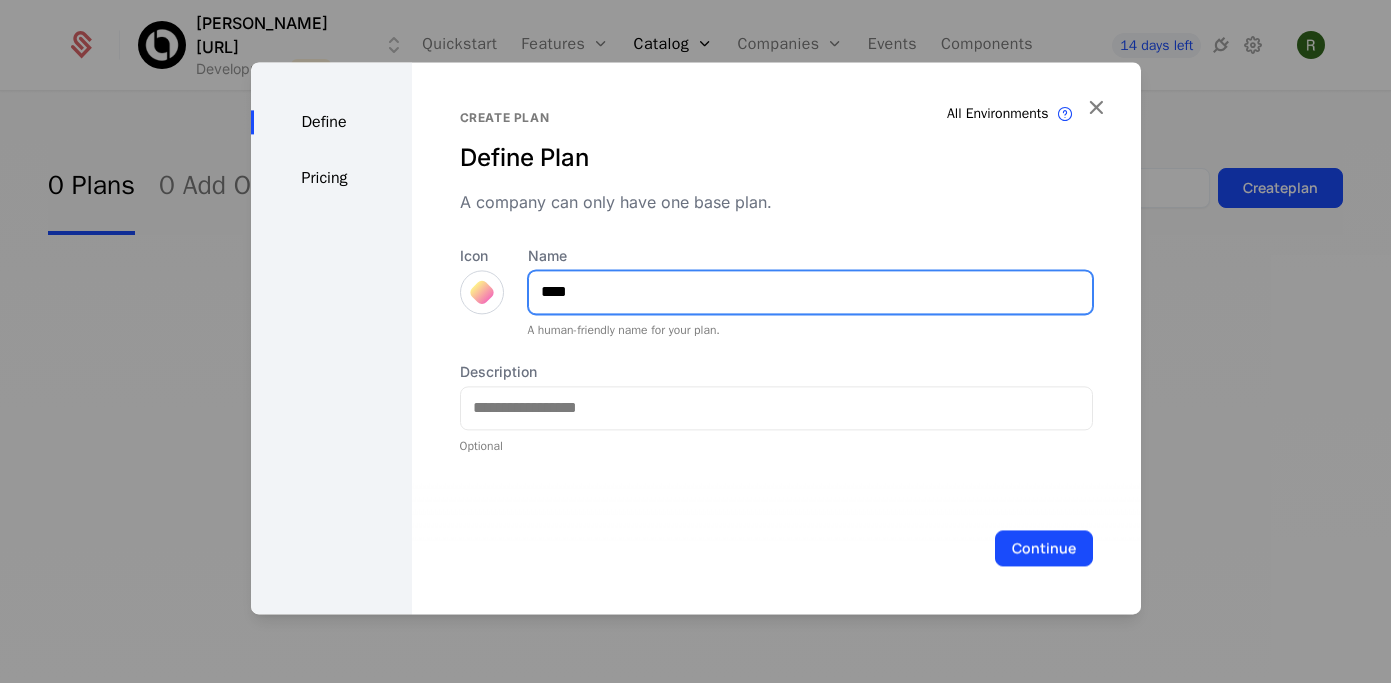 type on "****" 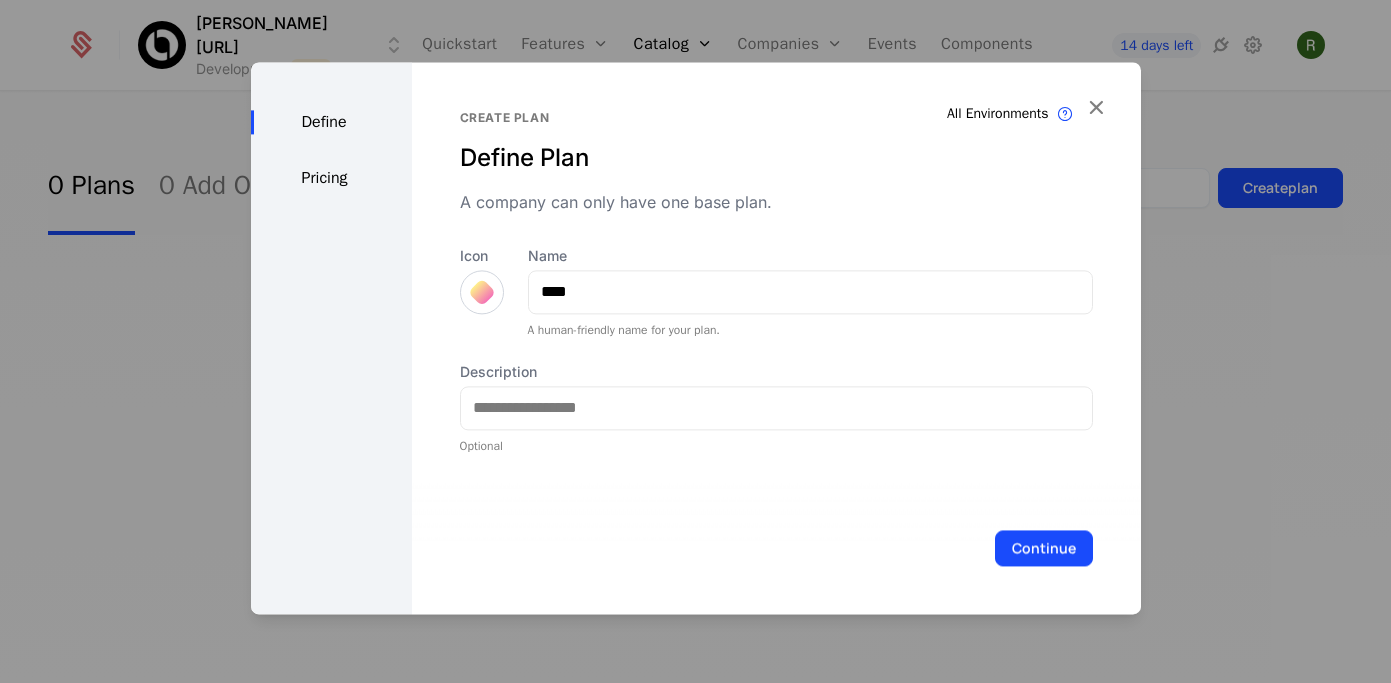 click at bounding box center [482, 292] 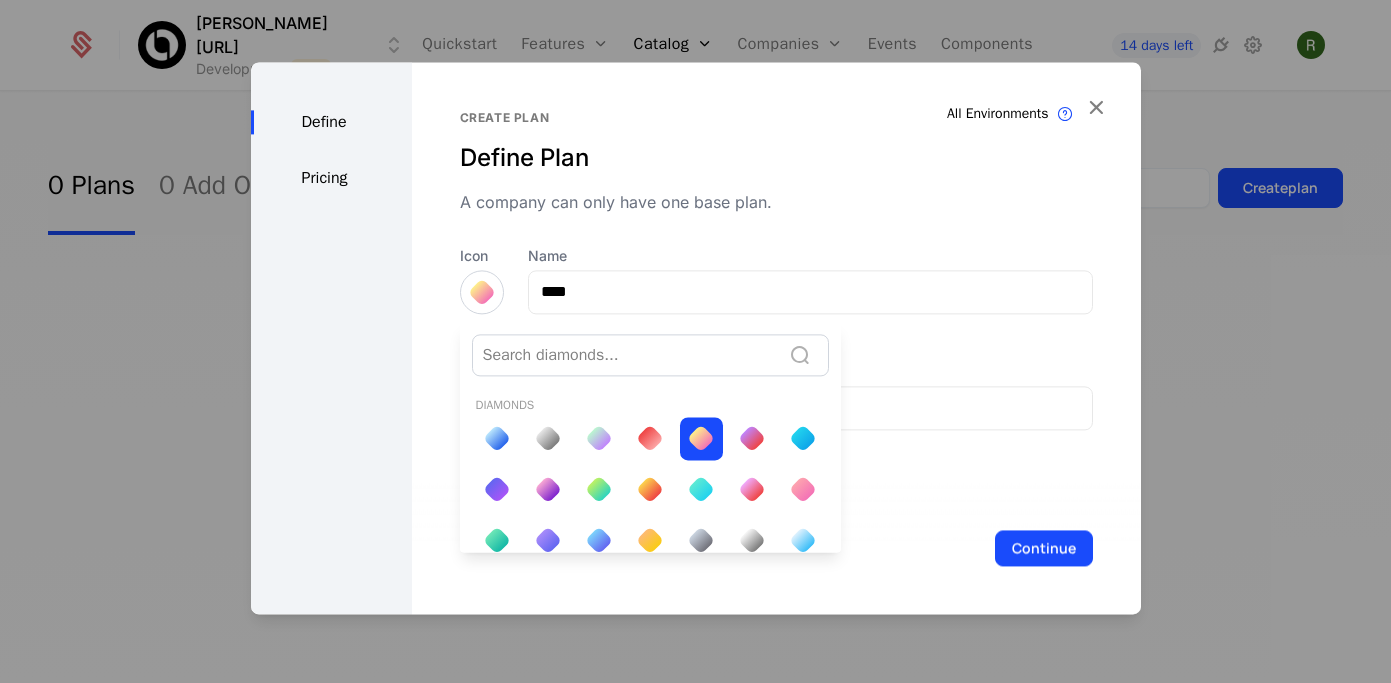 scroll, scrollTop: 0, scrollLeft: 0, axis: both 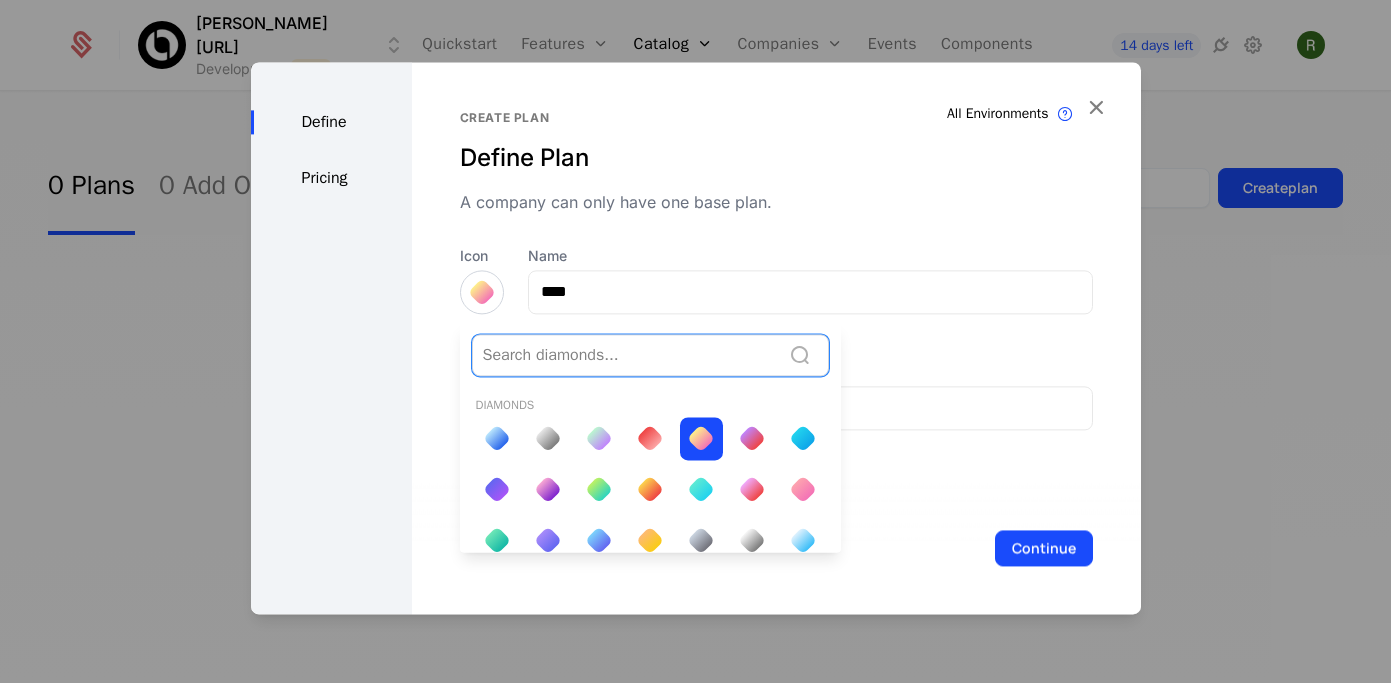 click at bounding box center [701, 438] 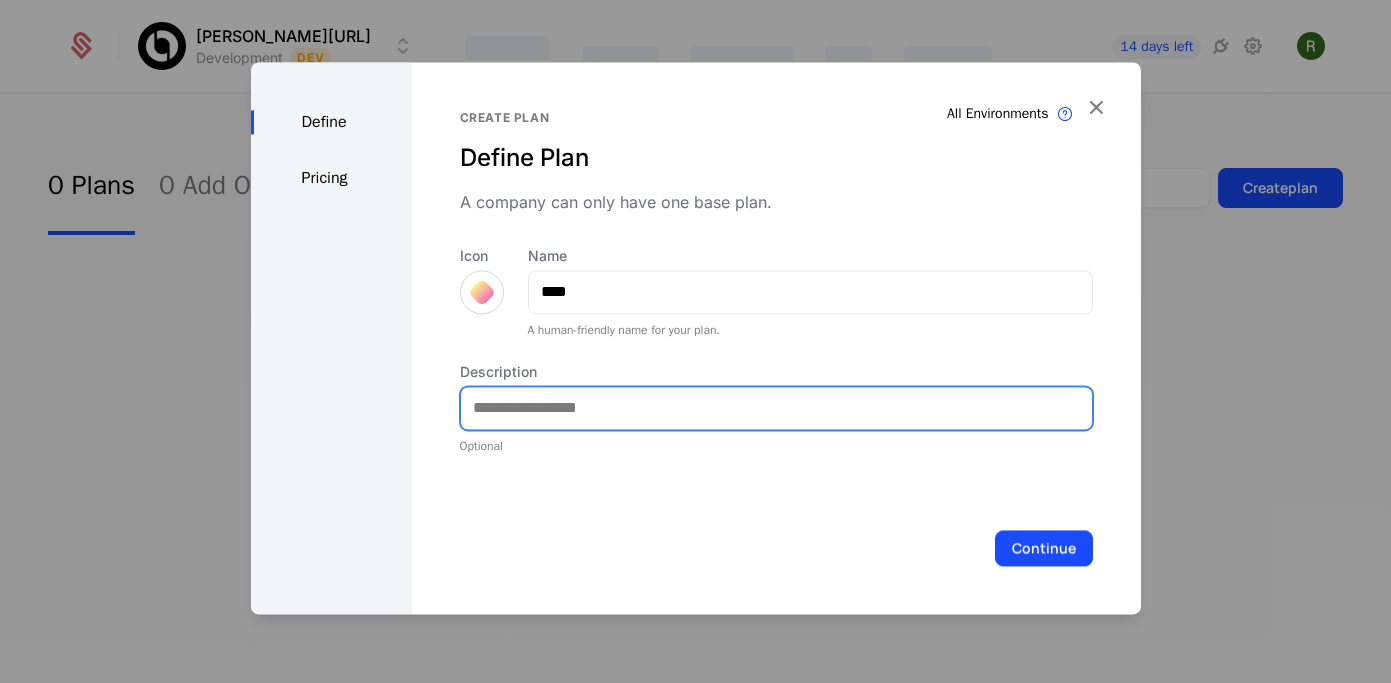 click on "Description" at bounding box center (776, 408) 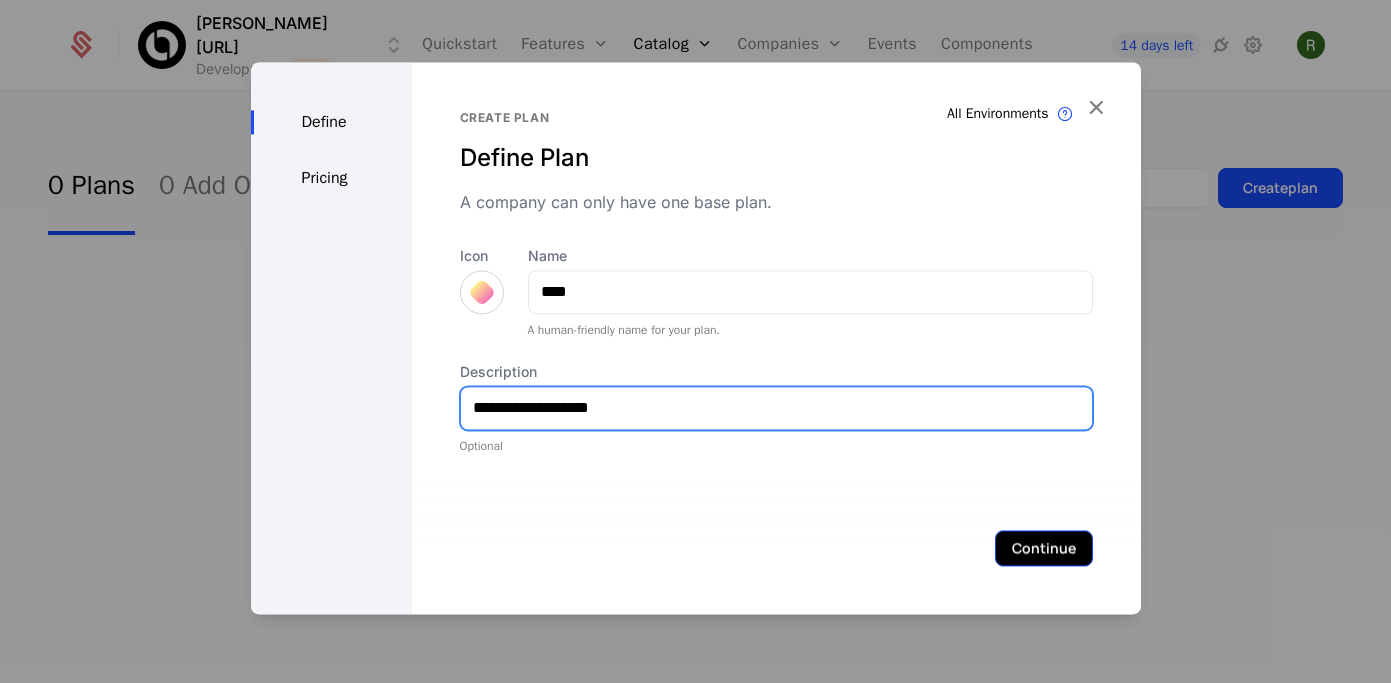type on "**********" 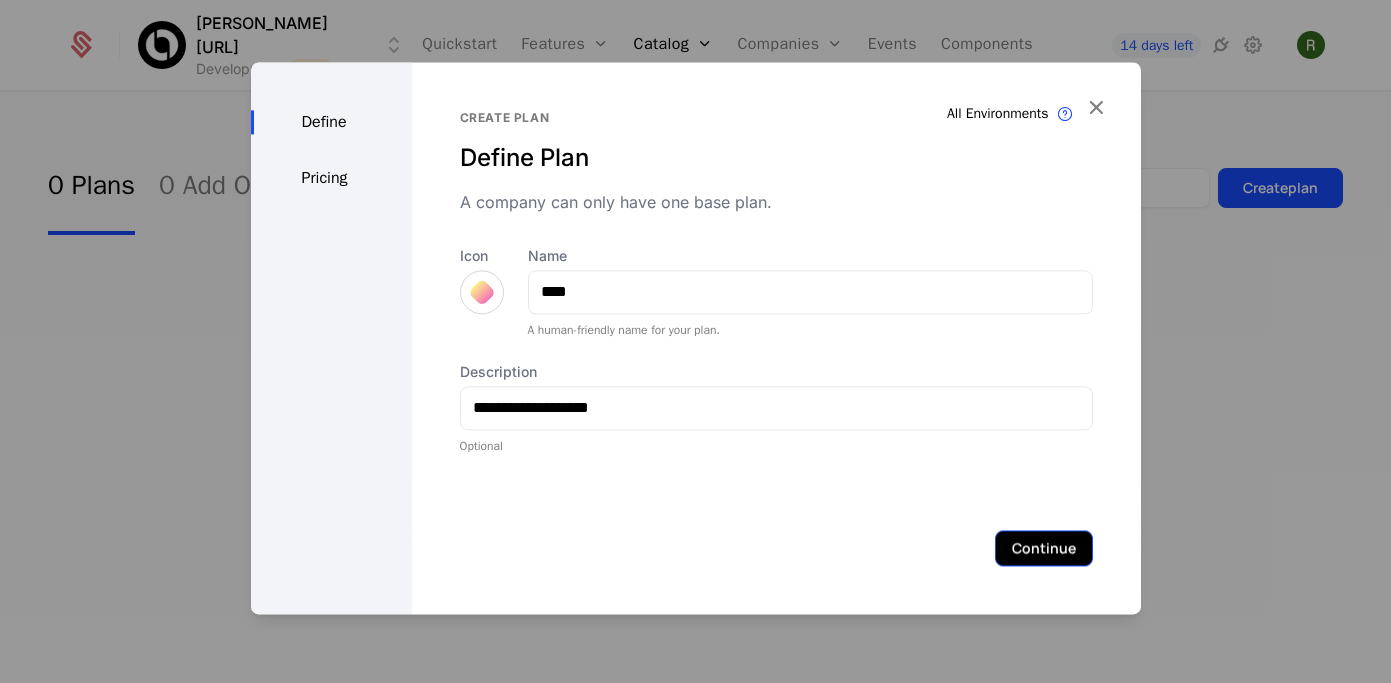 click on "Continue" at bounding box center [1044, 548] 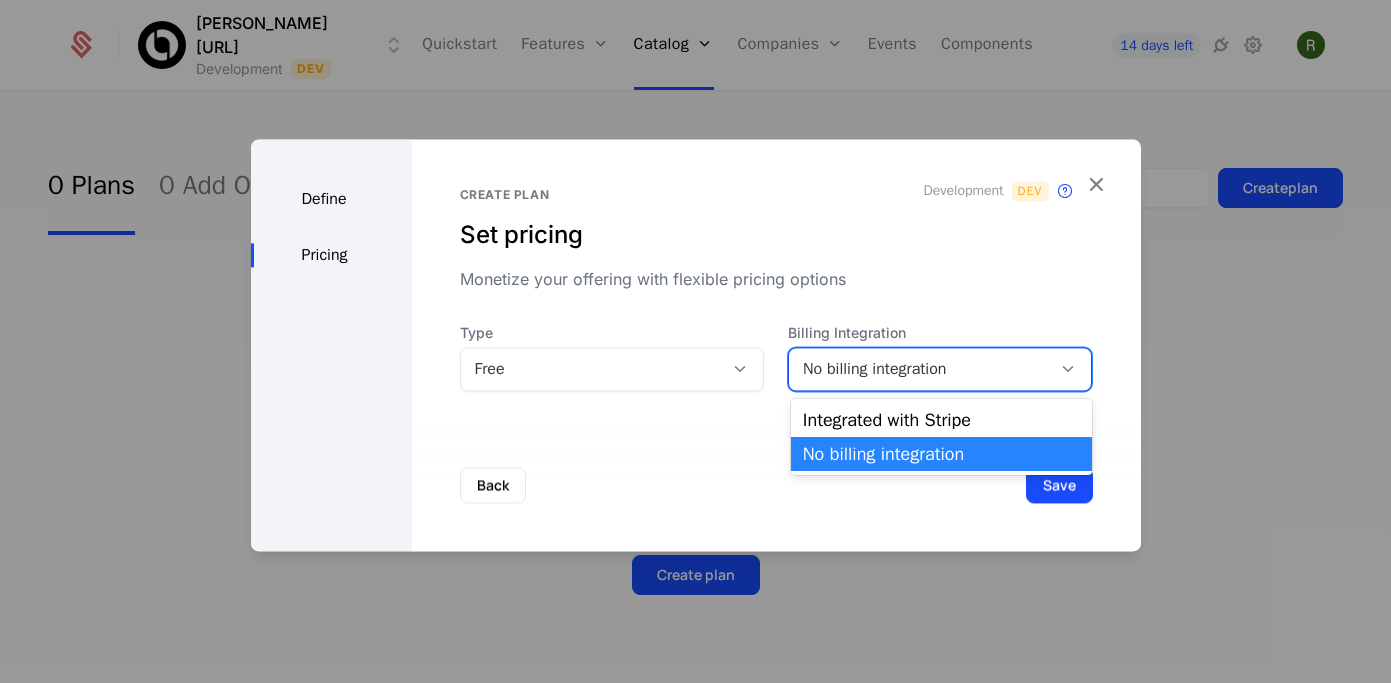 click on "No billing integration" at bounding box center [920, 369] 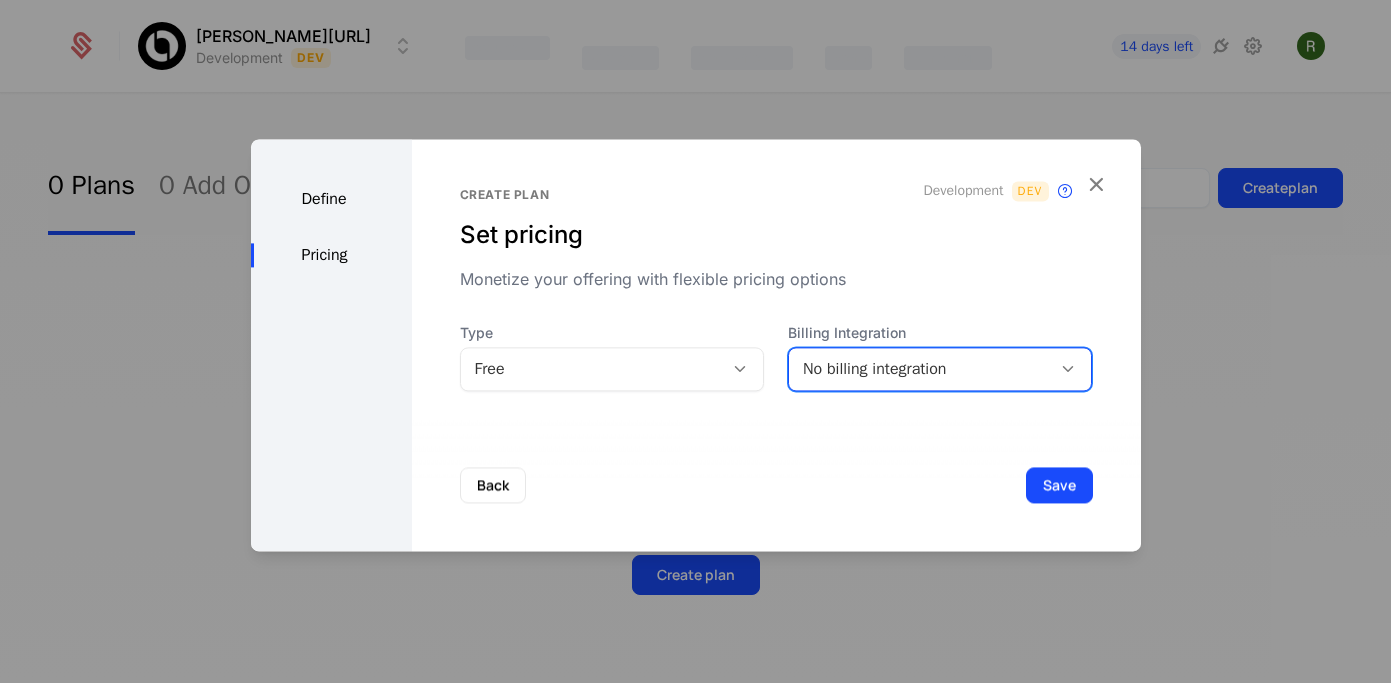 click on "No billing integration" at bounding box center [920, 369] 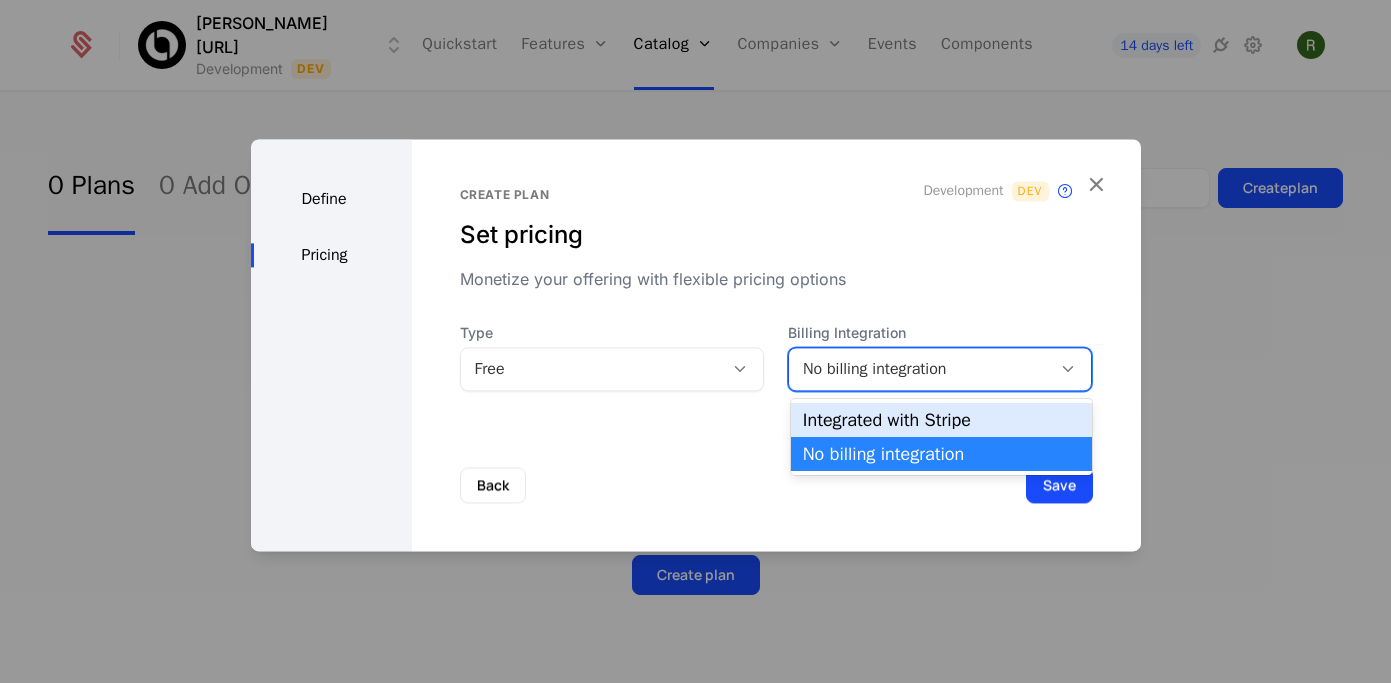 click on "Integrated with Stripe" at bounding box center [942, 420] 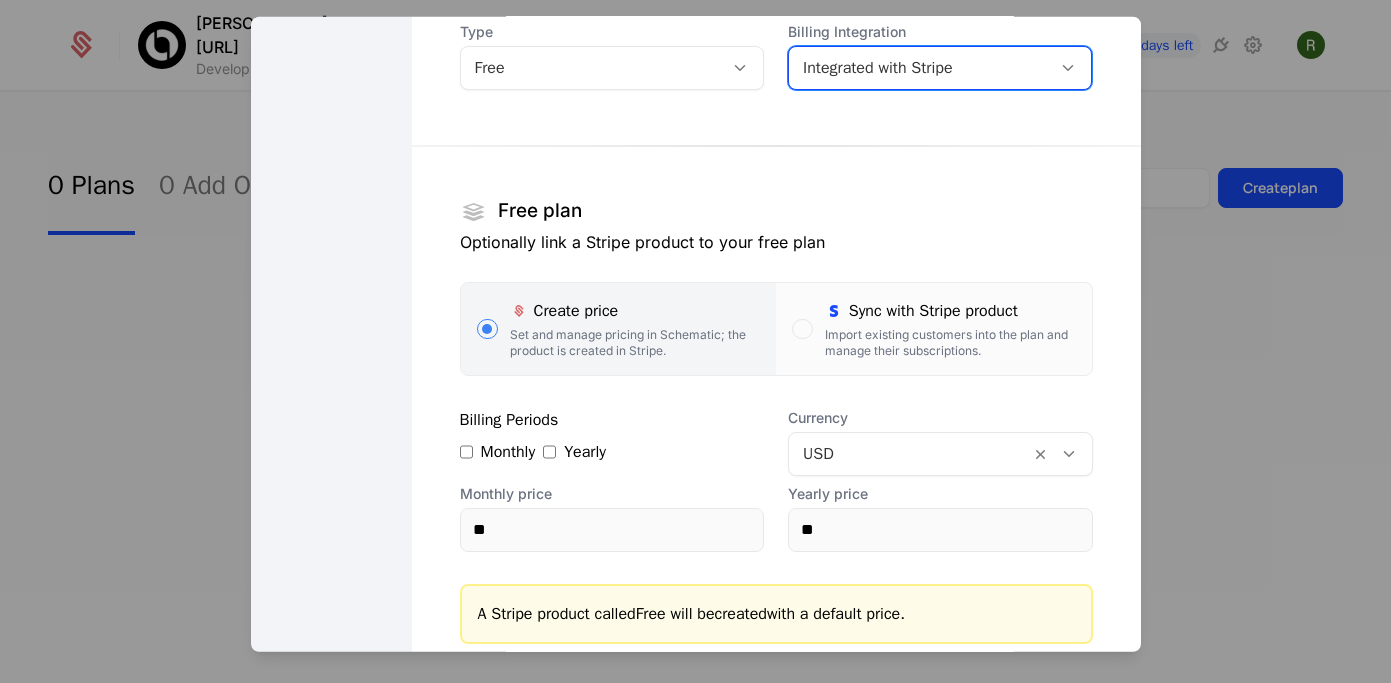 scroll, scrollTop: 331, scrollLeft: 0, axis: vertical 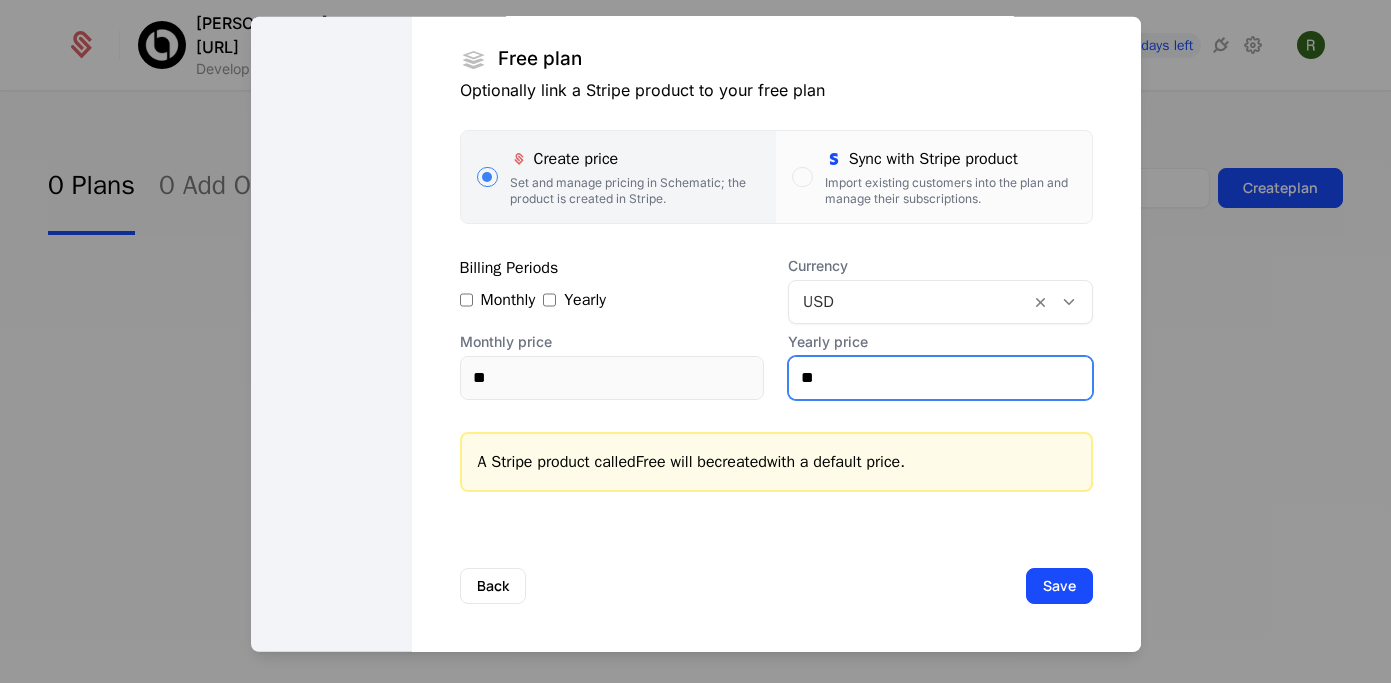 click on "**" at bounding box center [940, 377] 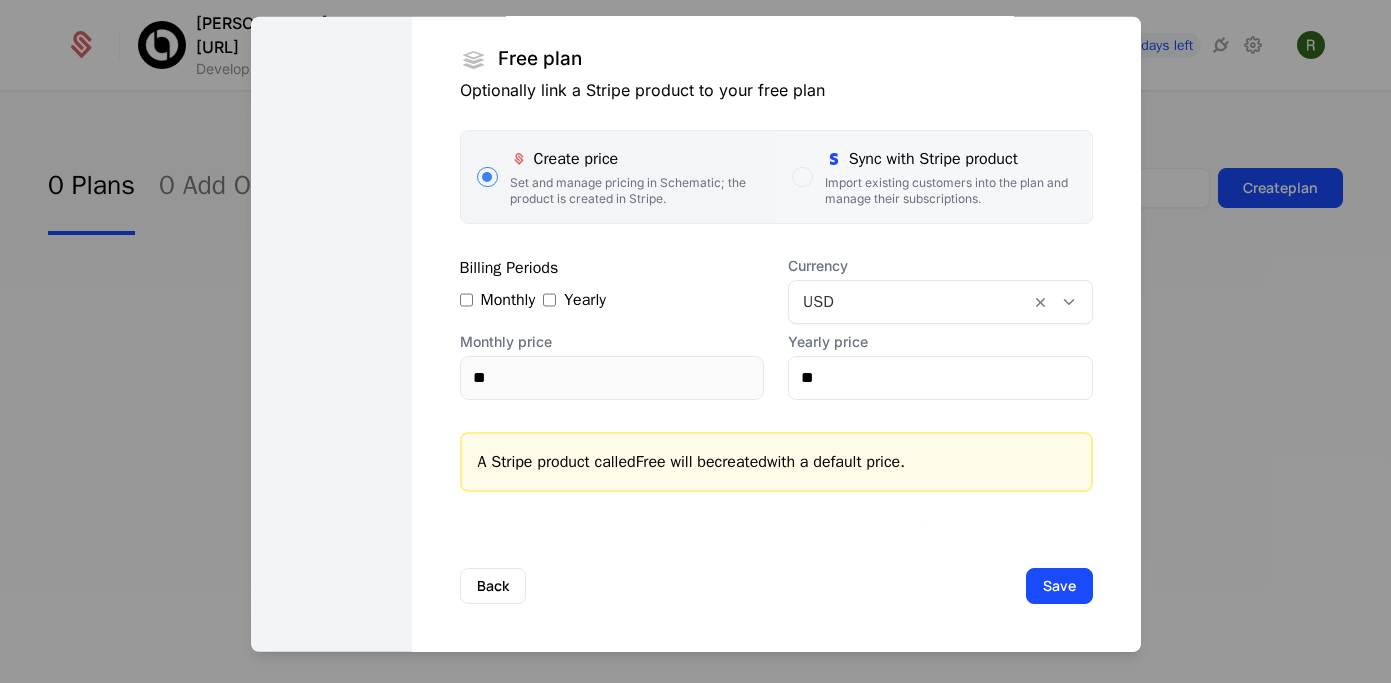 click on "Sync with Stripe product Import existing customers into the plan and manage their subscriptions." at bounding box center [933, 176] 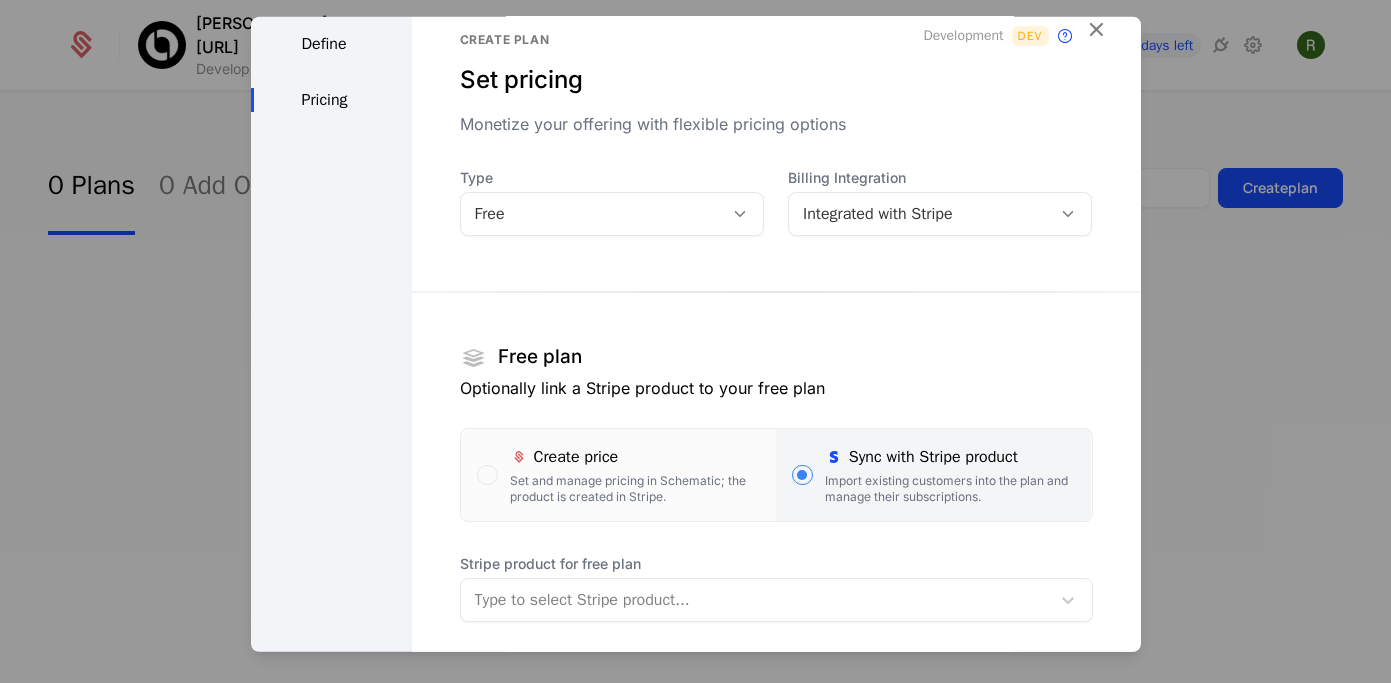 scroll, scrollTop: 163, scrollLeft: 0, axis: vertical 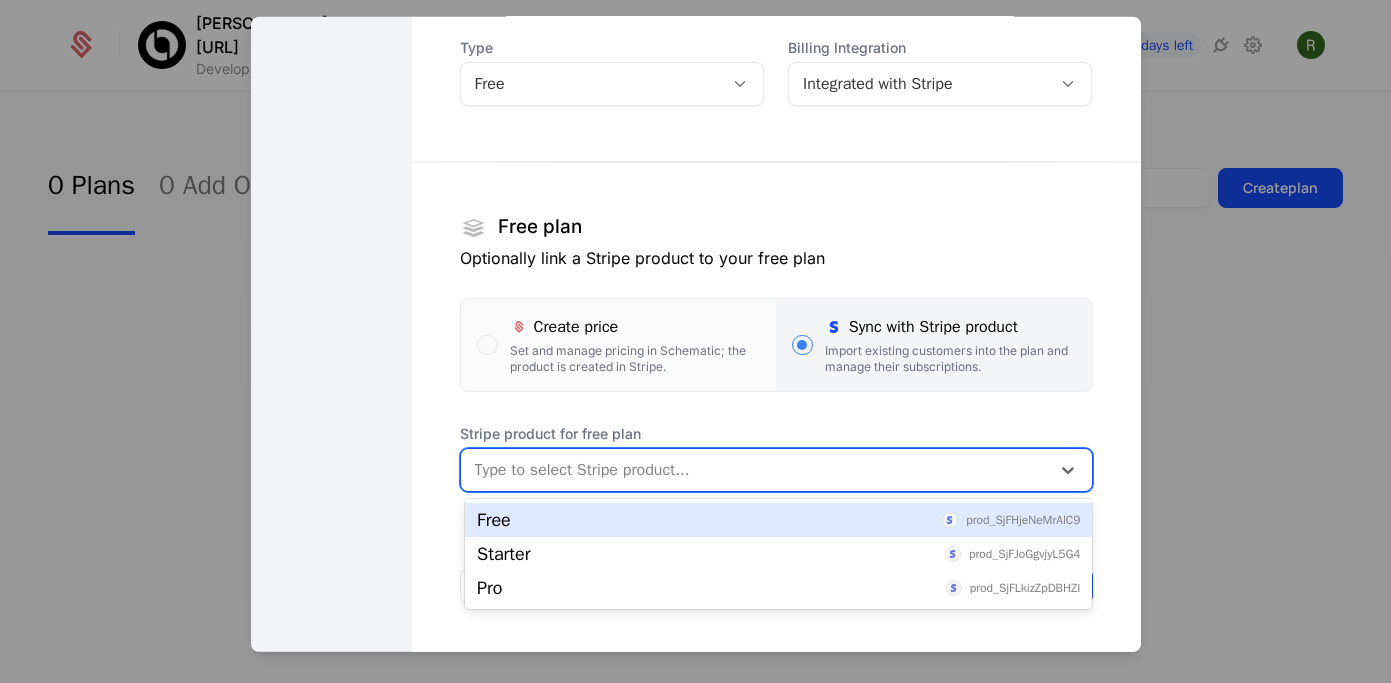 click at bounding box center (755, 469) 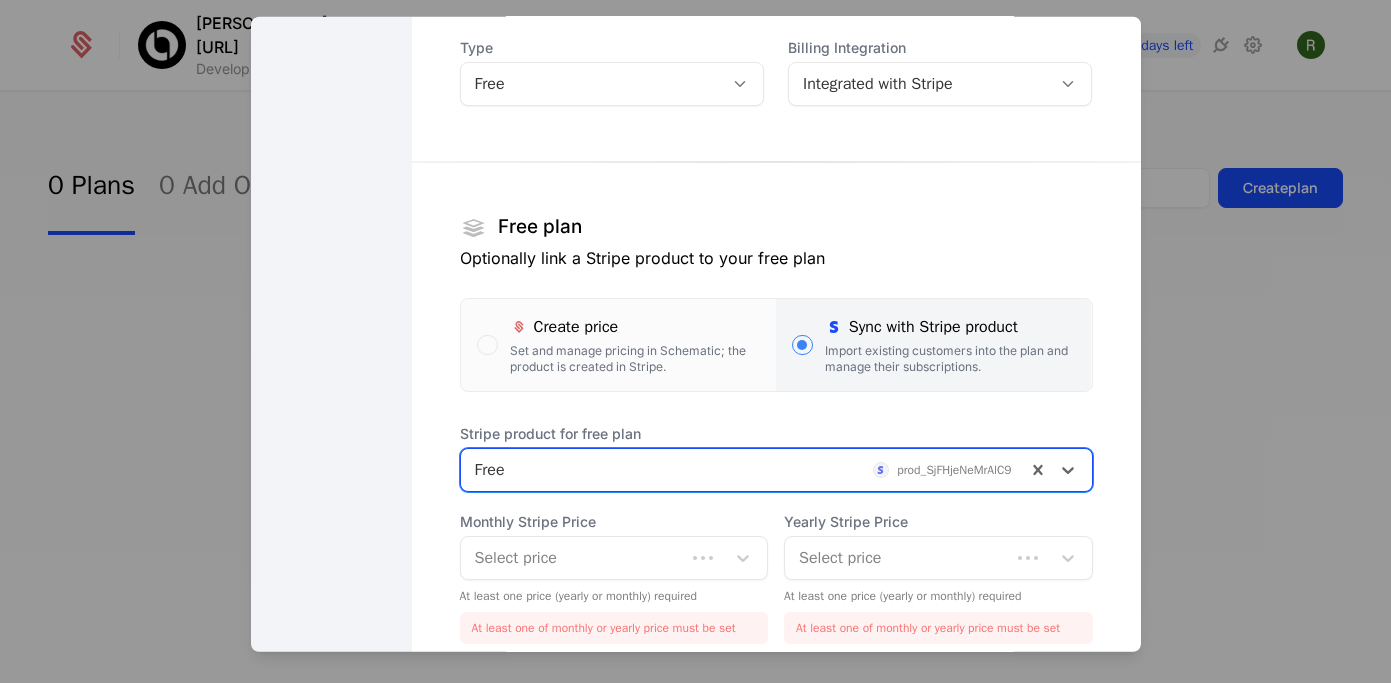 scroll, scrollTop: 331, scrollLeft: 0, axis: vertical 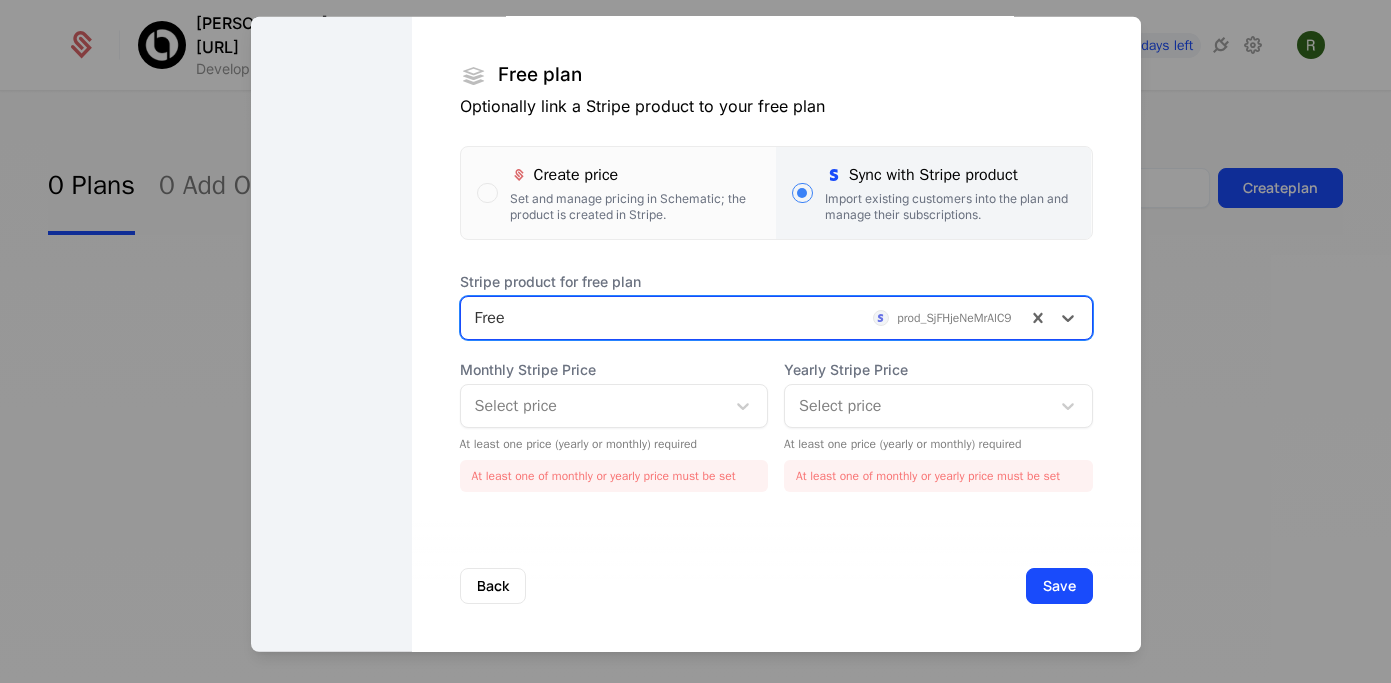 click at bounding box center (593, 405) 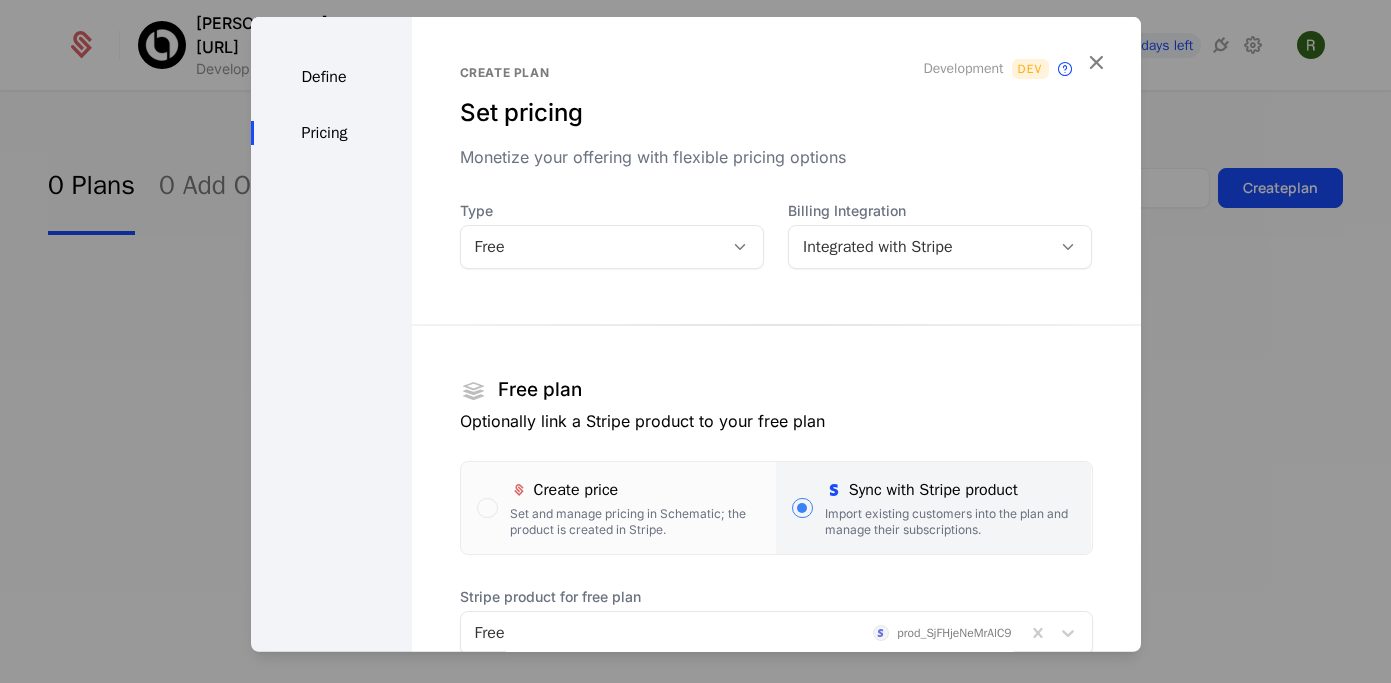 scroll, scrollTop: 331, scrollLeft: 0, axis: vertical 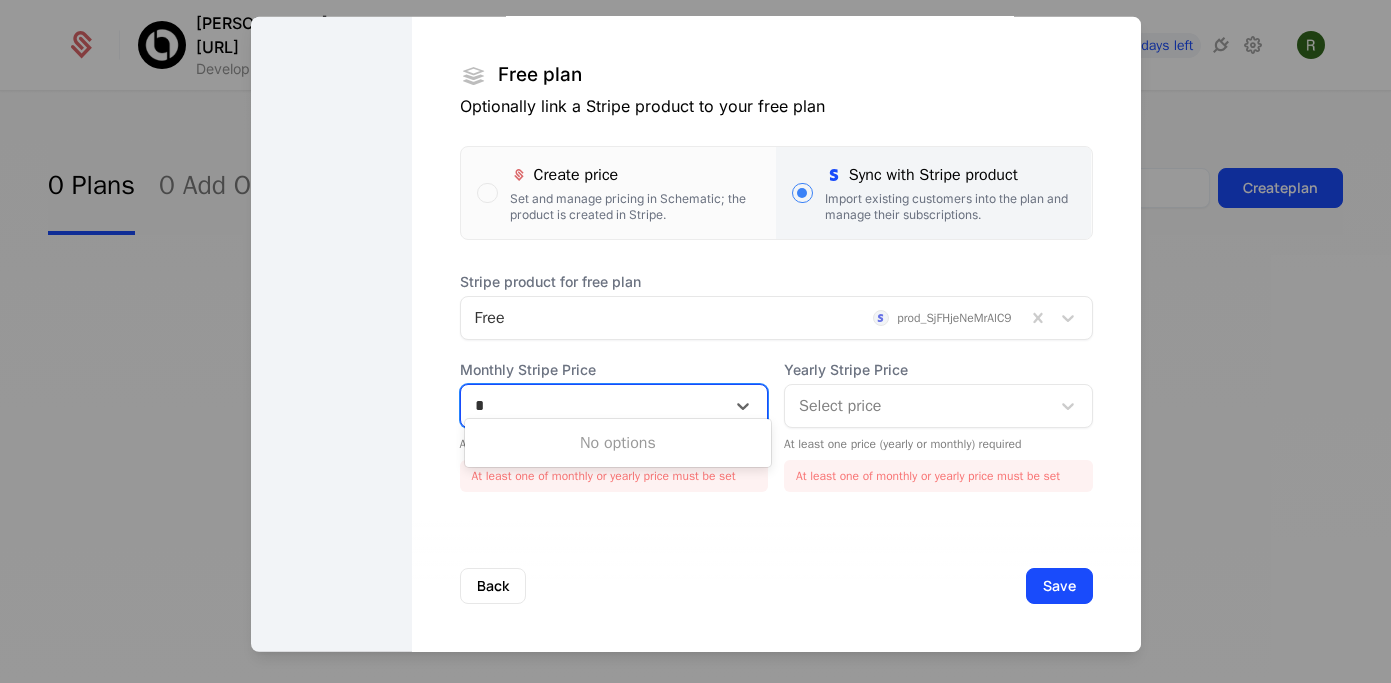 type on "*" 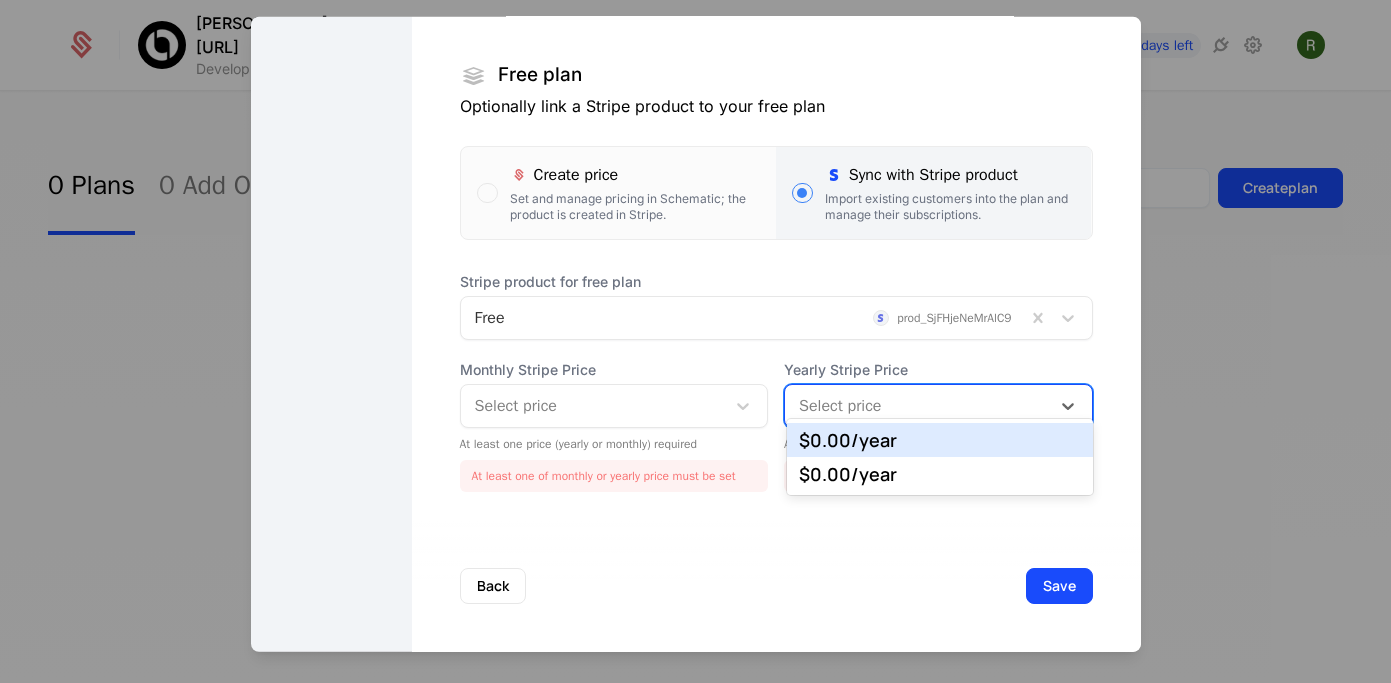 click at bounding box center (917, 405) 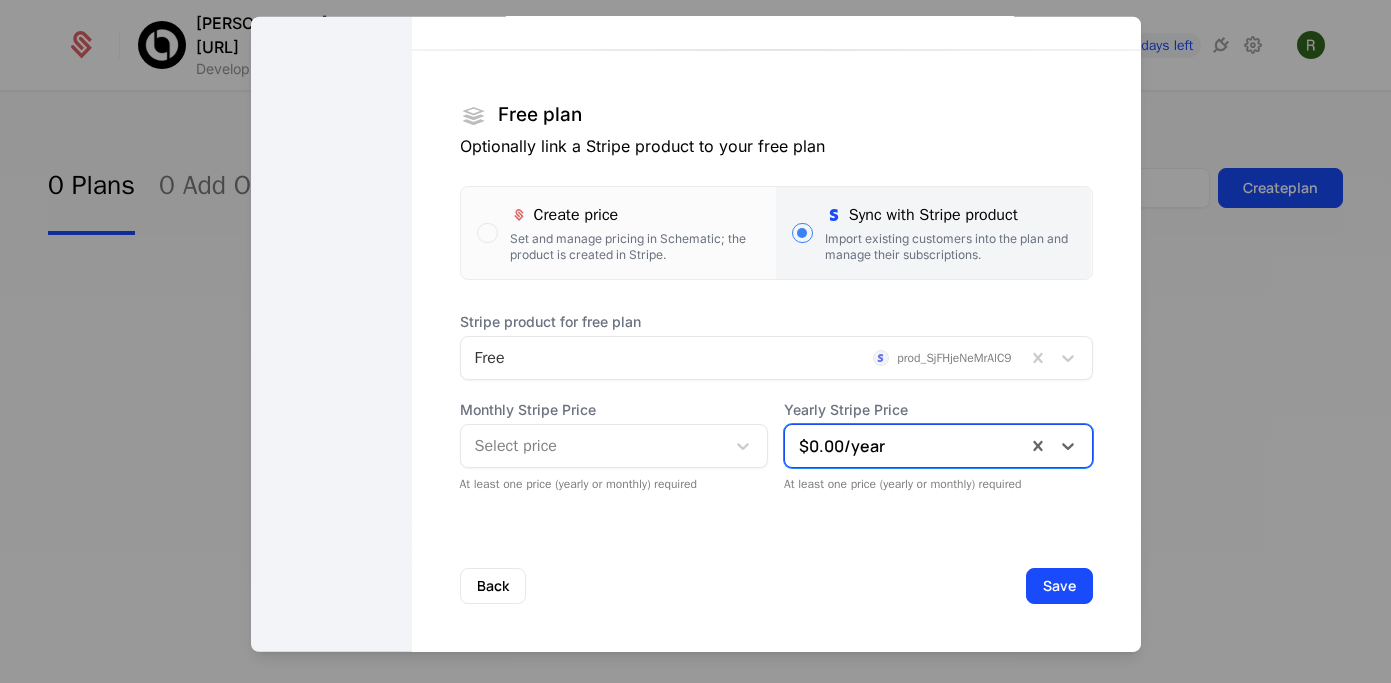 scroll, scrollTop: 275, scrollLeft: 0, axis: vertical 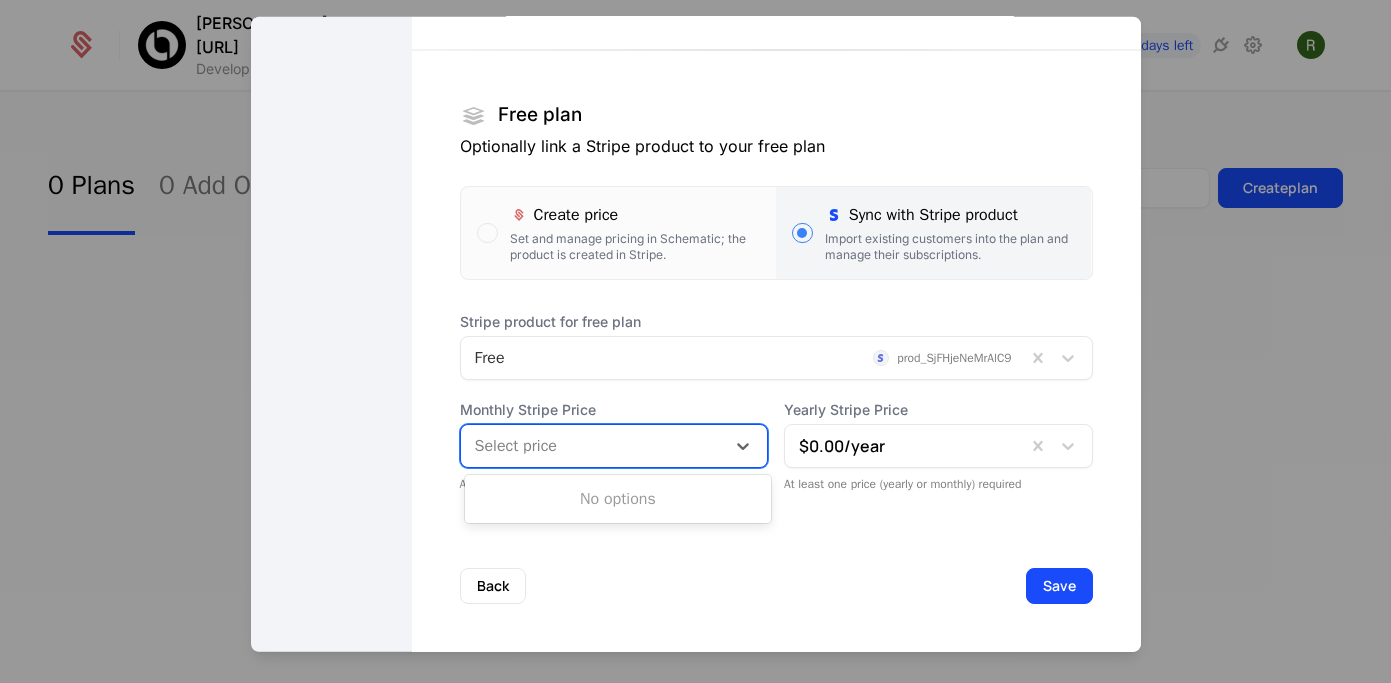 click on "Back Save" at bounding box center (776, 585) 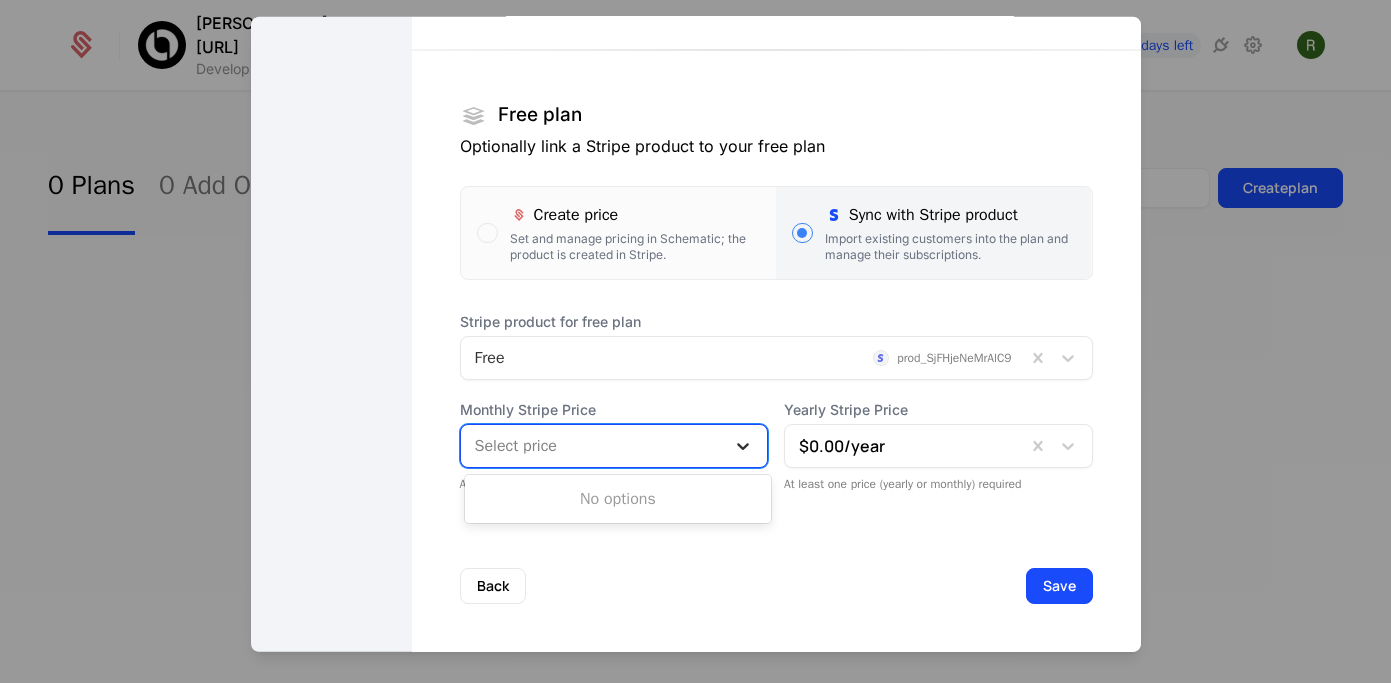click 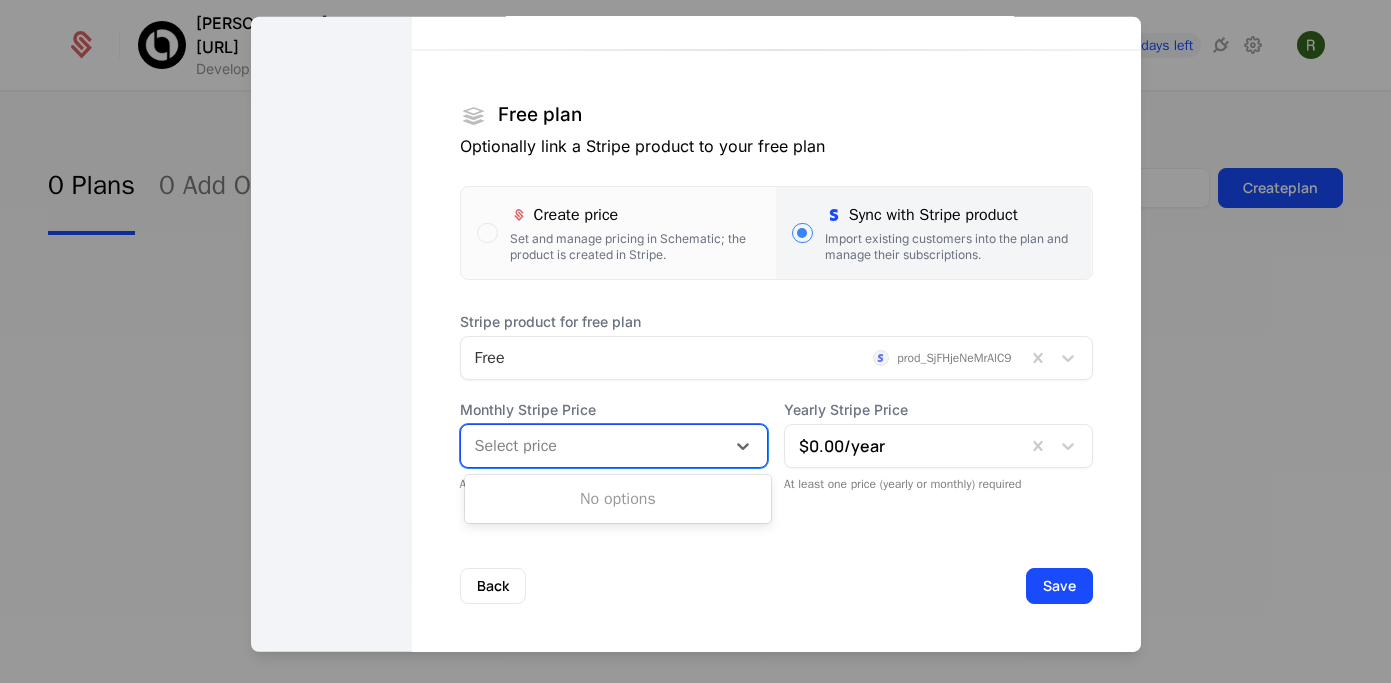 type on "*" 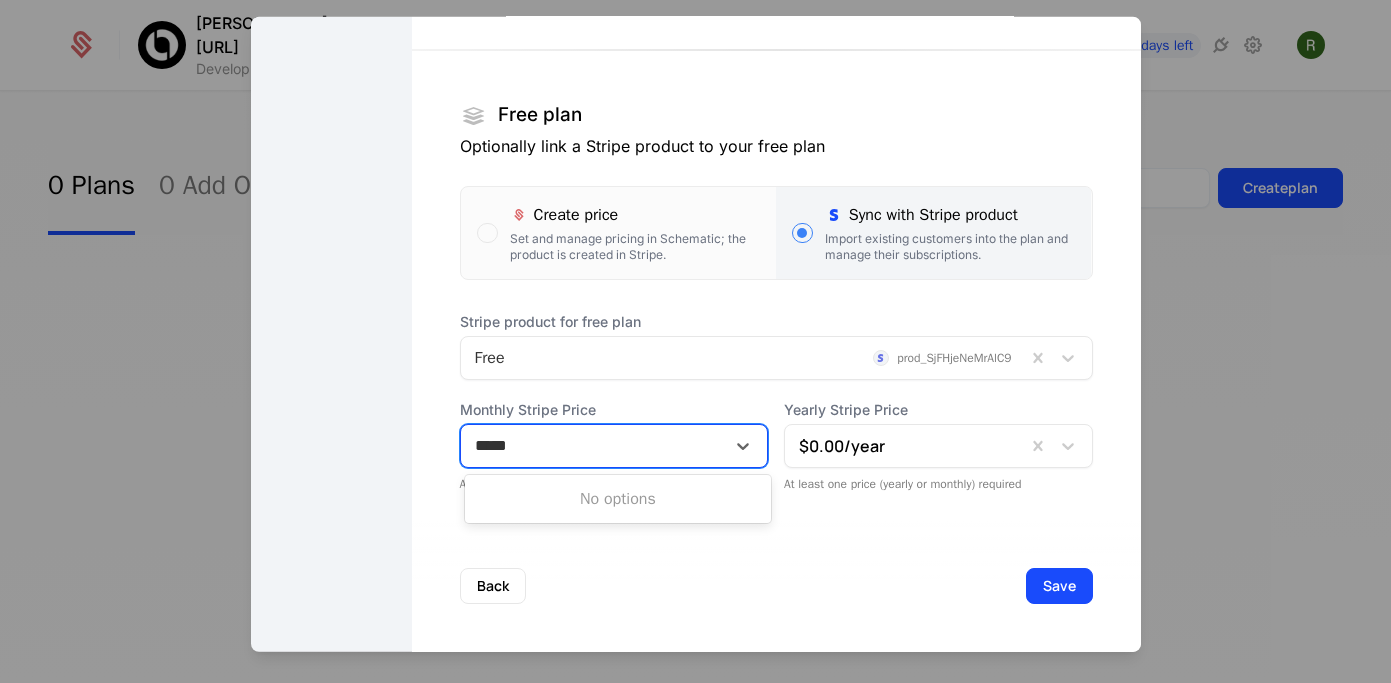 type on "*****" 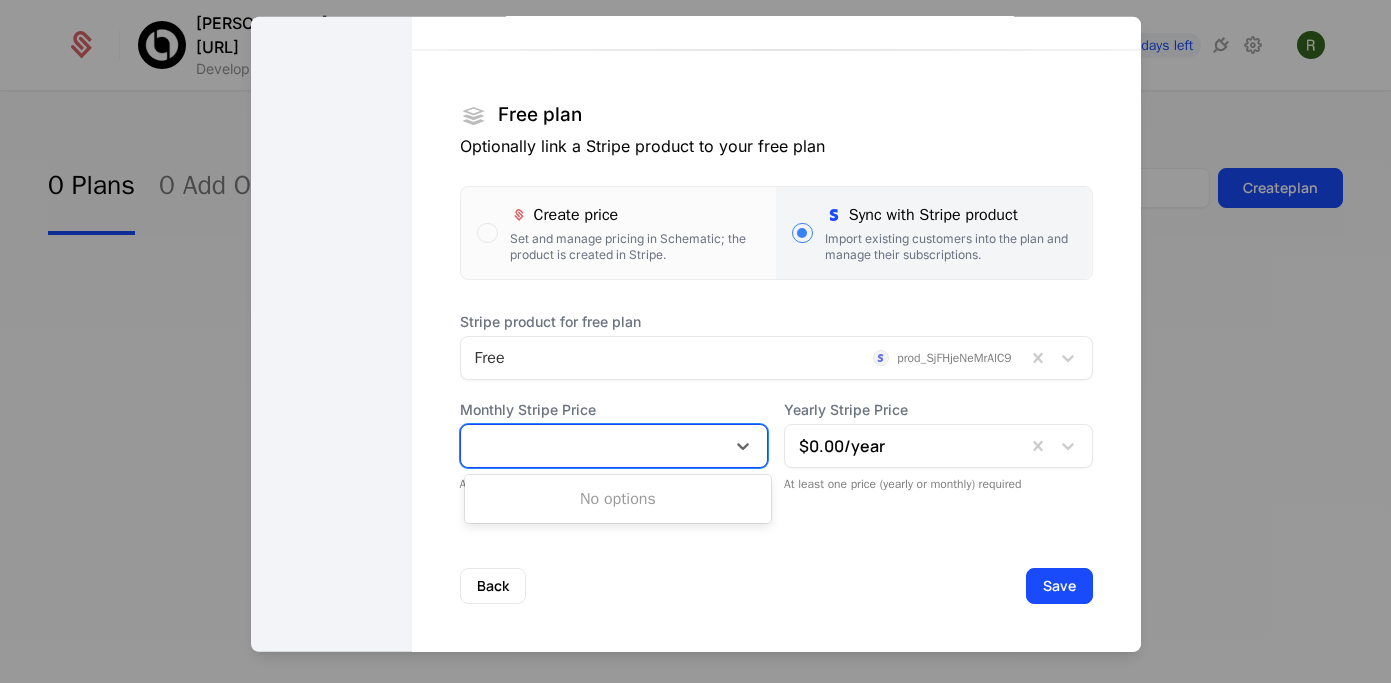 click on "Back Save" at bounding box center (776, 585) 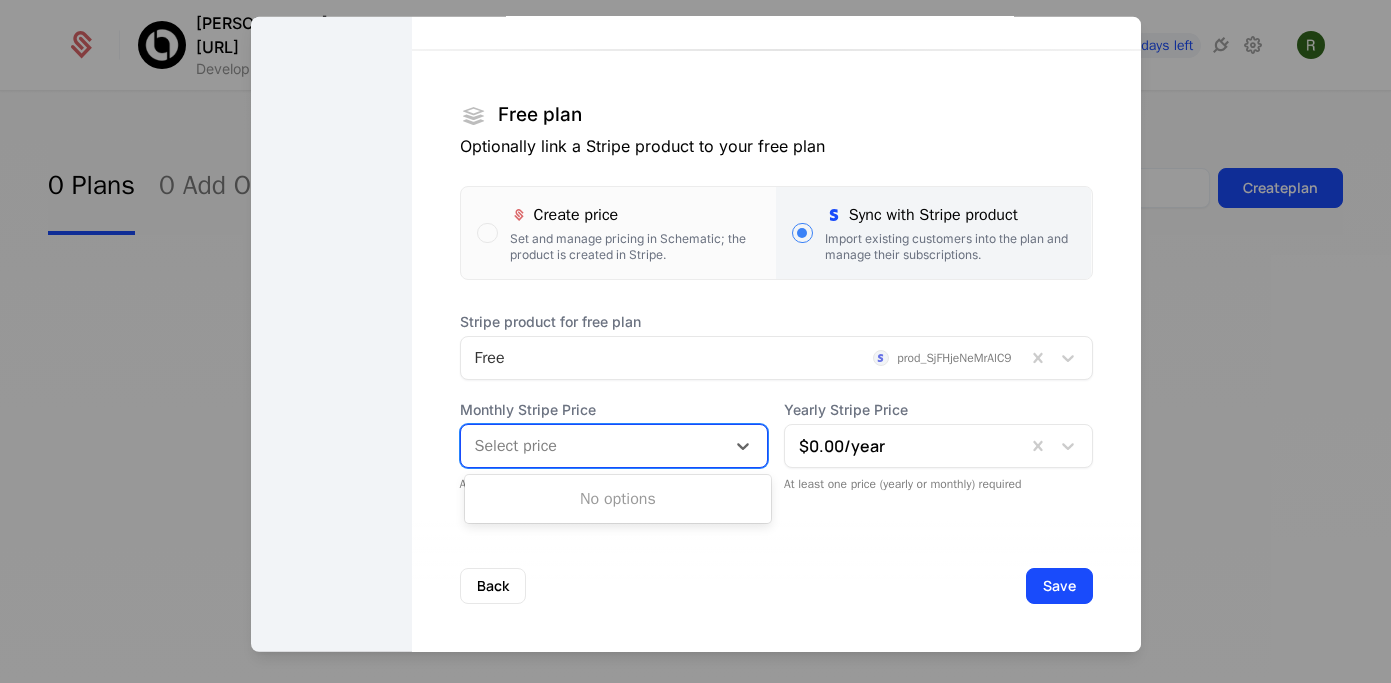 click at bounding box center (593, 445) 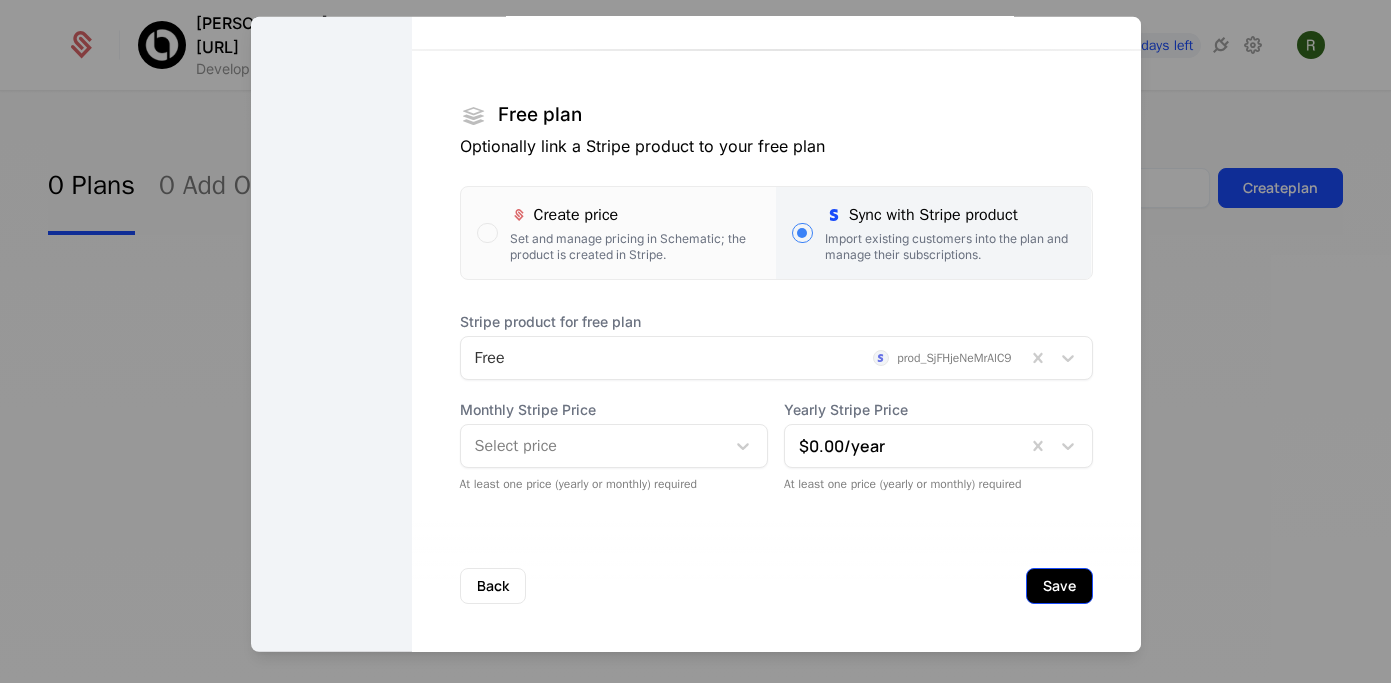 click on "Save" at bounding box center [1059, 585] 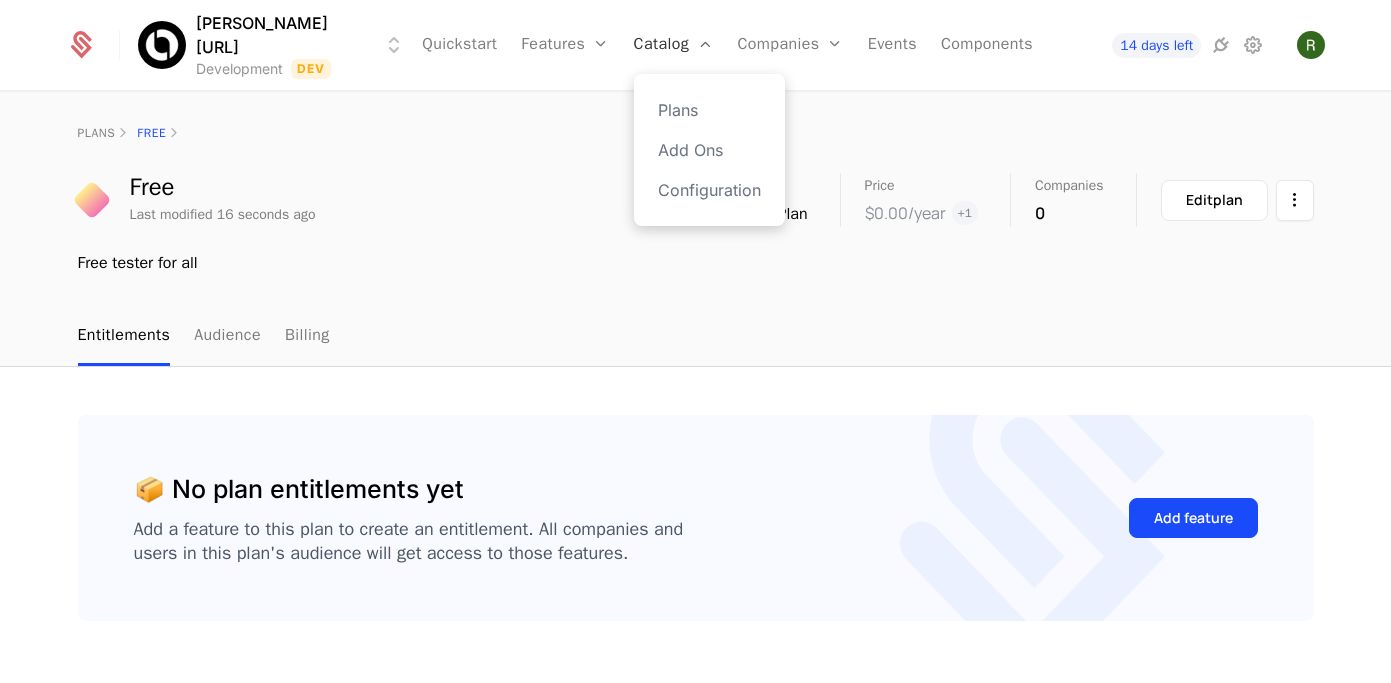 click on "Catalog" at bounding box center (674, 45) 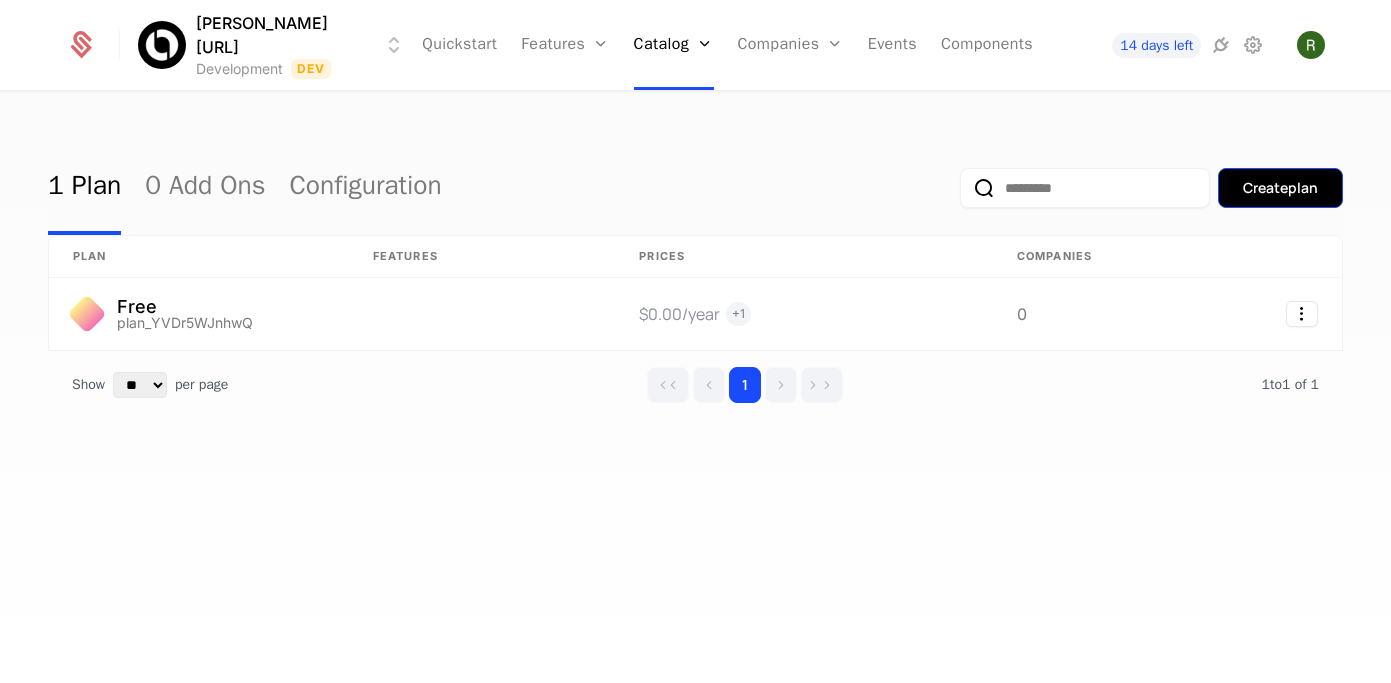 click on "Create  plan" at bounding box center [1280, 188] 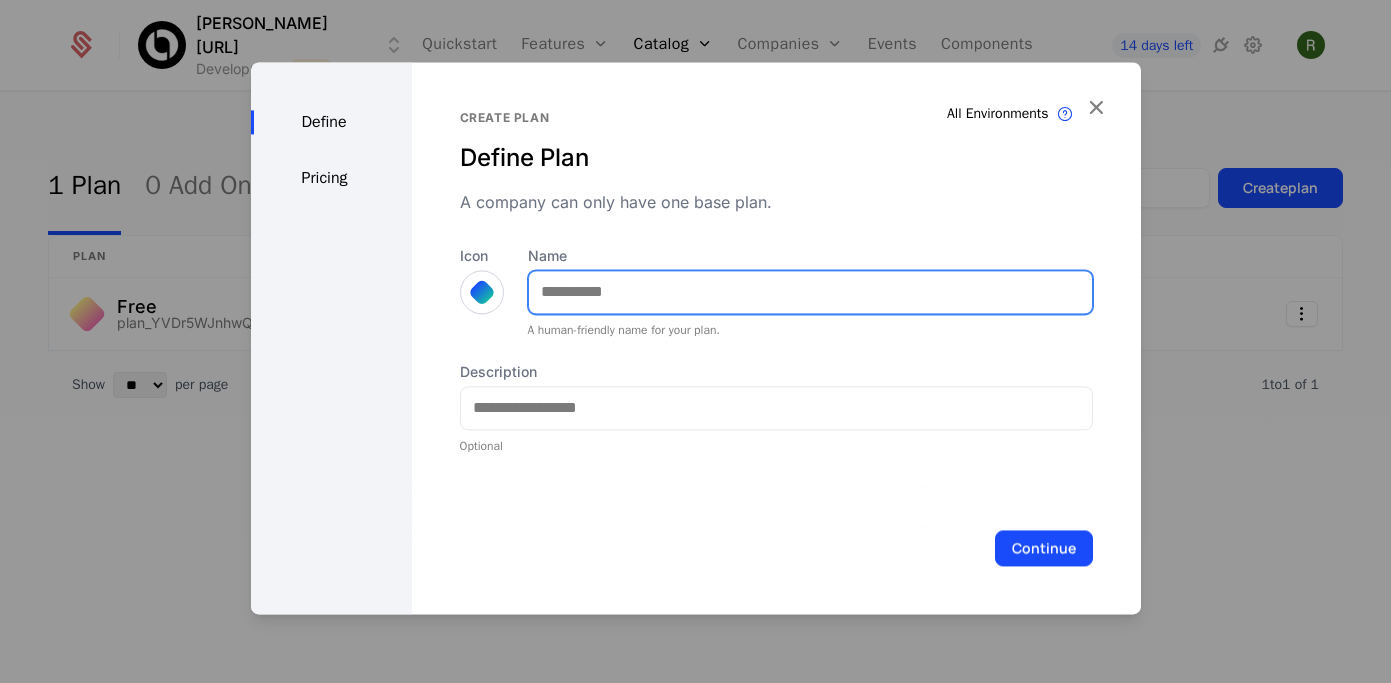 click on "Name" at bounding box center [810, 292] 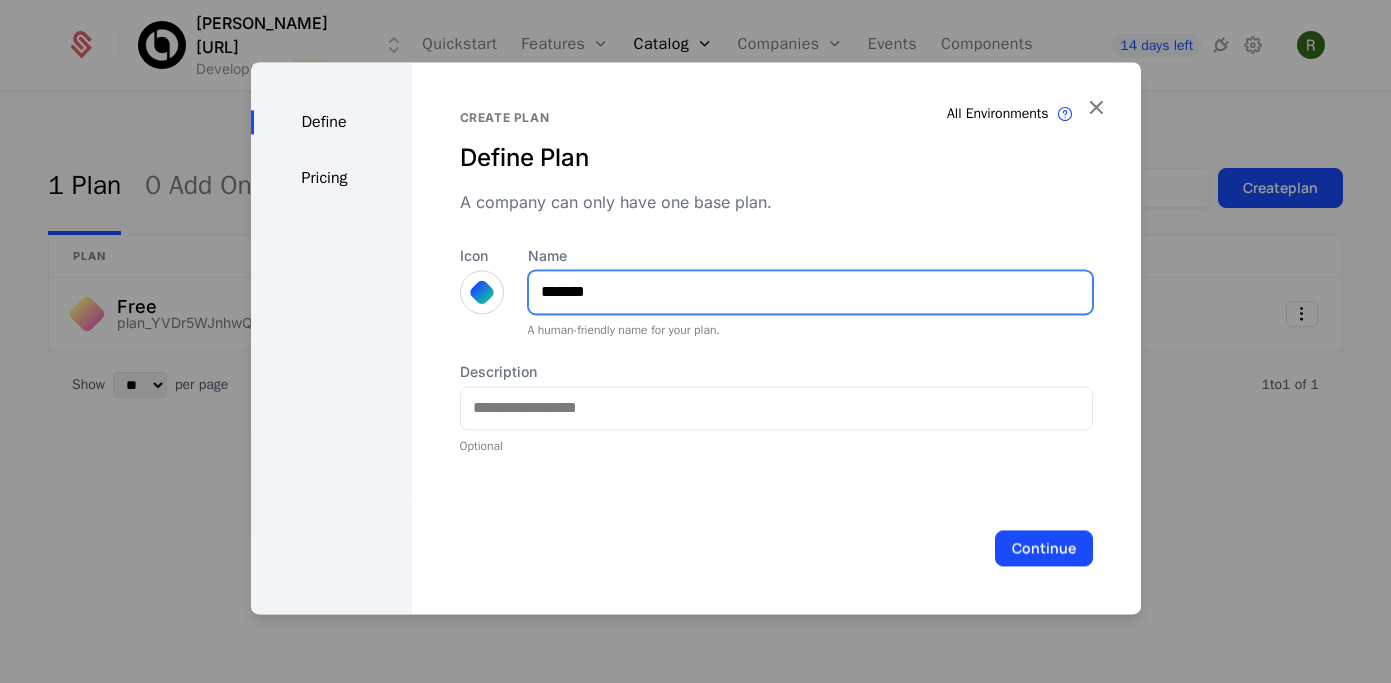 type on "*******" 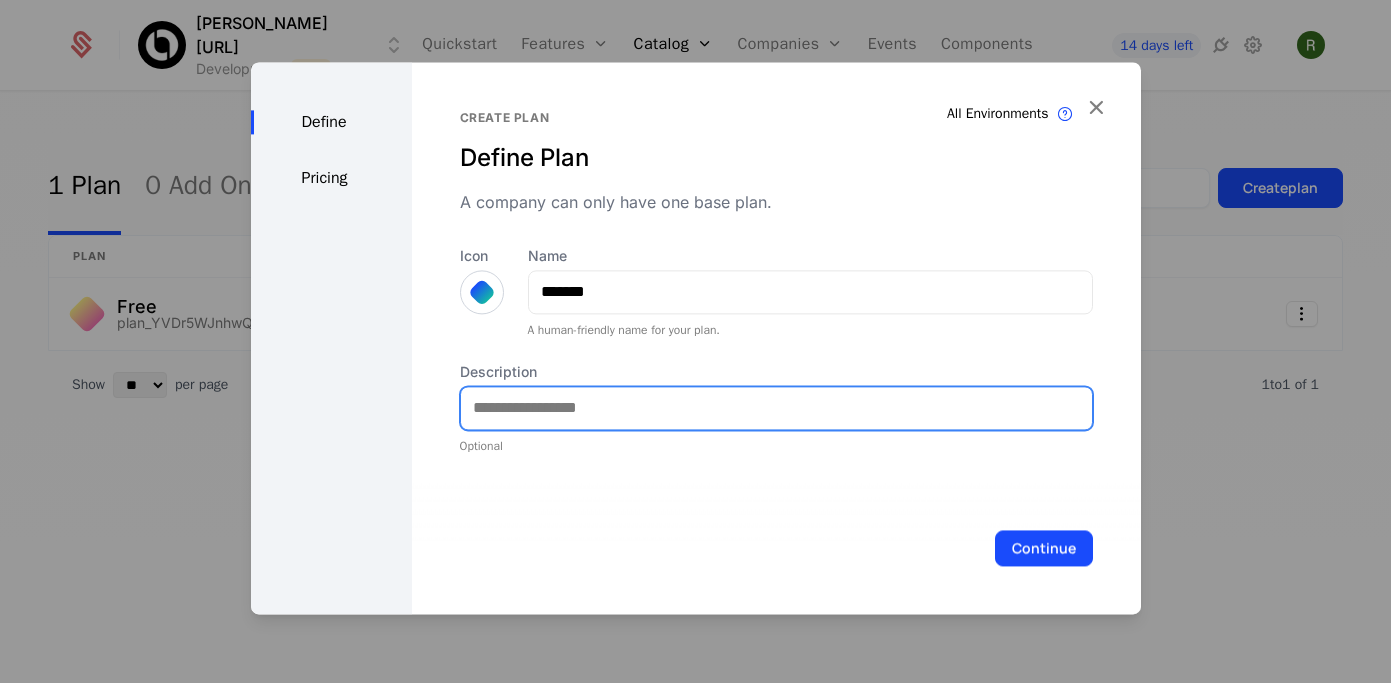 click on "Description" at bounding box center (776, 408) 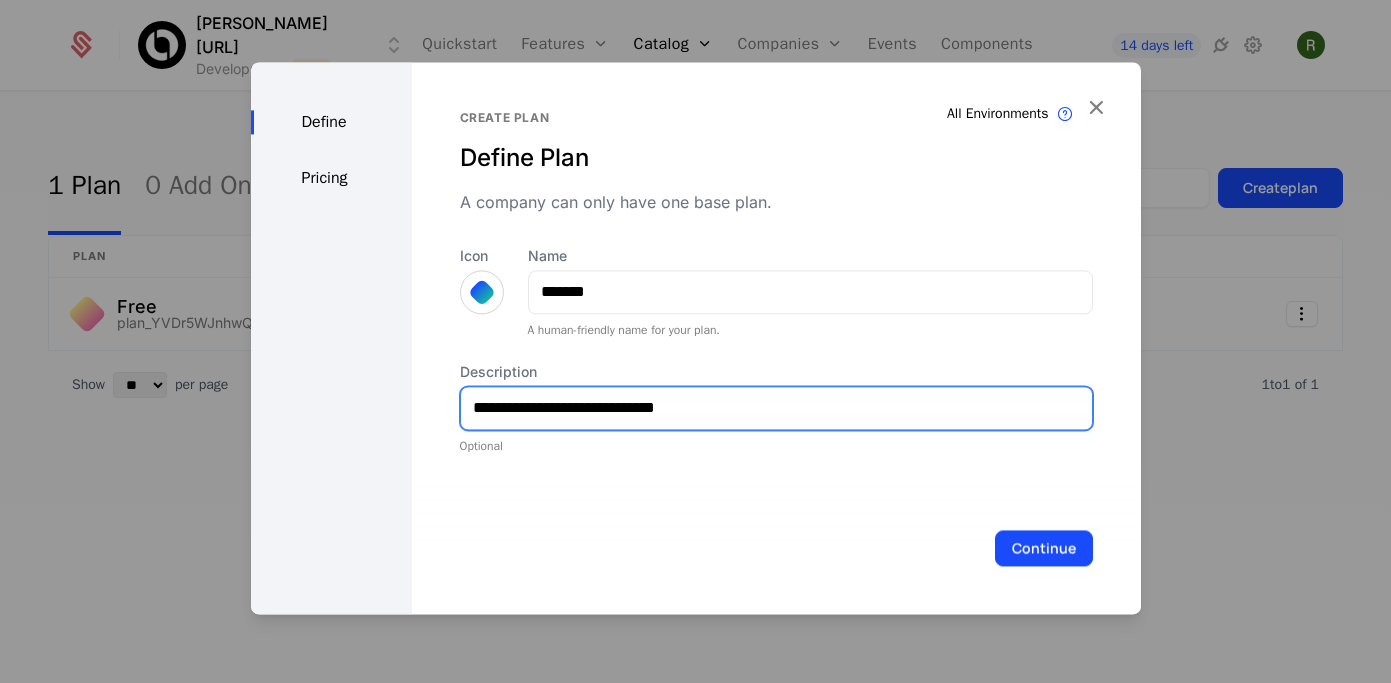 drag, startPoint x: 561, startPoint y: 405, endPoint x: 605, endPoint y: 403, distance: 44.04543 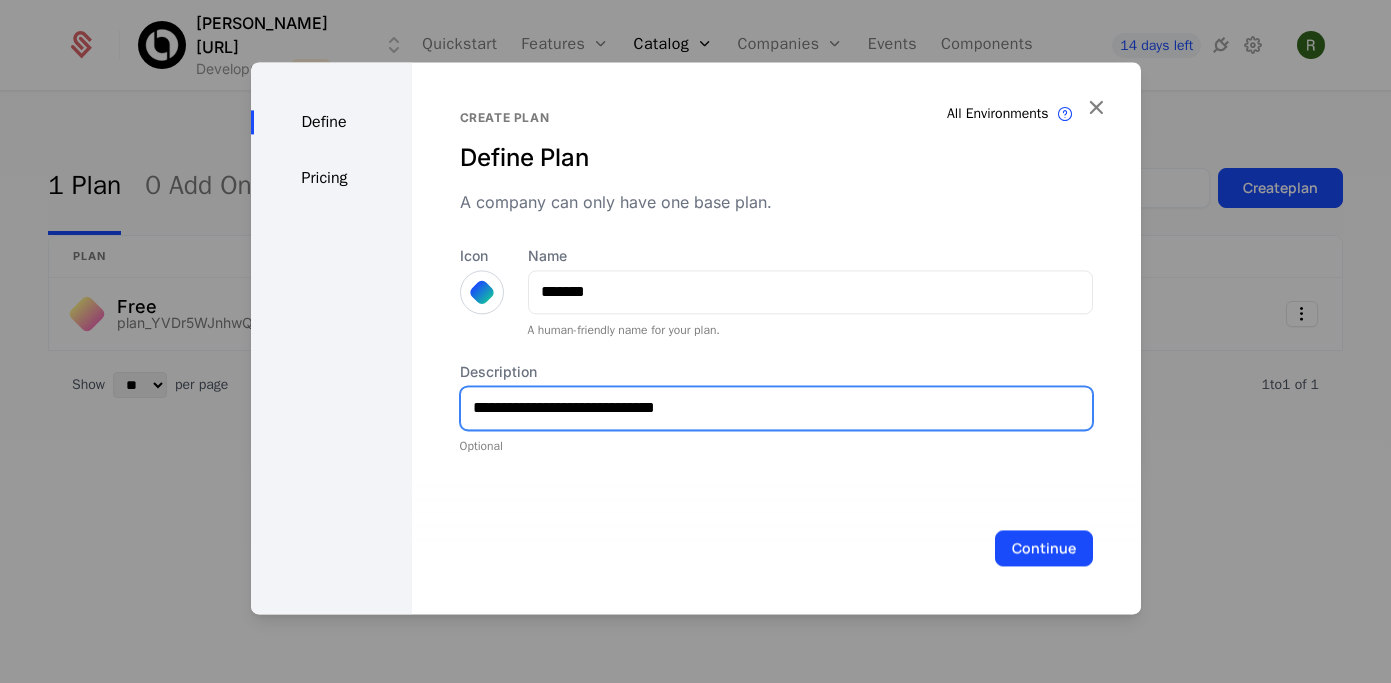 click on "**********" at bounding box center [776, 408] 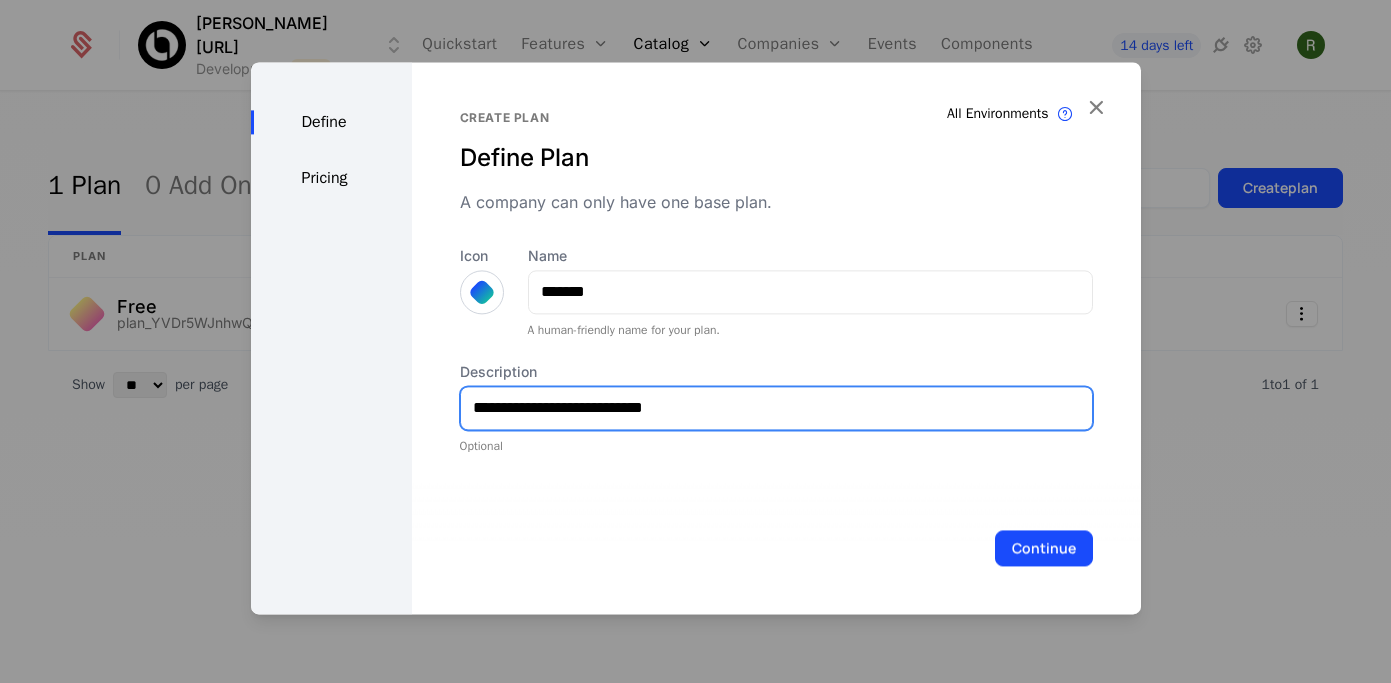 click on "**********" at bounding box center [776, 408] 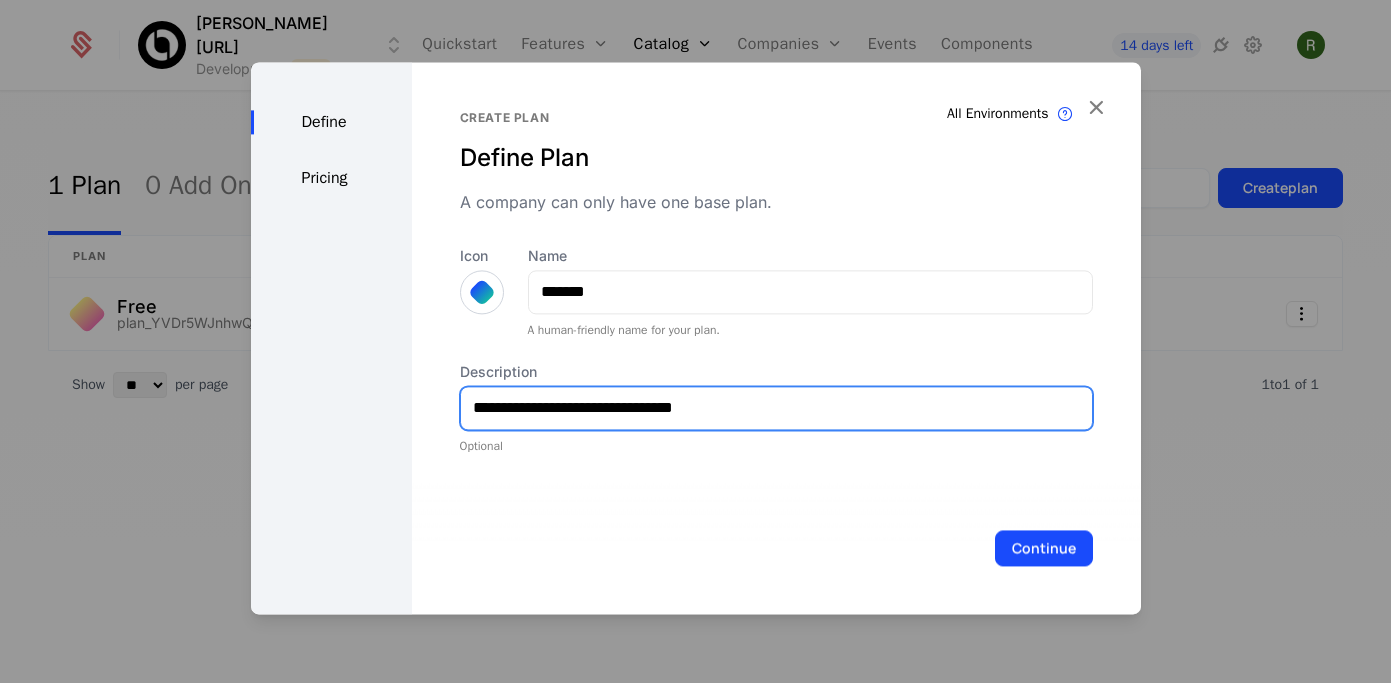 type on "**********" 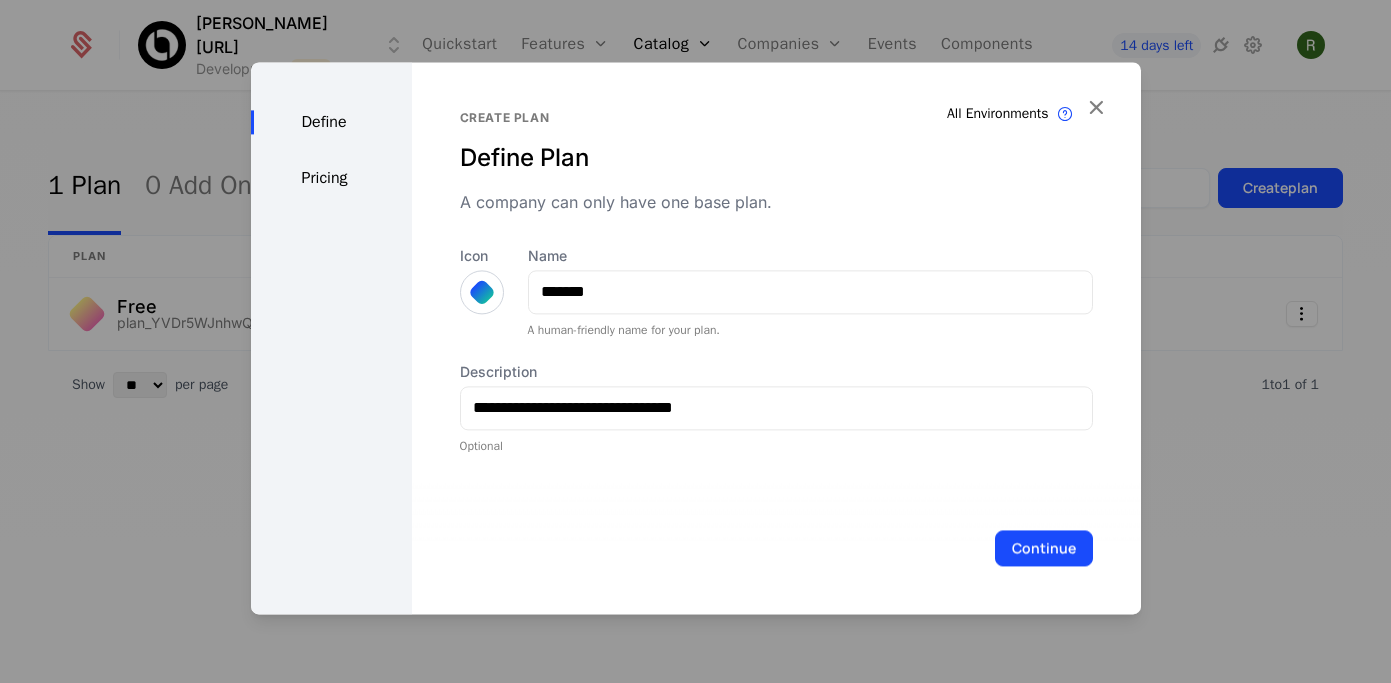 click at bounding box center [482, 292] 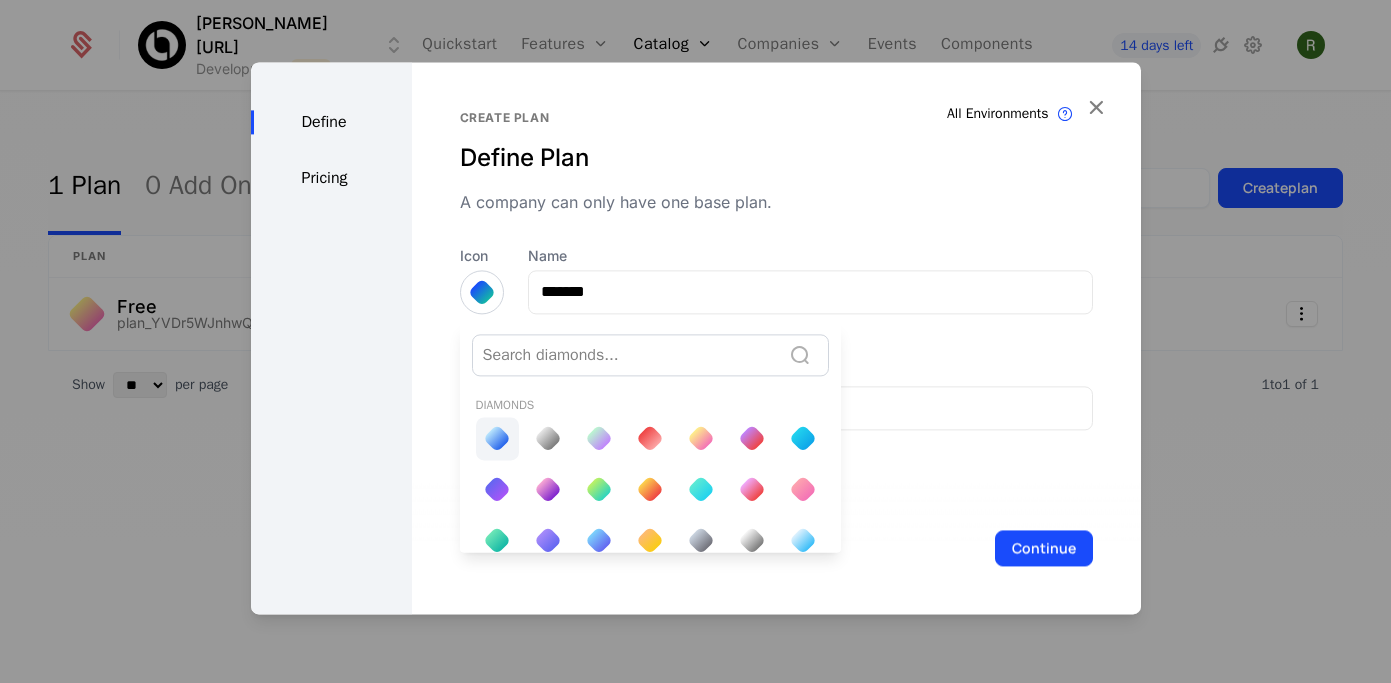 click at bounding box center [497, 438] 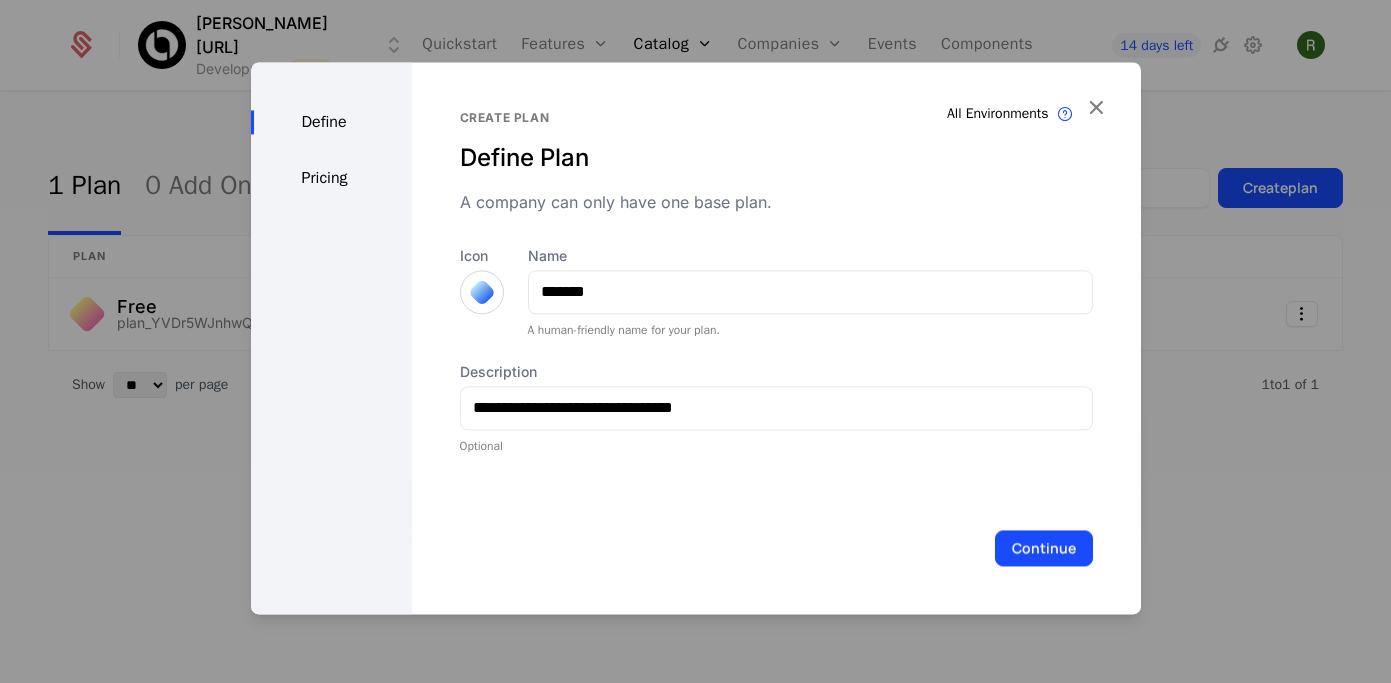 click at bounding box center (482, 292) 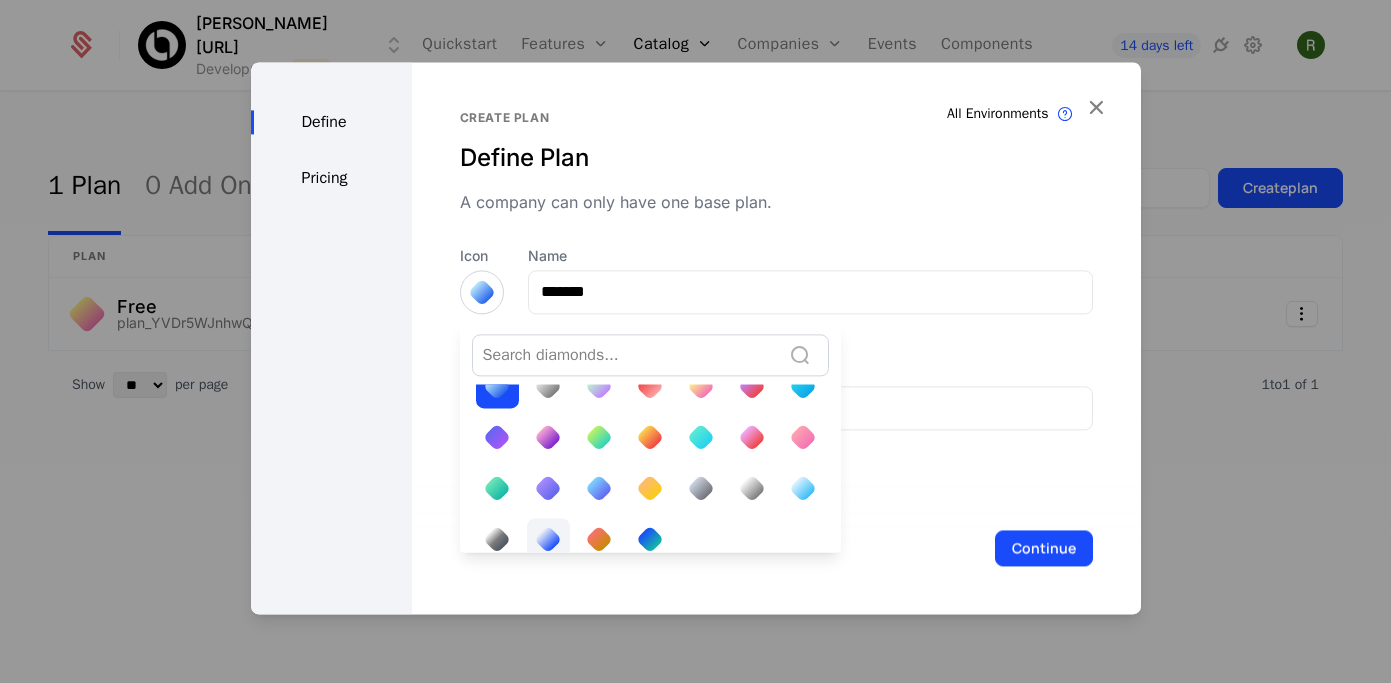 scroll, scrollTop: 50, scrollLeft: 0, axis: vertical 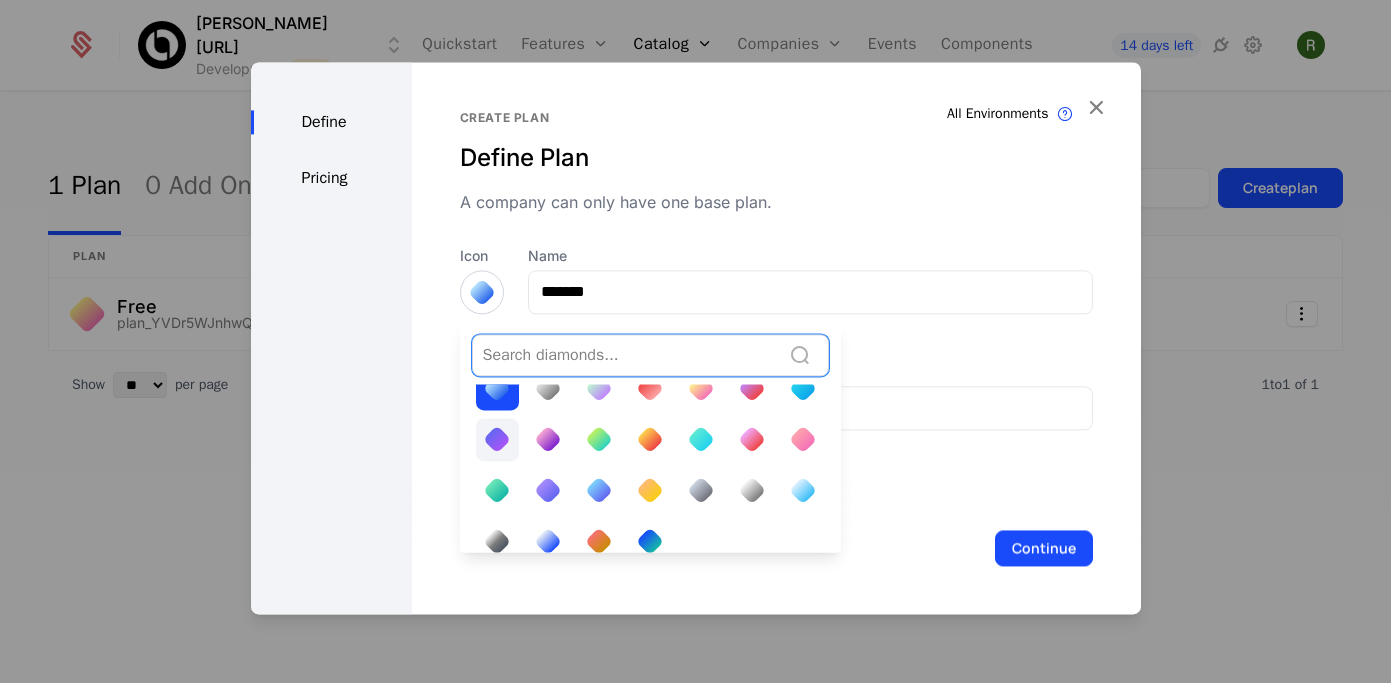 click at bounding box center (497, 439) 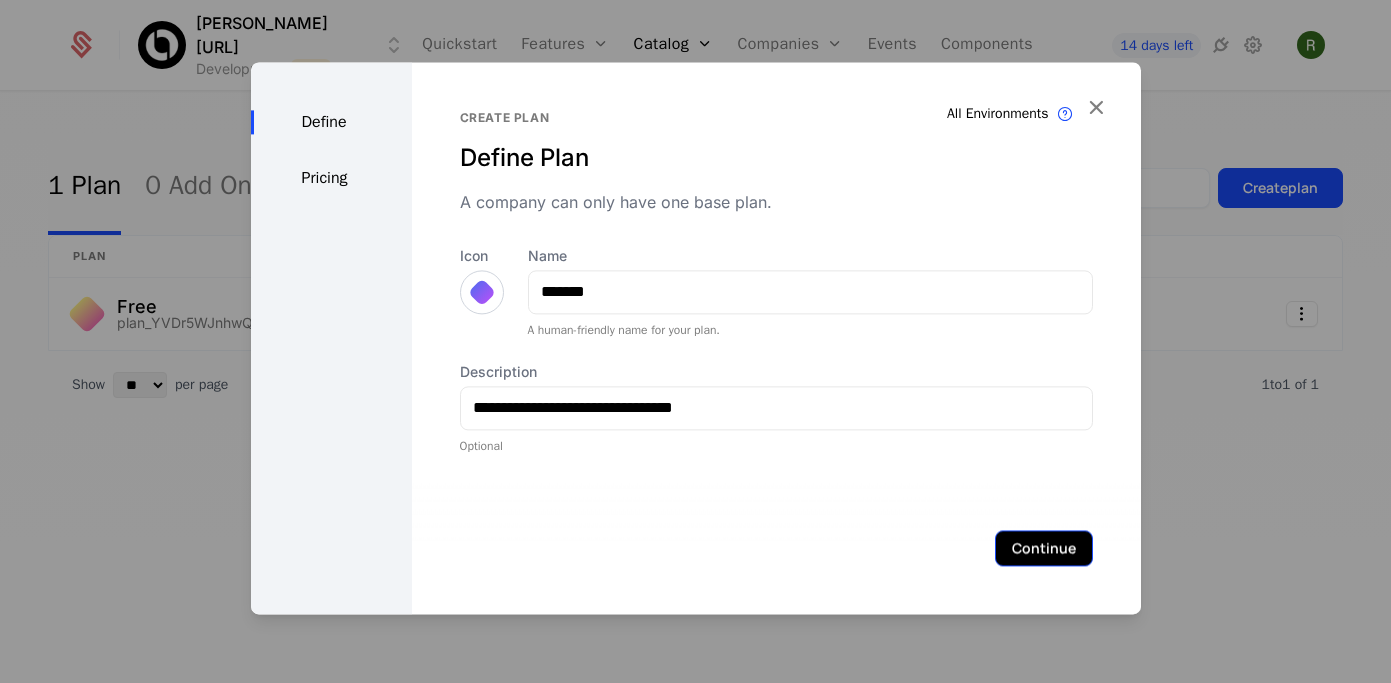 click on "Continue" at bounding box center (1044, 548) 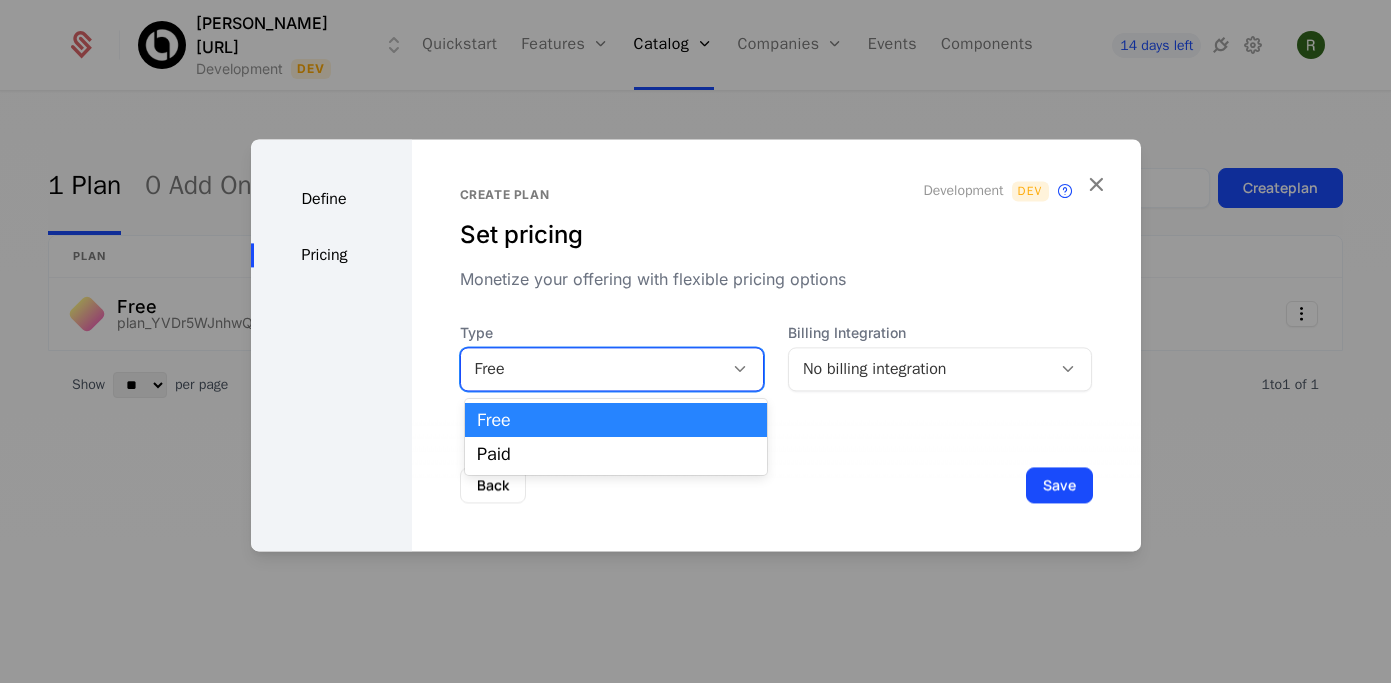 click on "Free" at bounding box center [592, 369] 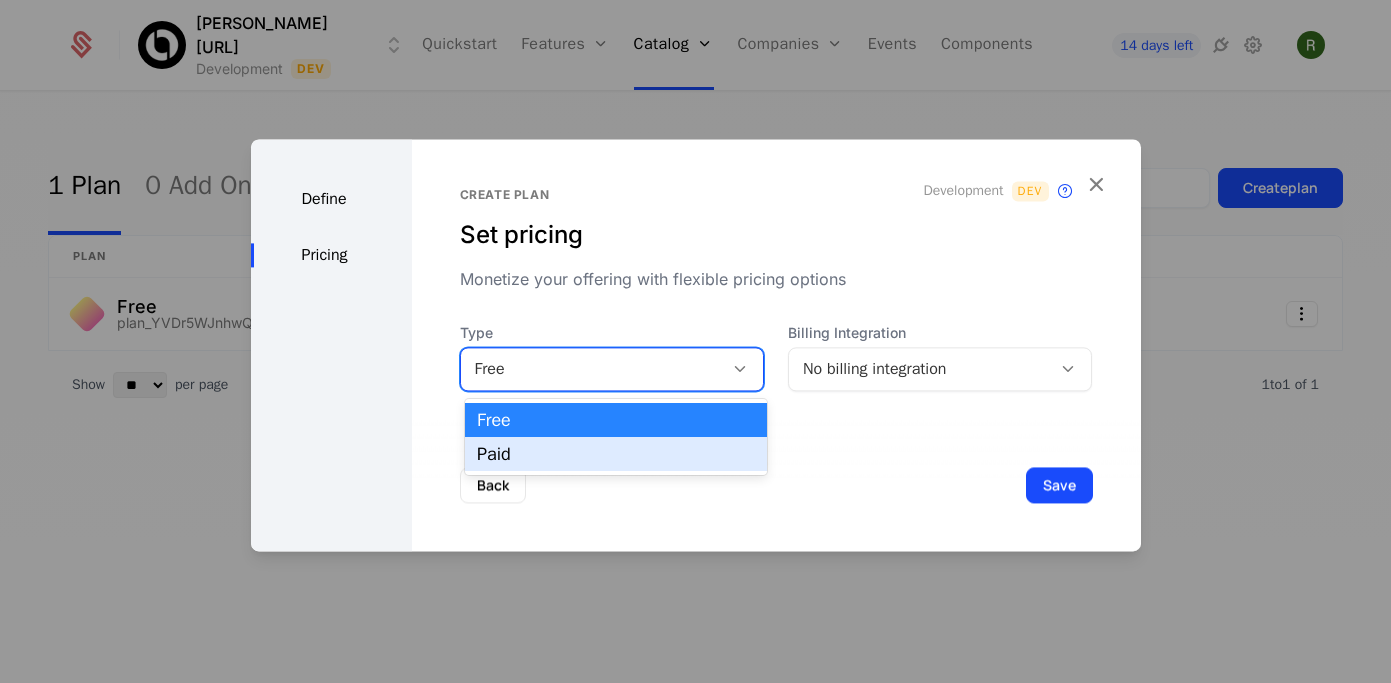click on "Paid" at bounding box center (616, 454) 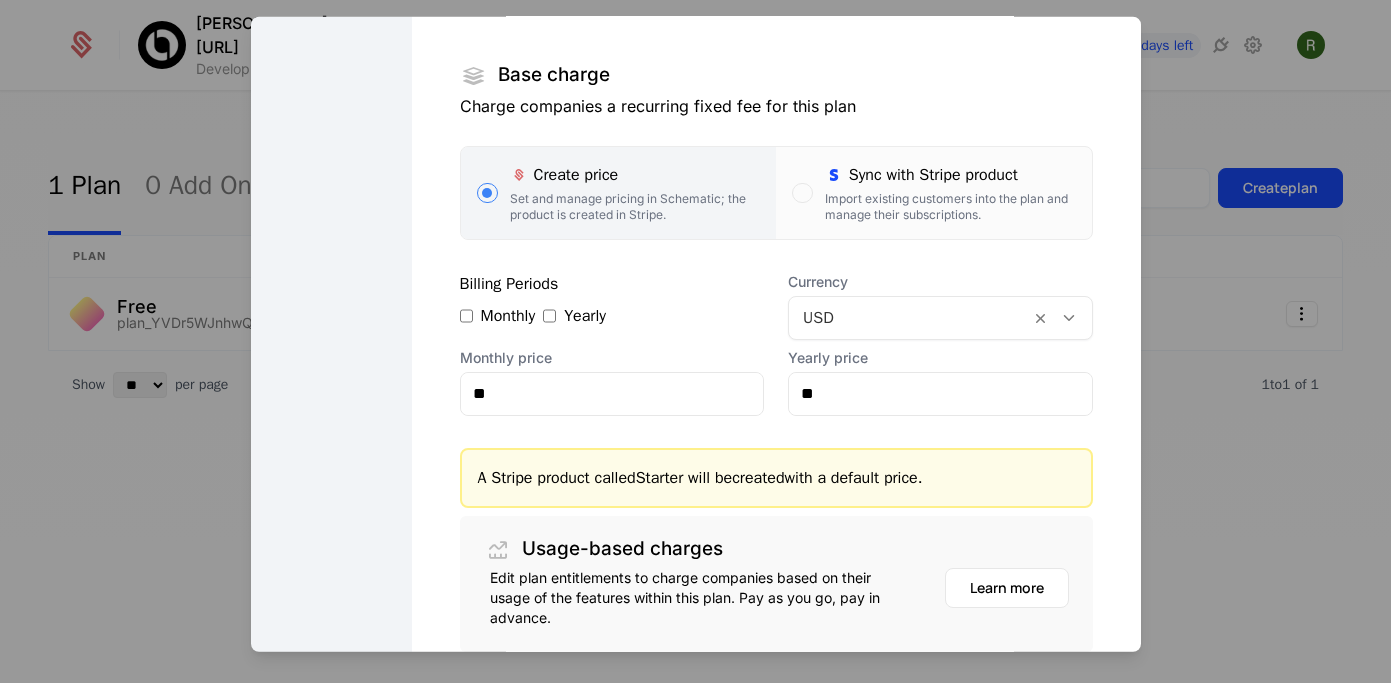 scroll, scrollTop: 475, scrollLeft: 0, axis: vertical 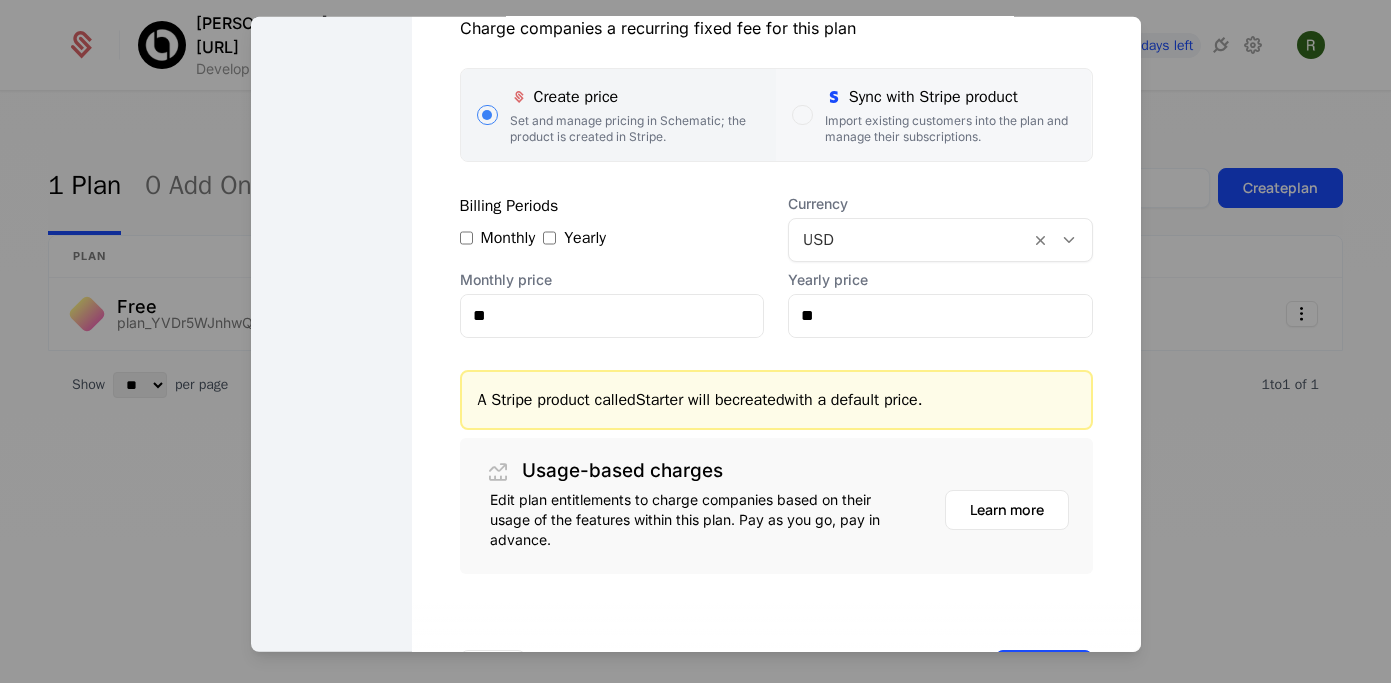 click at bounding box center (802, 114) 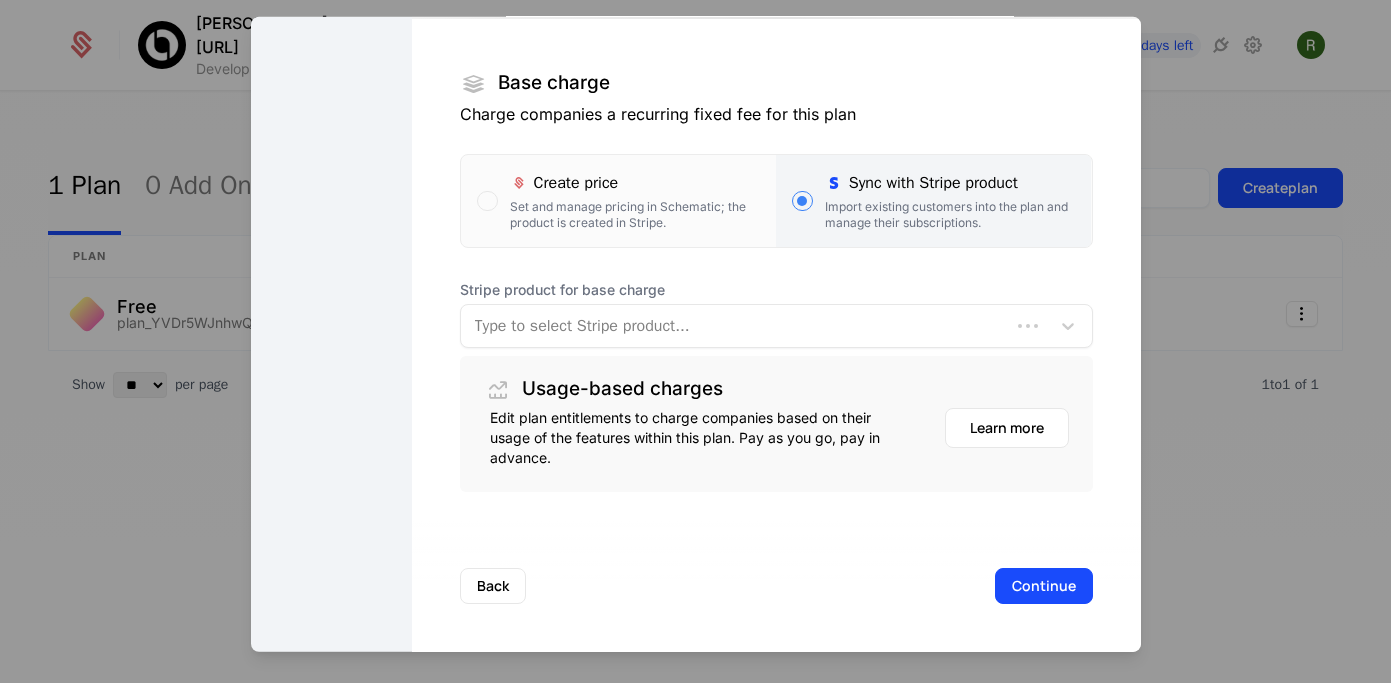 scroll, scrollTop: 301, scrollLeft: 0, axis: vertical 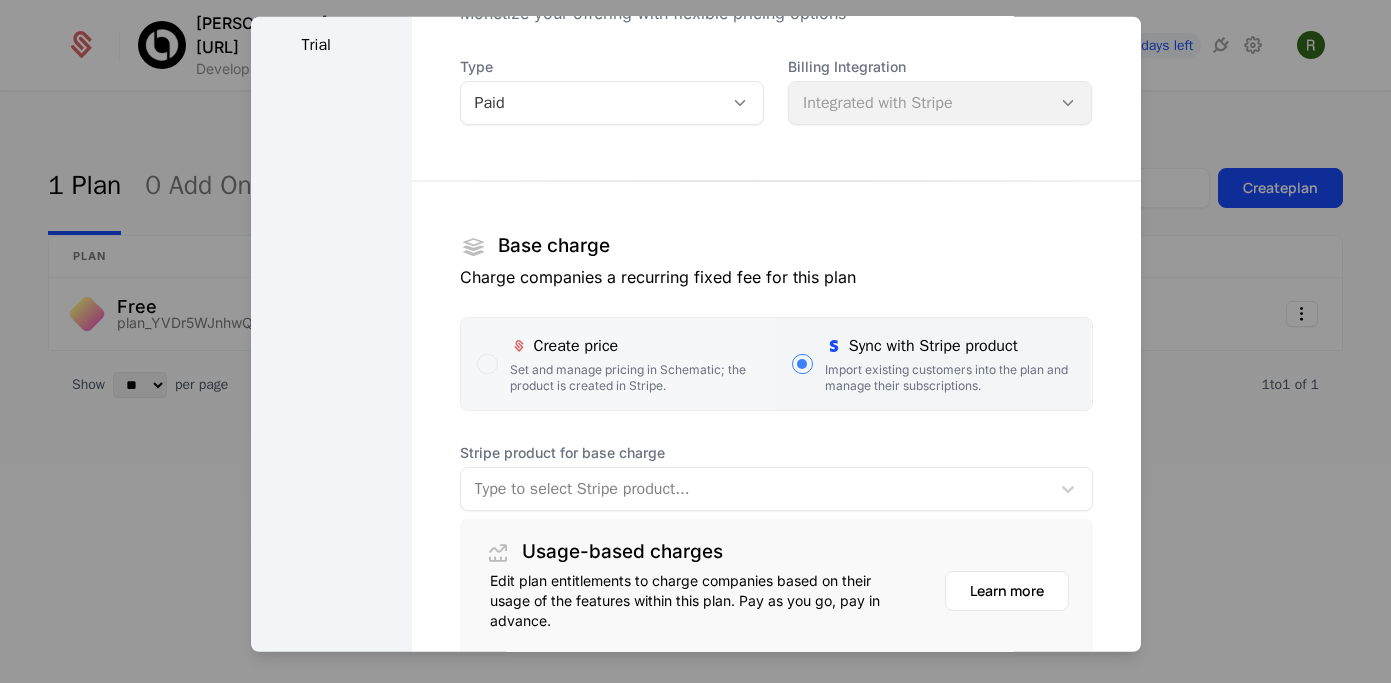 click on "Create price Set and manage pricing in Schematic; the product is created in Stripe." at bounding box center (618, 363) 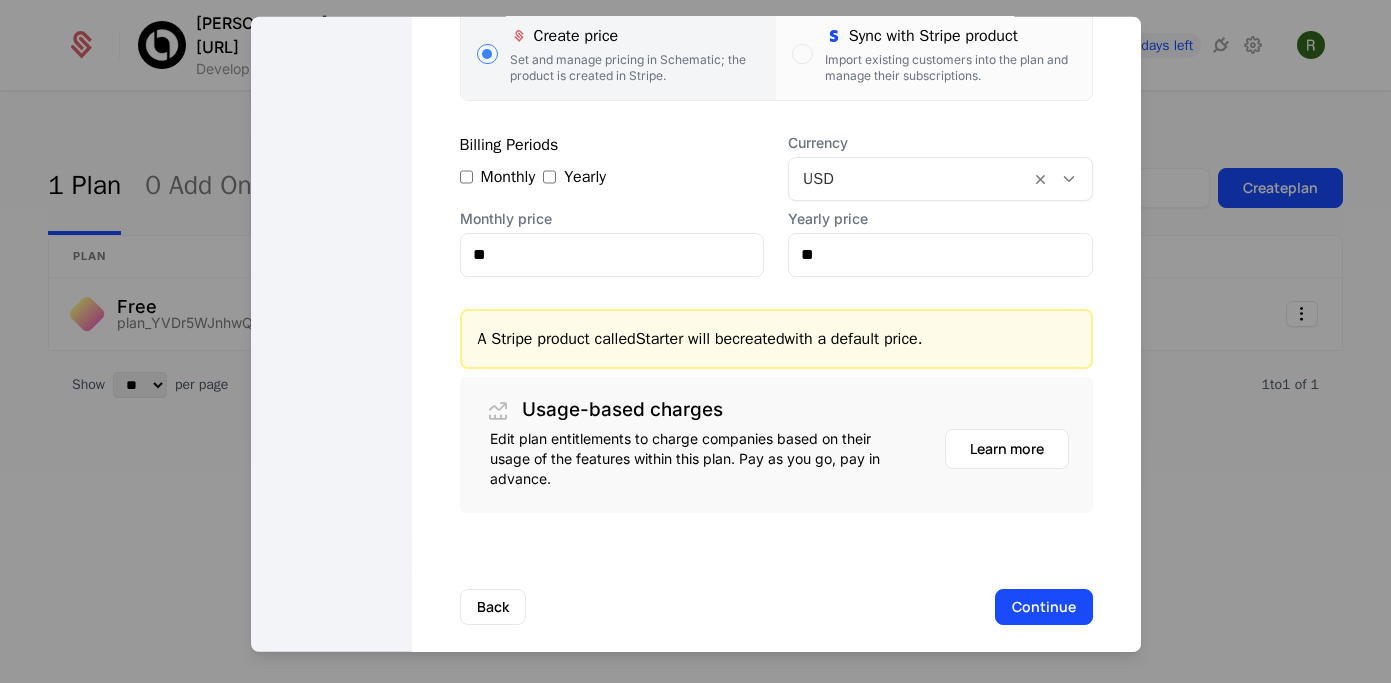 scroll, scrollTop: 457, scrollLeft: 0, axis: vertical 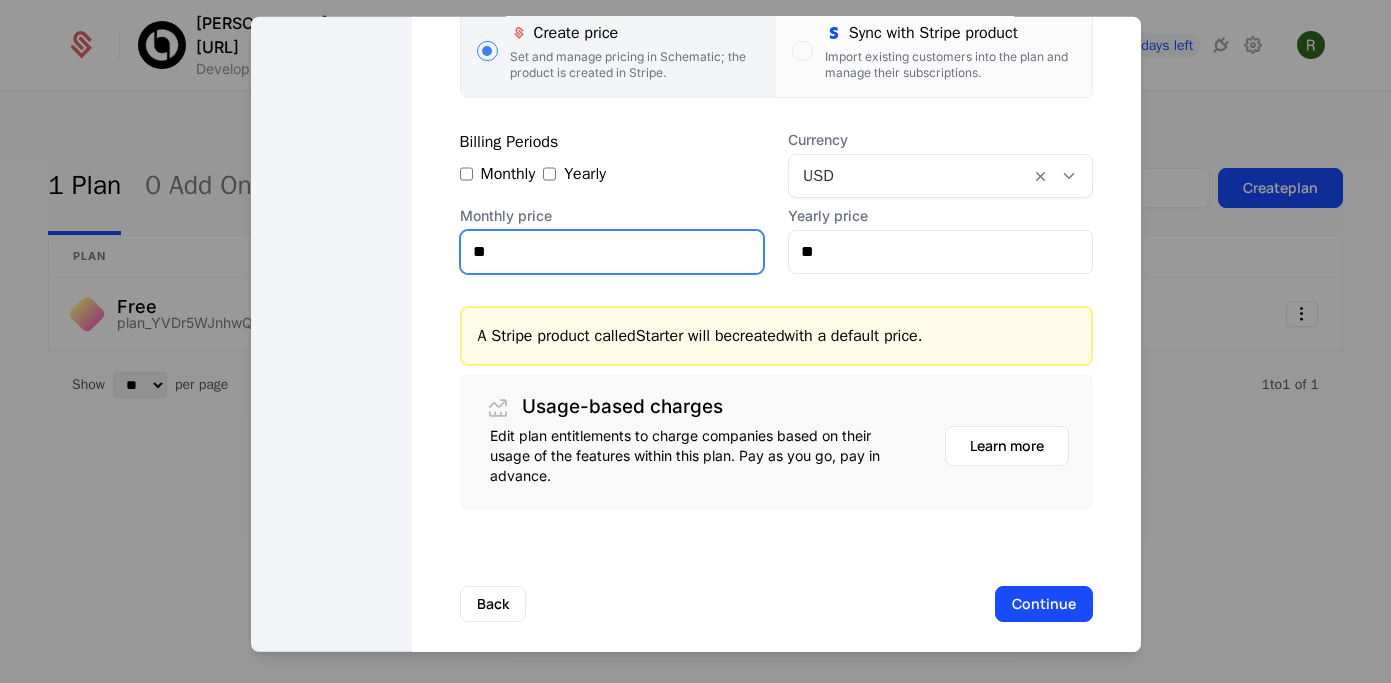 click on "**" at bounding box center [612, 251] 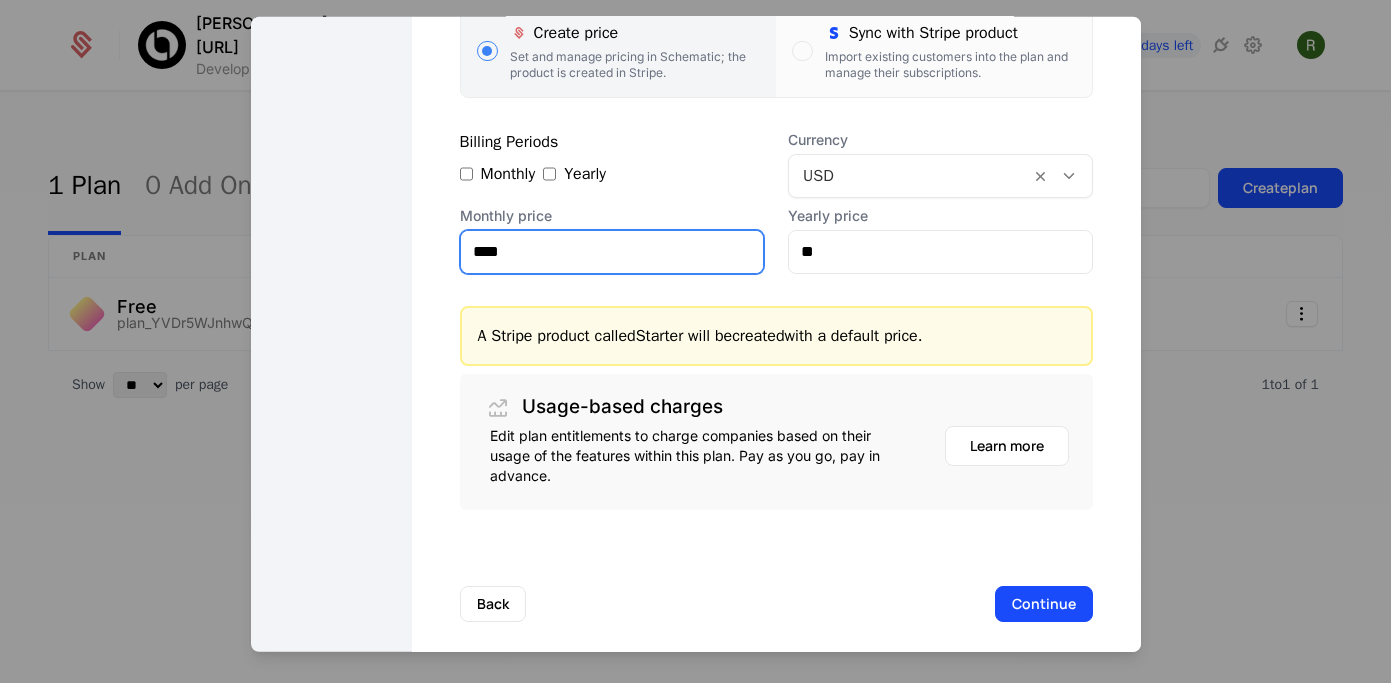 click on "****" at bounding box center (612, 251) 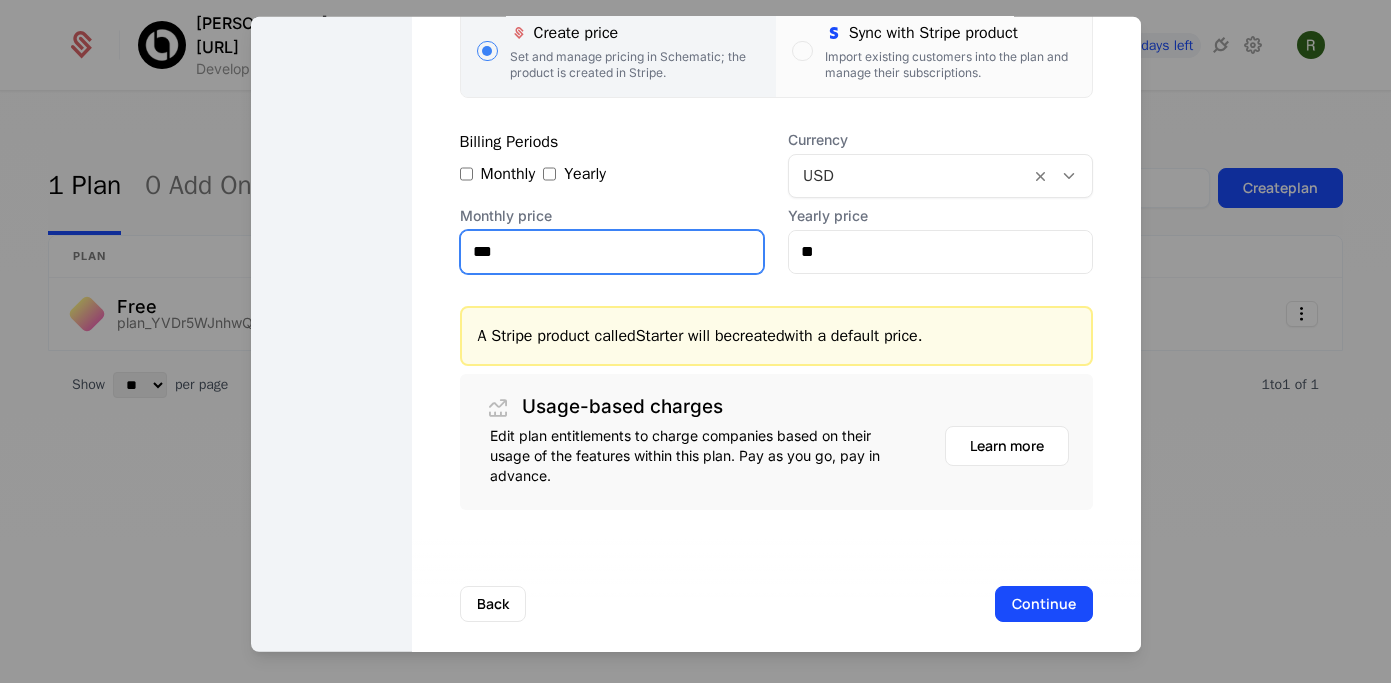 type on "**" 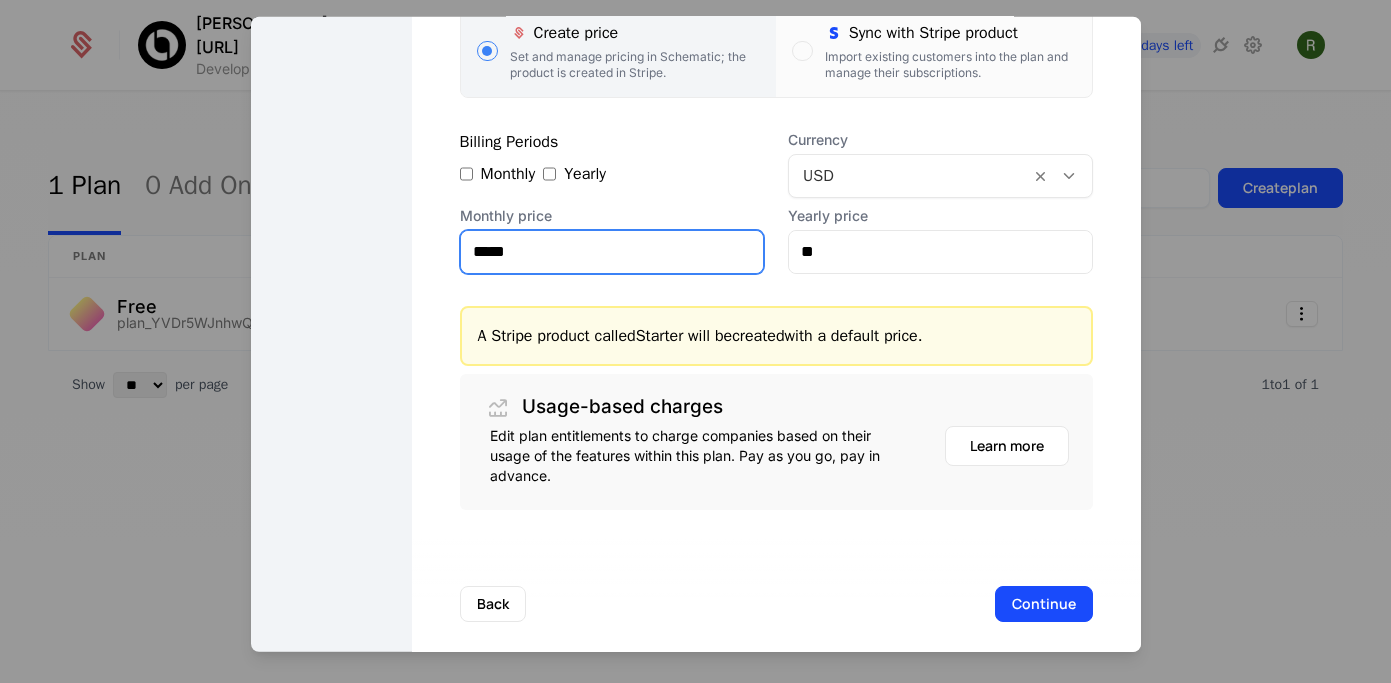 type on "*****" 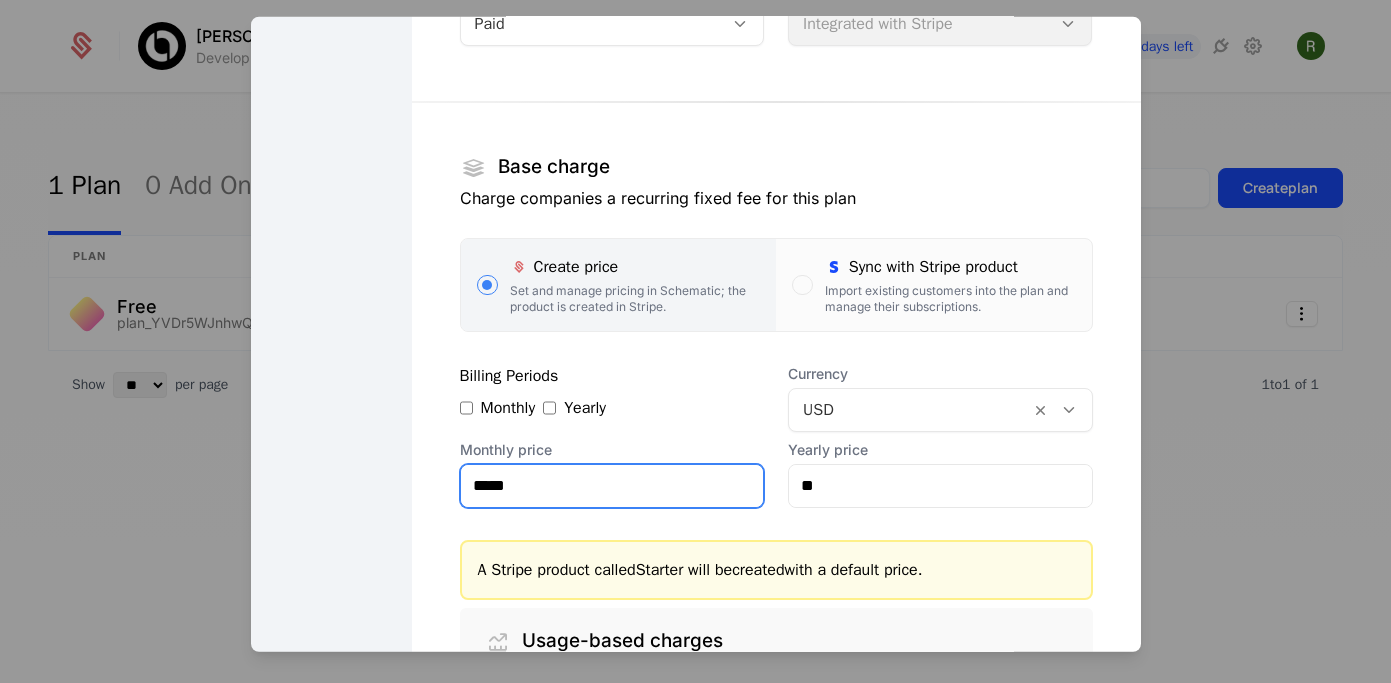 scroll, scrollTop: 165, scrollLeft: 0, axis: vertical 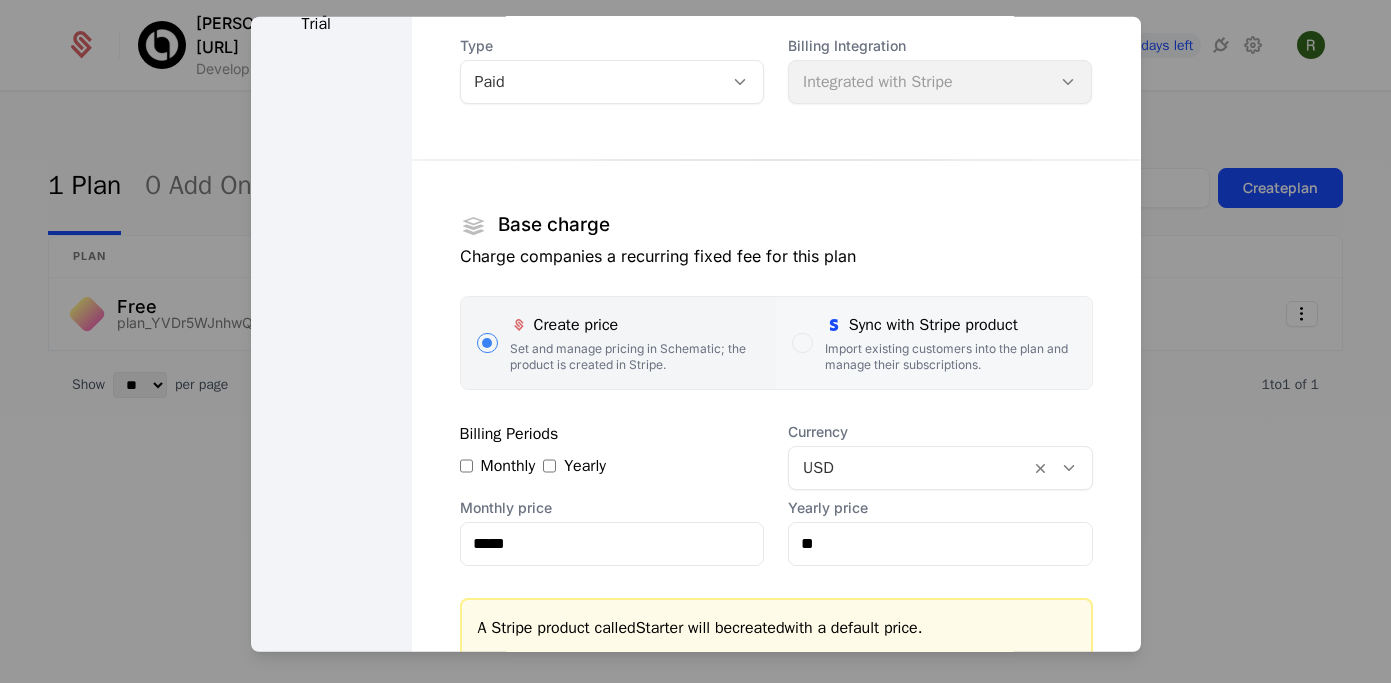 click at bounding box center (802, 342) 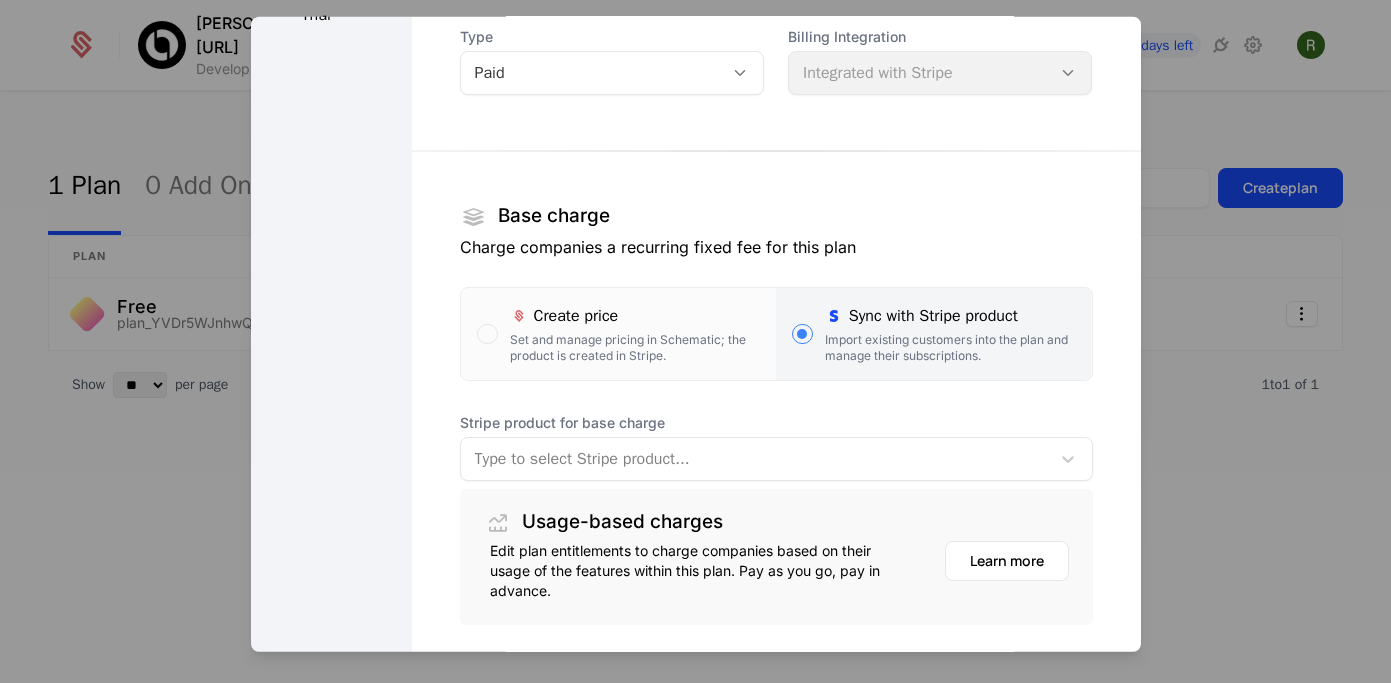 scroll, scrollTop: 307, scrollLeft: 0, axis: vertical 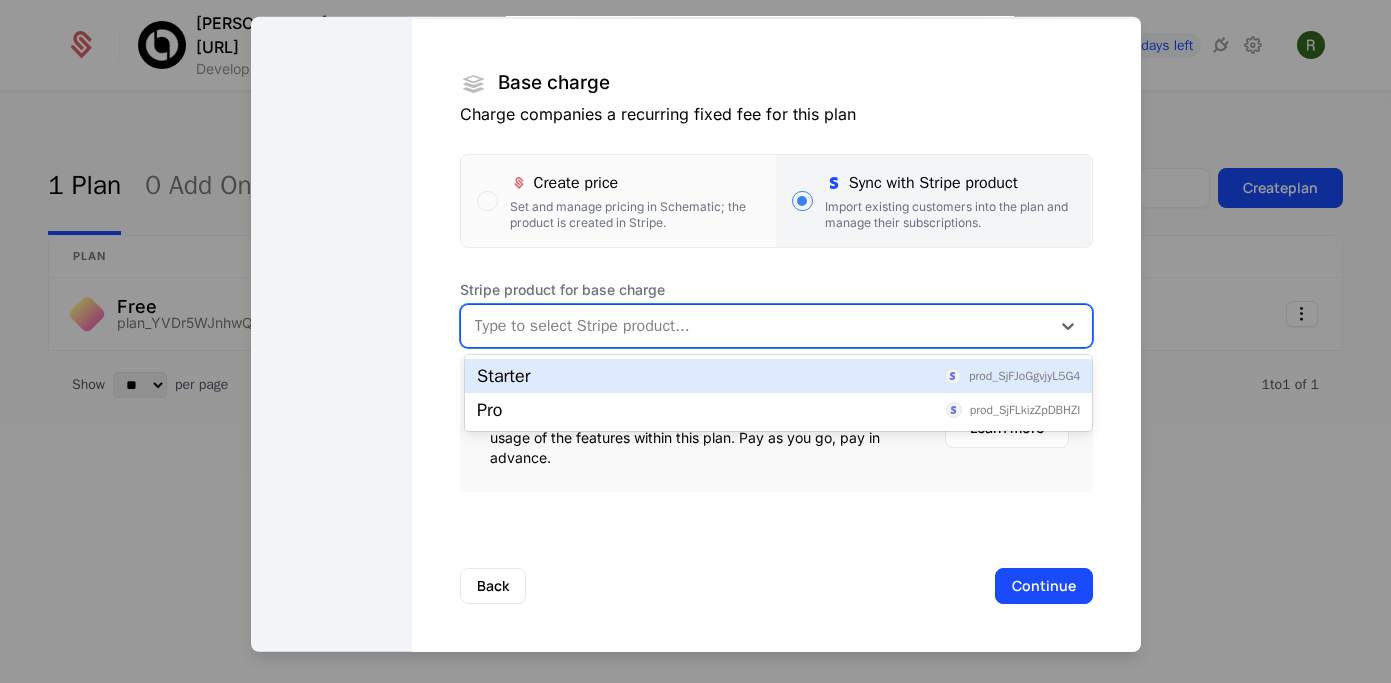 click at bounding box center (755, 325) 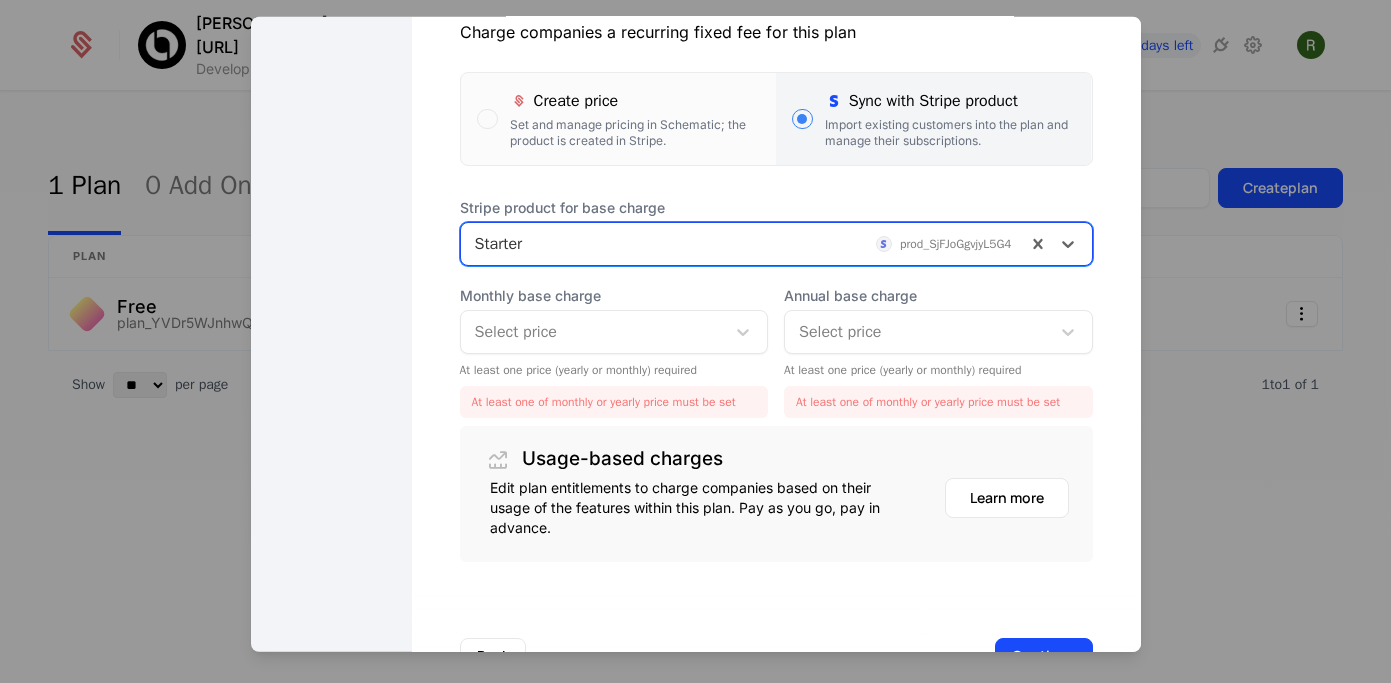 scroll, scrollTop: 425, scrollLeft: 0, axis: vertical 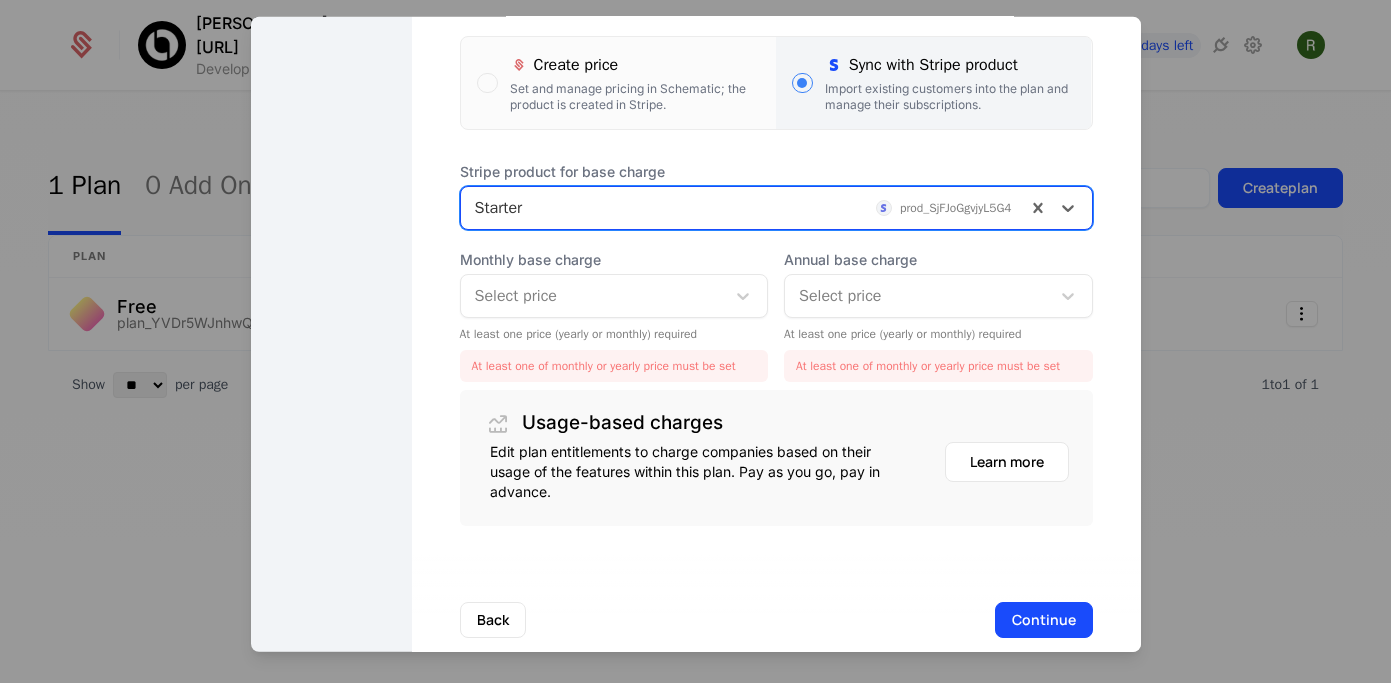 click at bounding box center [593, 295] 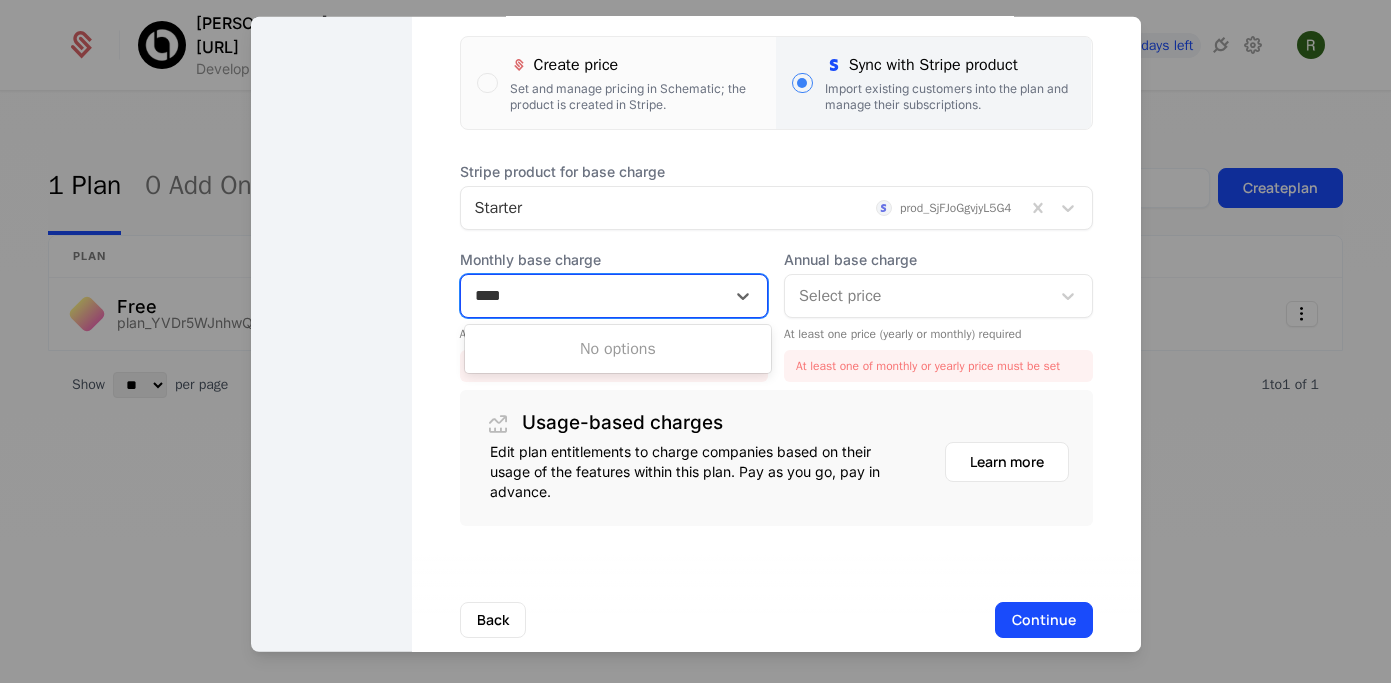 type on "****" 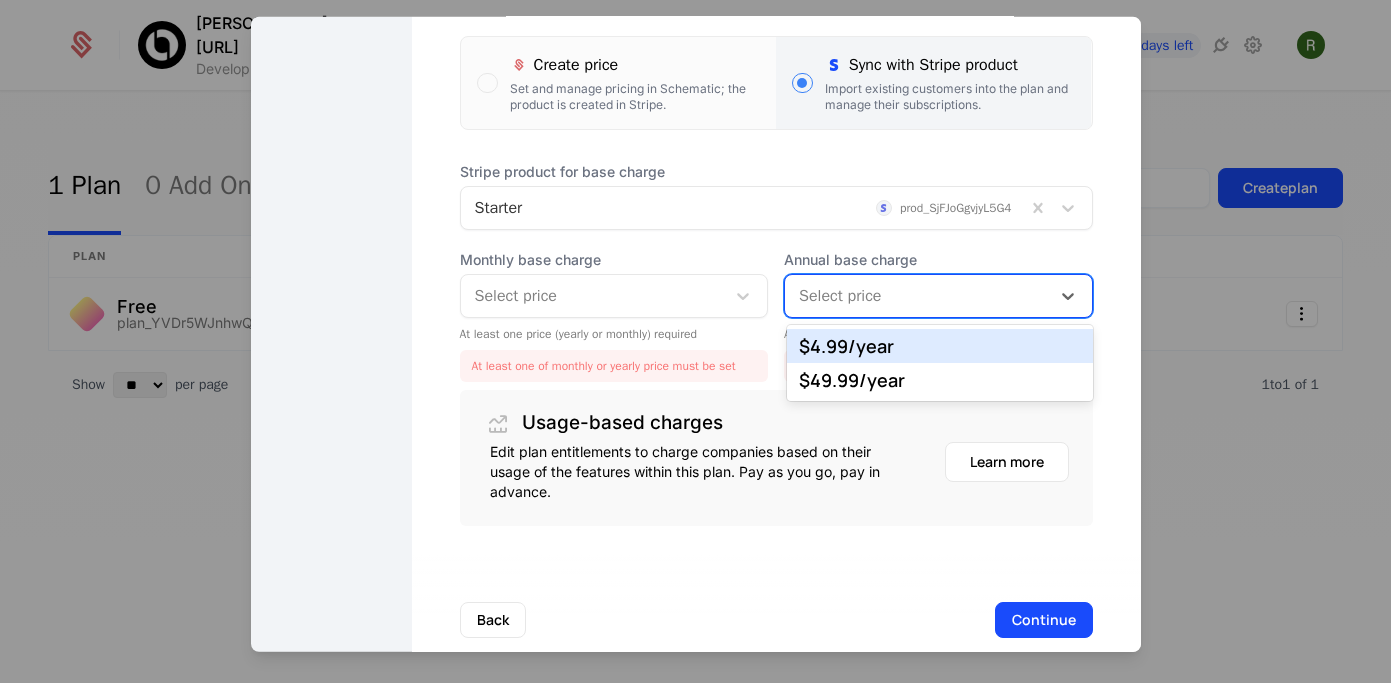 click at bounding box center [917, 295] 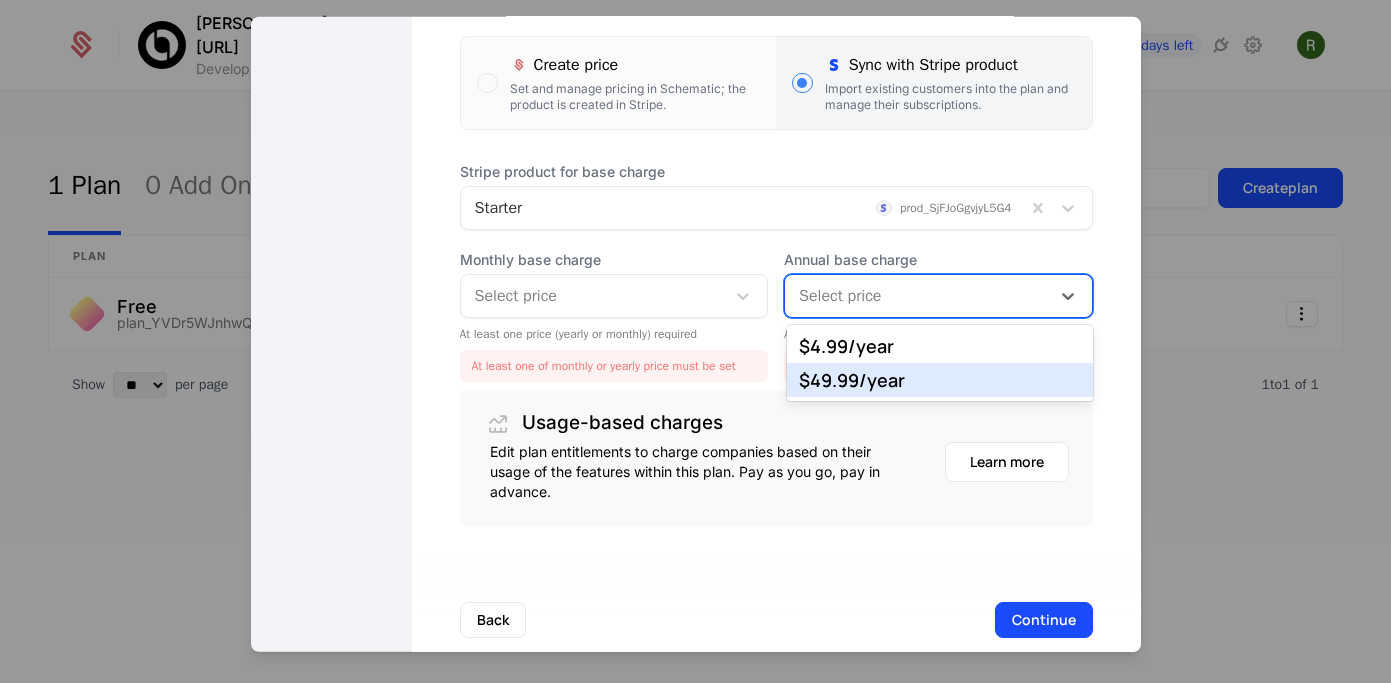 click on "$49.99 /year" at bounding box center (940, 380) 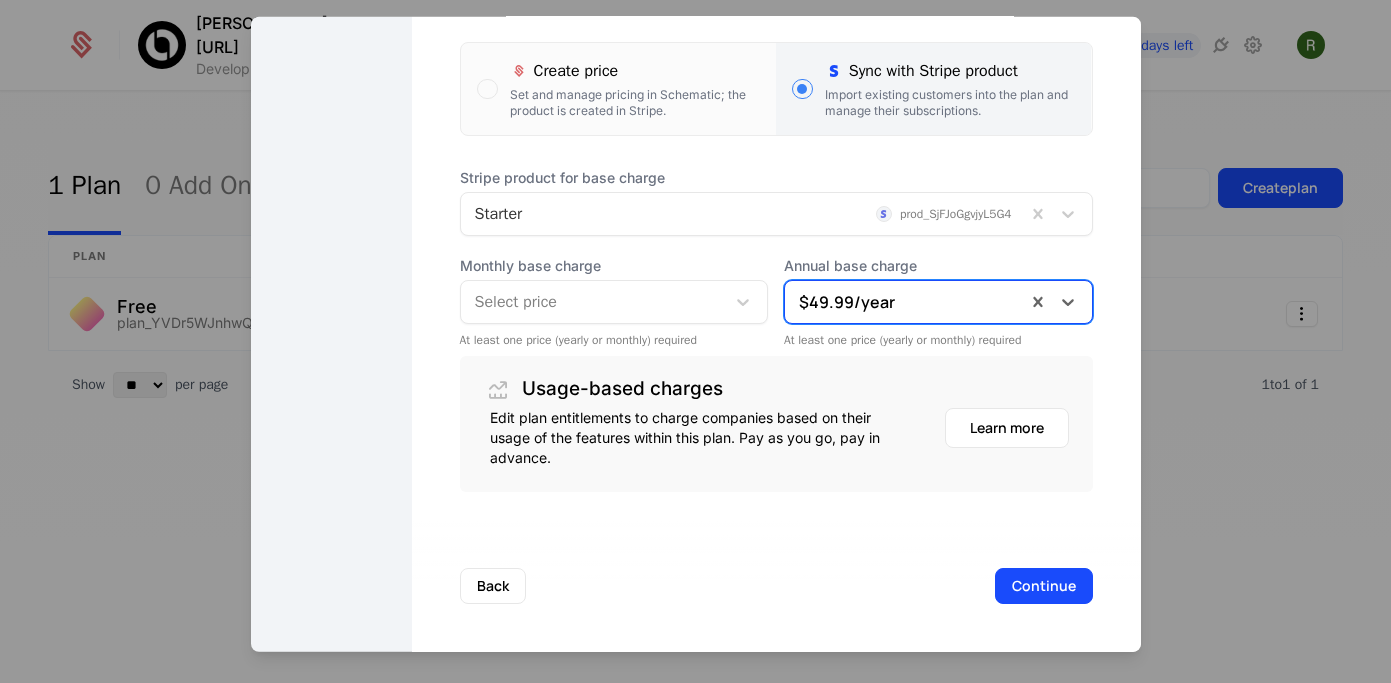 scroll, scrollTop: 419, scrollLeft: 0, axis: vertical 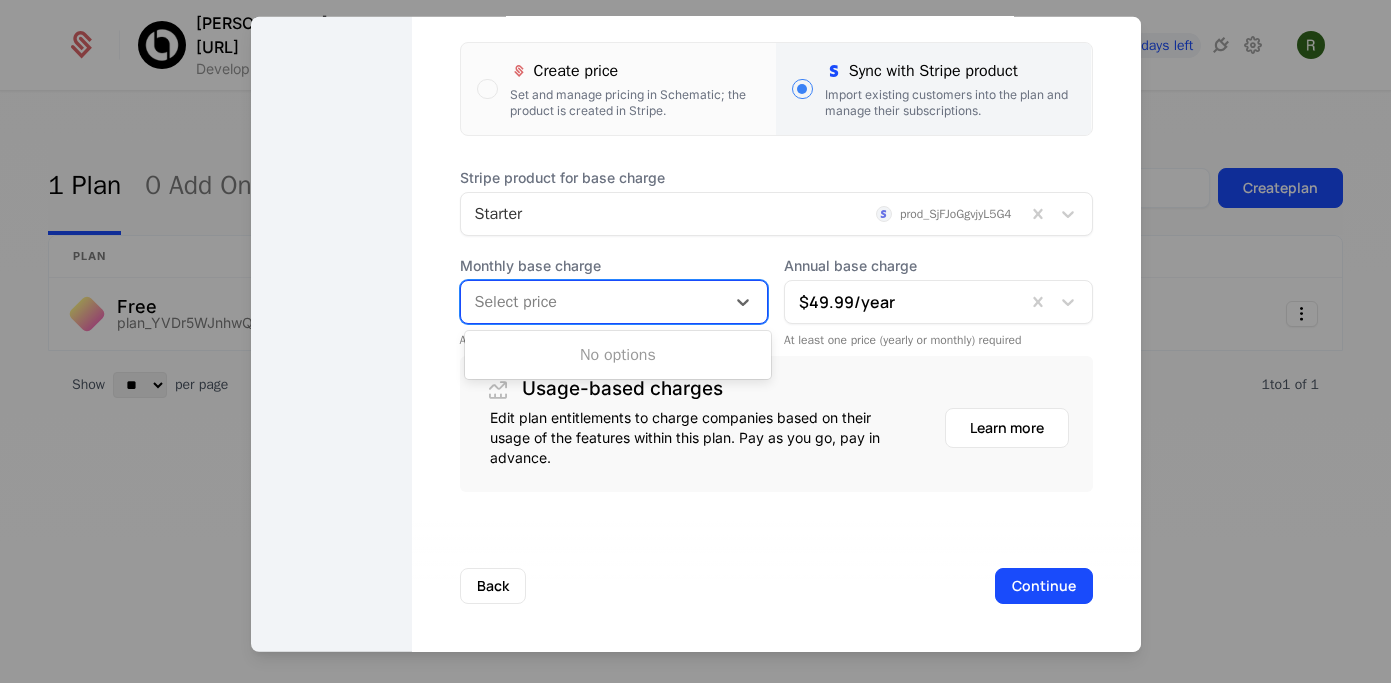 click at bounding box center (593, 301) 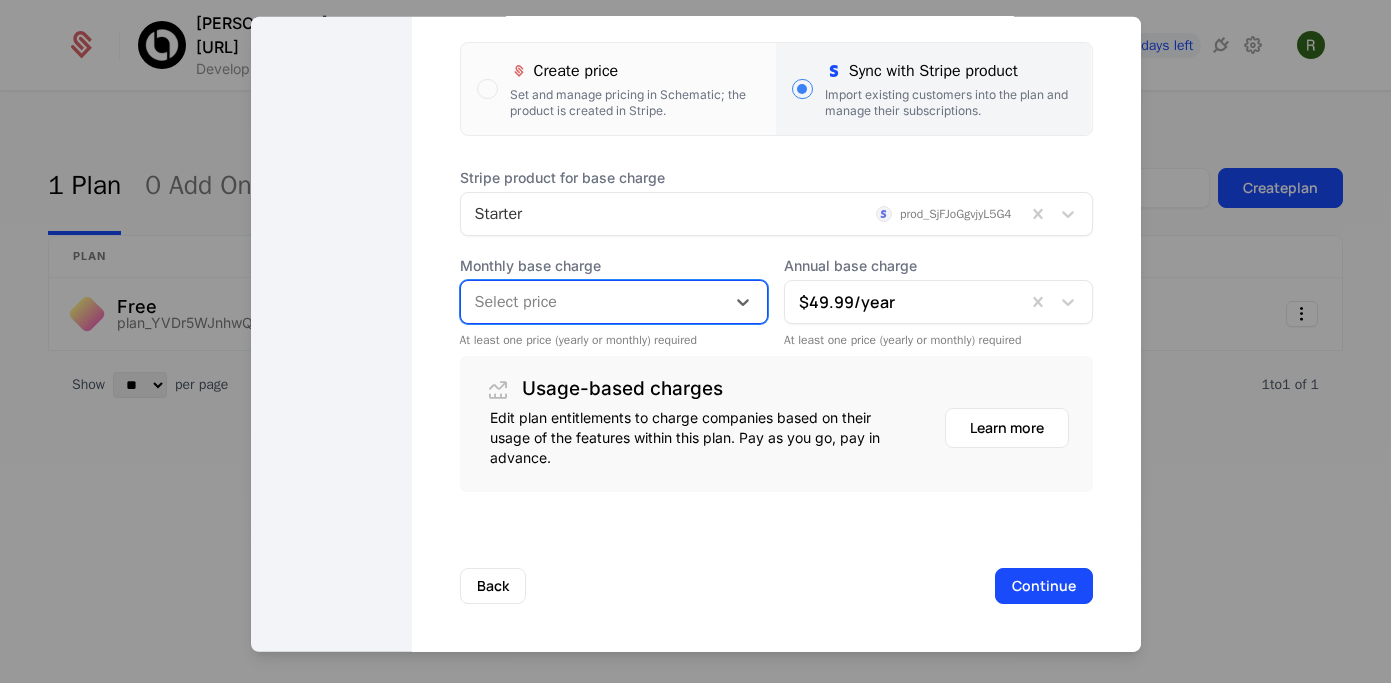 scroll, scrollTop: 0, scrollLeft: 0, axis: both 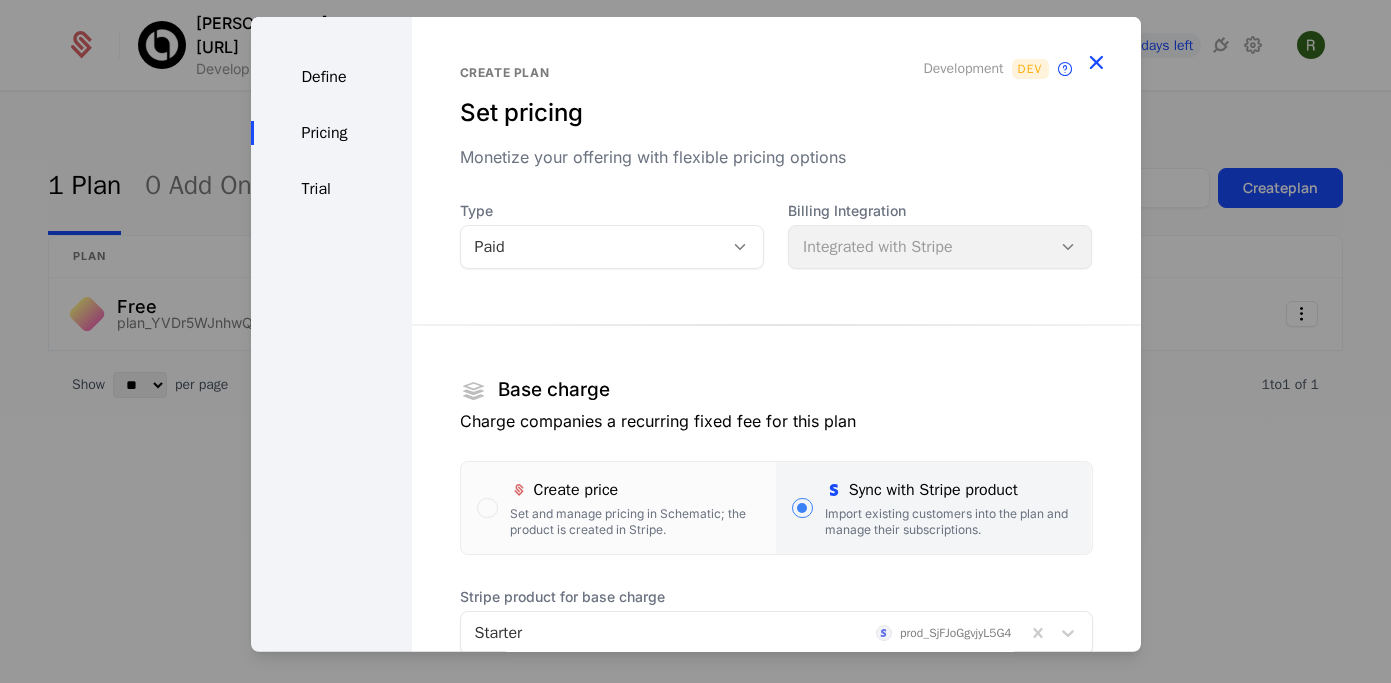 click at bounding box center [1096, 61] 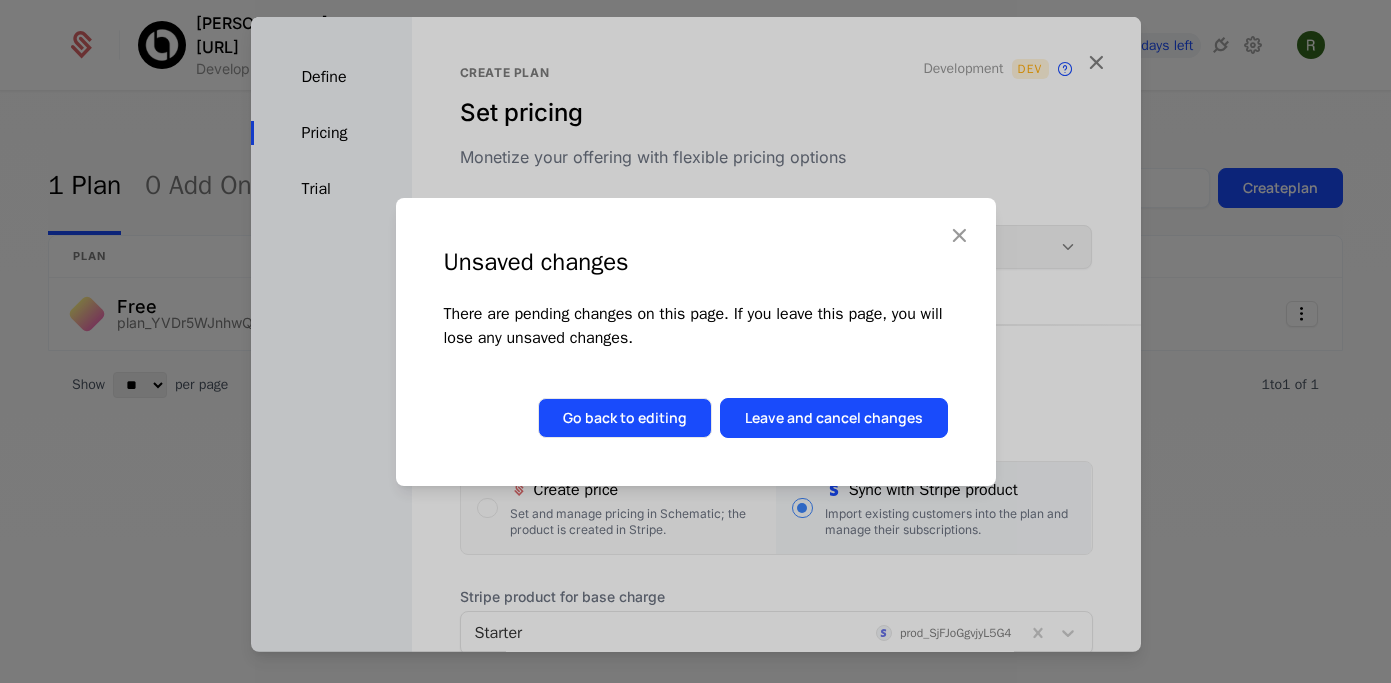 click on "Go back to editing" at bounding box center [625, 418] 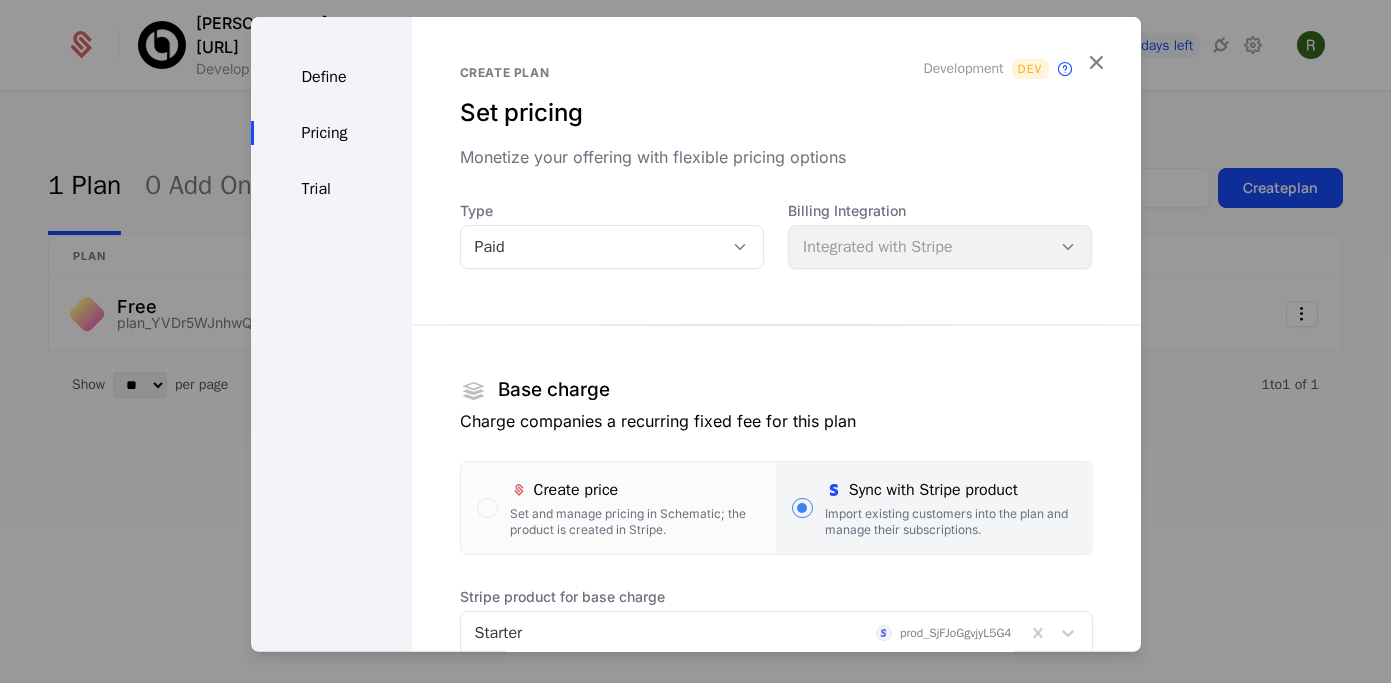 click on "Define" at bounding box center [331, 76] 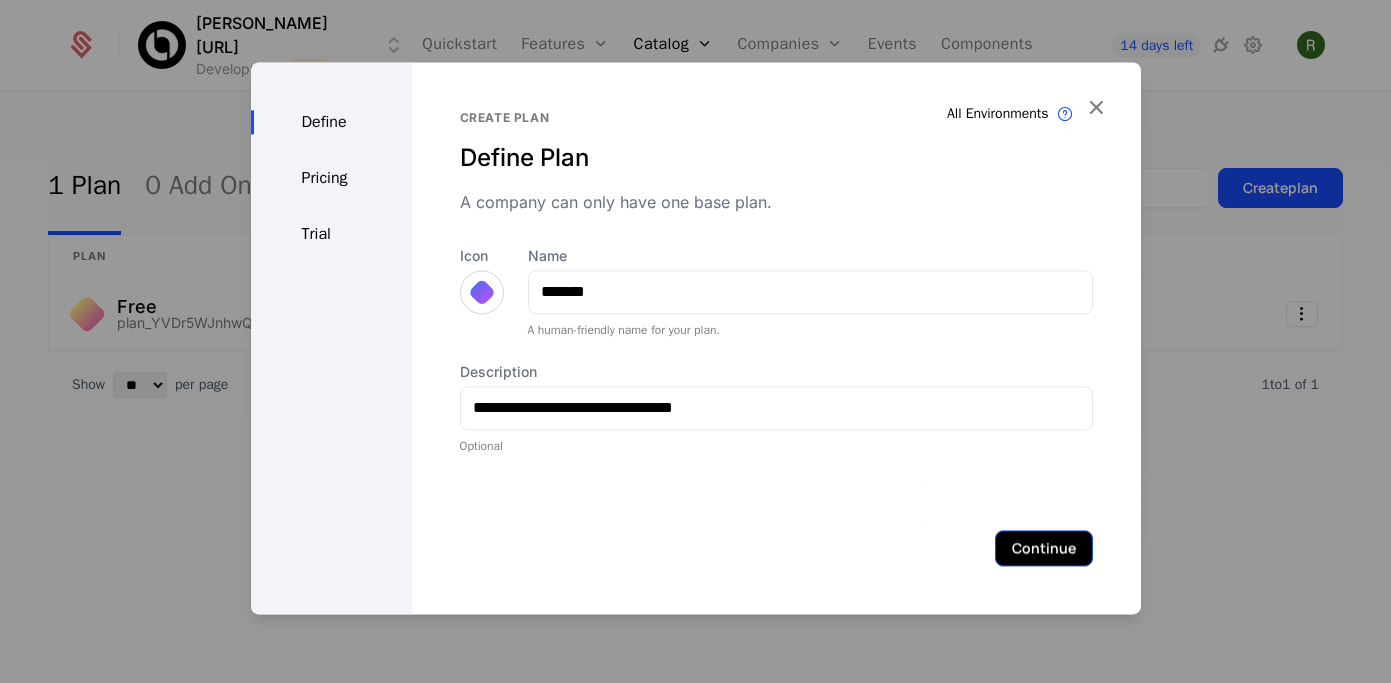 click on "Continue" at bounding box center [1044, 548] 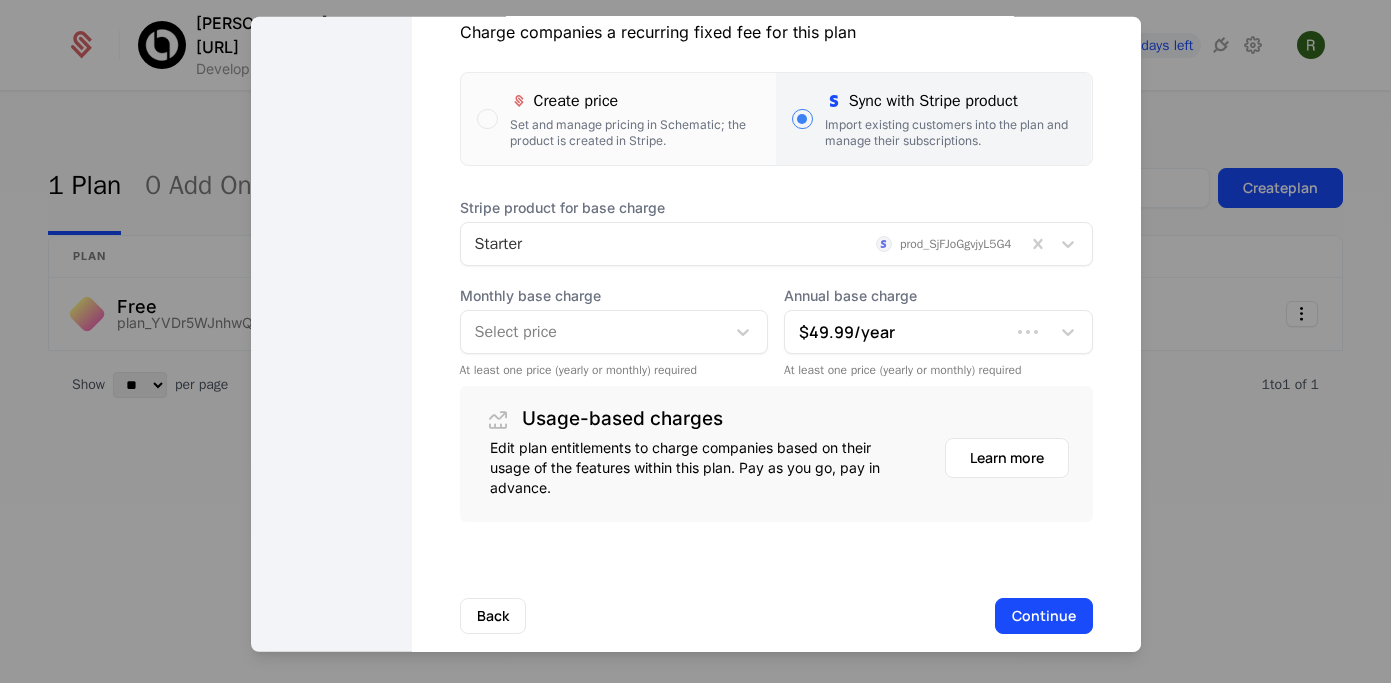 scroll, scrollTop: 419, scrollLeft: 0, axis: vertical 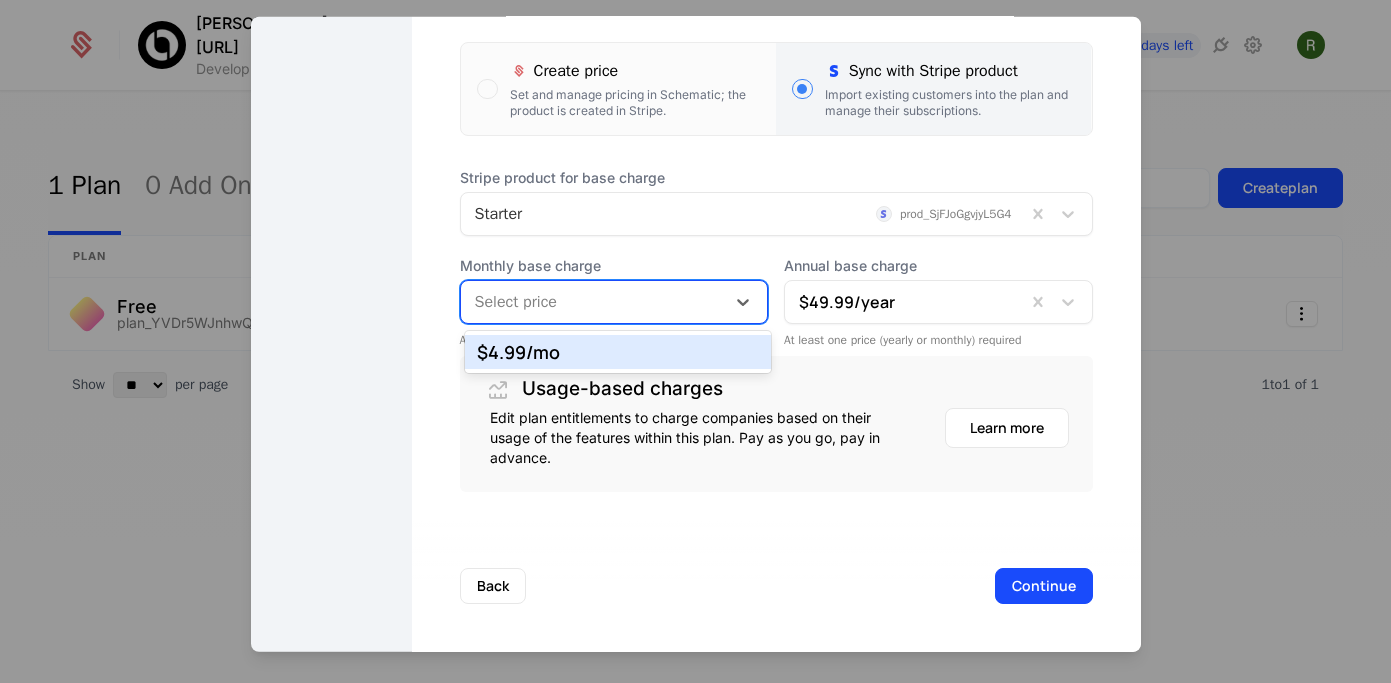 click on "Select price" at bounding box center [593, 301] 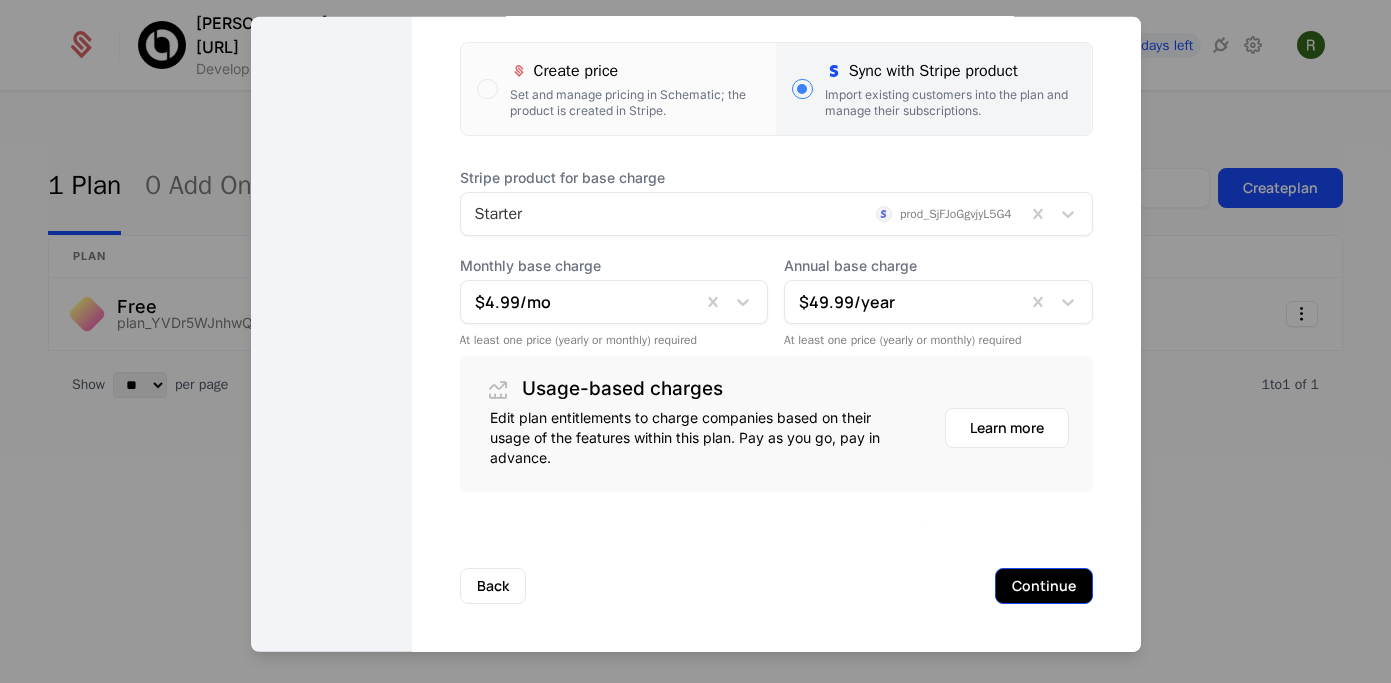 click on "Continue" at bounding box center (1044, 585) 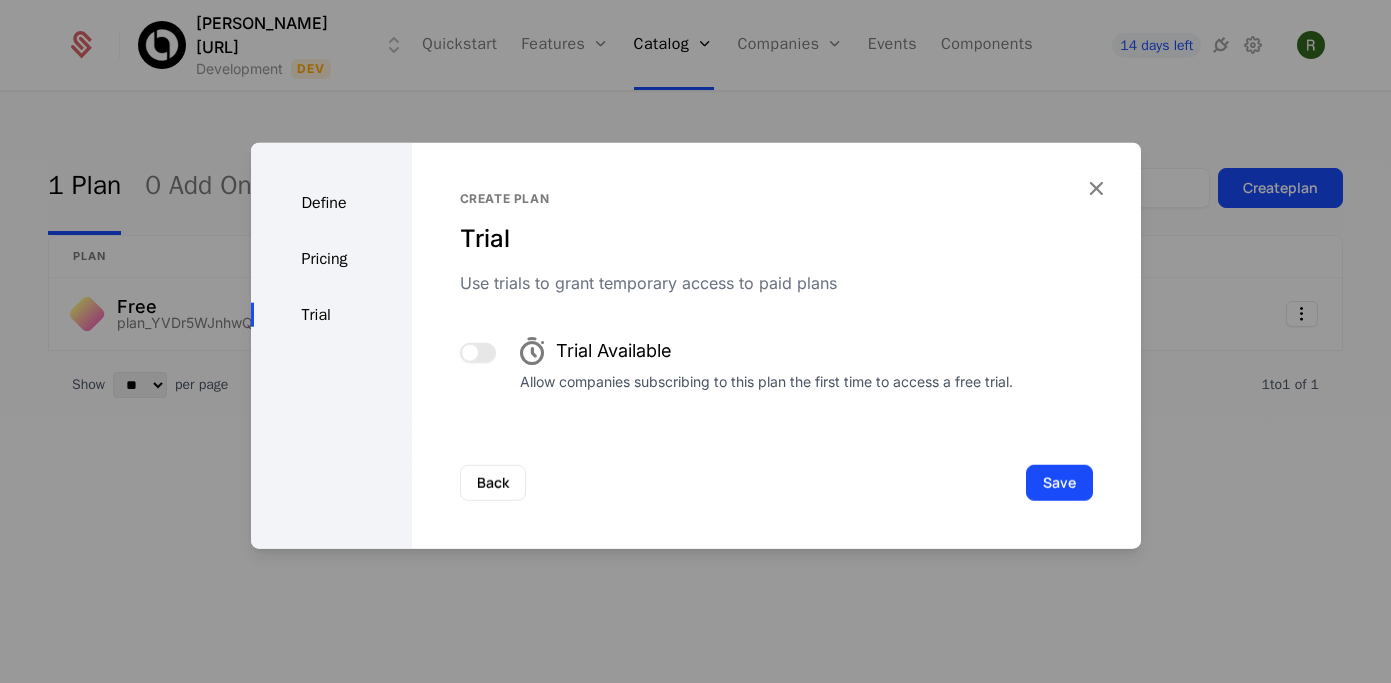 click at bounding box center (478, 352) 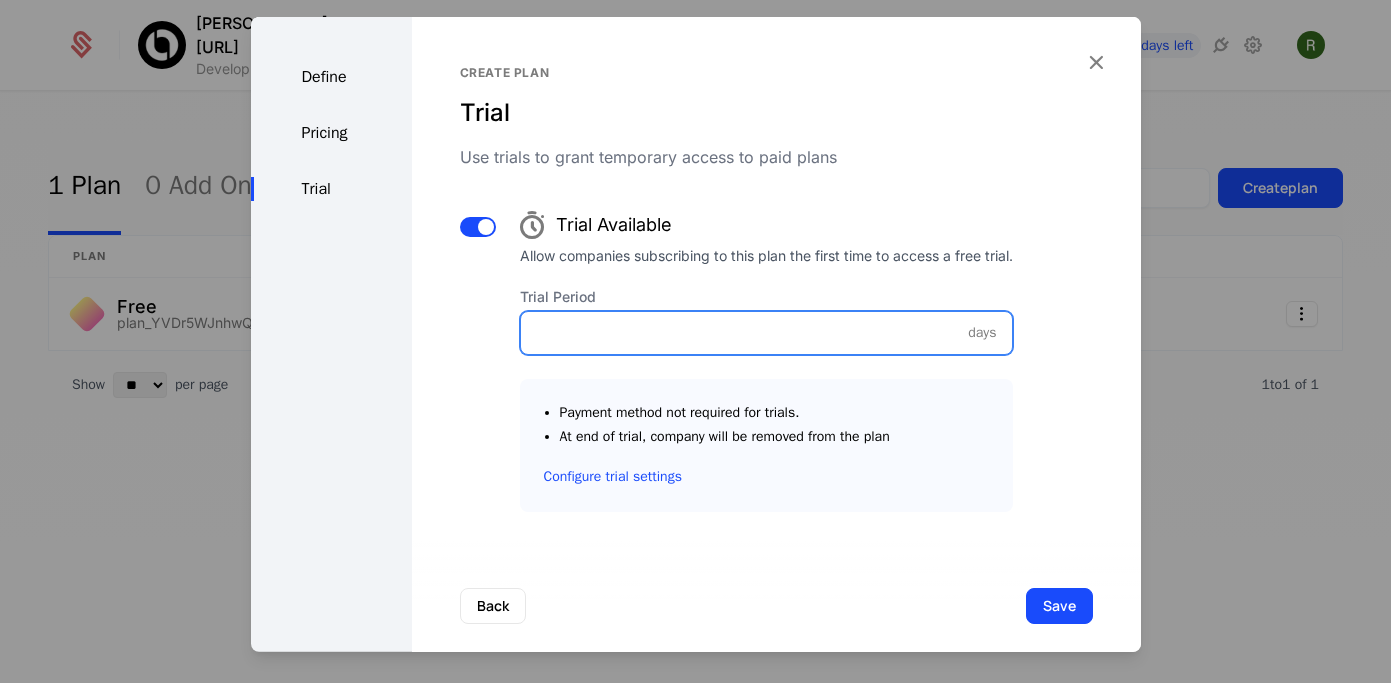 click on "Trial Period" at bounding box center (766, 332) 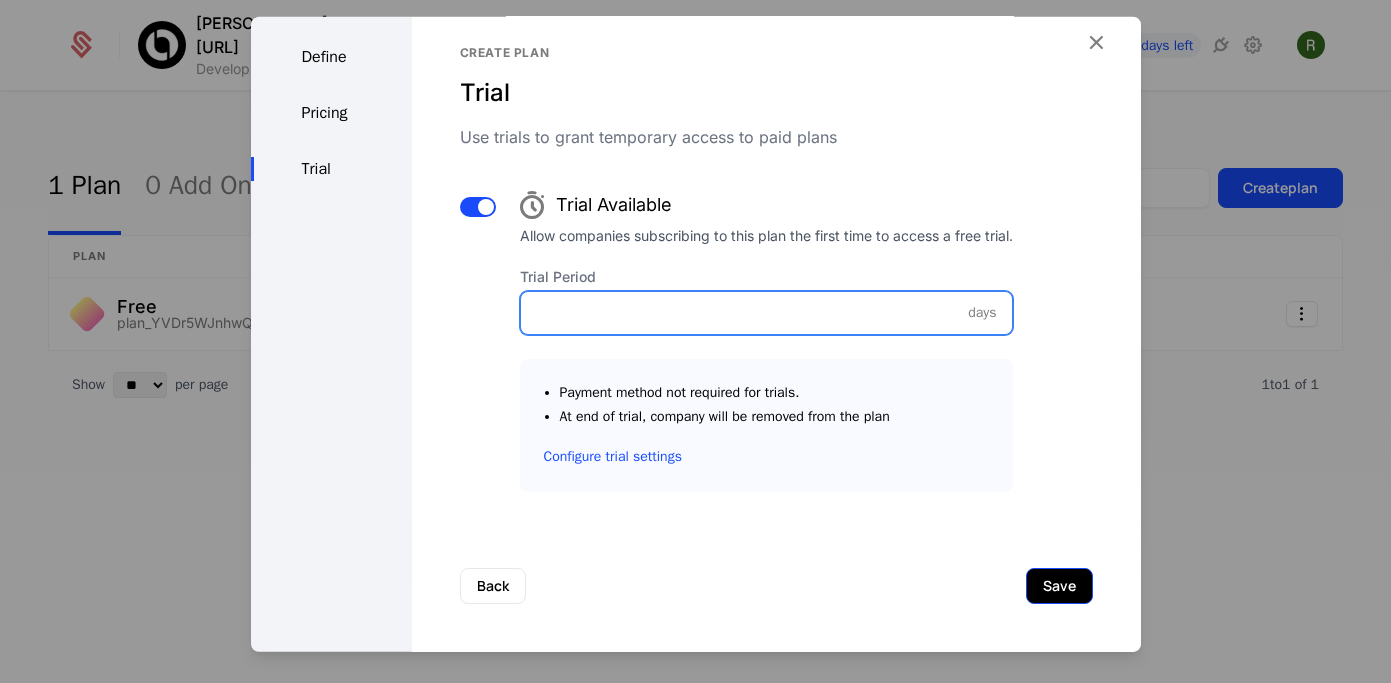 type on "*" 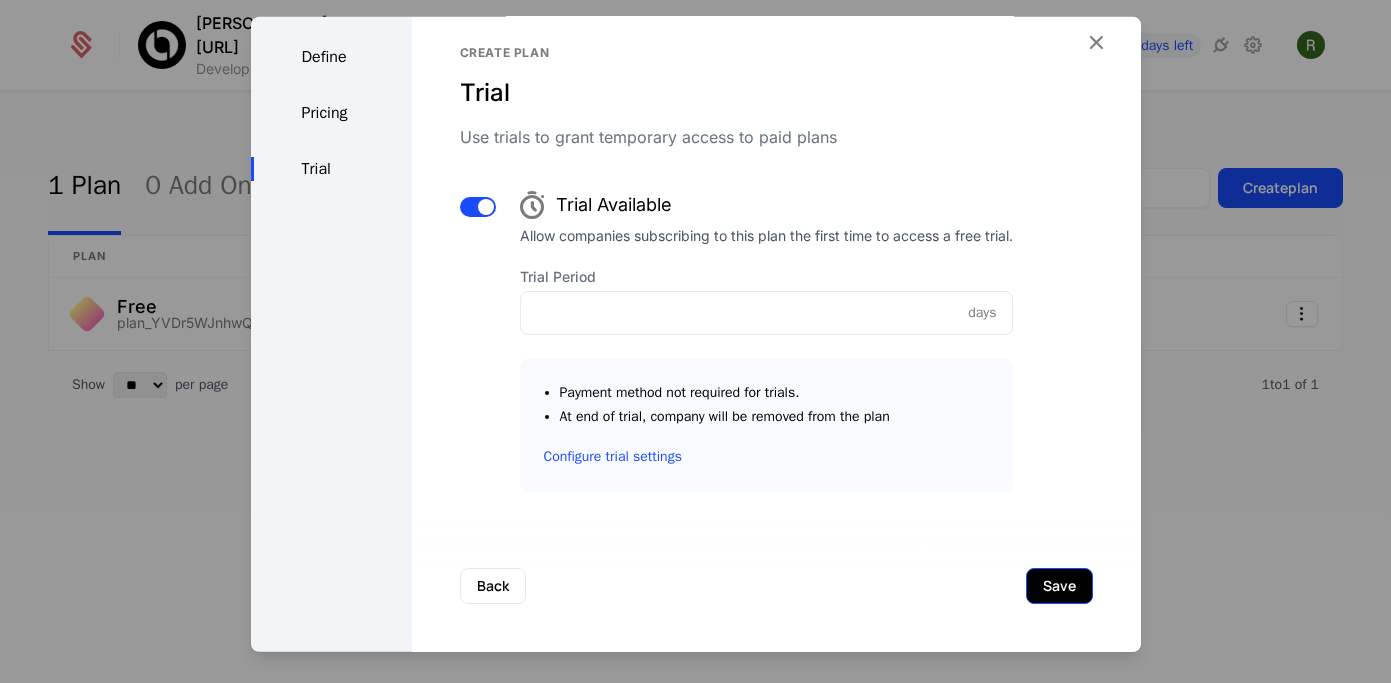 click on "Save" at bounding box center [1059, 585] 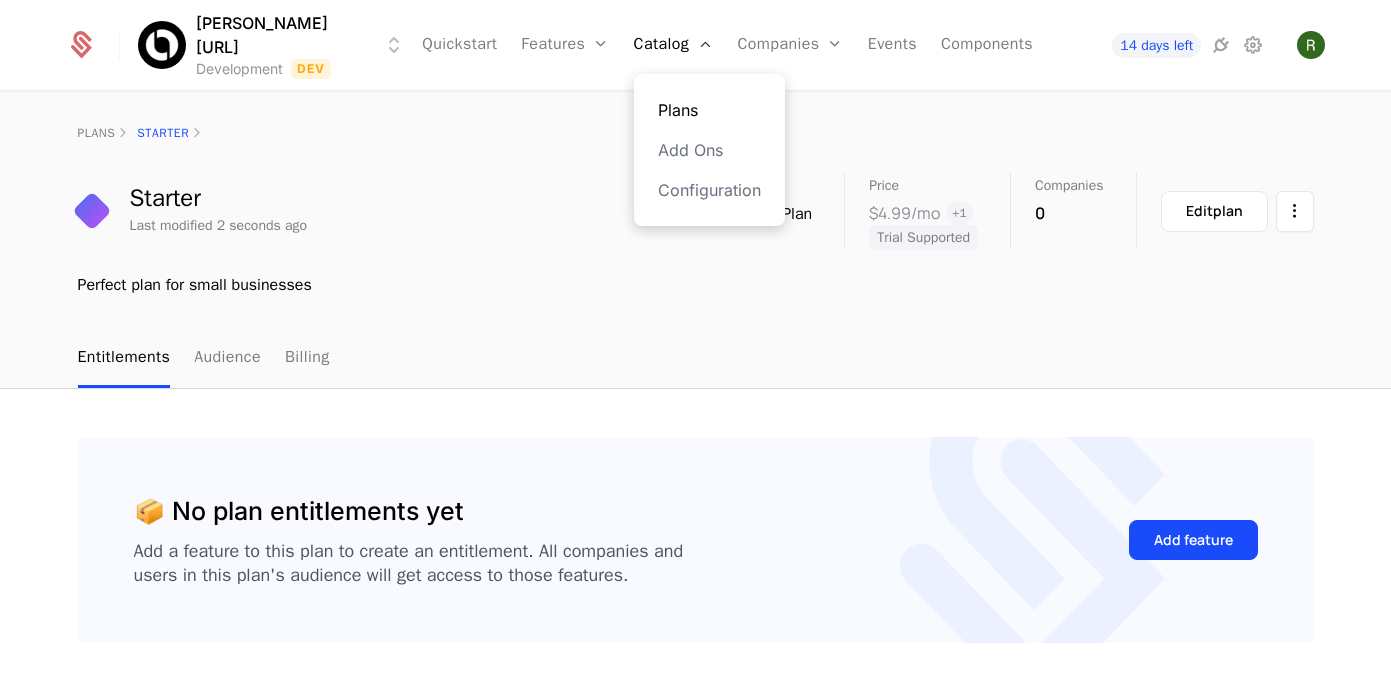 click on "Plans" at bounding box center [709, 110] 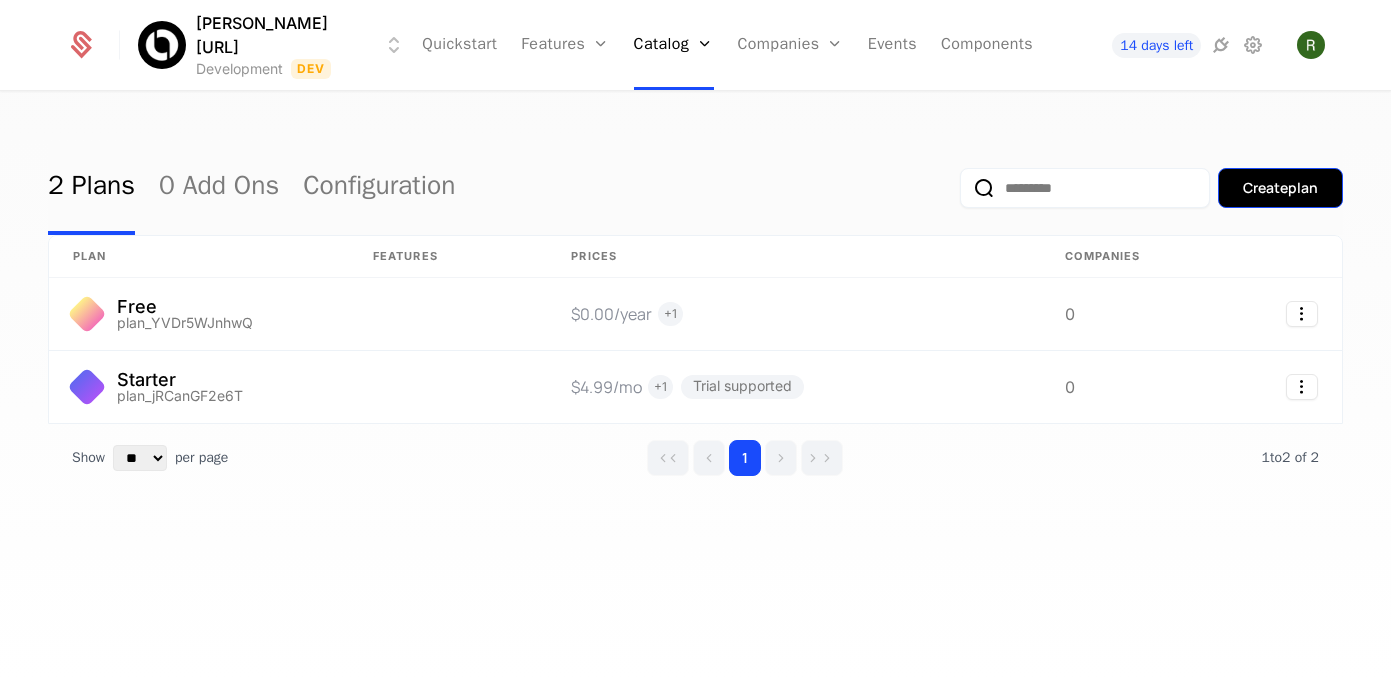click on "Create  plan" at bounding box center [1280, 188] 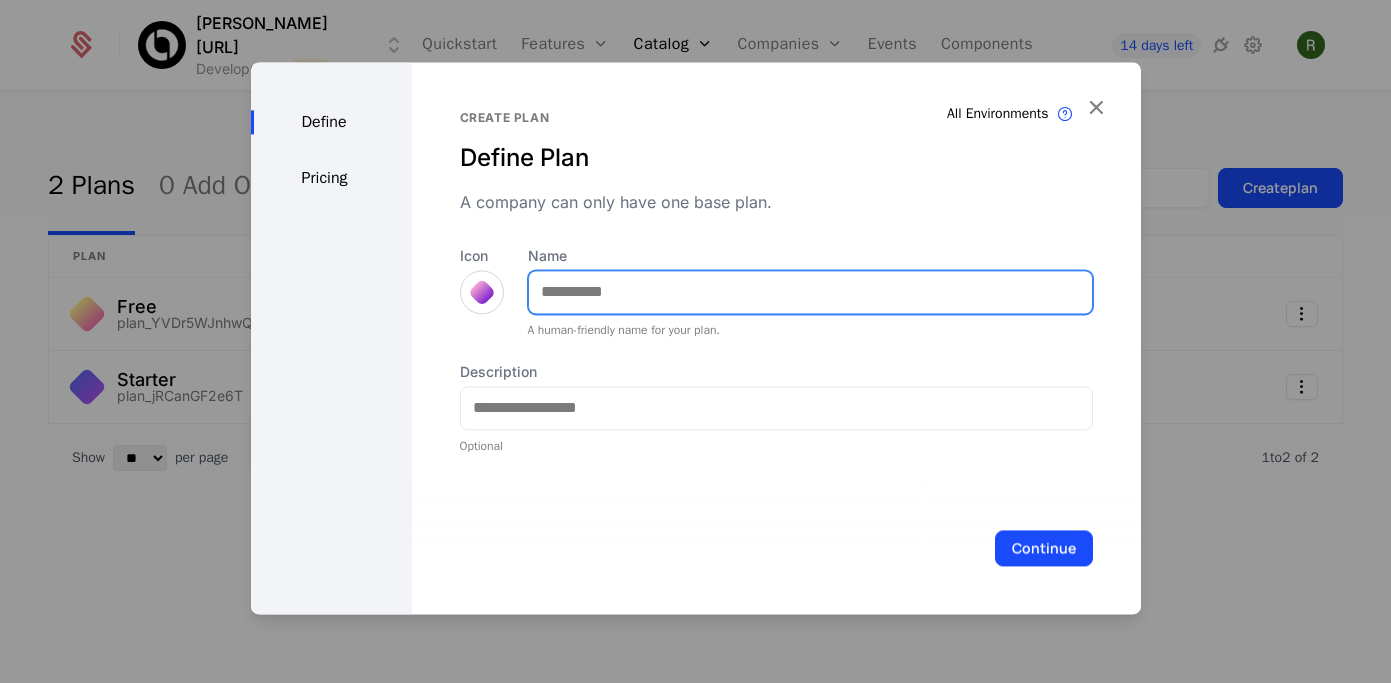 click on "Name" at bounding box center (810, 292) 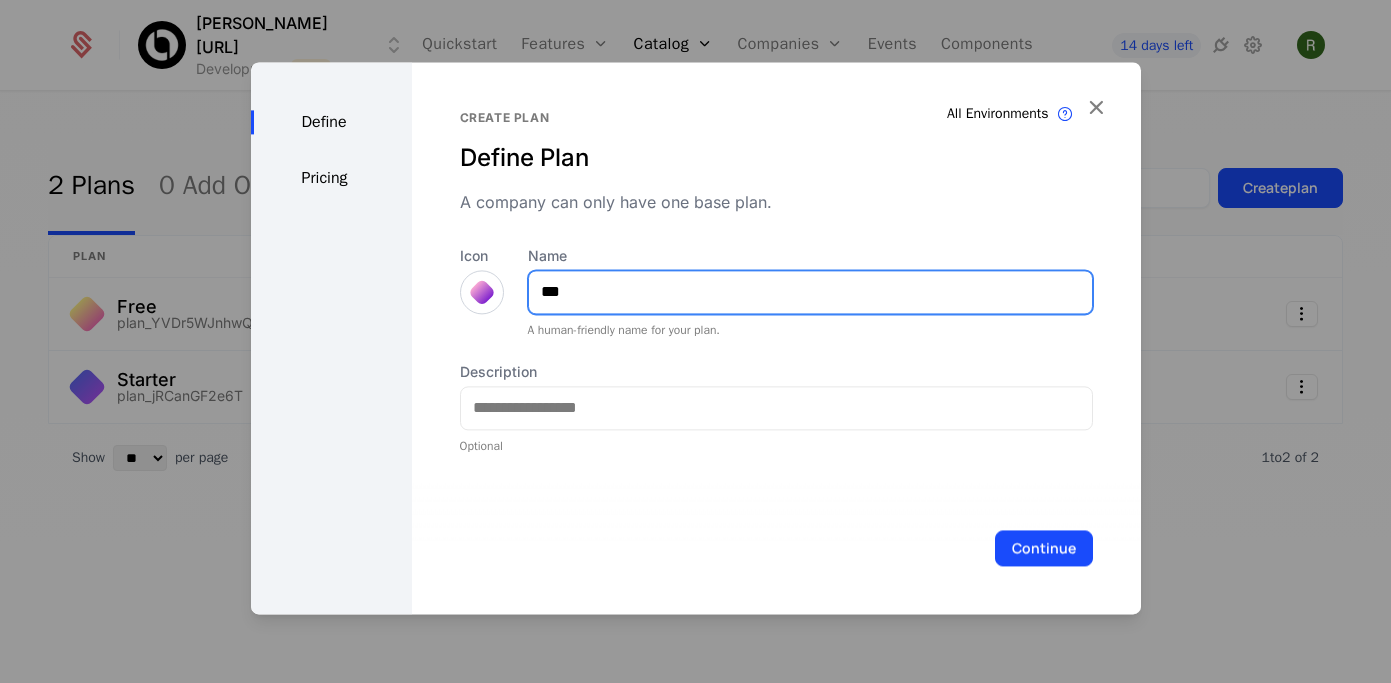 type on "***" 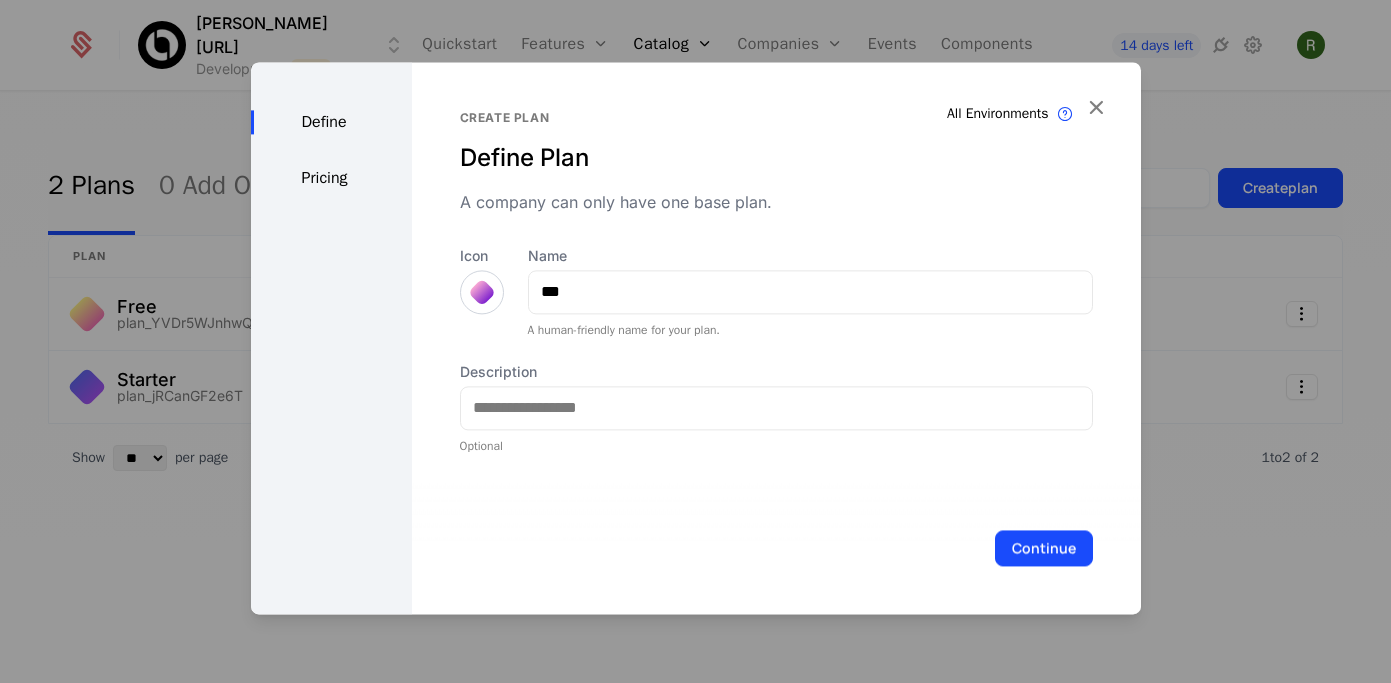 click at bounding box center [482, 292] 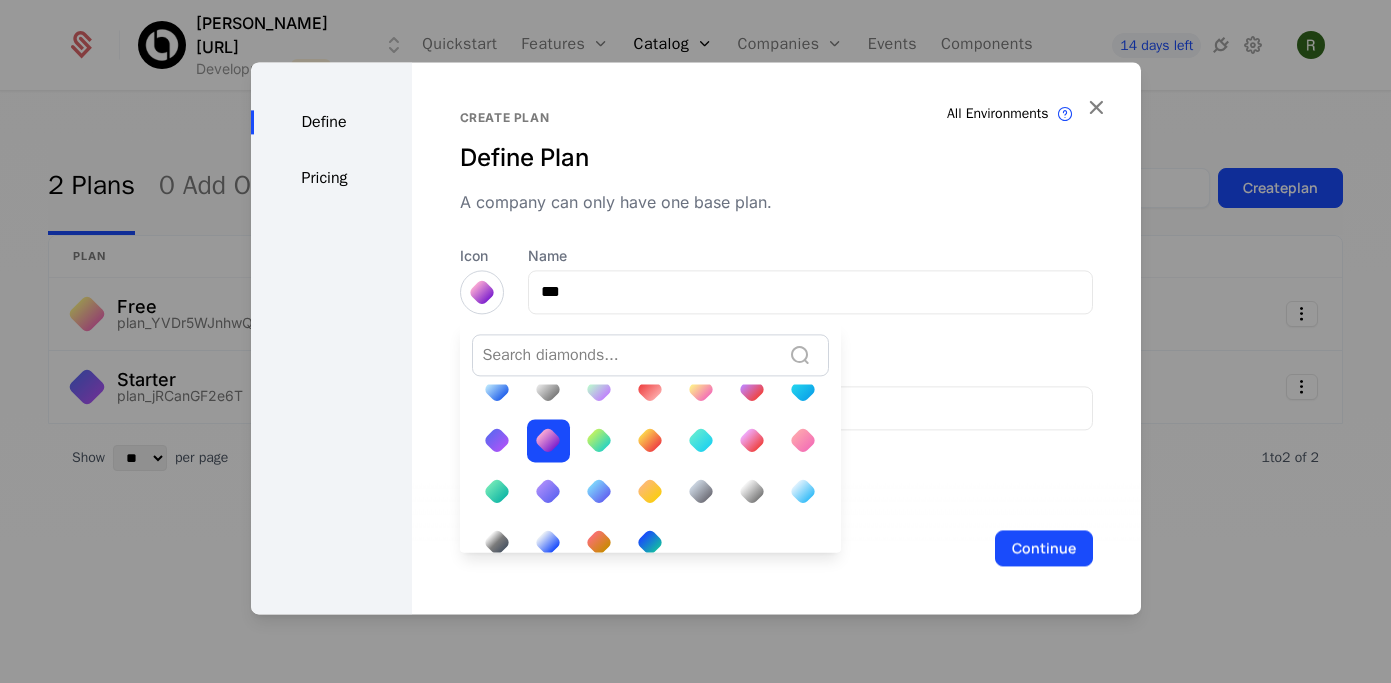 scroll, scrollTop: 69, scrollLeft: 0, axis: vertical 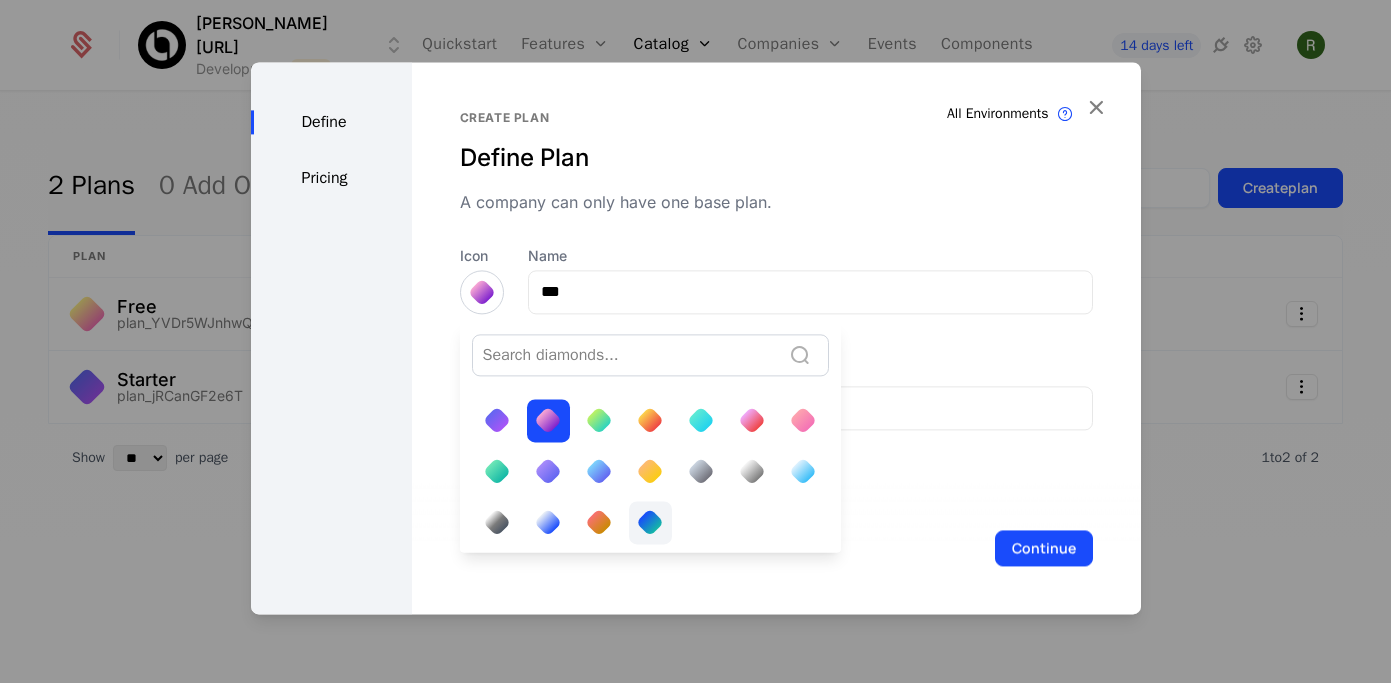 click at bounding box center (650, 522) 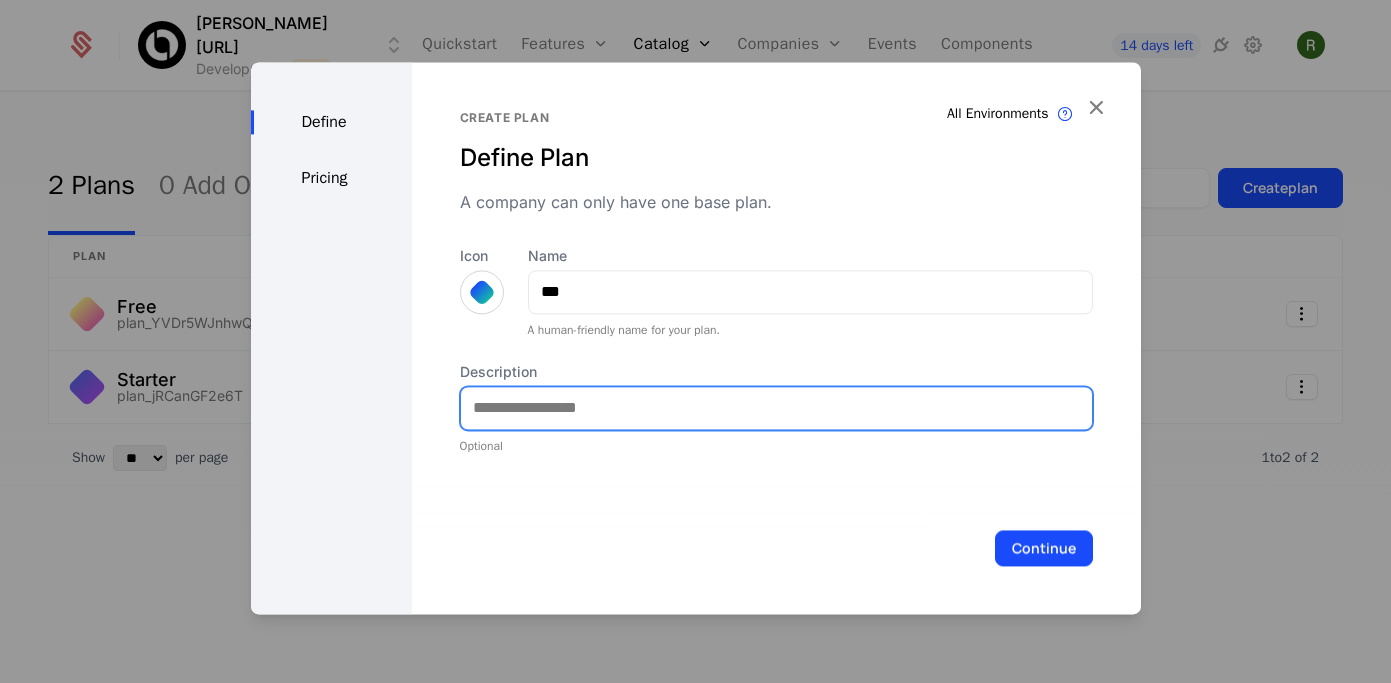 click on "Description" at bounding box center [776, 408] 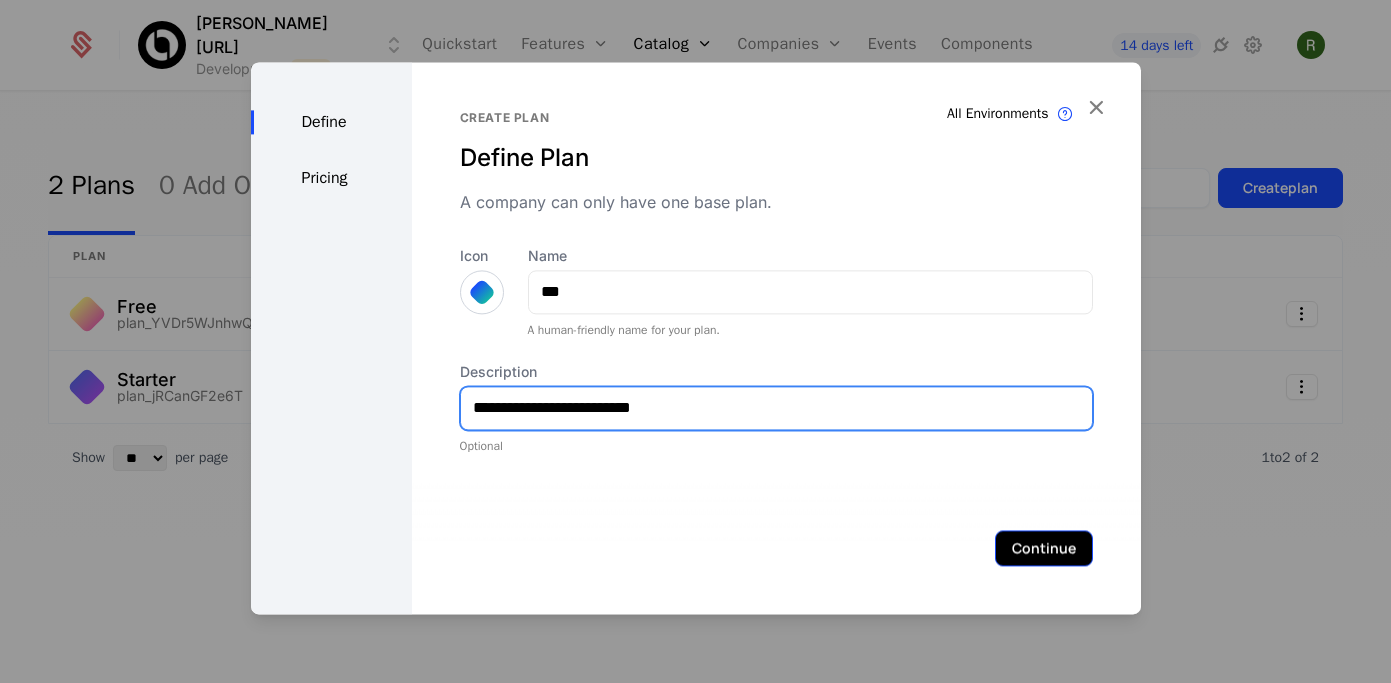 type on "**********" 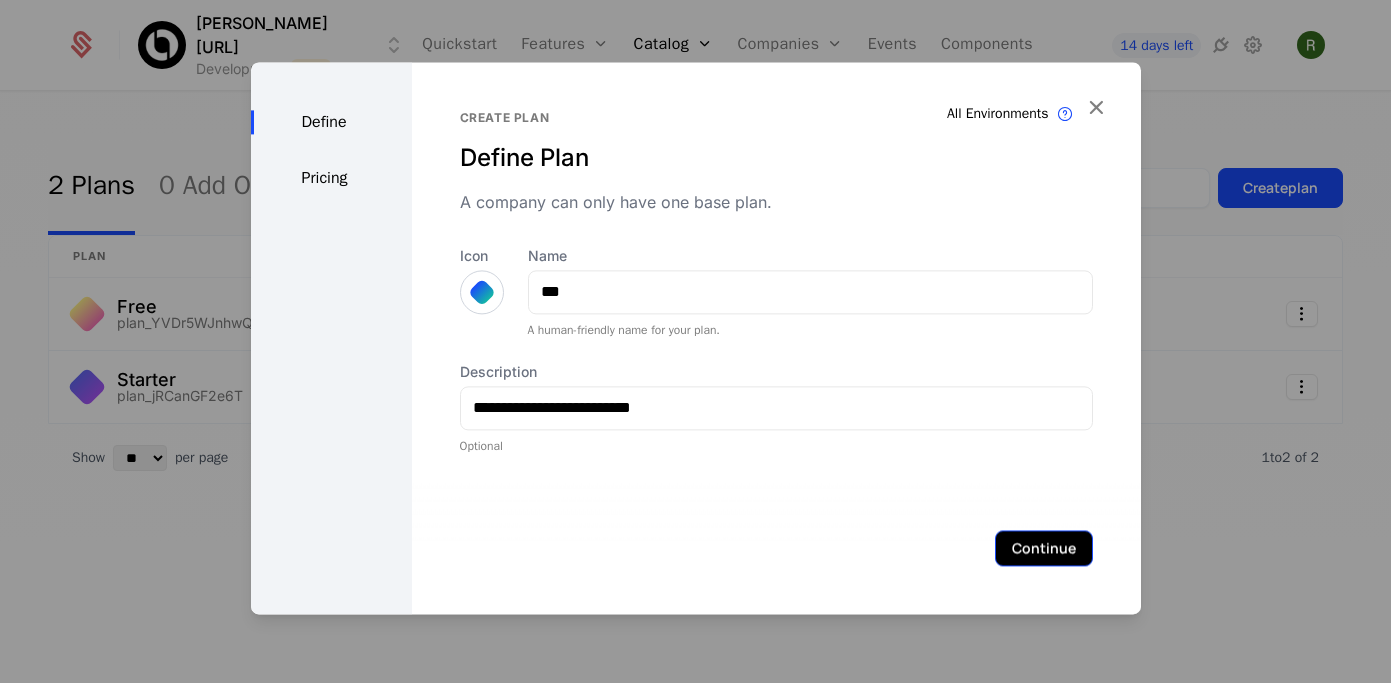 click on "Continue" at bounding box center [1044, 548] 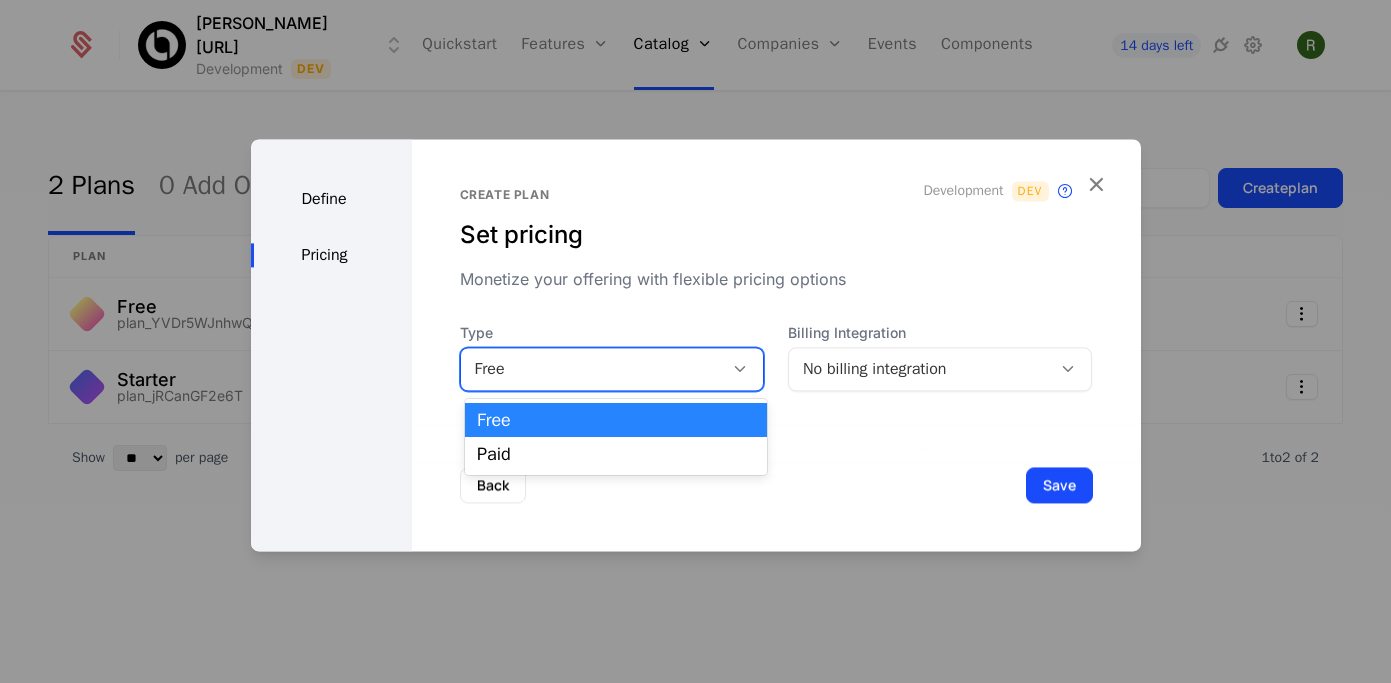click on "Free" at bounding box center [592, 369] 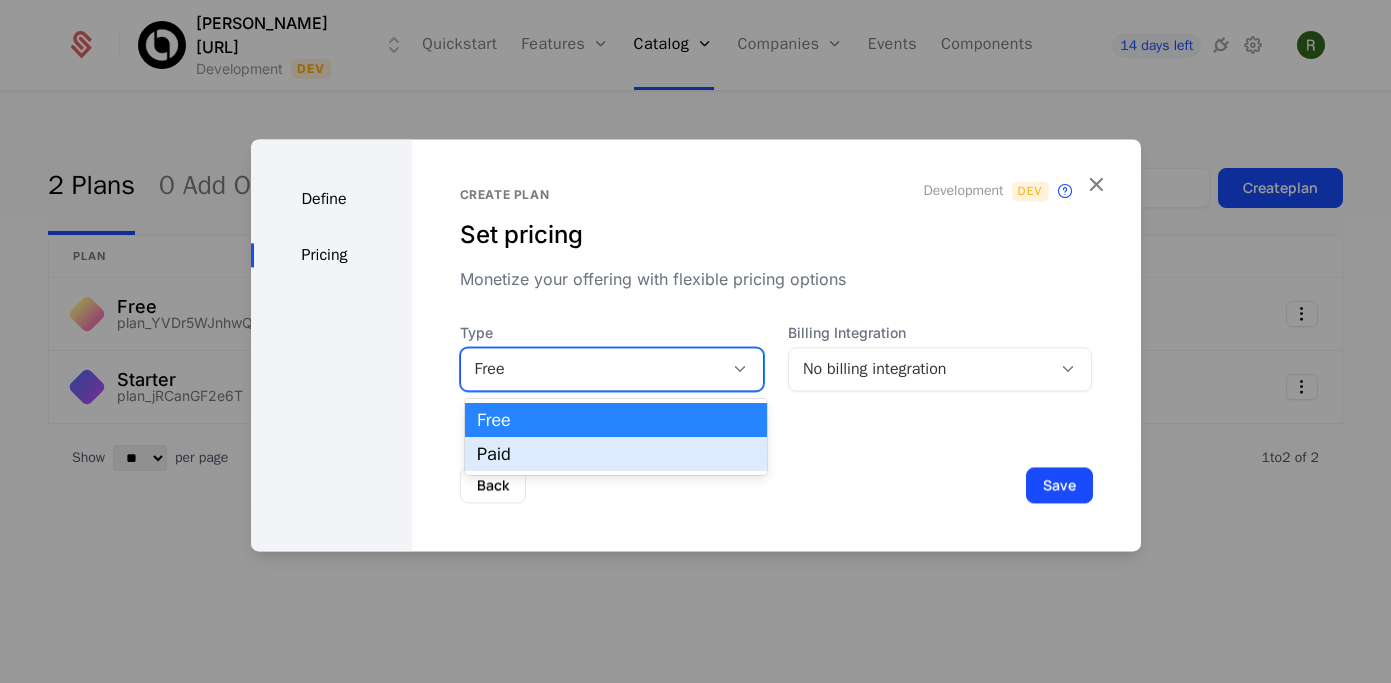 click on "Paid" at bounding box center (616, 454) 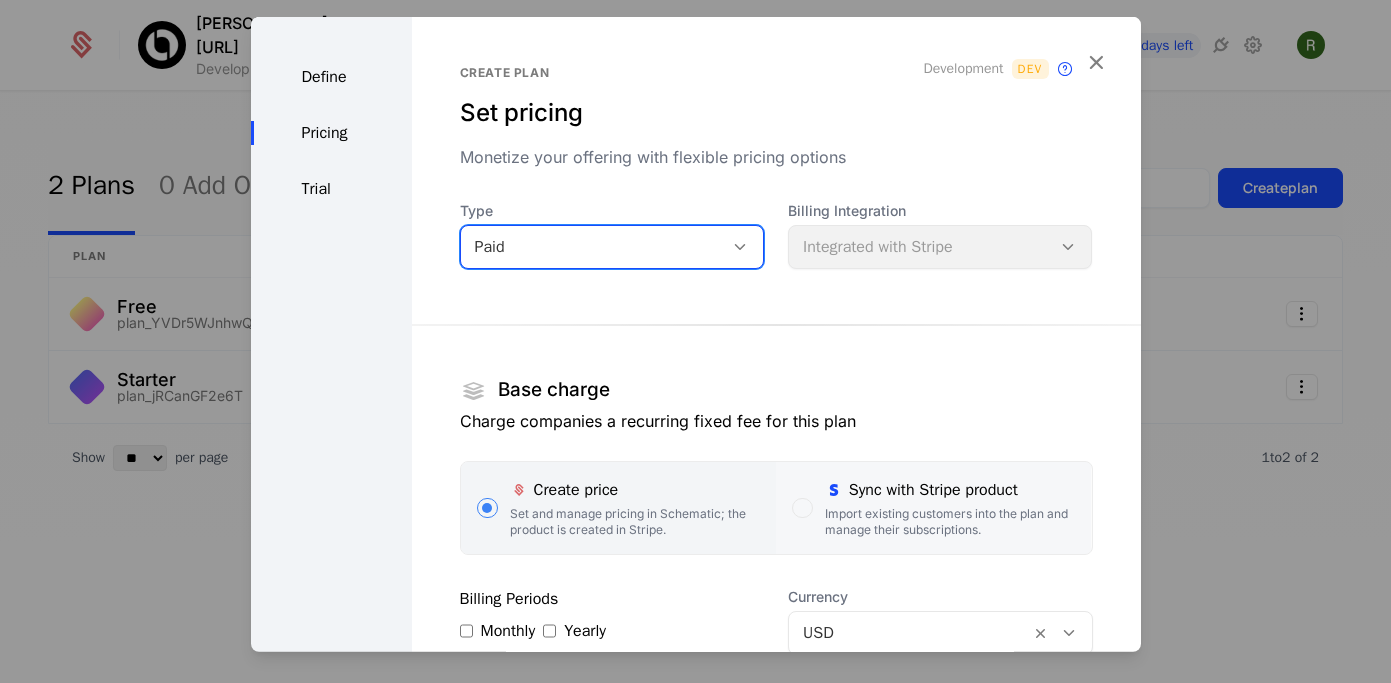 click at bounding box center [802, 507] 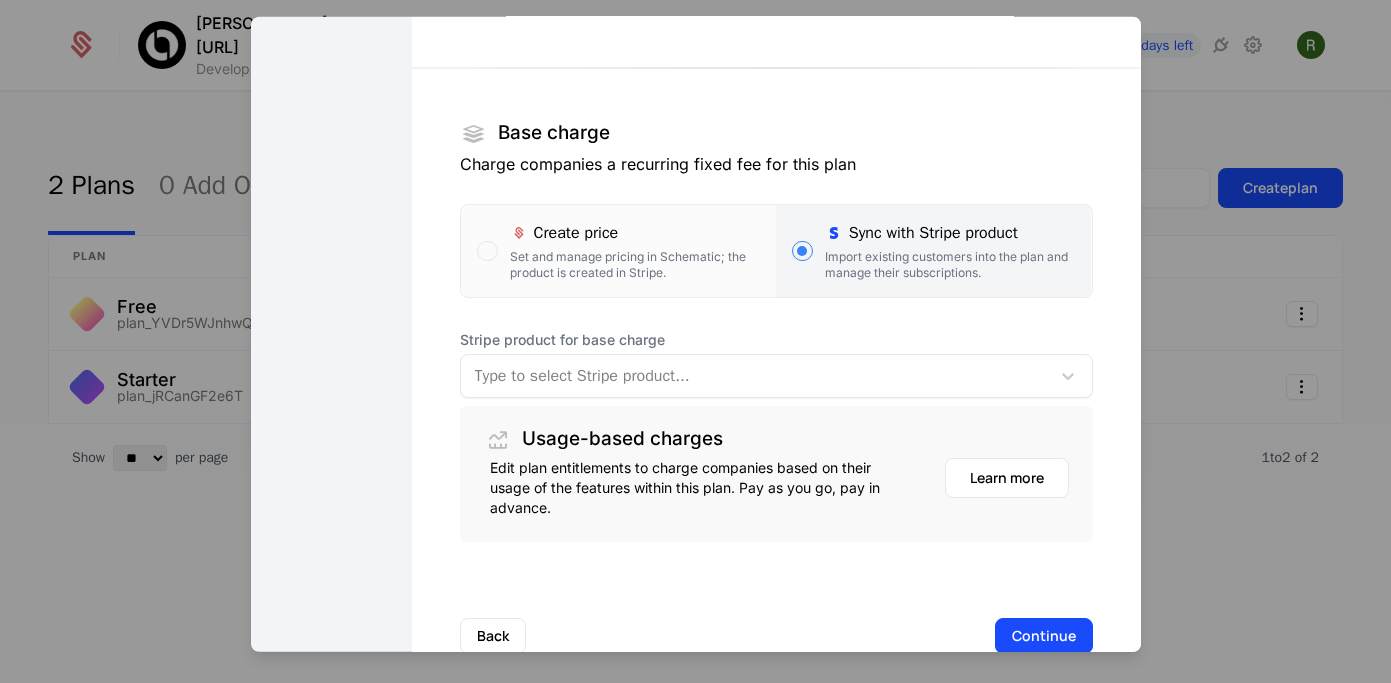 scroll, scrollTop: 307, scrollLeft: 0, axis: vertical 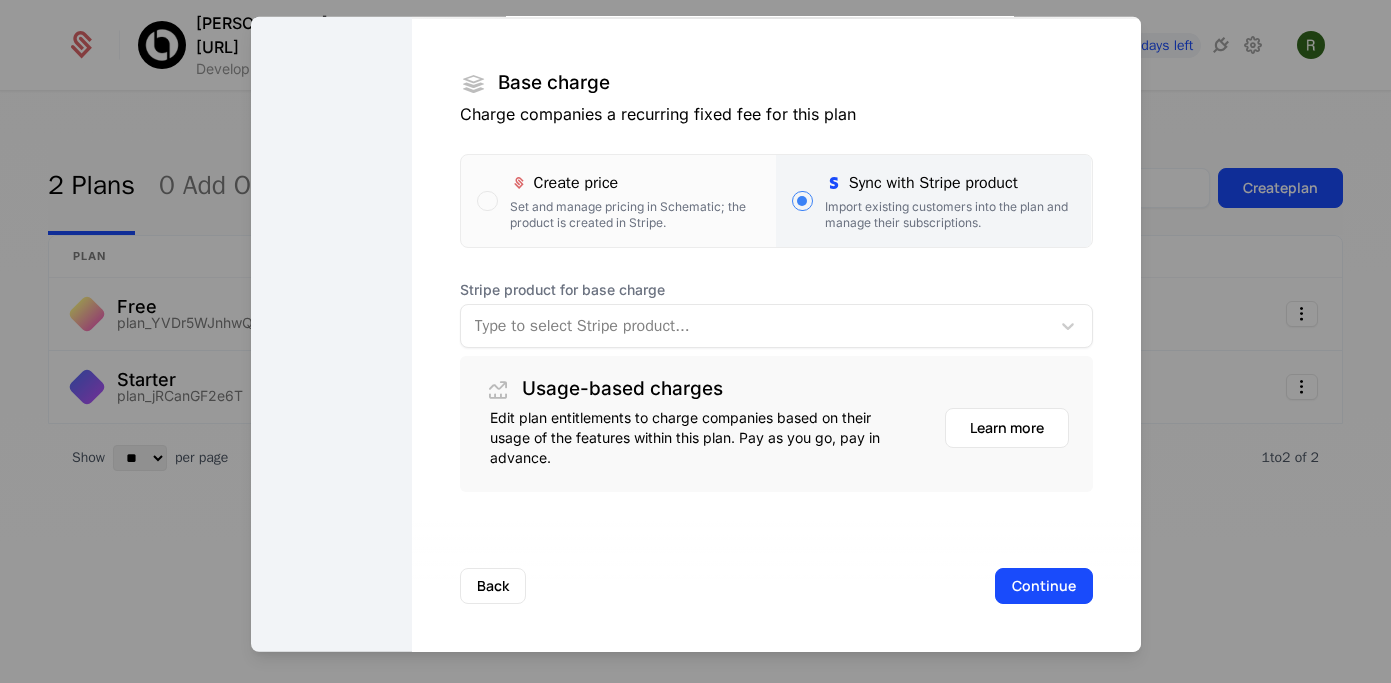 click at bounding box center [755, 325] 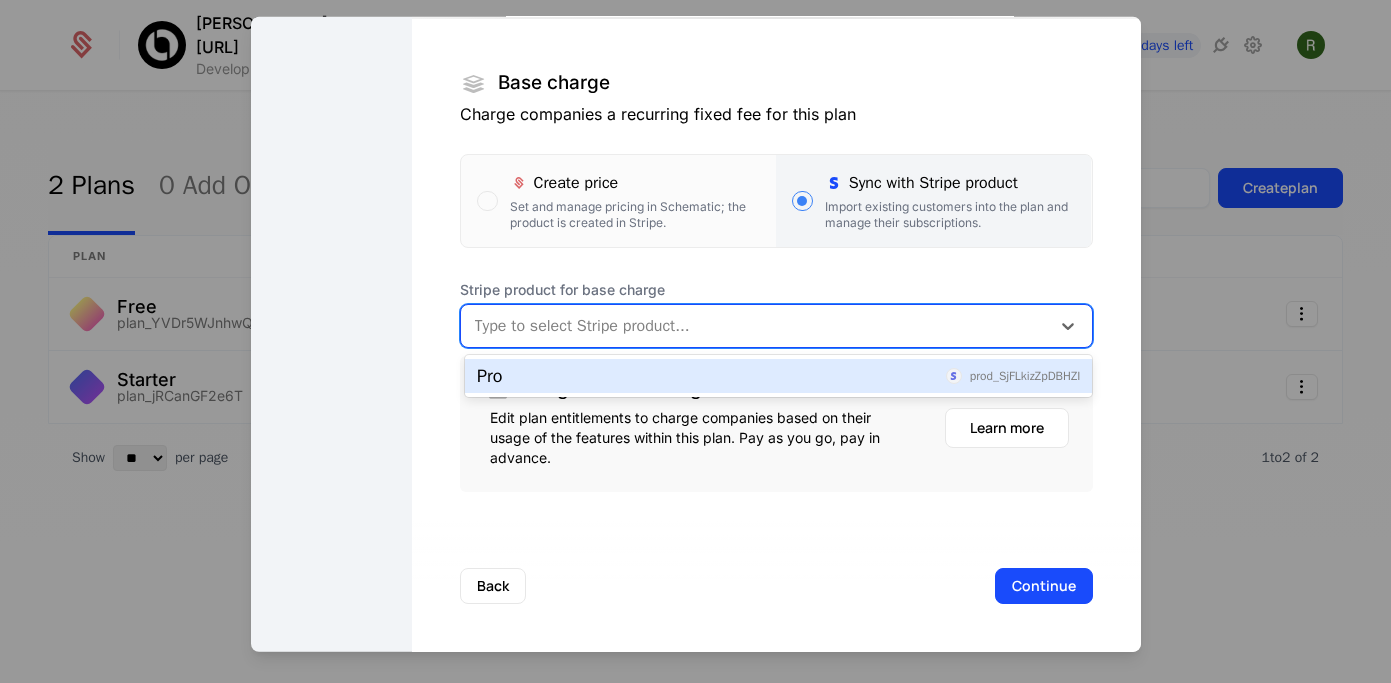 click on "Pro prod_SjFLkizZpDBHZI" at bounding box center [778, 376] 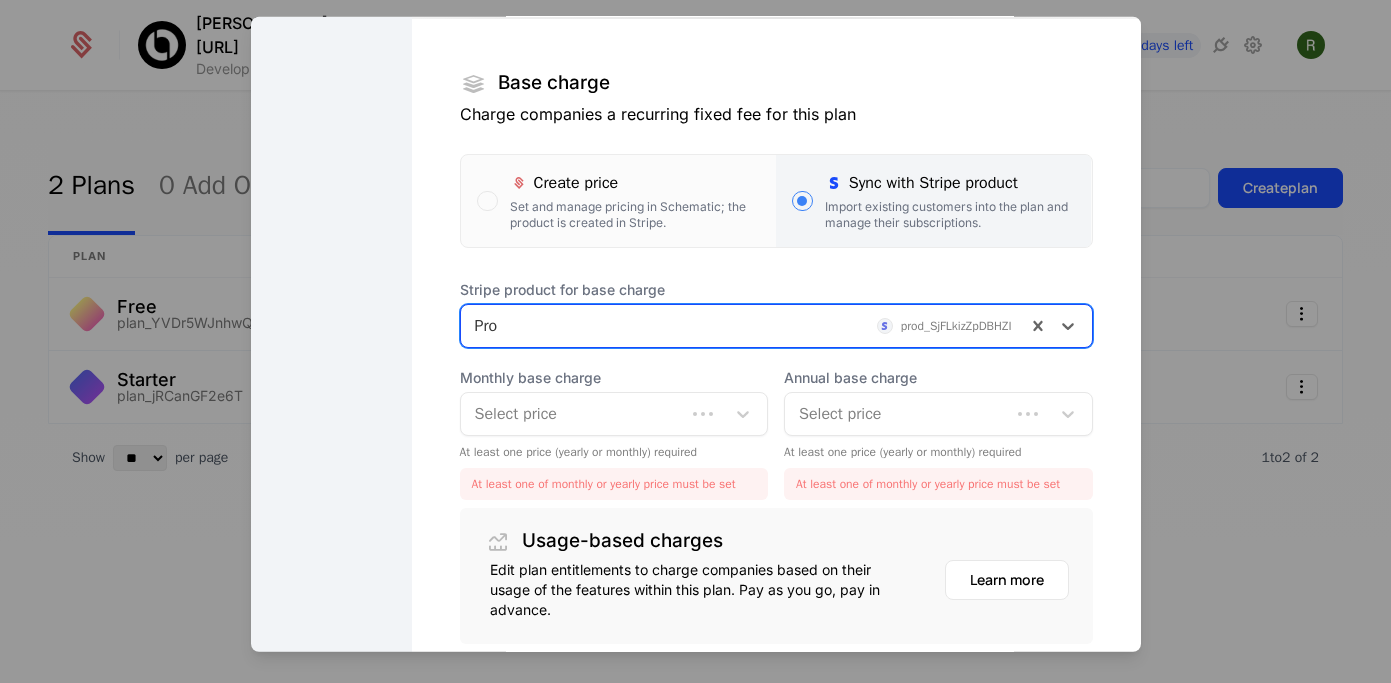 click on "Select price" at bounding box center [614, 413] 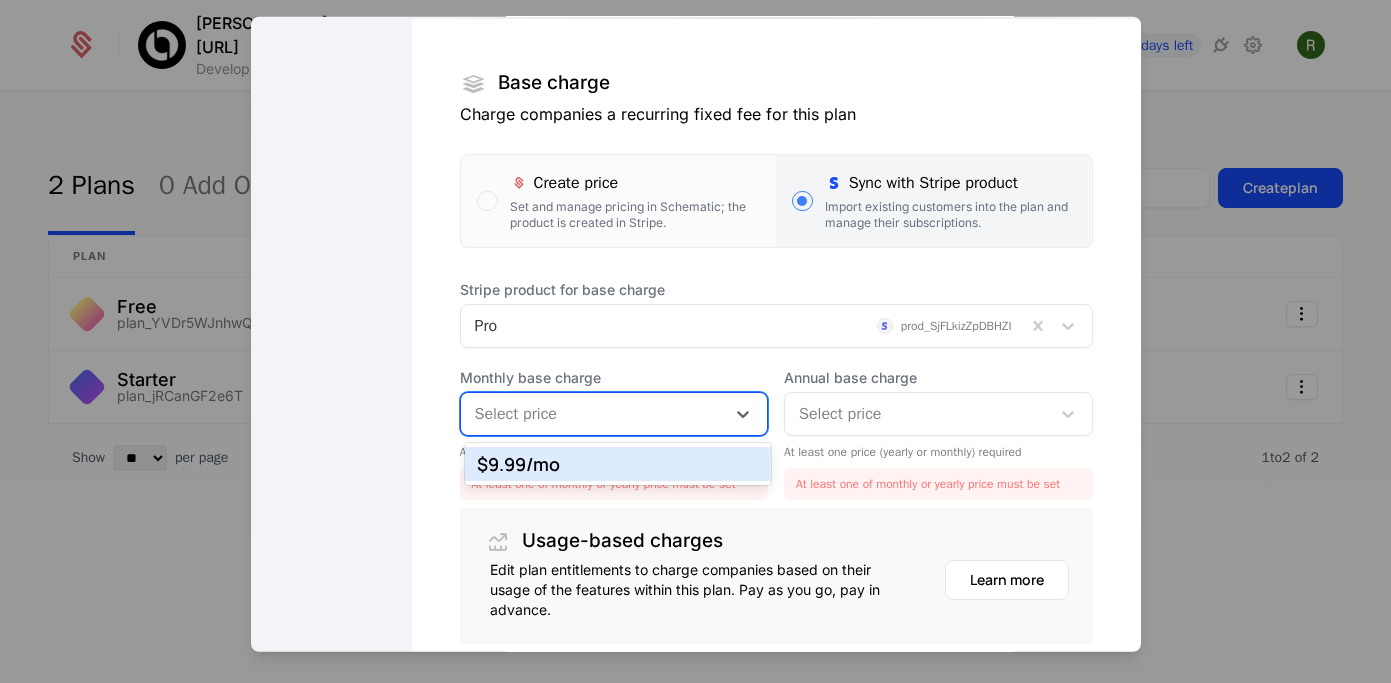click on "$9.99 /mo" at bounding box center [618, 464] 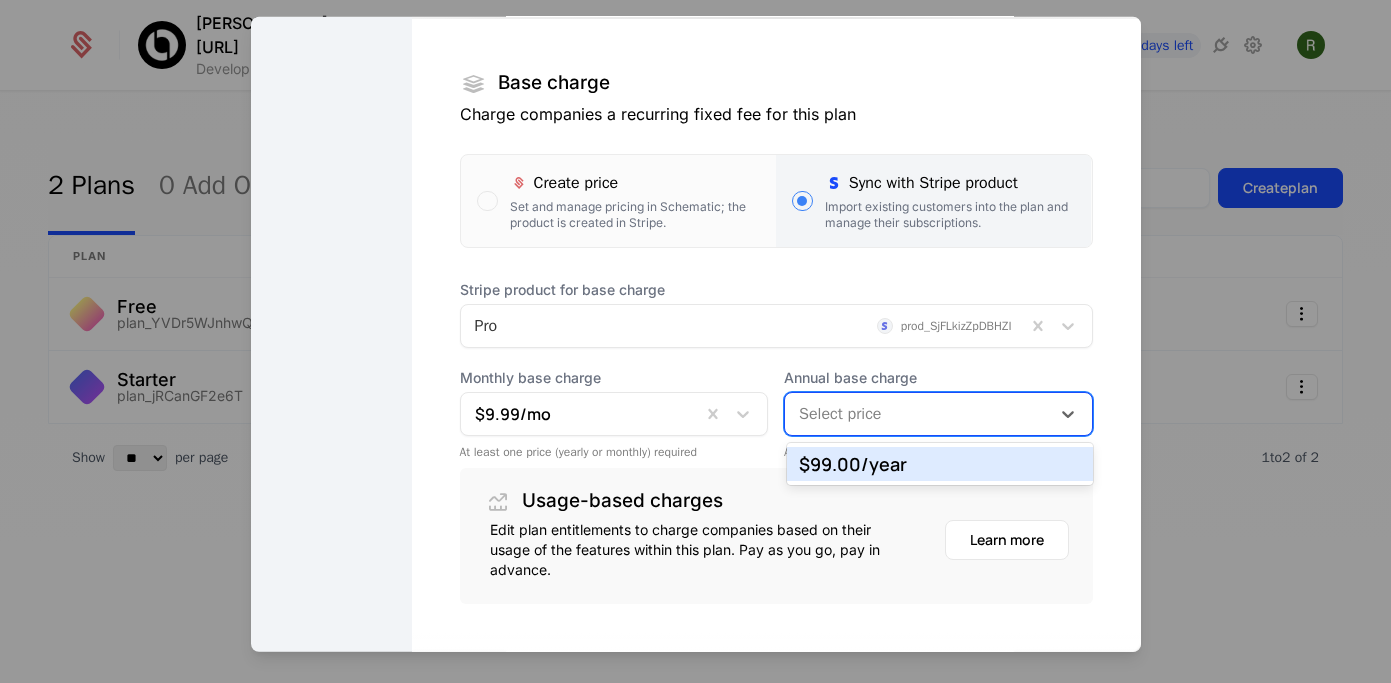 click on "Select price" at bounding box center (917, 413) 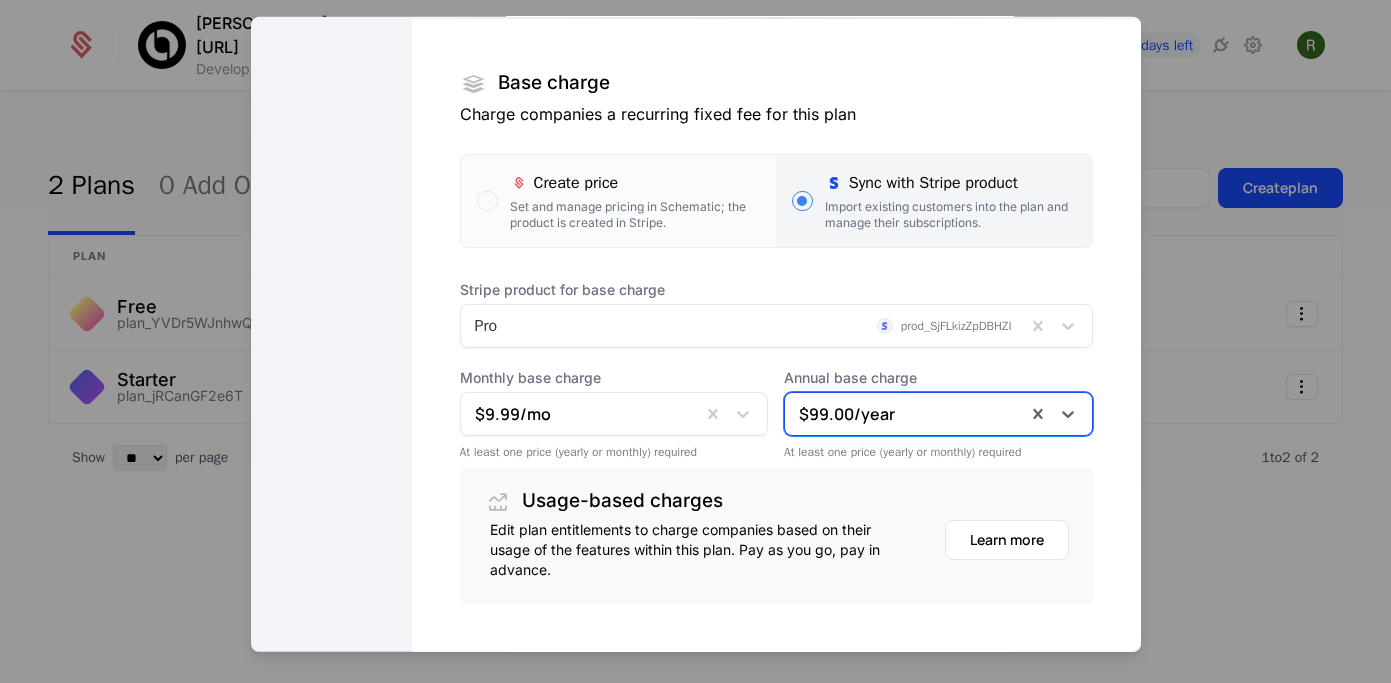 scroll, scrollTop: 419, scrollLeft: 0, axis: vertical 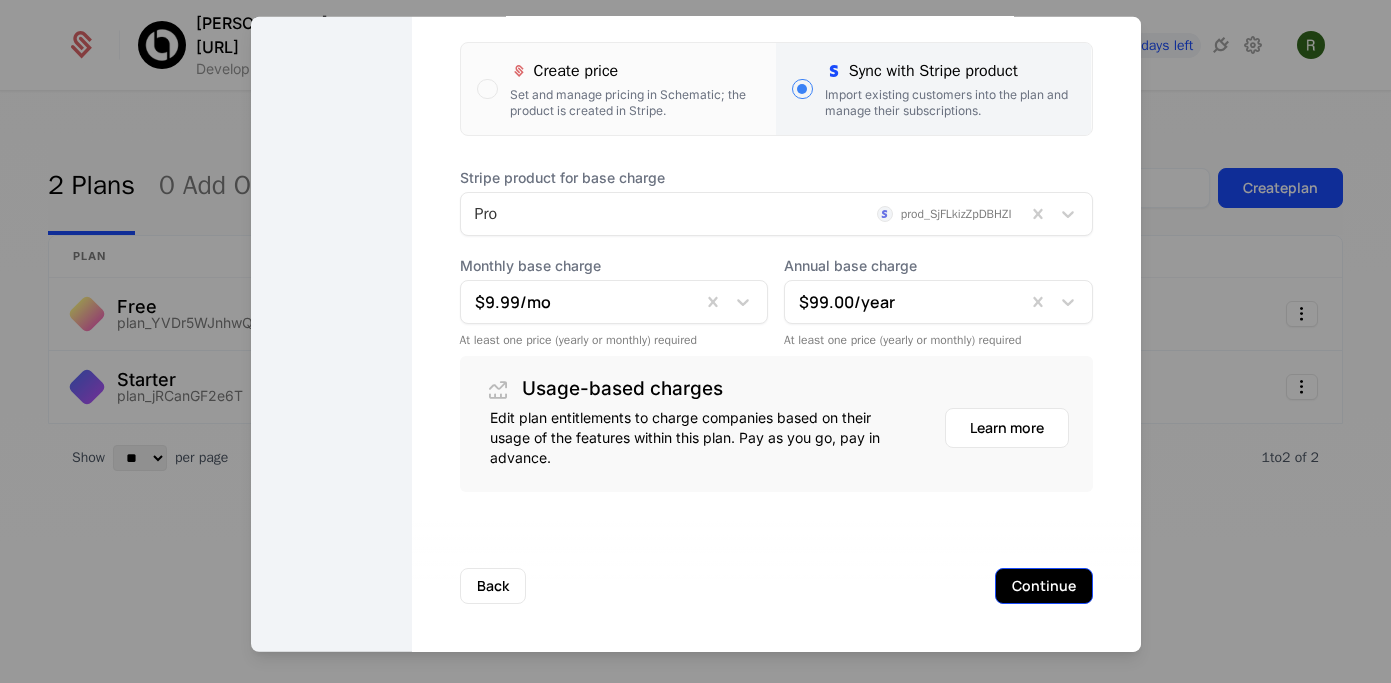 click on "Continue" at bounding box center (1044, 585) 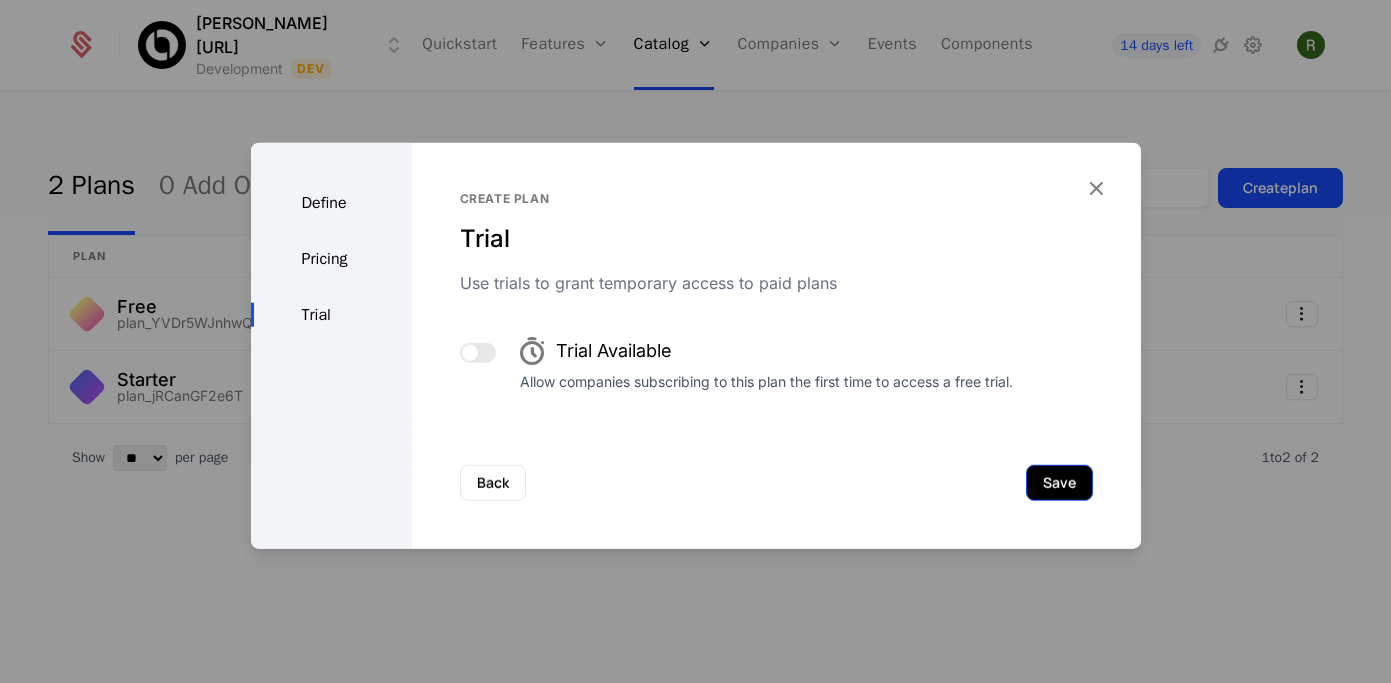 click on "Save" at bounding box center [1059, 482] 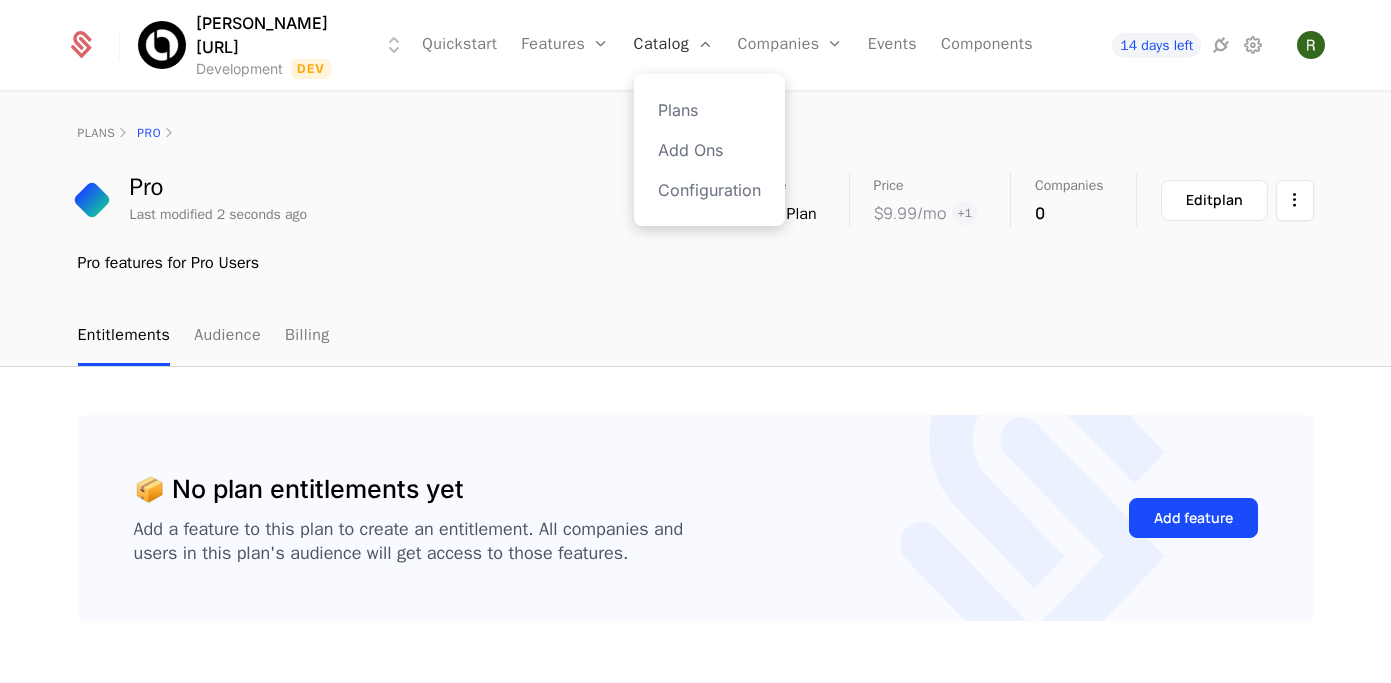 click on "Catalog" at bounding box center [674, 45] 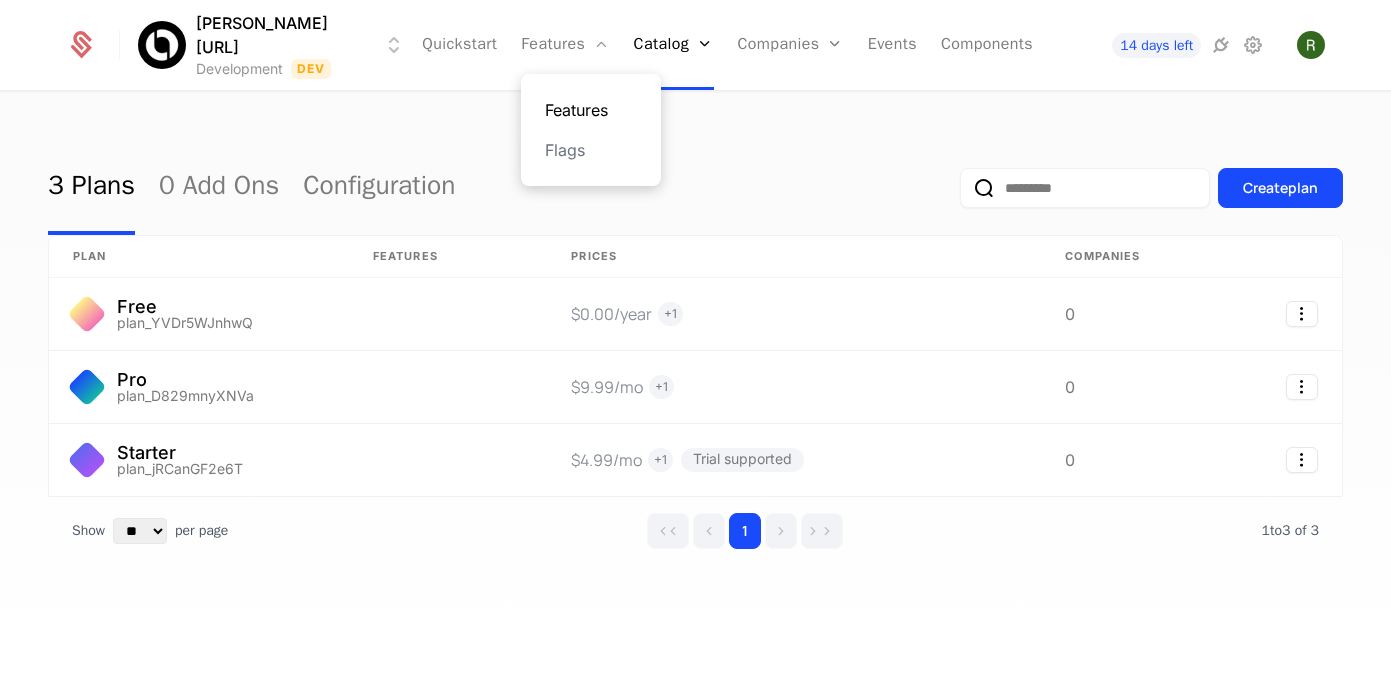 click on "Features" at bounding box center [591, 110] 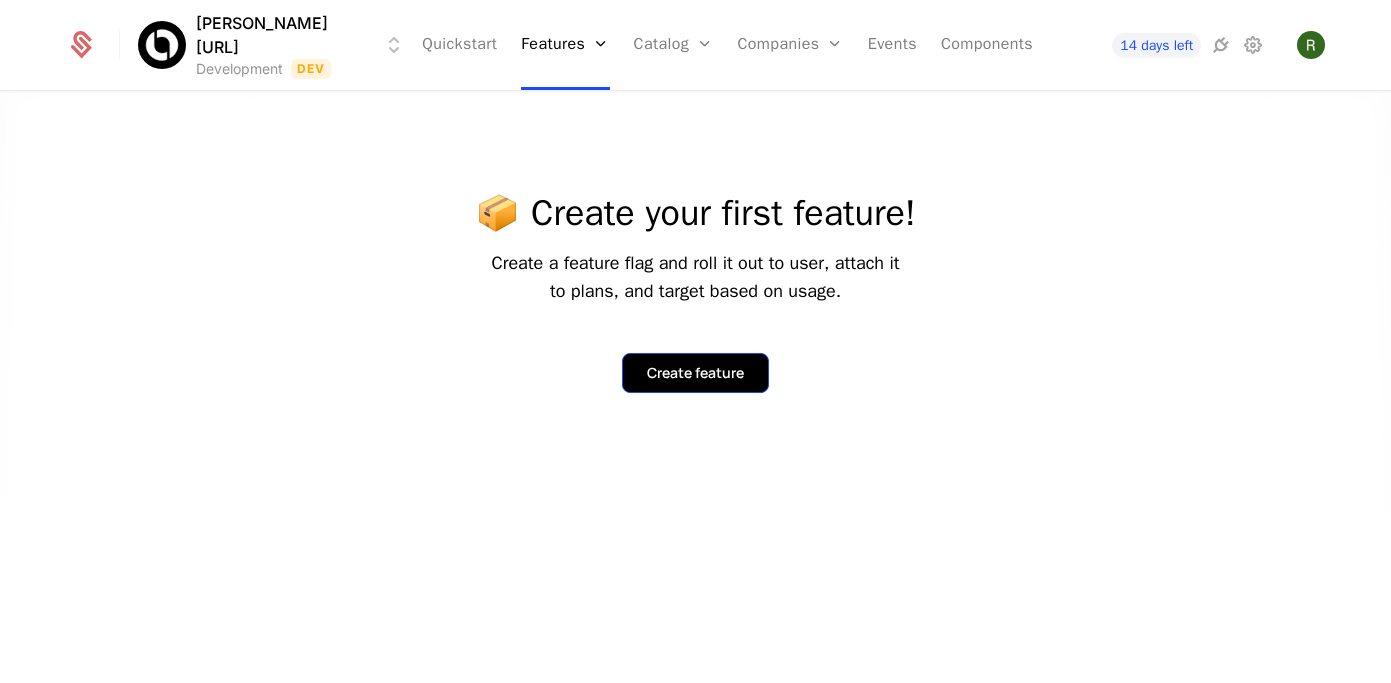 click on "Create feature" at bounding box center (695, 373) 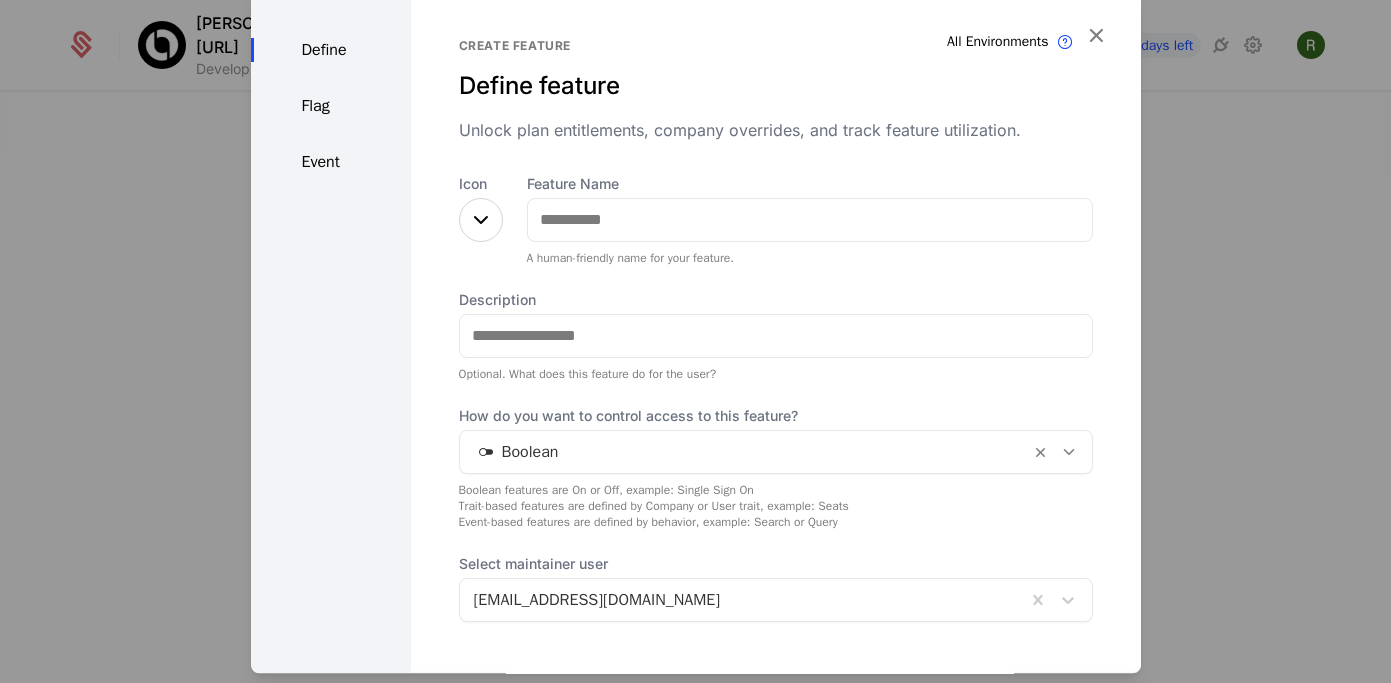 click at bounding box center (481, 220) 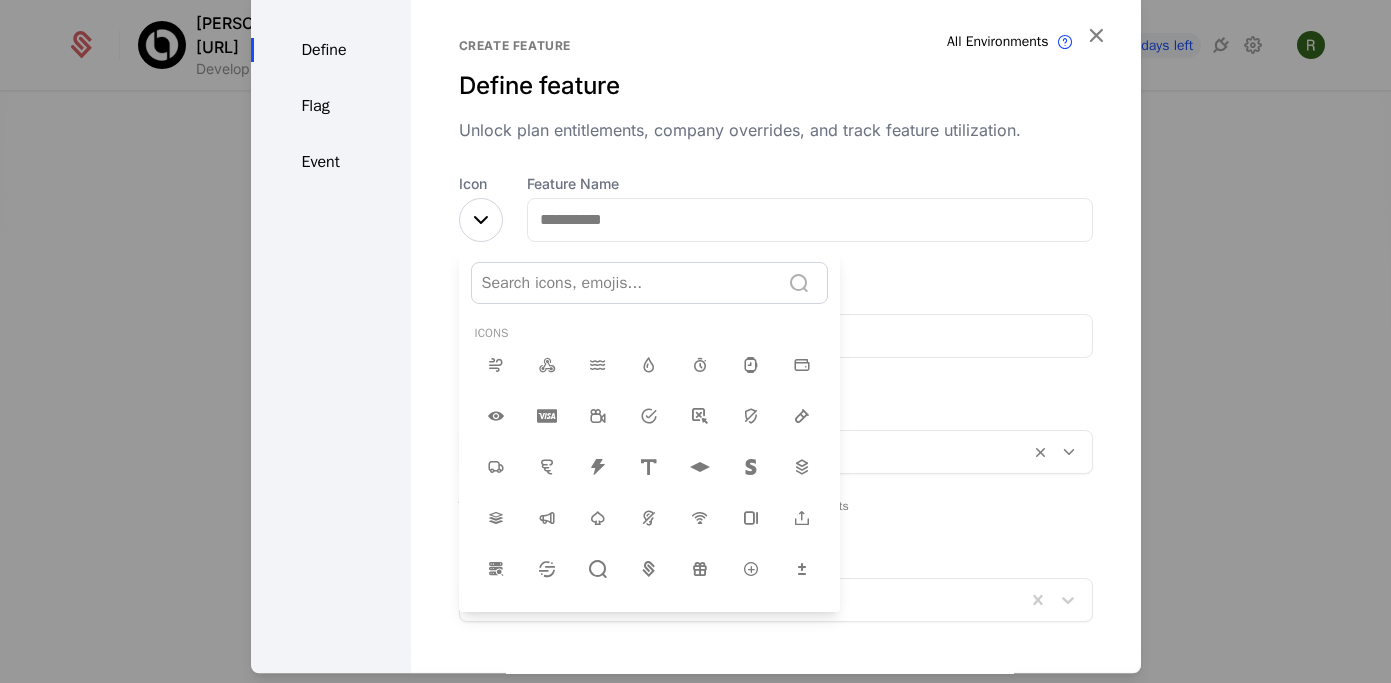 click at bounding box center (696, 331) 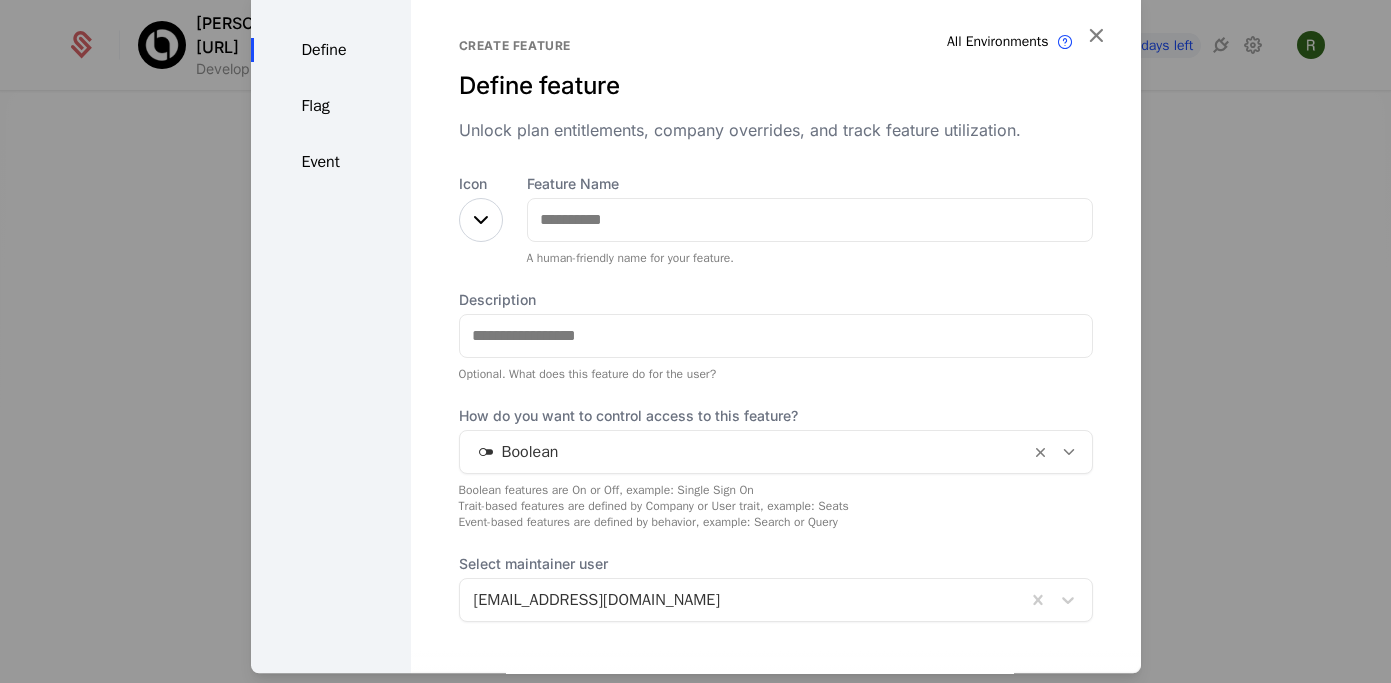 click at bounding box center [481, 220] 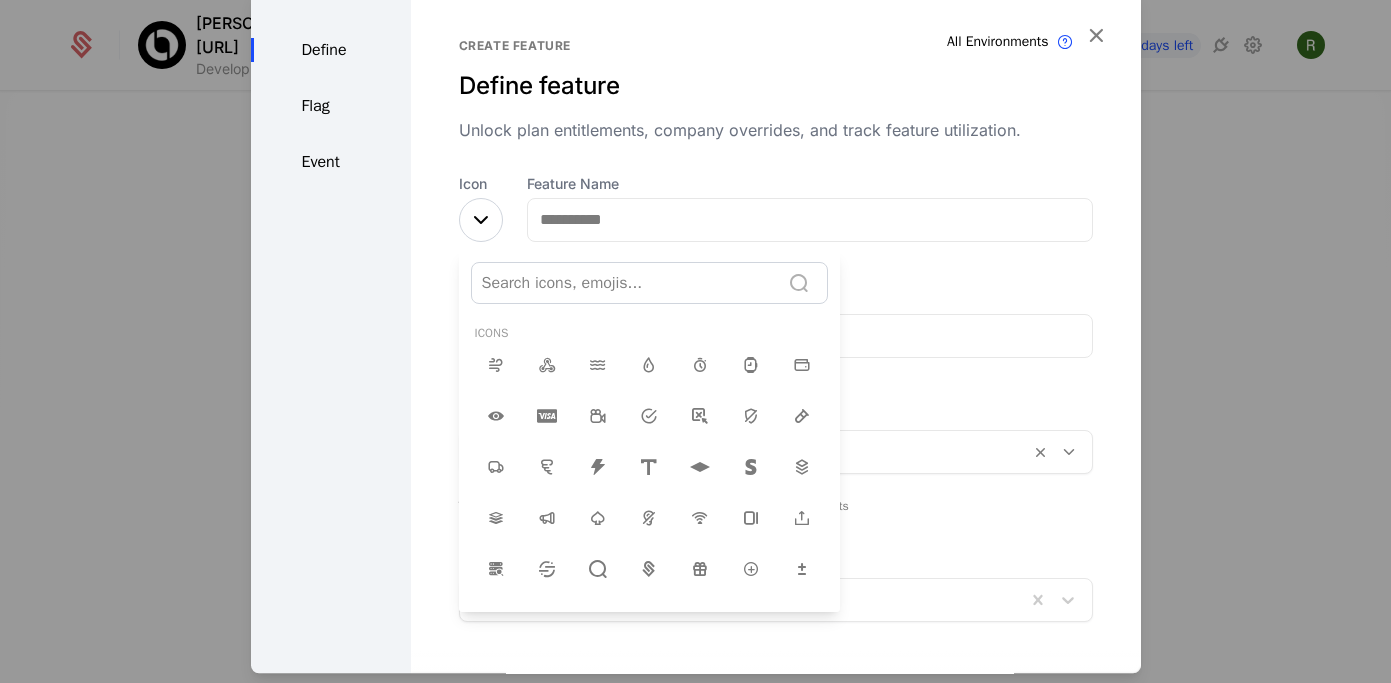 click at bounding box center (625, 283) 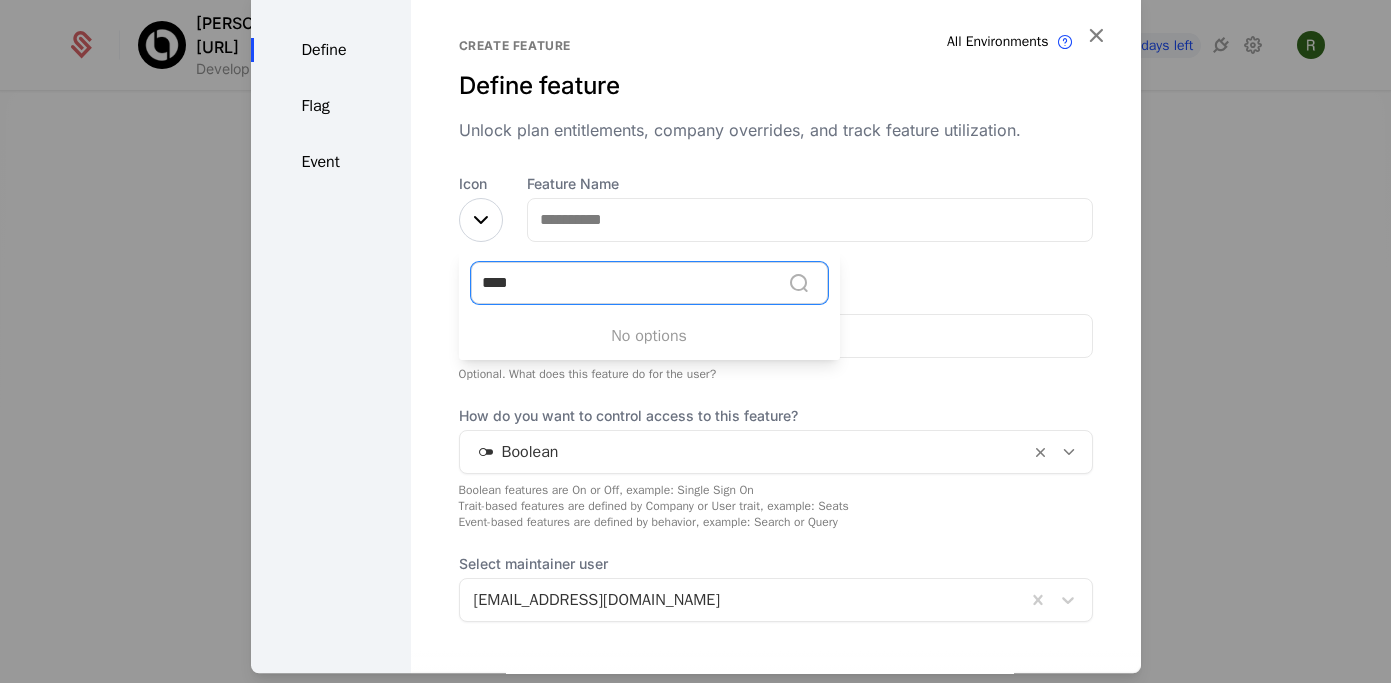 type on "****" 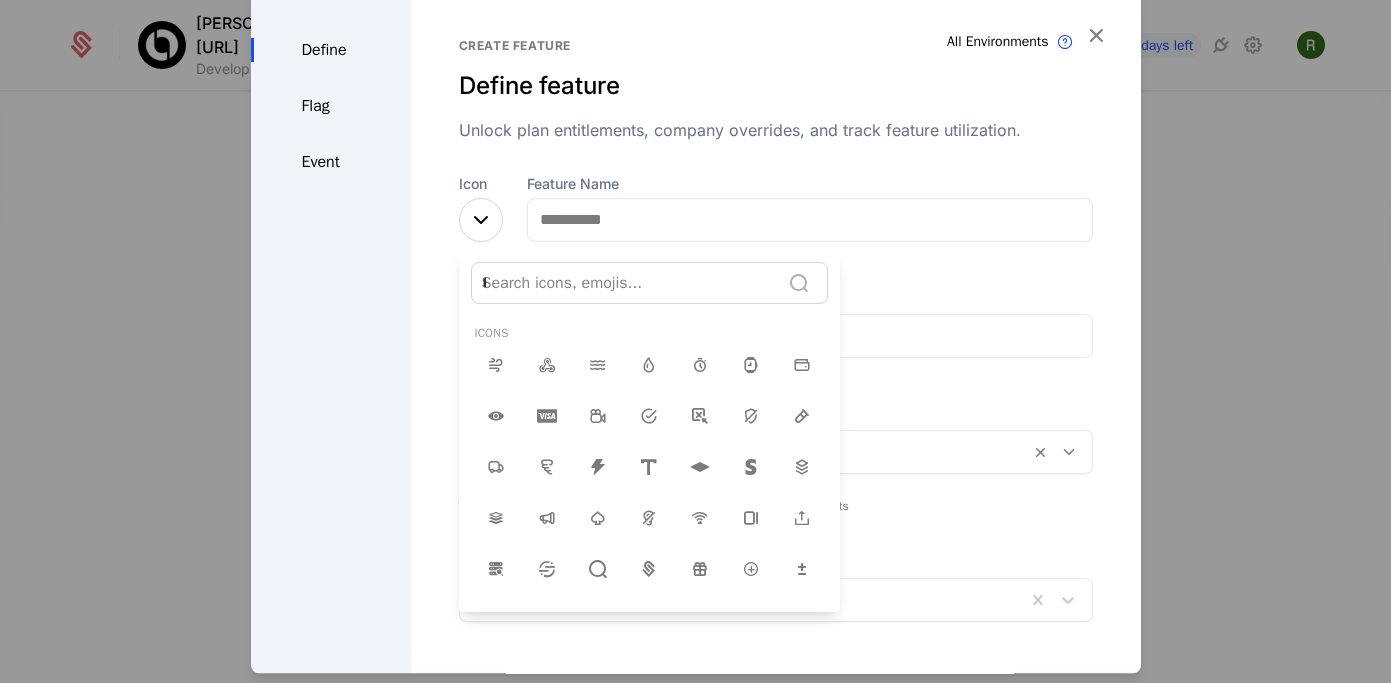 type 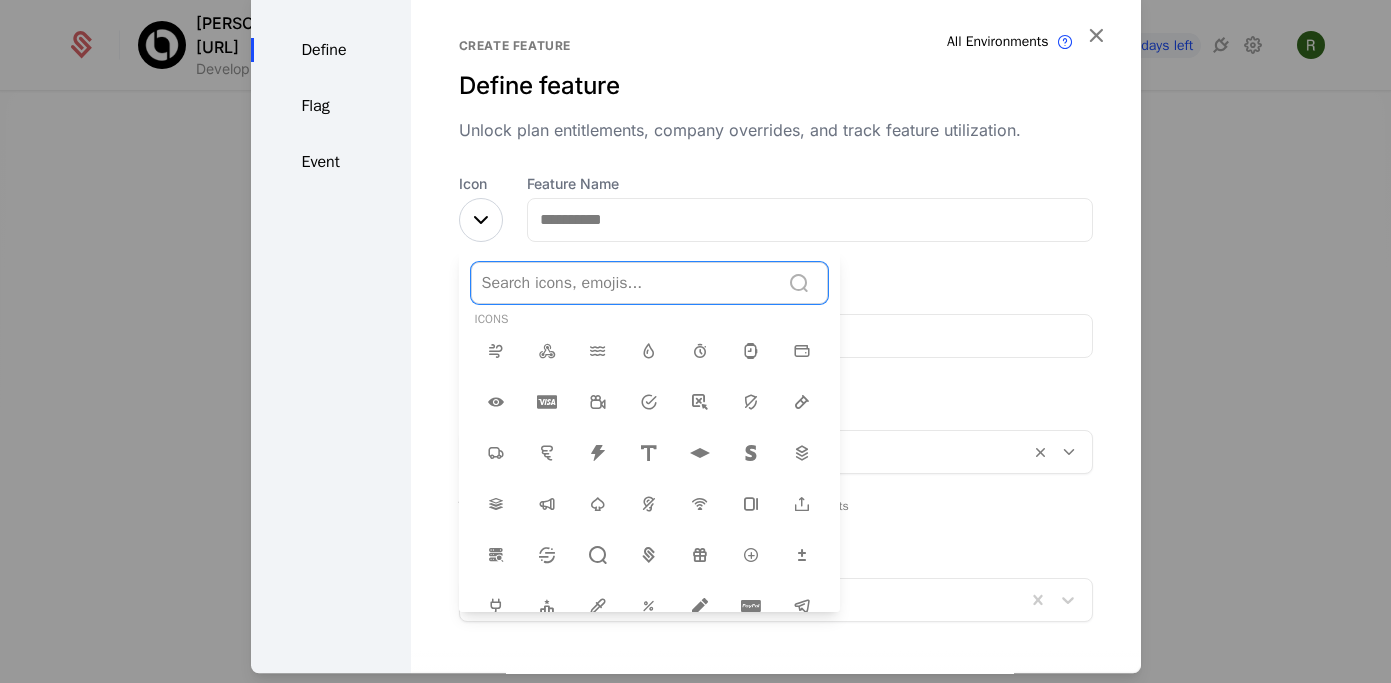 scroll, scrollTop: 15, scrollLeft: 0, axis: vertical 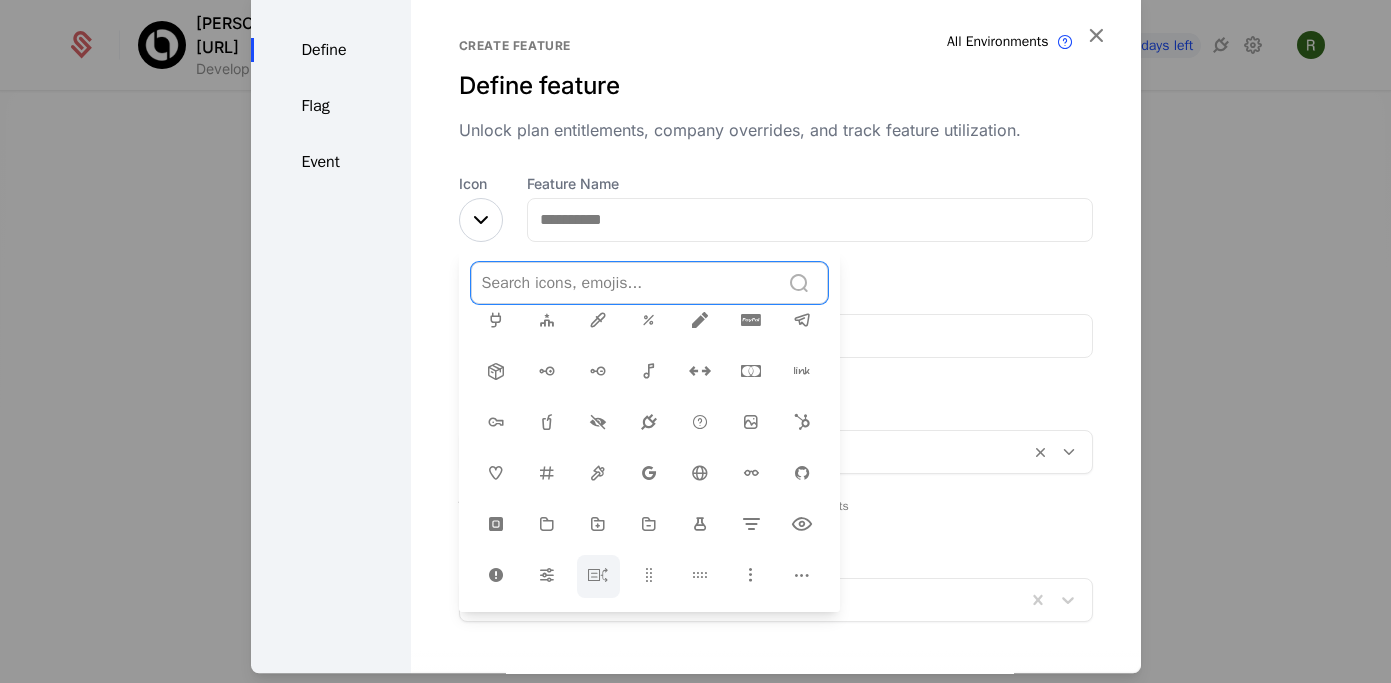 click at bounding box center (598, 575) 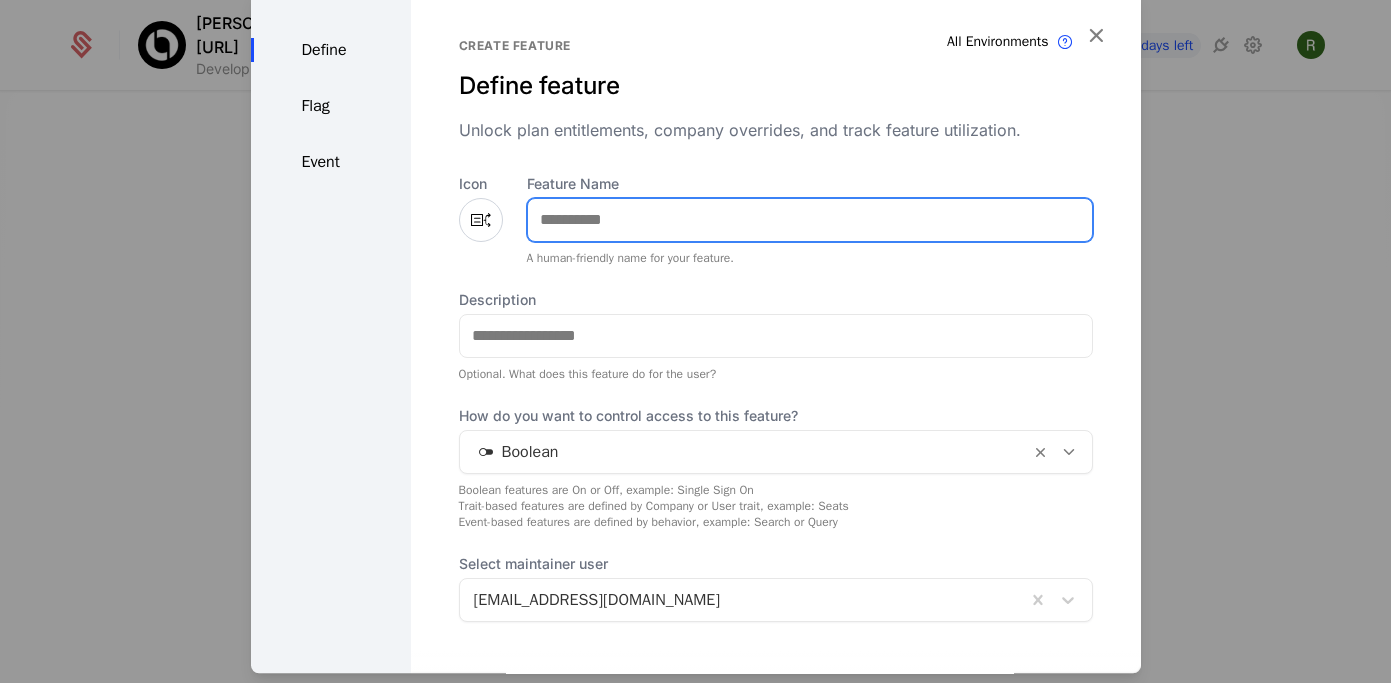 click on "Feature Name" at bounding box center (810, 220) 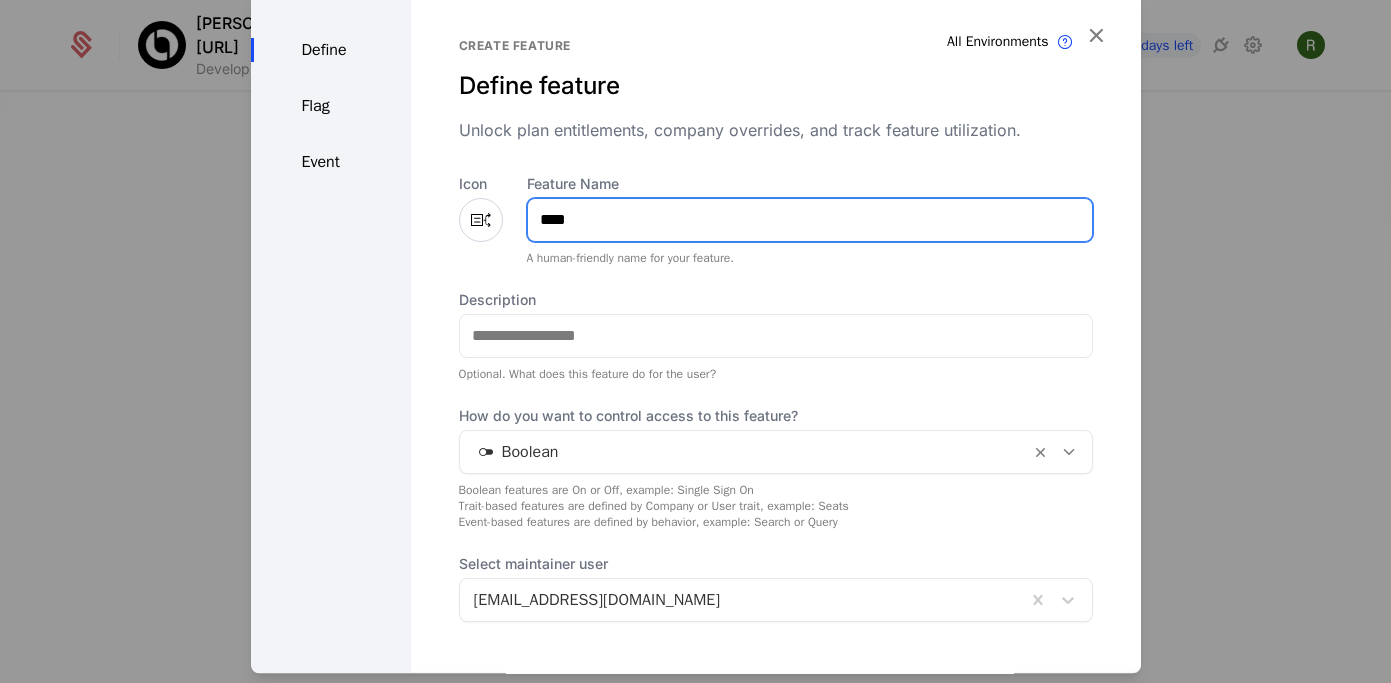 type on "****" 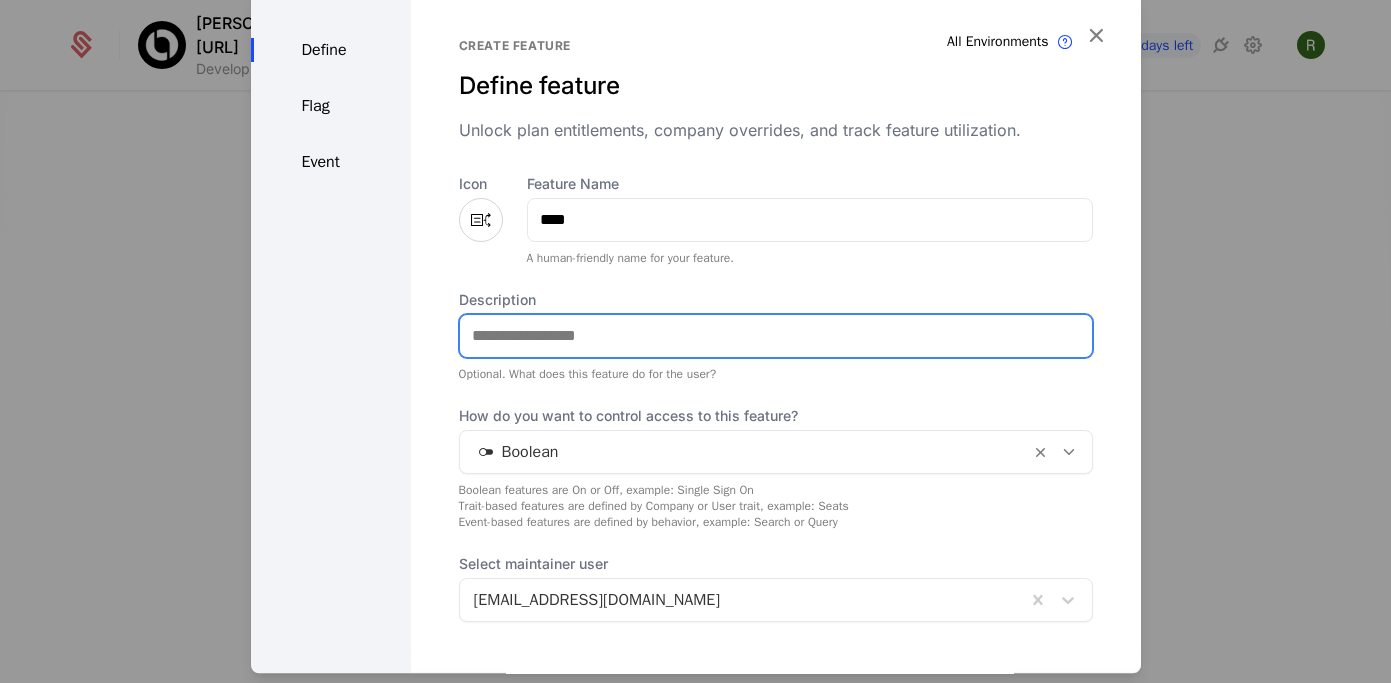 click on "Description" at bounding box center (776, 336) 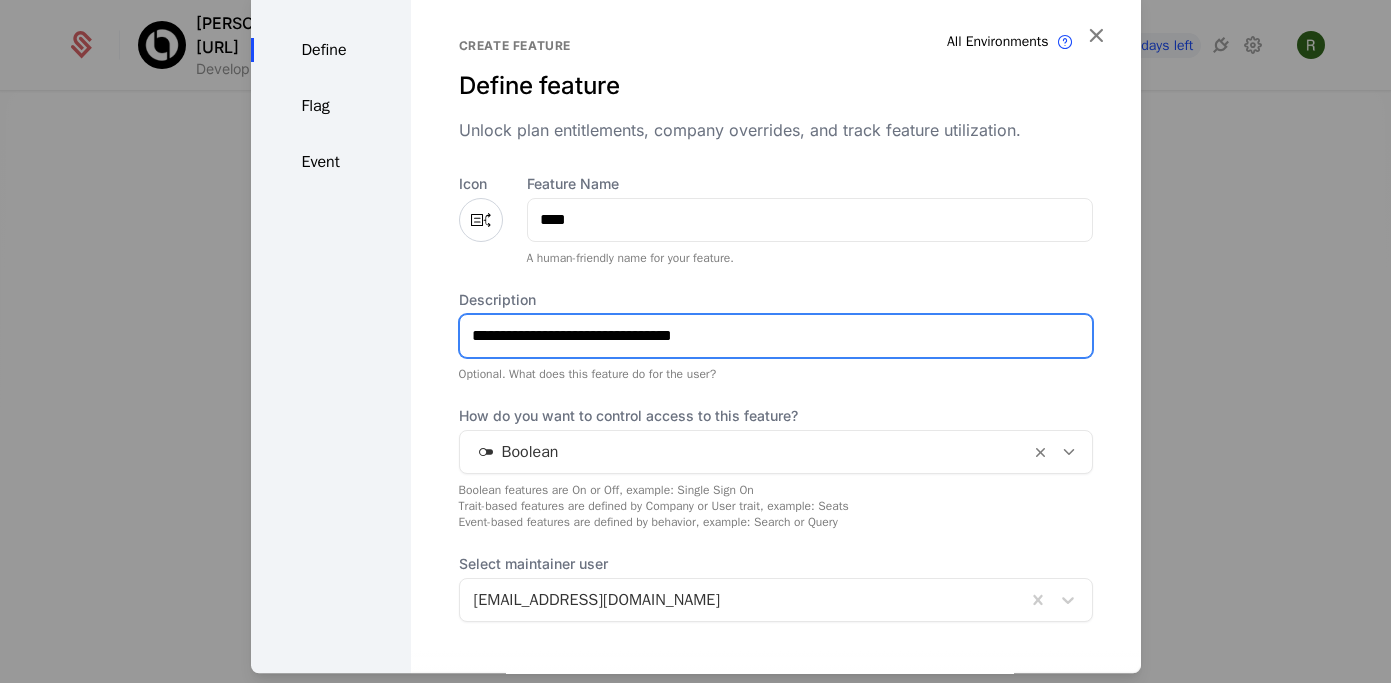 type on "**********" 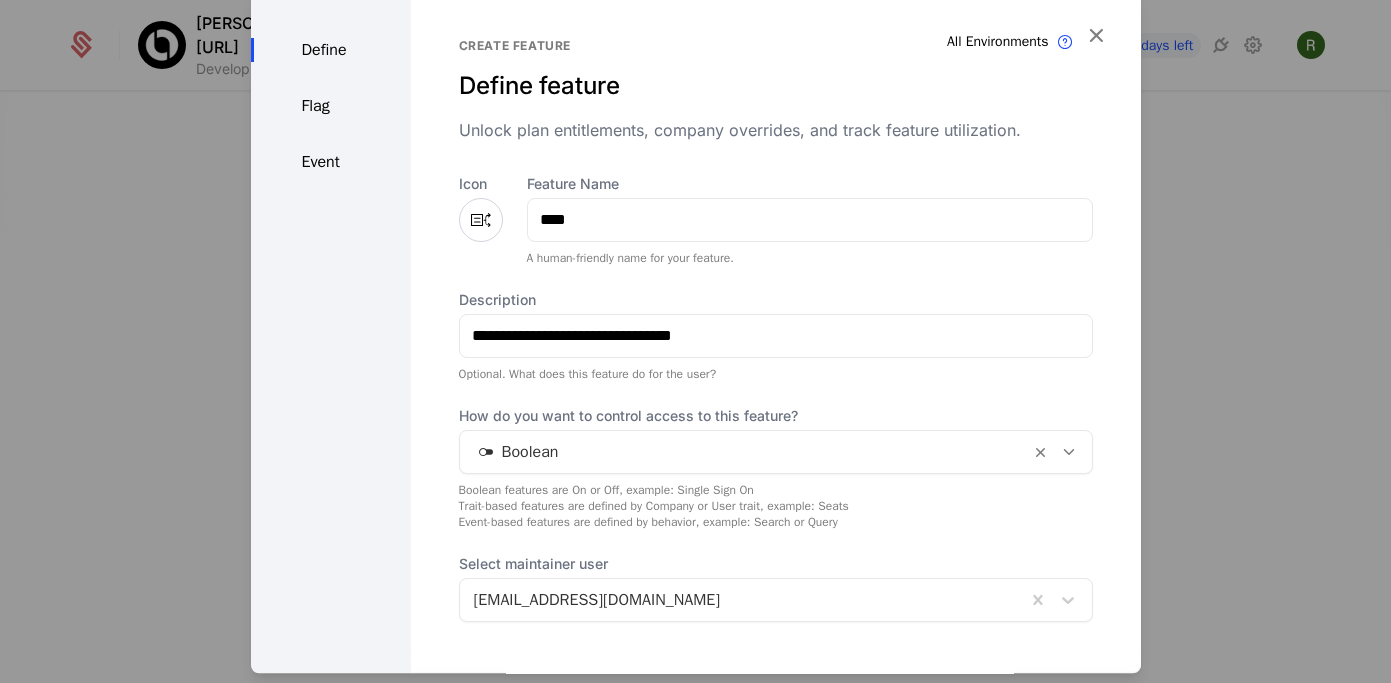 click at bounding box center [745, 452] 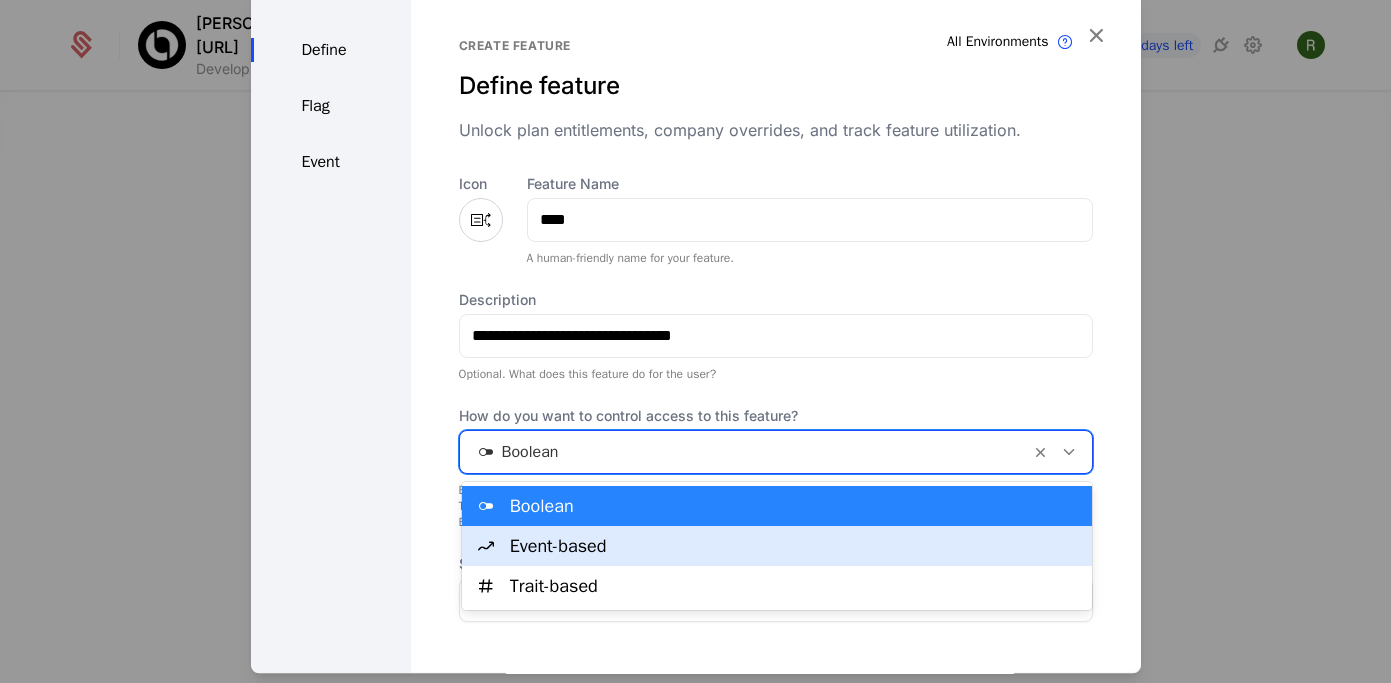 click on "Event-based" at bounding box center (795, 546) 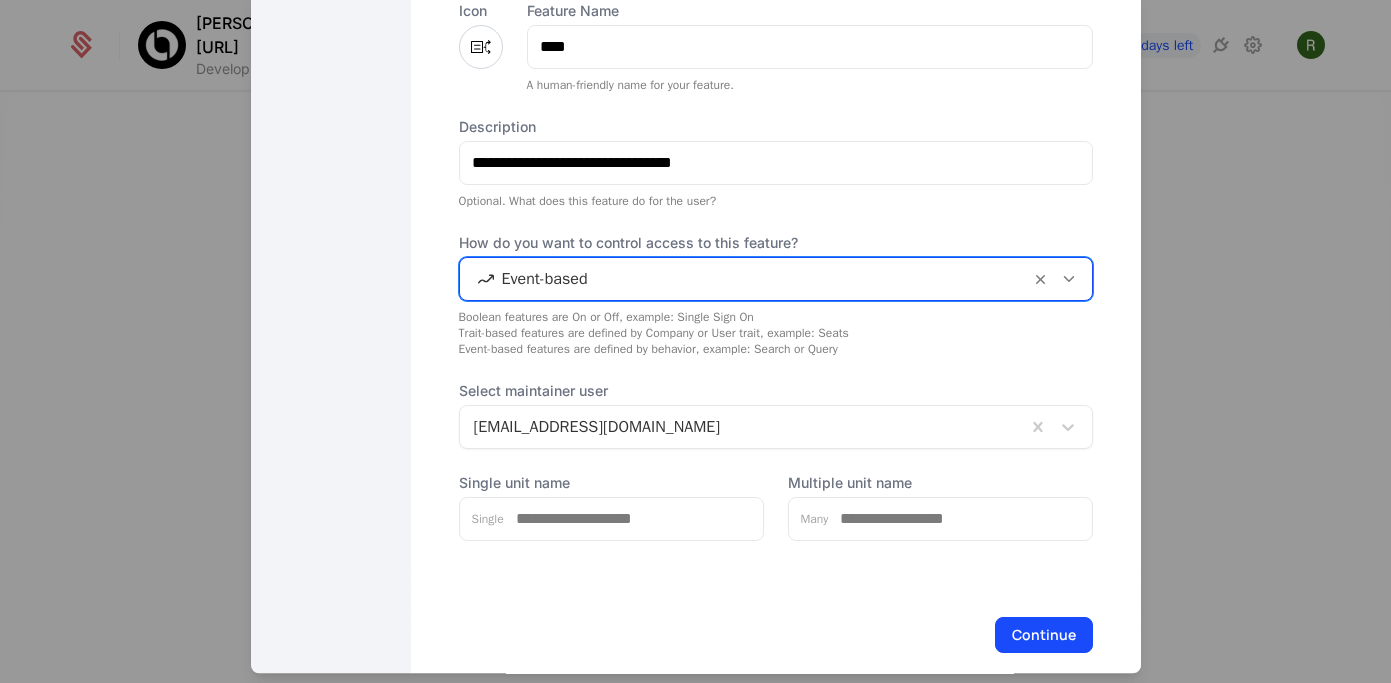 scroll, scrollTop: 201, scrollLeft: 0, axis: vertical 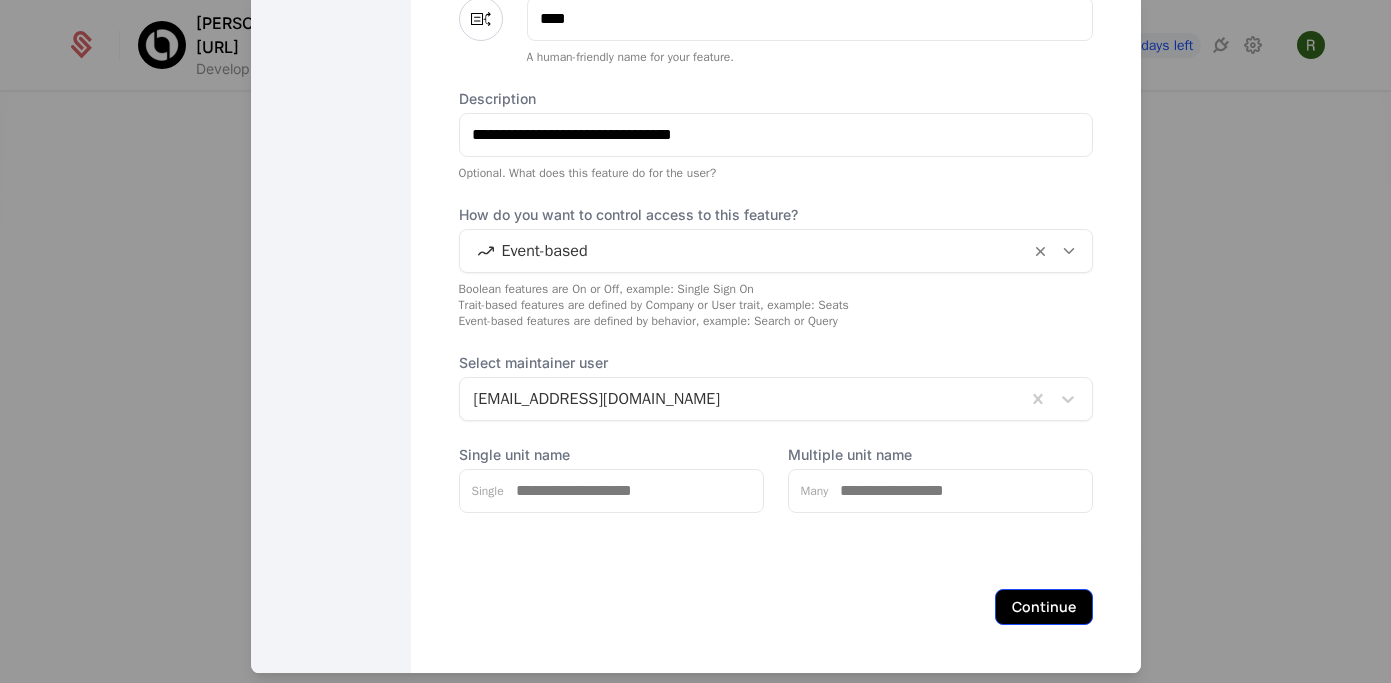 click on "Continue" at bounding box center (1044, 607) 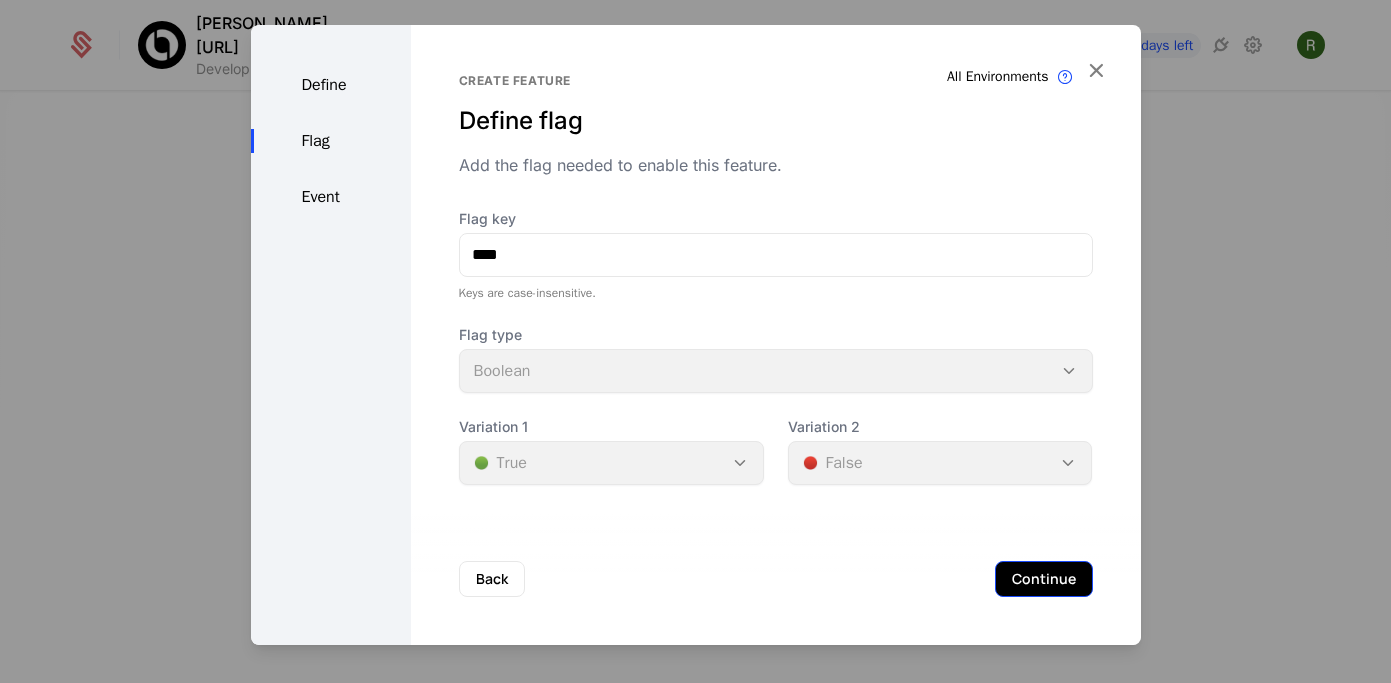 click on "Continue" at bounding box center (1044, 579) 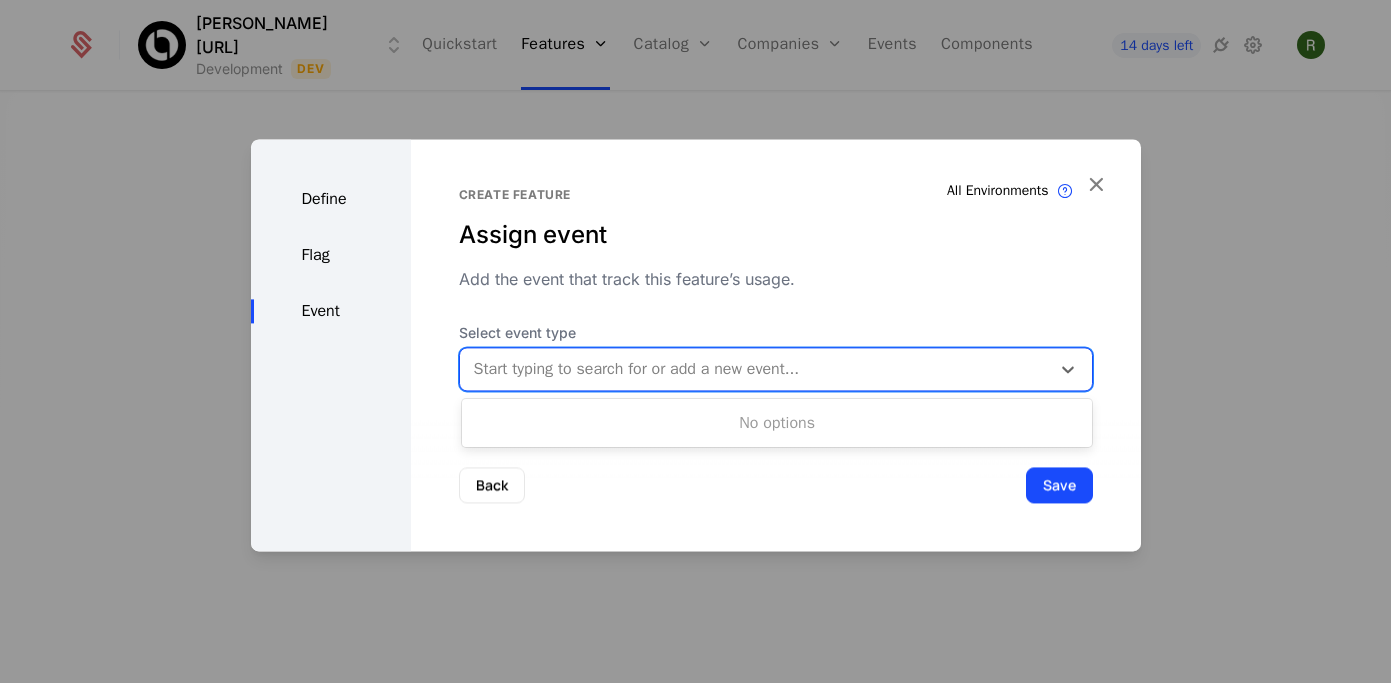 click on "Start typing to search for or add a new event..." at bounding box center [755, 369] 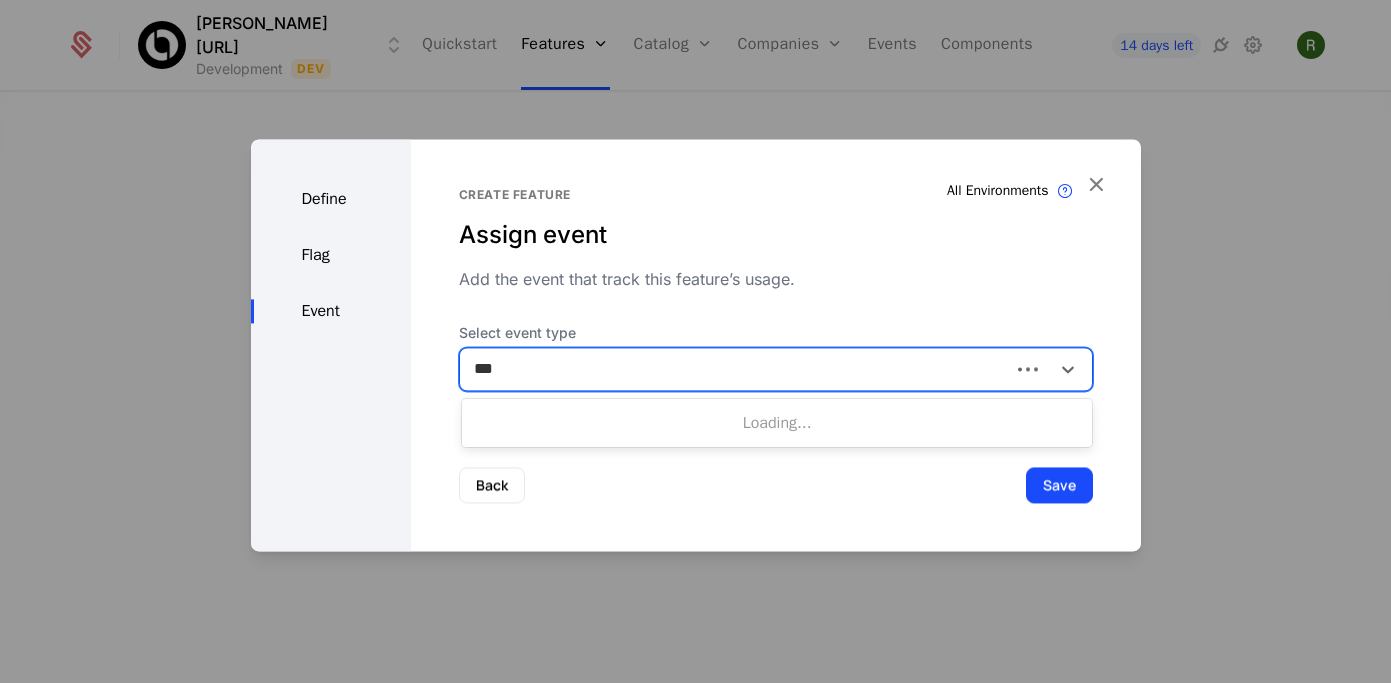 type on "****" 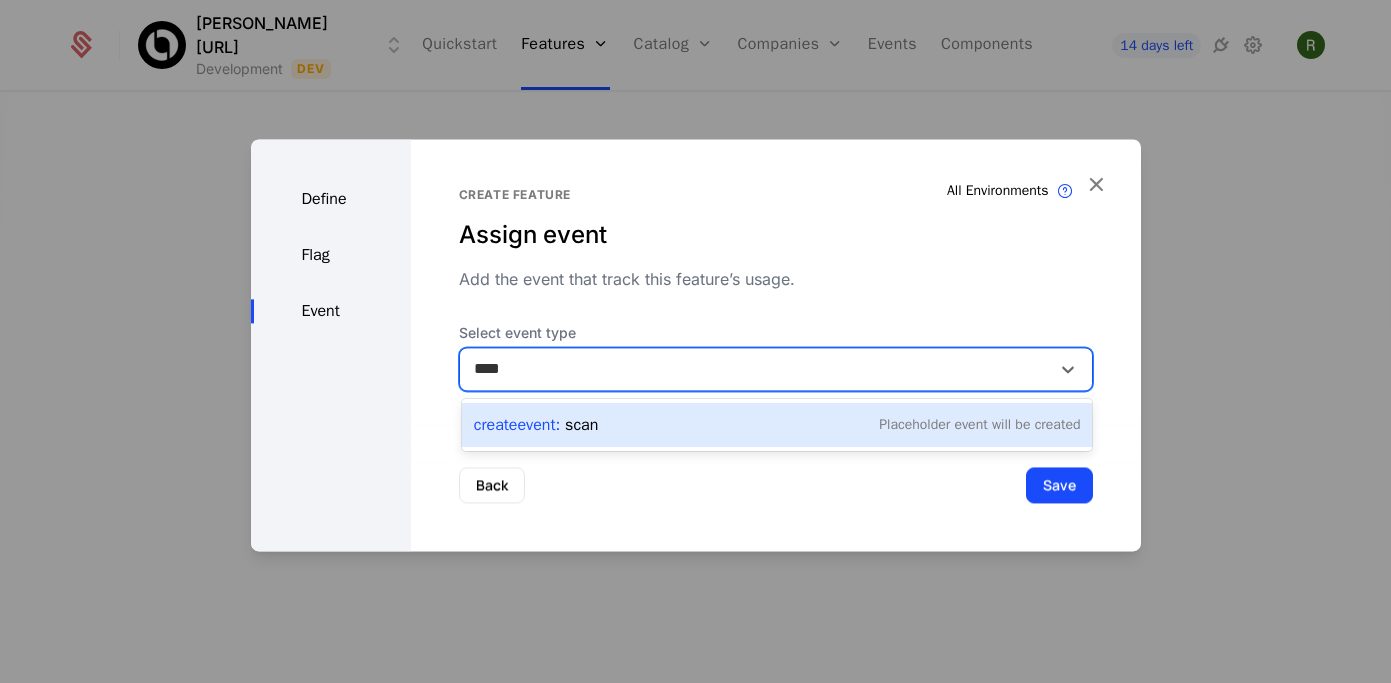 click on "Create  Event :   scan Placeholder   Event   will be created" at bounding box center (777, 425) 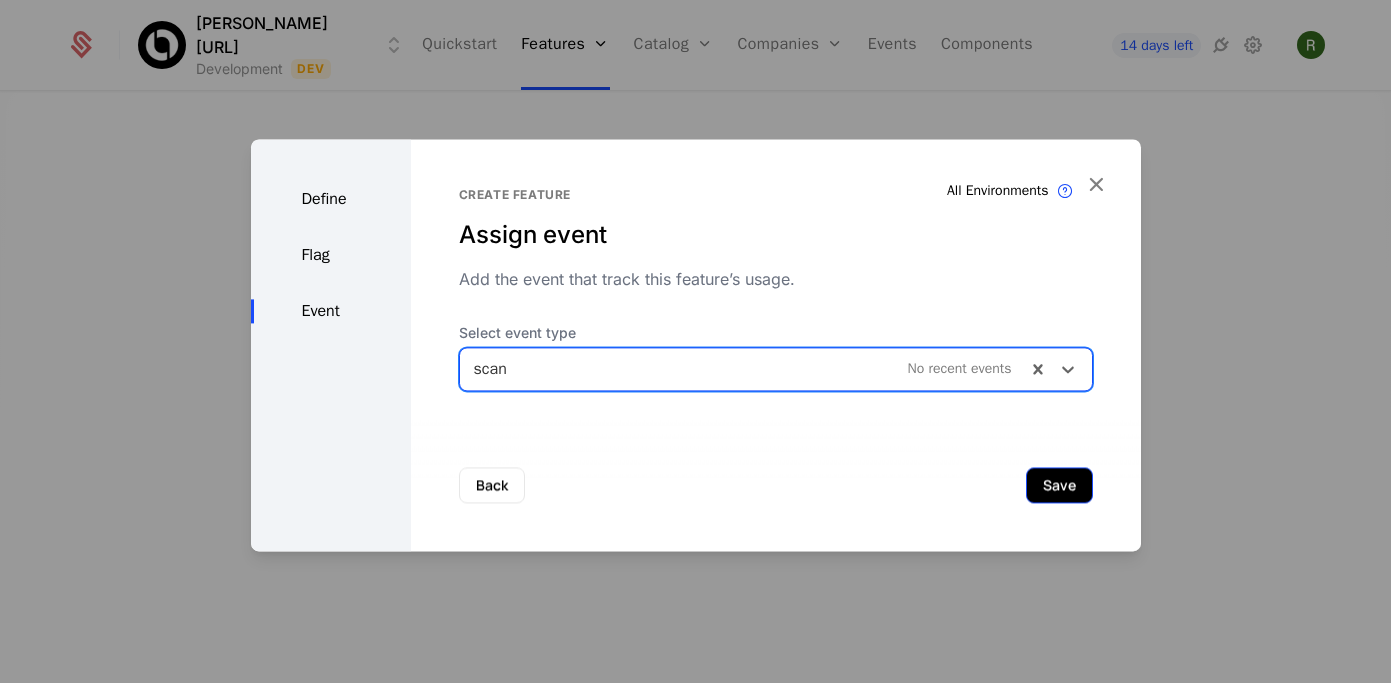 click on "Save" at bounding box center (1059, 485) 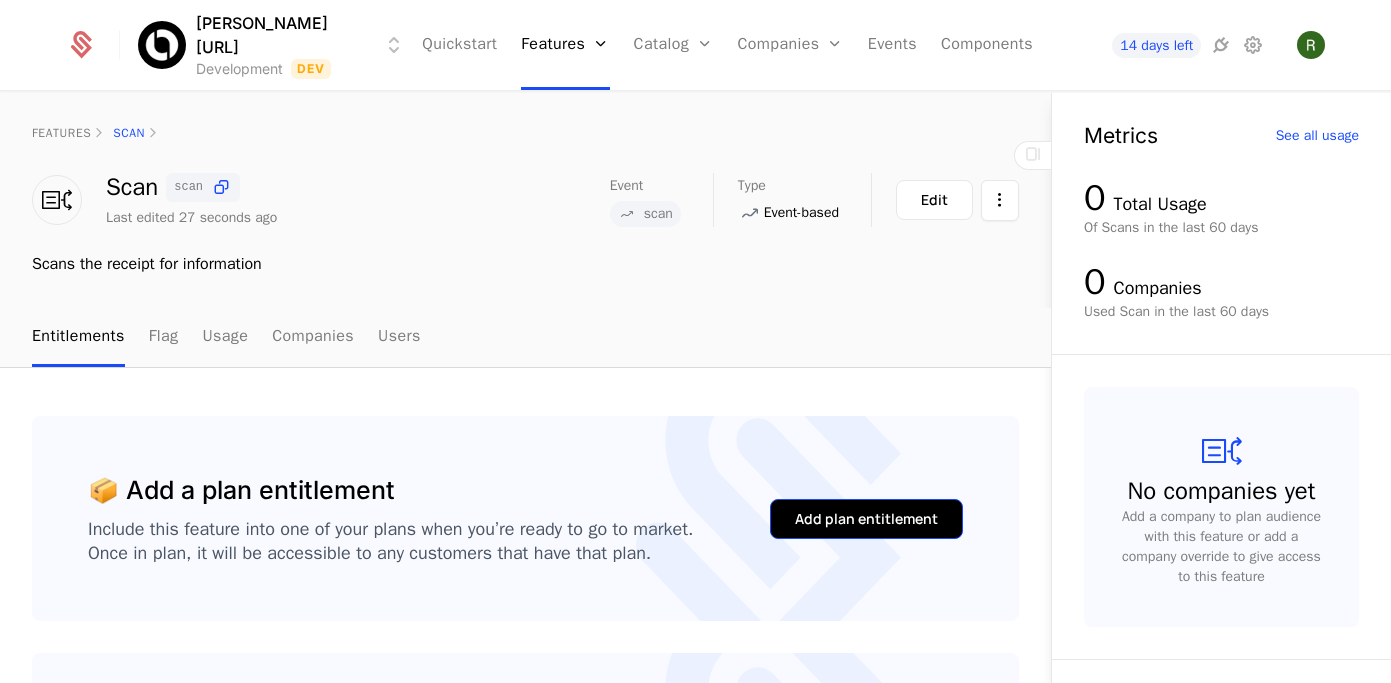 click on "Add plan entitlement" at bounding box center (866, 519) 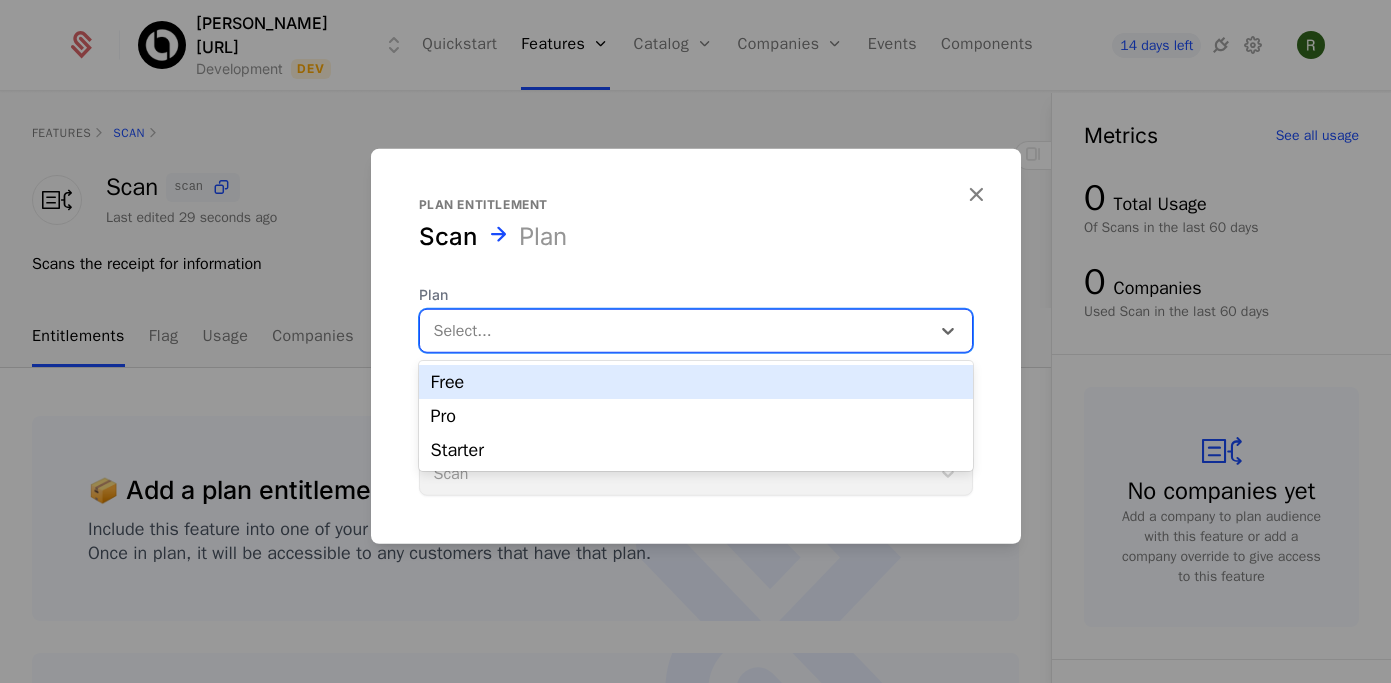 click at bounding box center [675, 330] 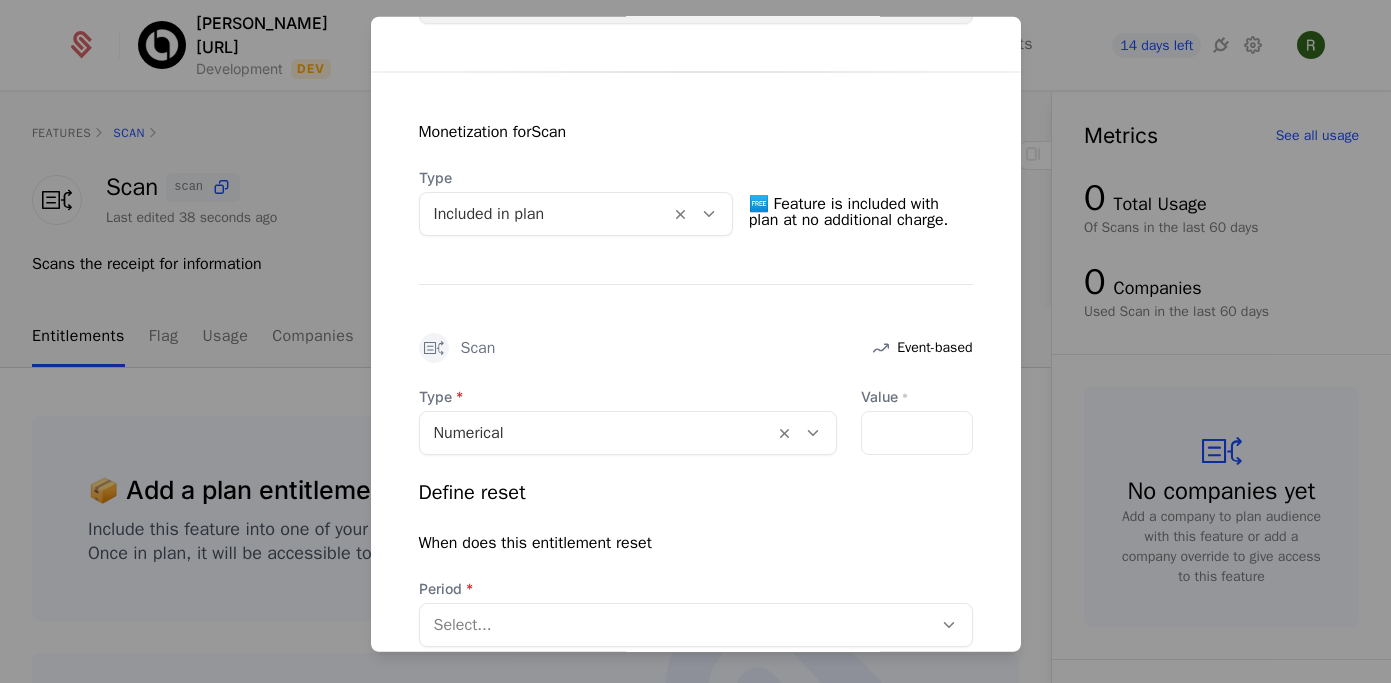 scroll, scrollTop: 344, scrollLeft: 0, axis: vertical 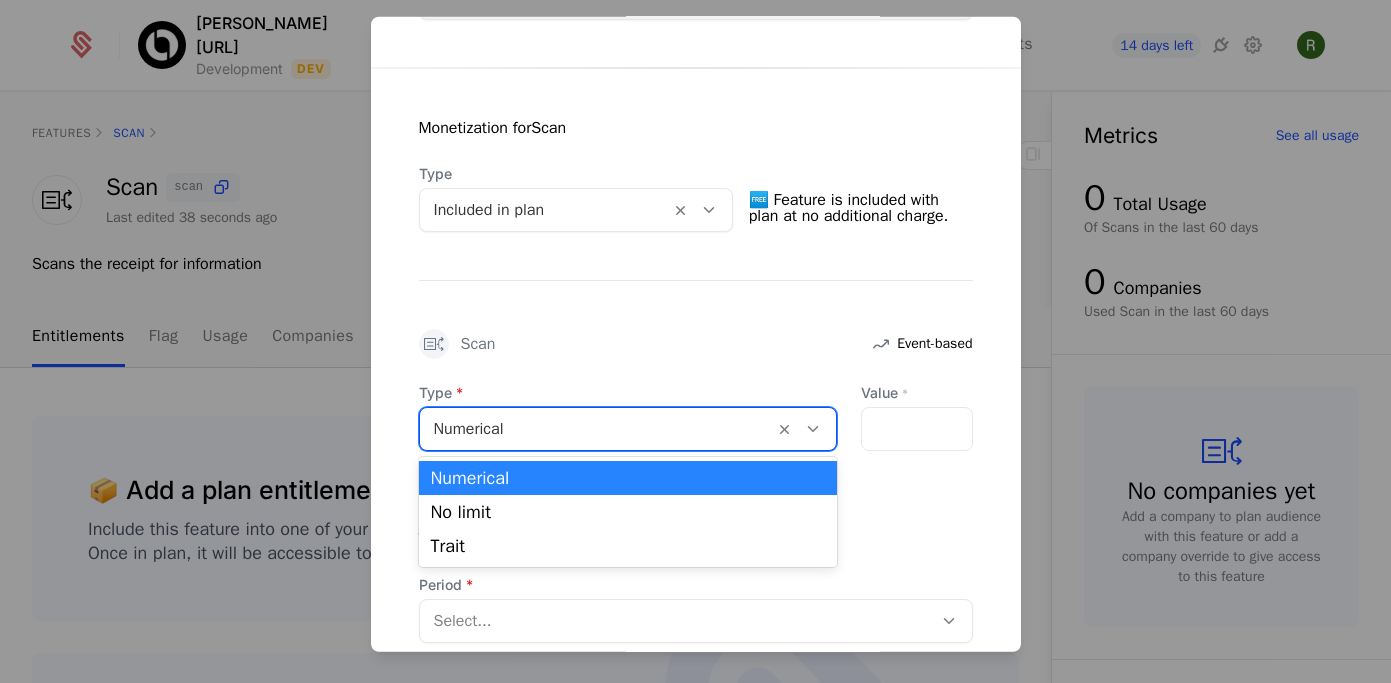 click at bounding box center (597, 428) 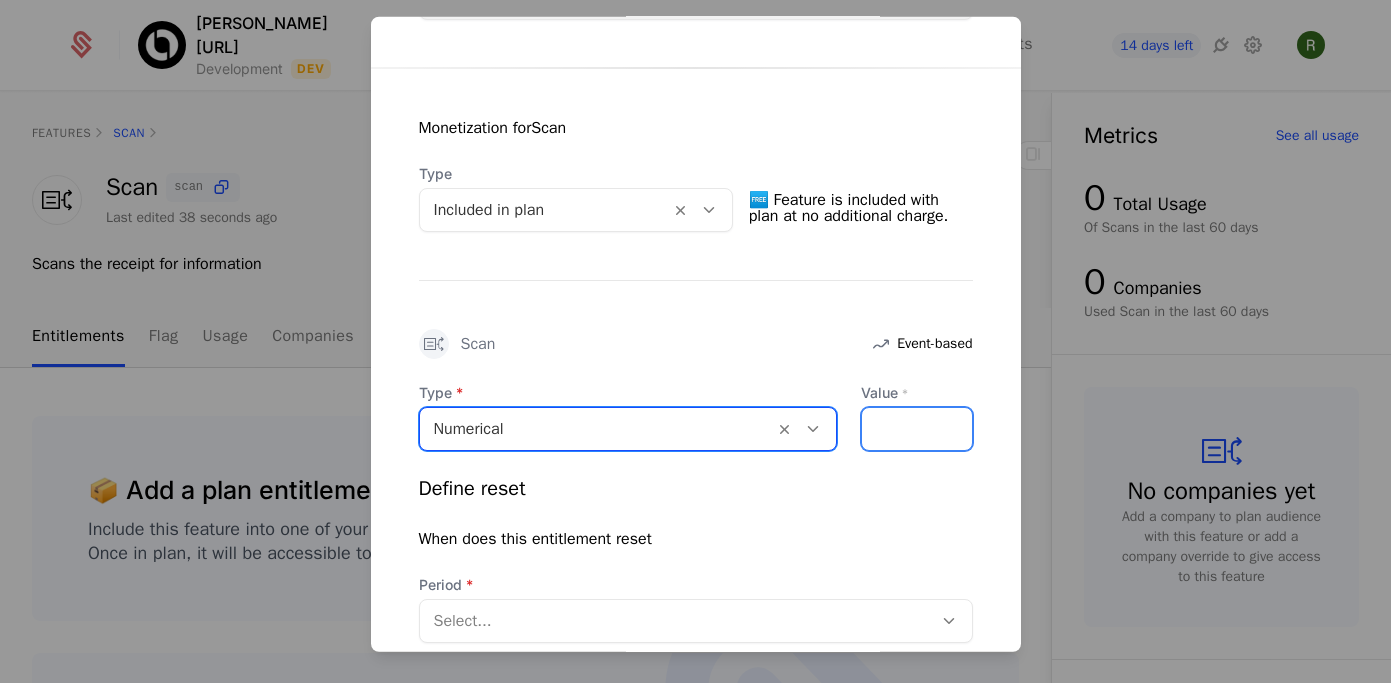 click on "Value *" at bounding box center [917, 428] 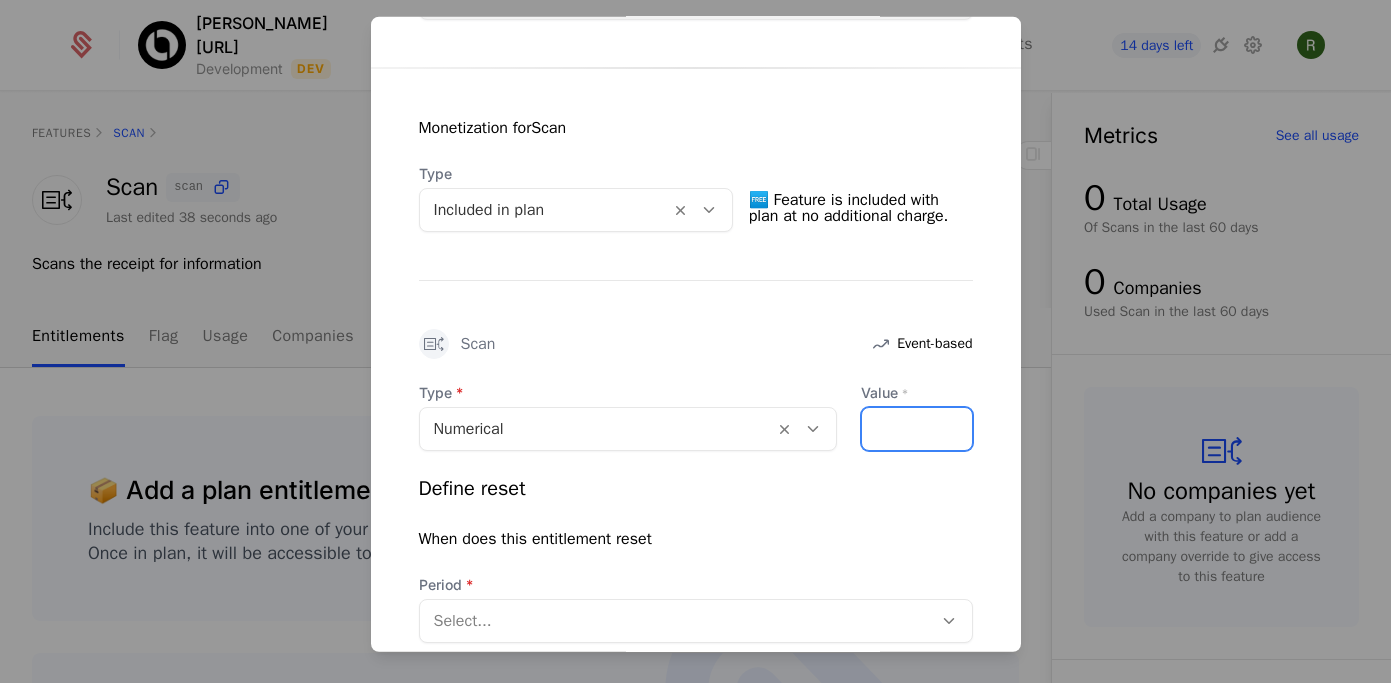 type on "*" 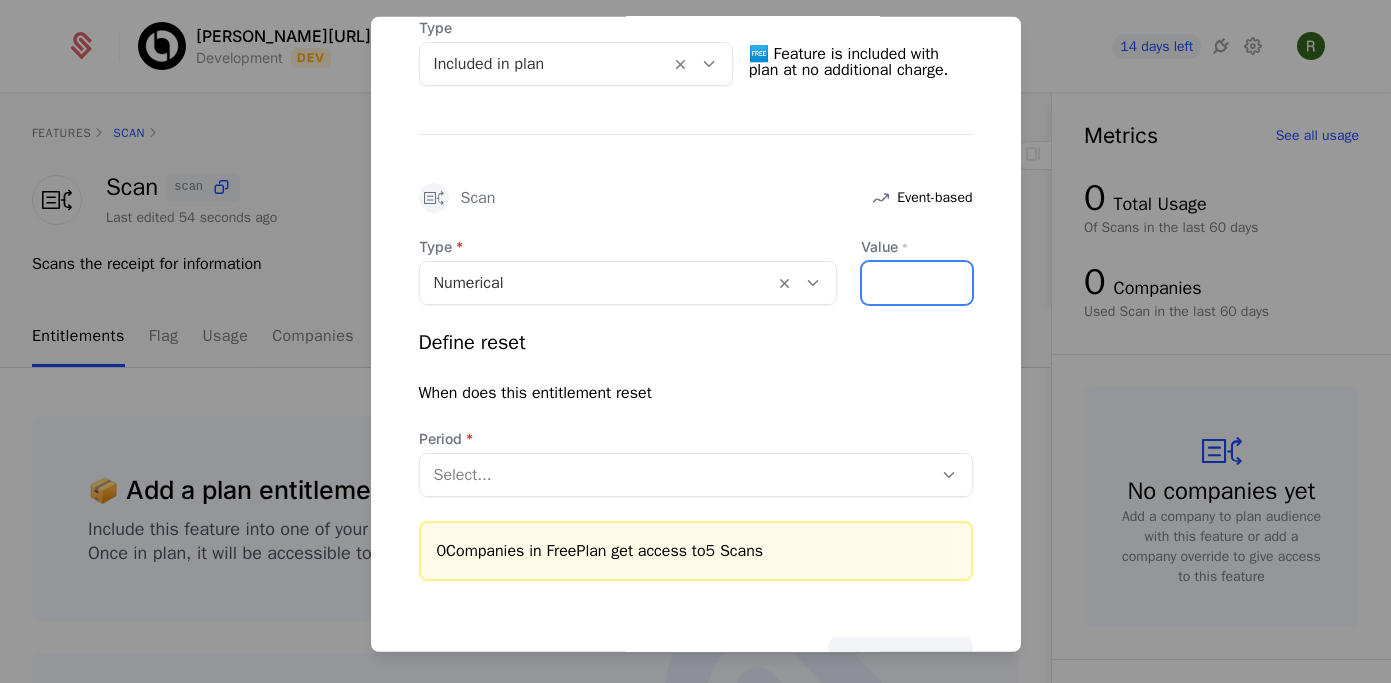 scroll, scrollTop: 562, scrollLeft: 0, axis: vertical 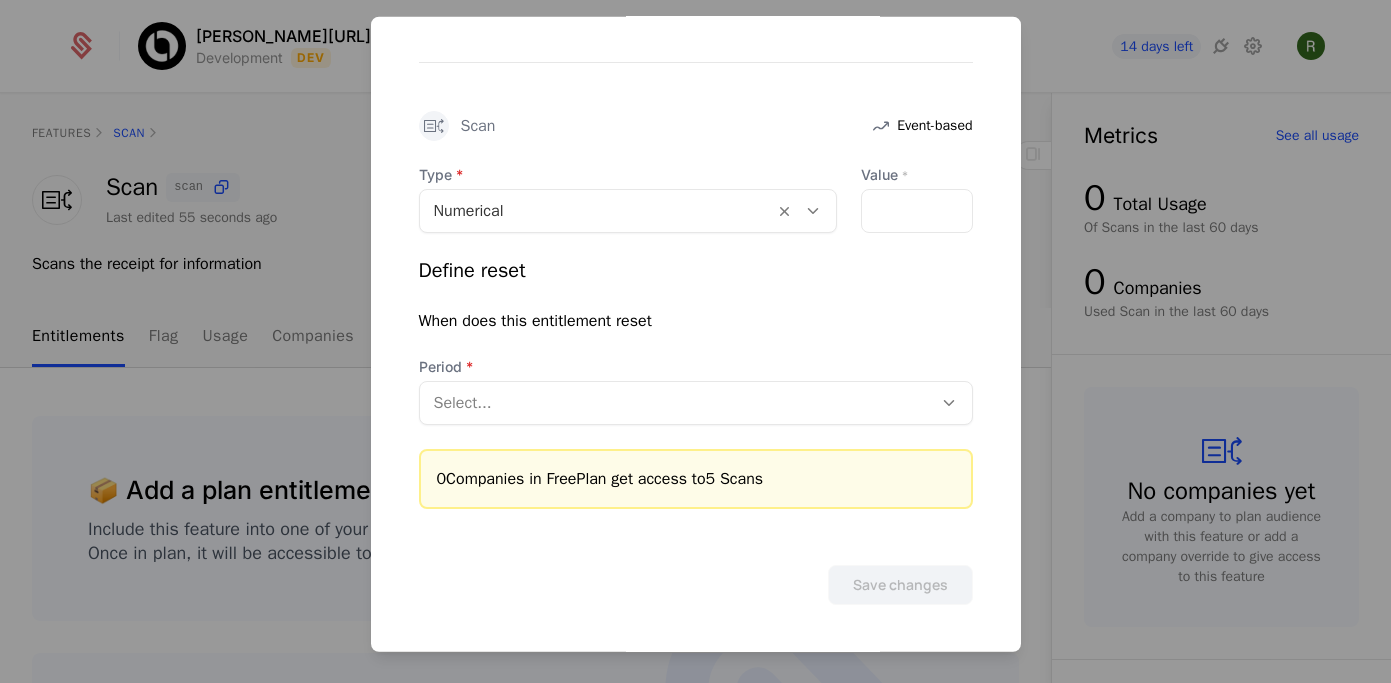 click at bounding box center [676, 402] 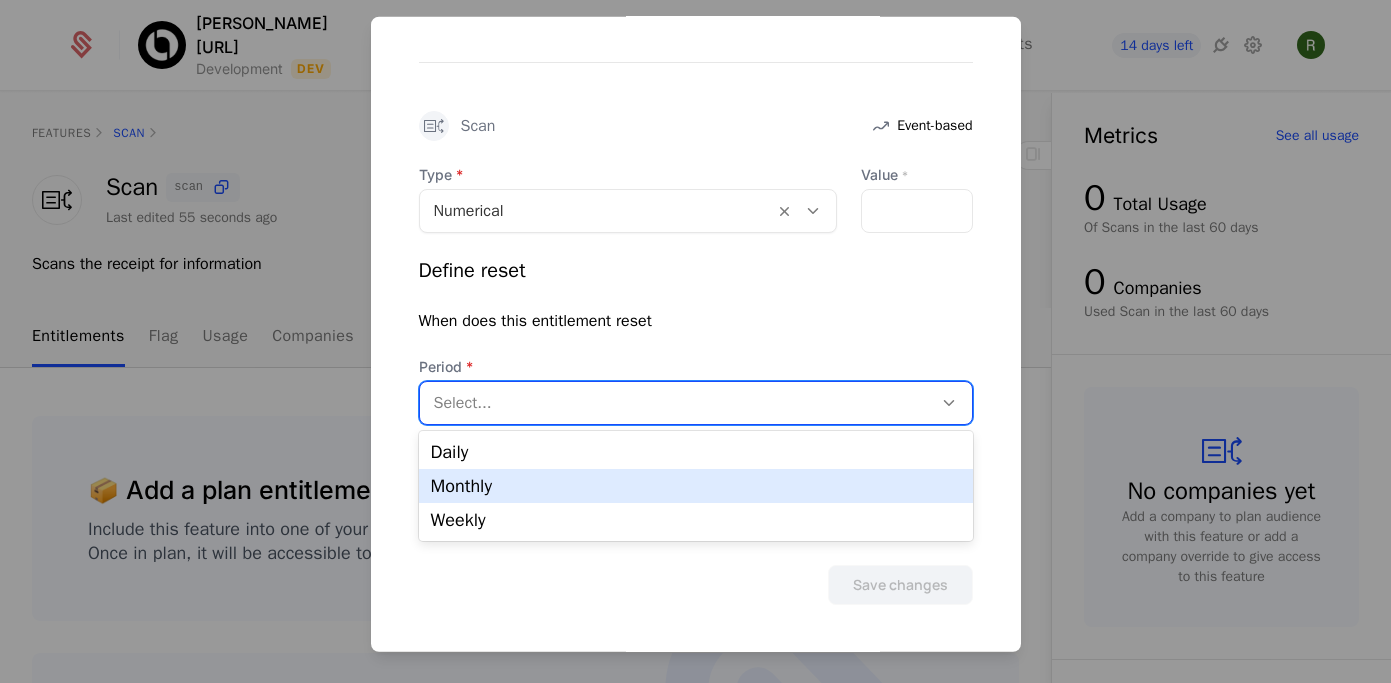 click on "Monthly" at bounding box center (696, 486) 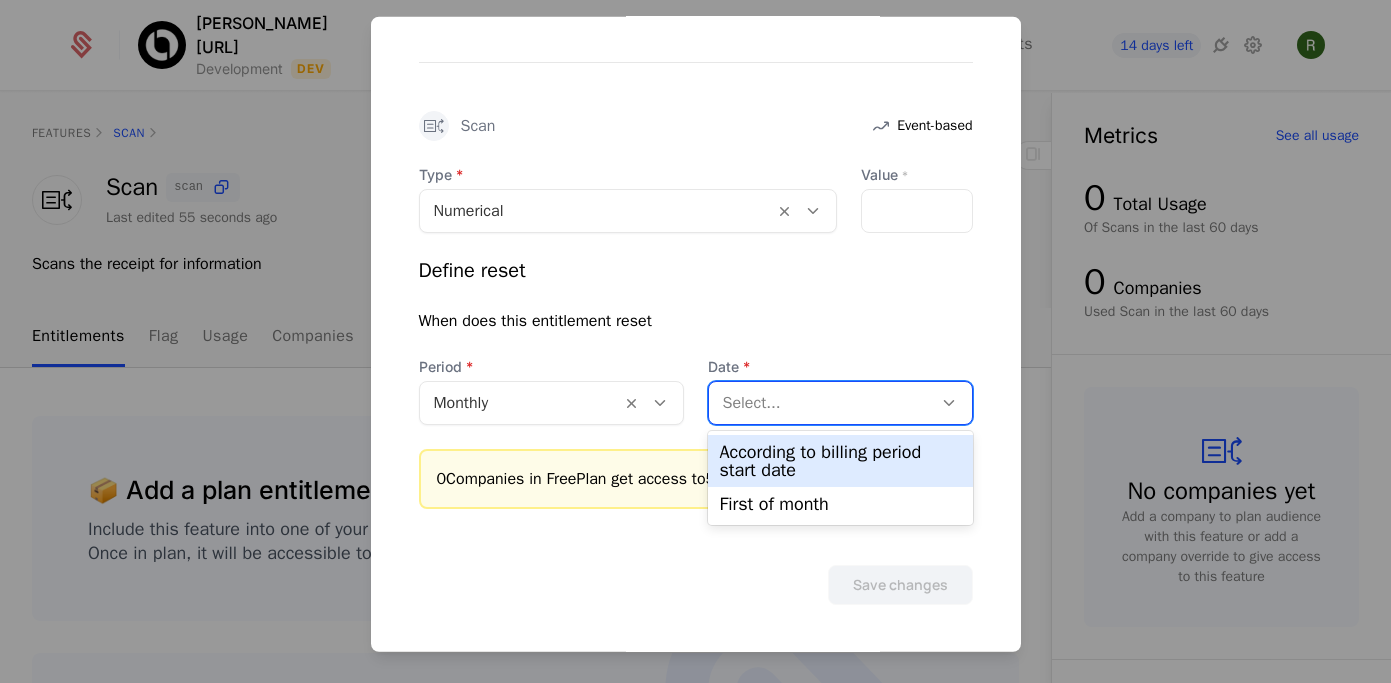 click at bounding box center [820, 402] 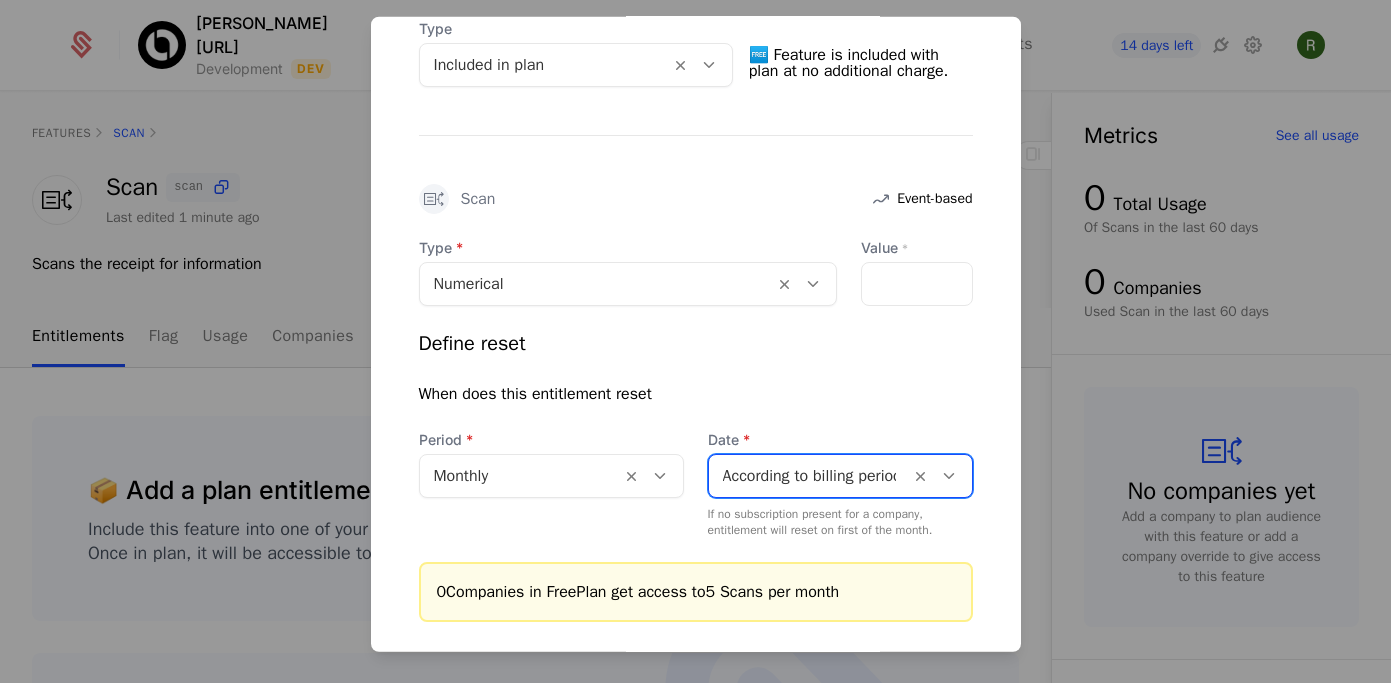 scroll, scrollTop: 602, scrollLeft: 0, axis: vertical 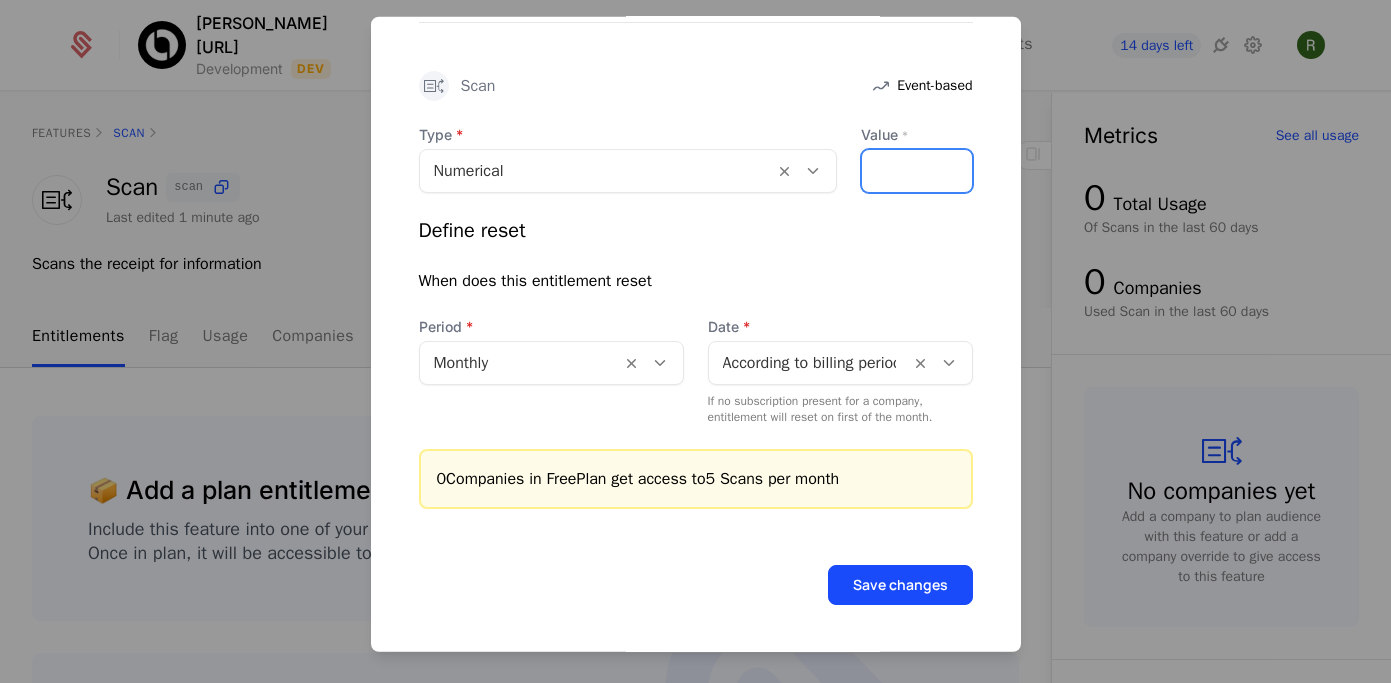 click on "*" at bounding box center [917, 170] 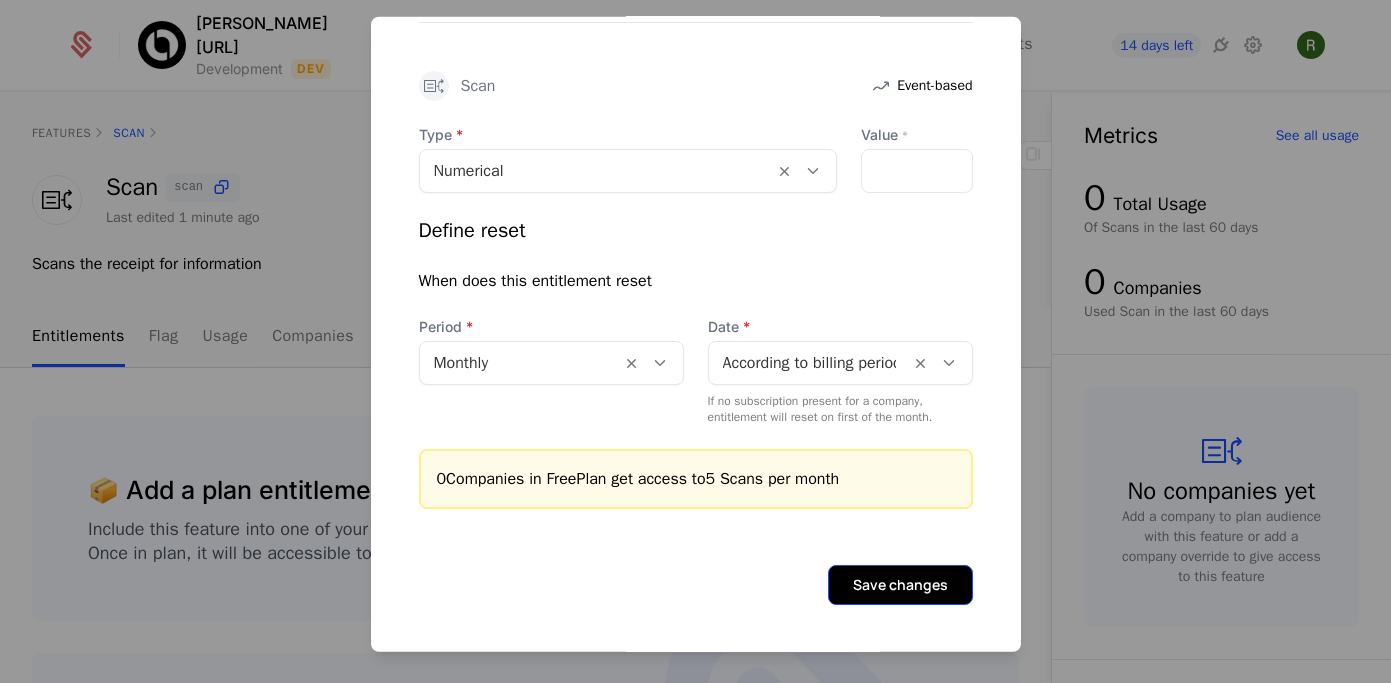 click on "Save changes" at bounding box center [900, 584] 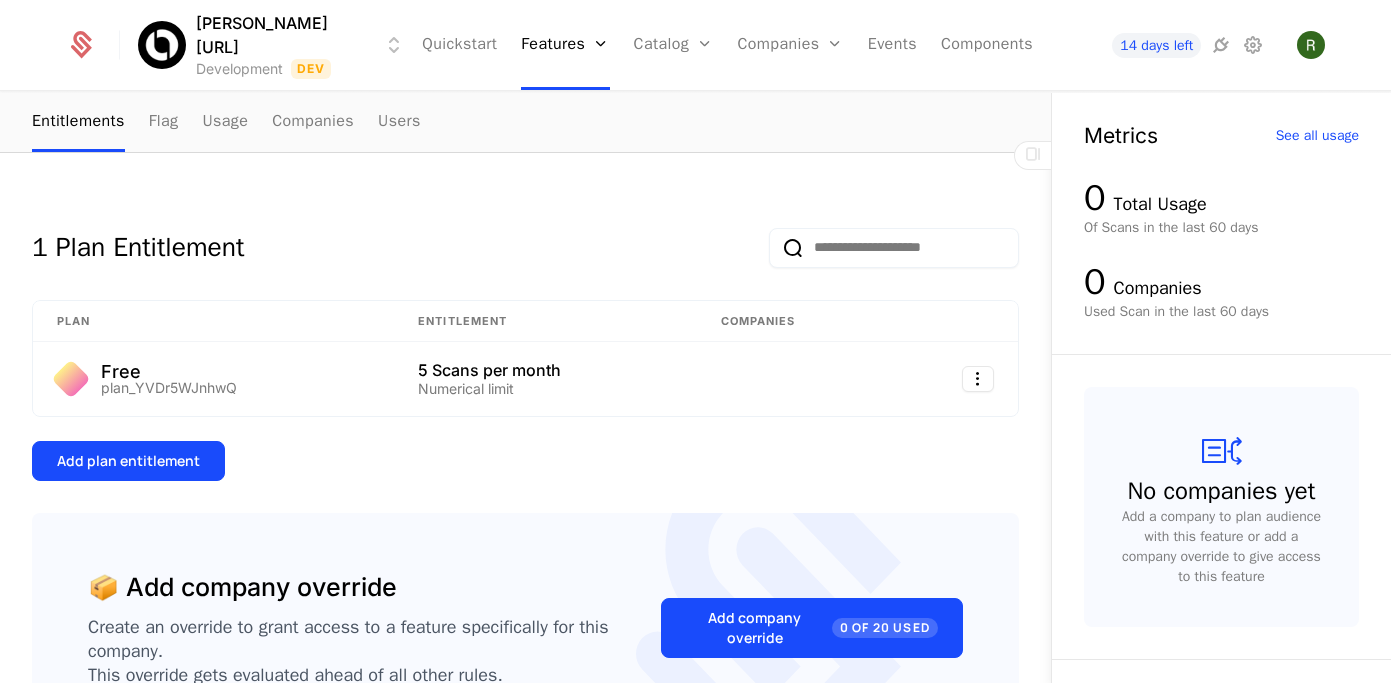 scroll, scrollTop: 218, scrollLeft: 0, axis: vertical 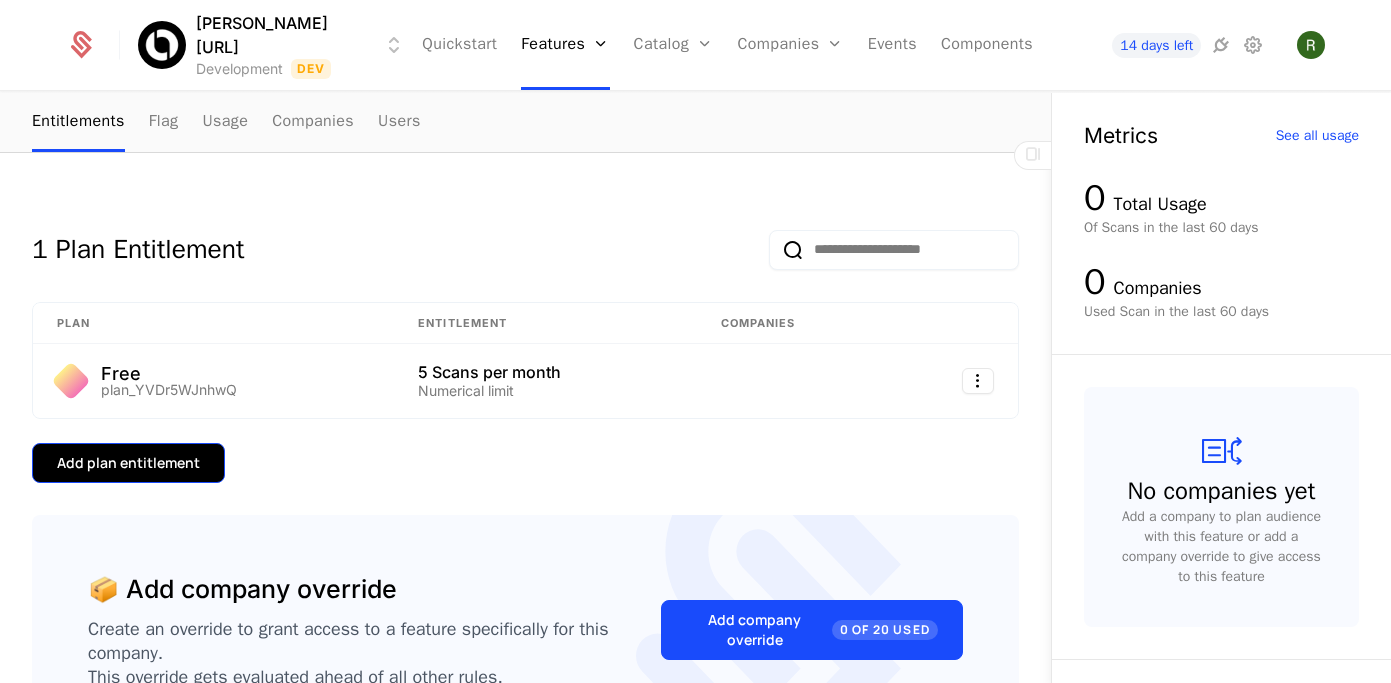 click on "Add plan entitlement" at bounding box center [128, 463] 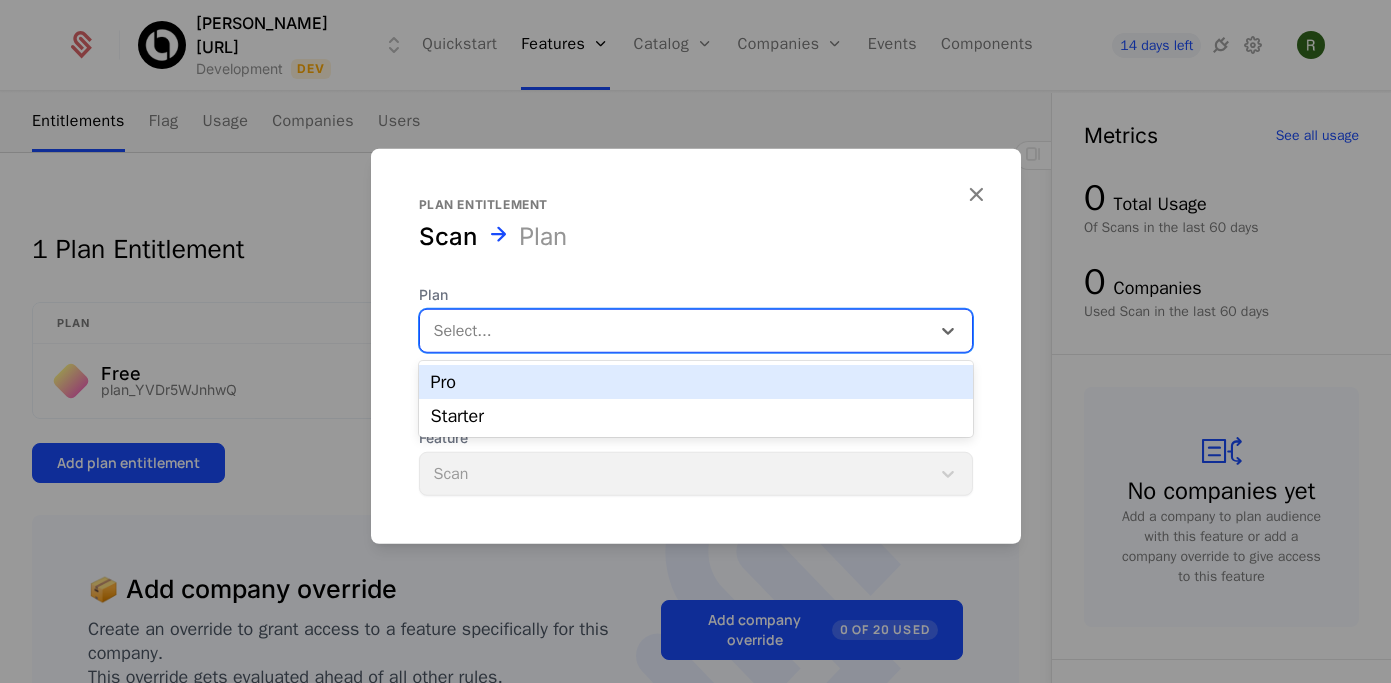 click at bounding box center [675, 330] 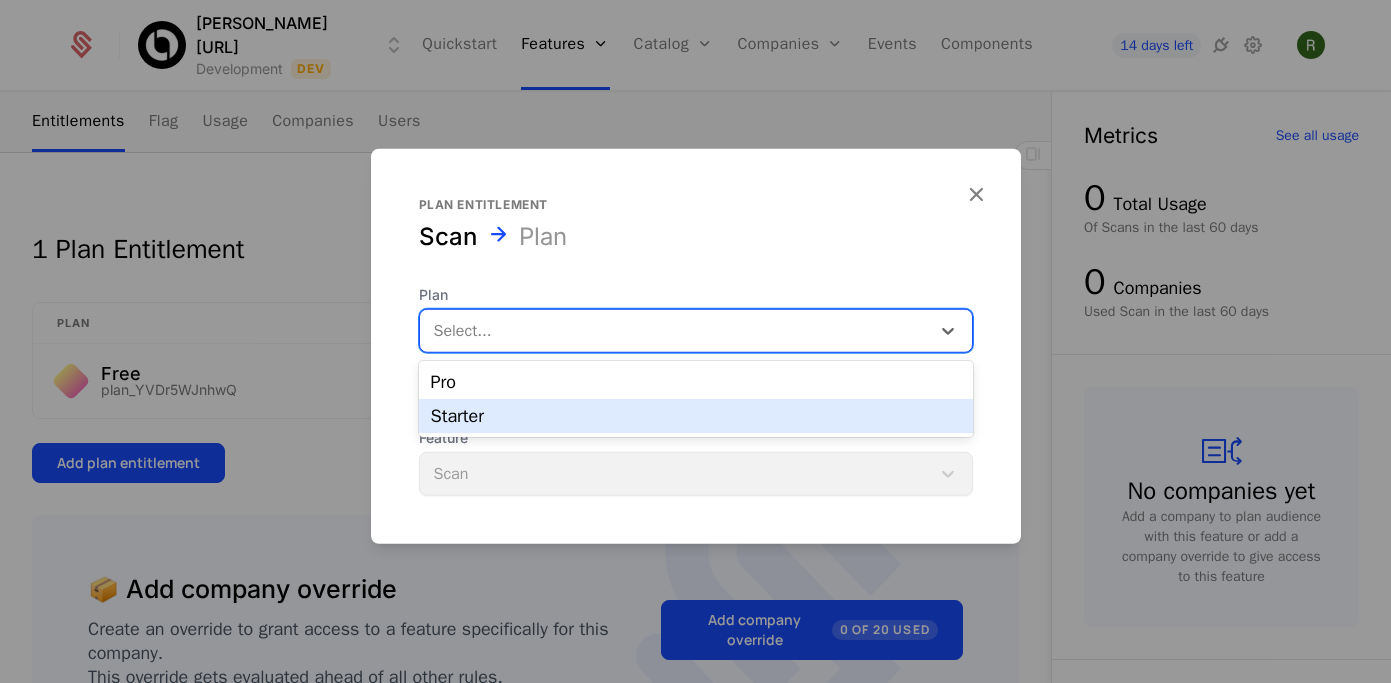 click on "Starter" at bounding box center [696, 416] 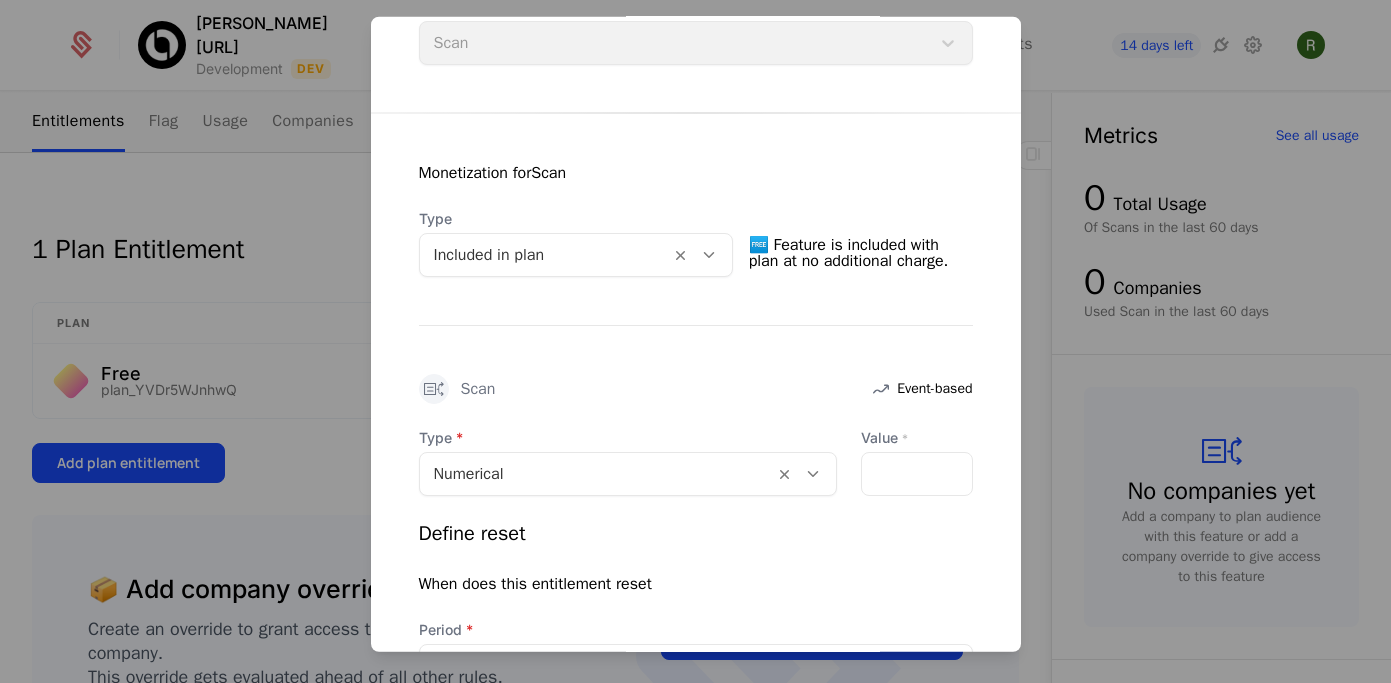 scroll, scrollTop: 302, scrollLeft: 0, axis: vertical 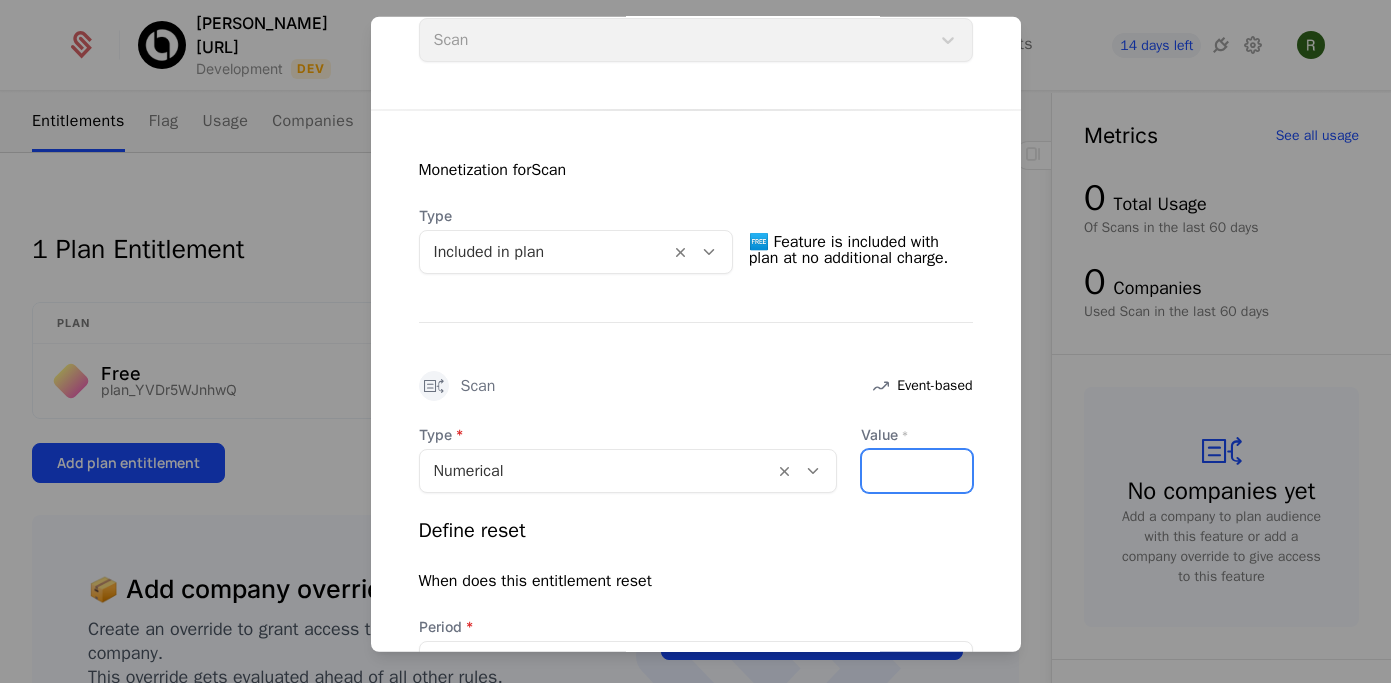 click on "Value *" at bounding box center (917, 470) 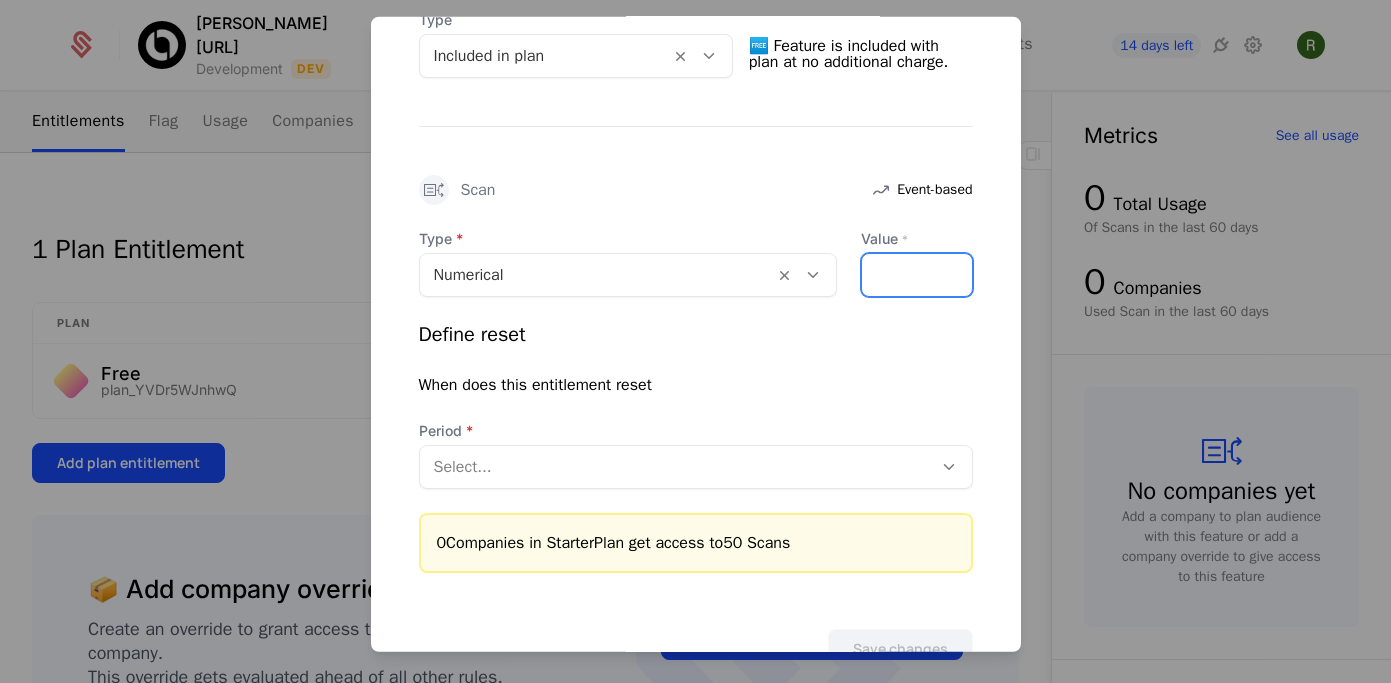 scroll, scrollTop: 562, scrollLeft: 0, axis: vertical 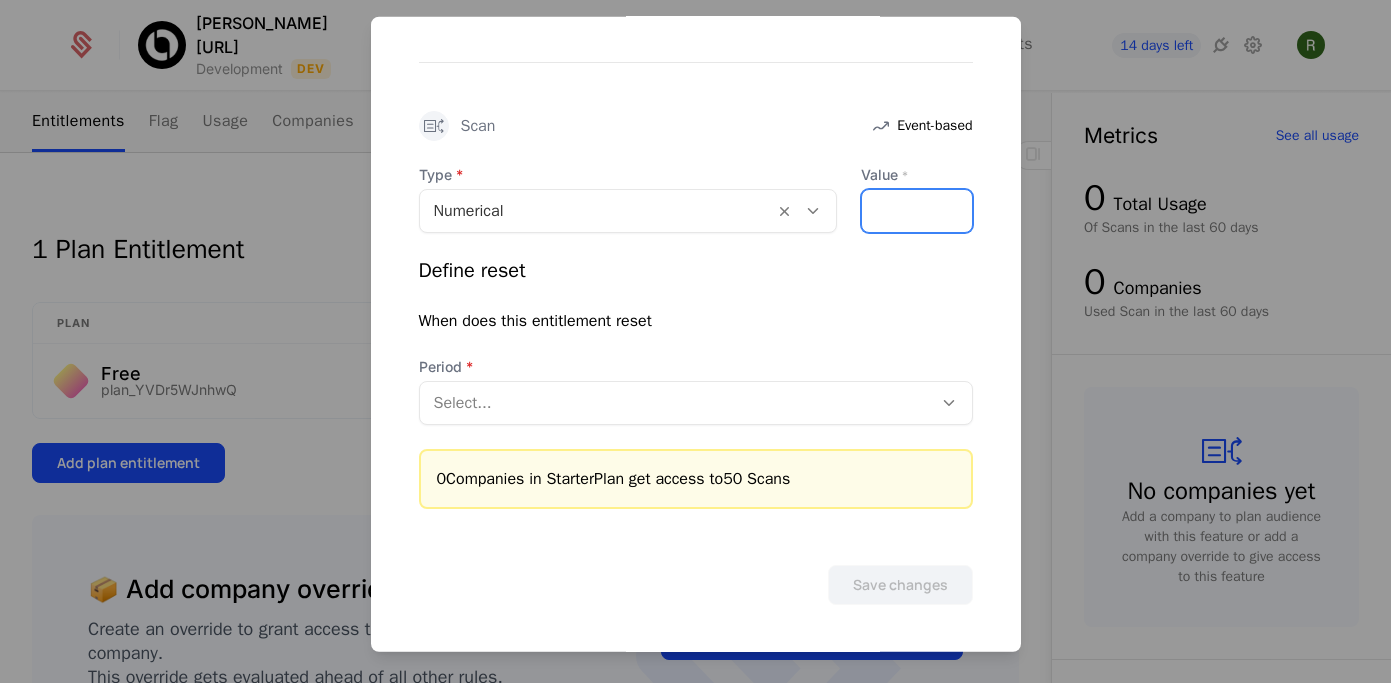 type on "**" 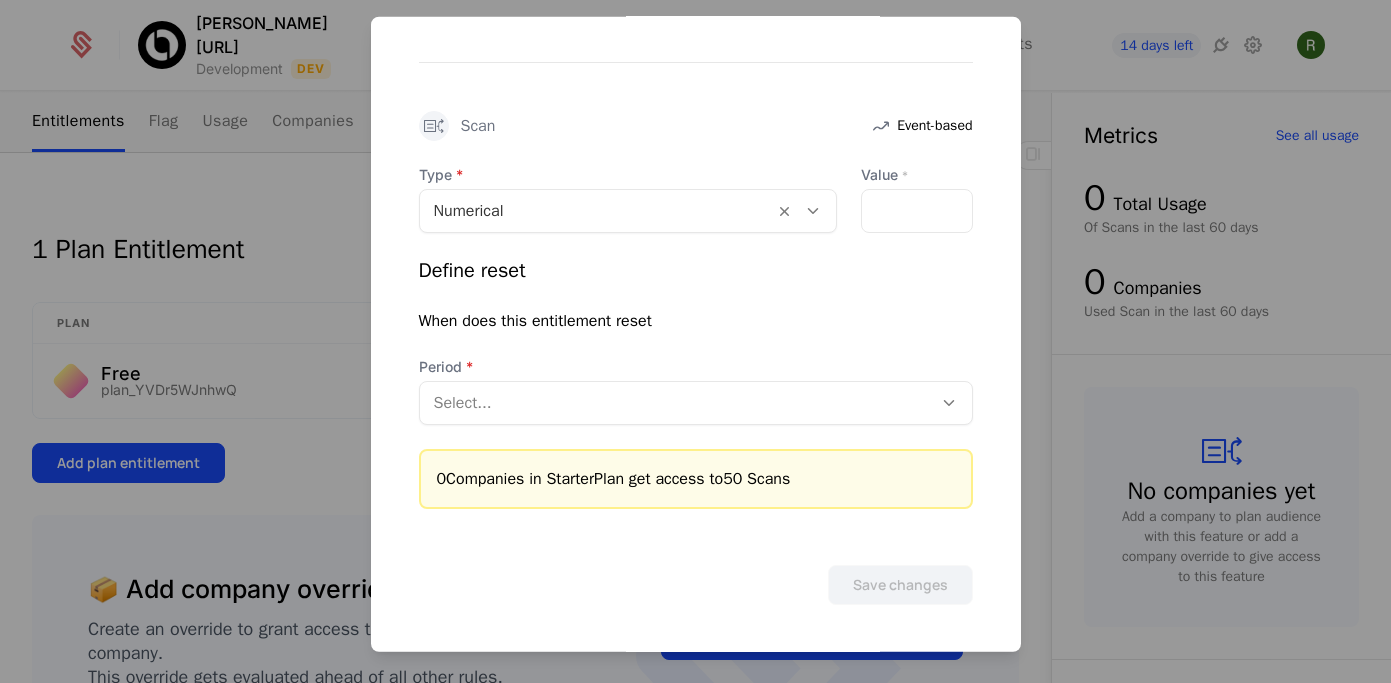 click on "Select..." at bounding box center [676, 402] 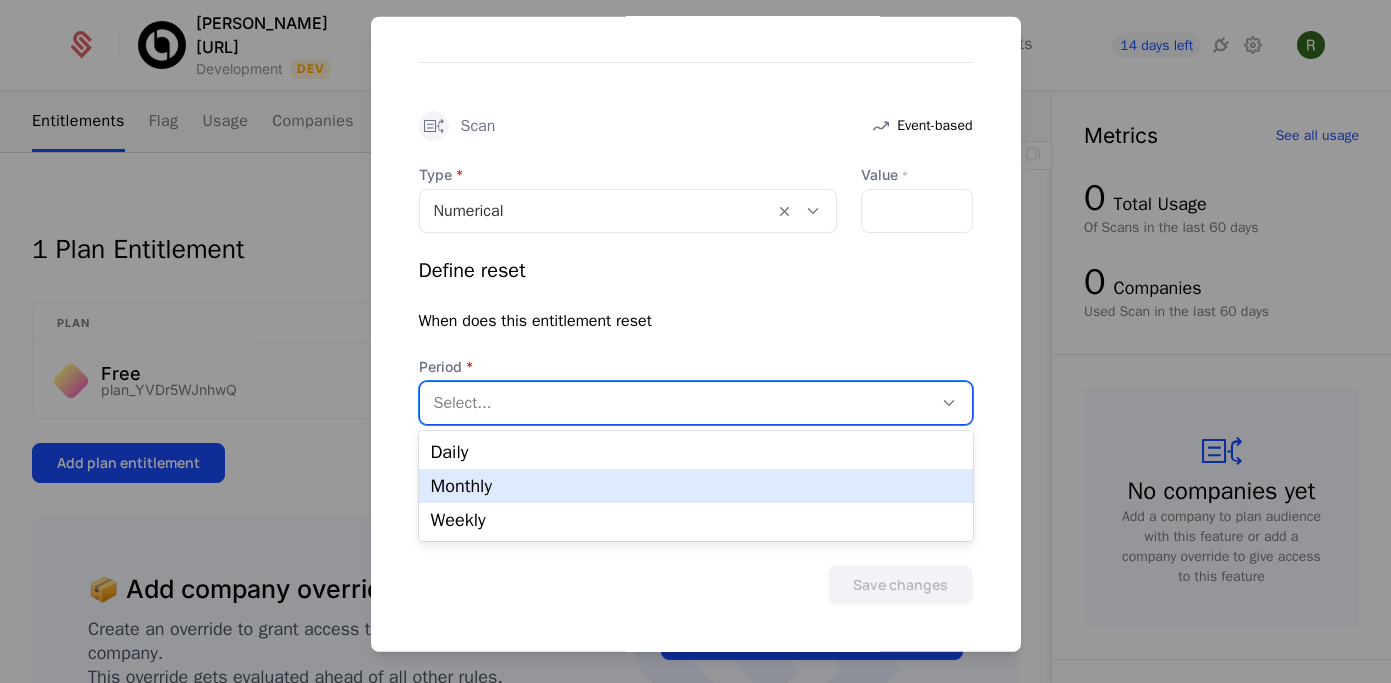 click on "Monthly" at bounding box center (696, 486) 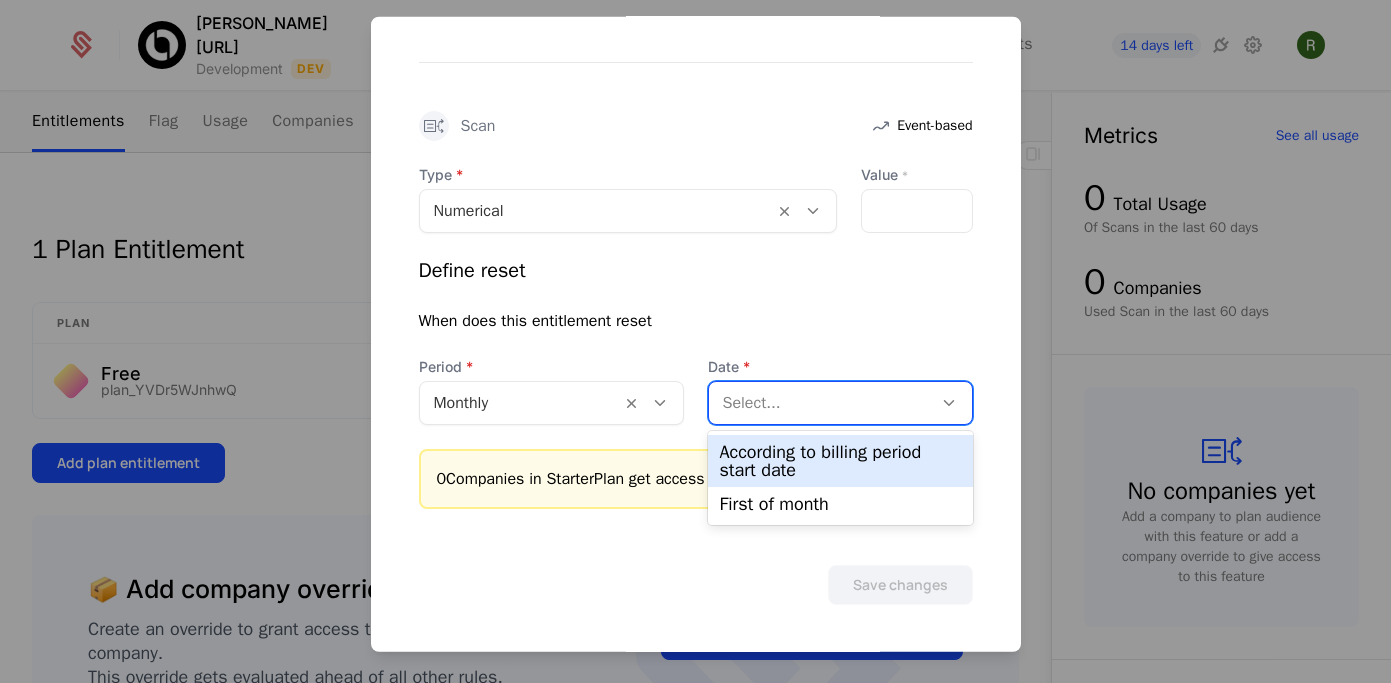 click at bounding box center [820, 402] 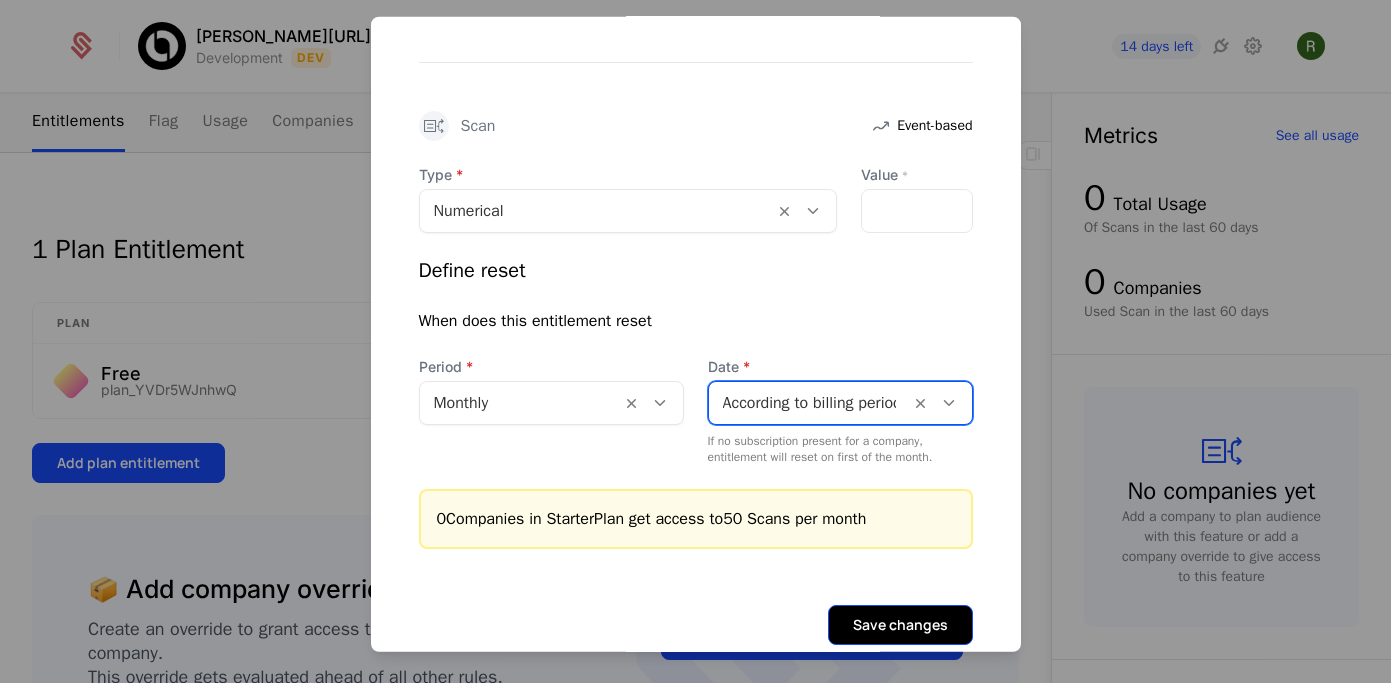 click on "Save changes" at bounding box center [900, 624] 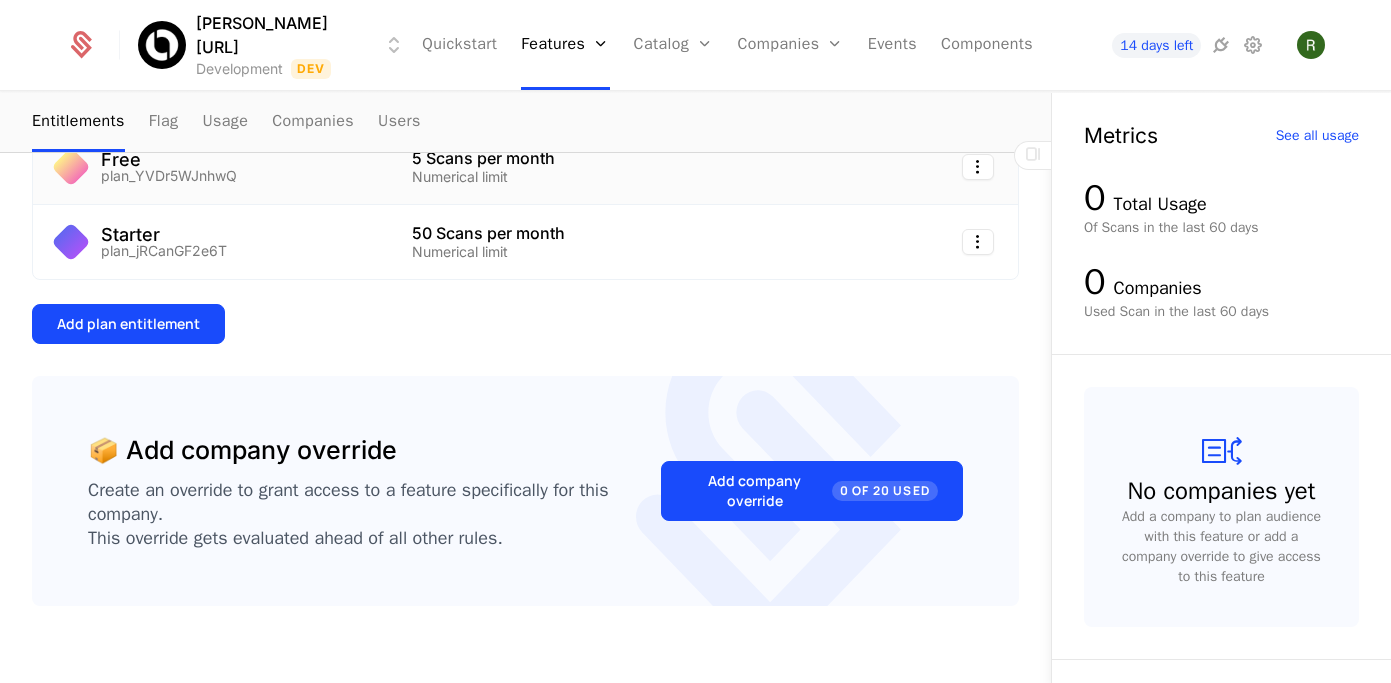 scroll, scrollTop: 466, scrollLeft: 0, axis: vertical 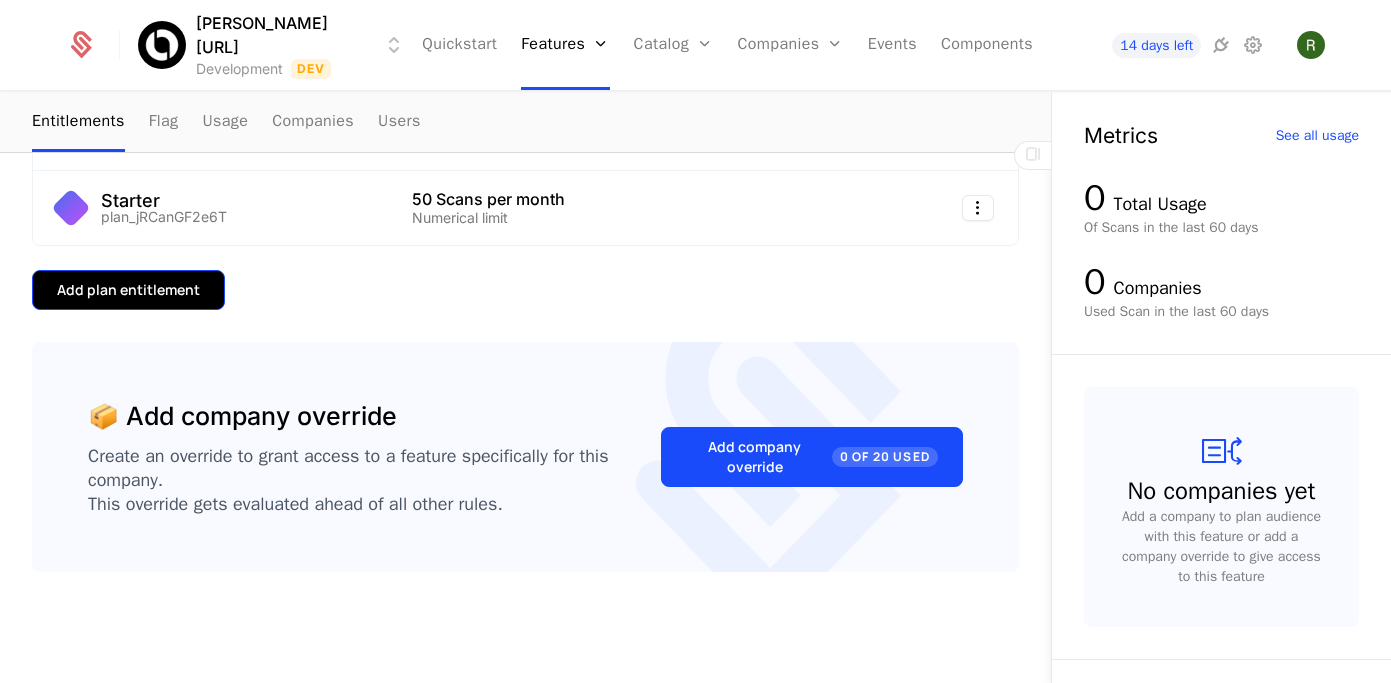 click on "Add plan entitlement" at bounding box center [128, 290] 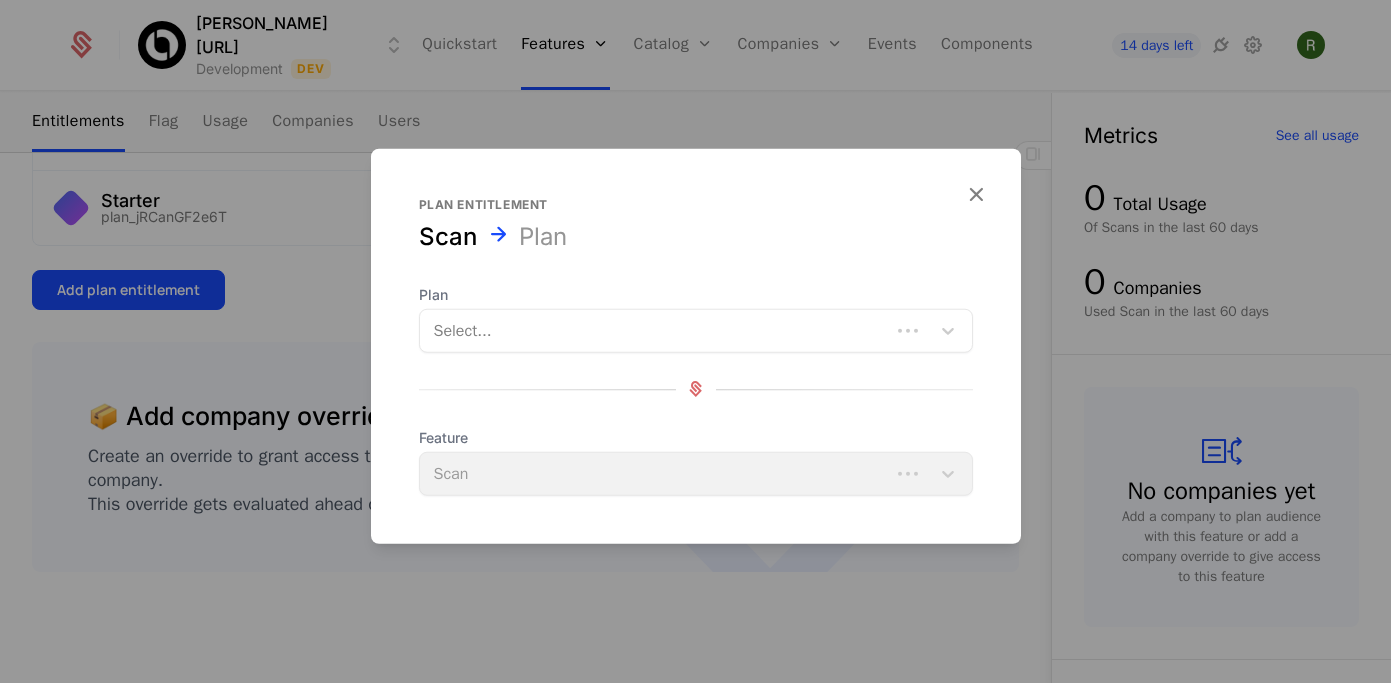 click at bounding box center (655, 330) 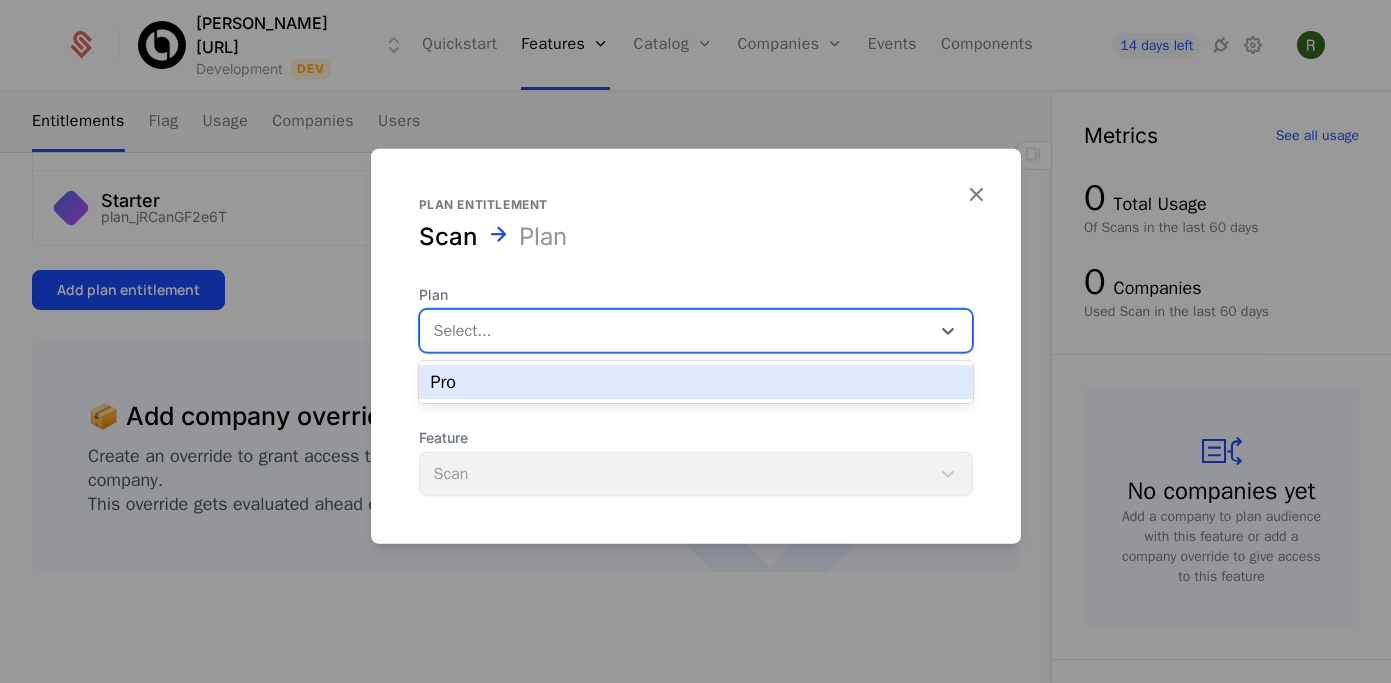 click on "Pro" at bounding box center [696, 382] 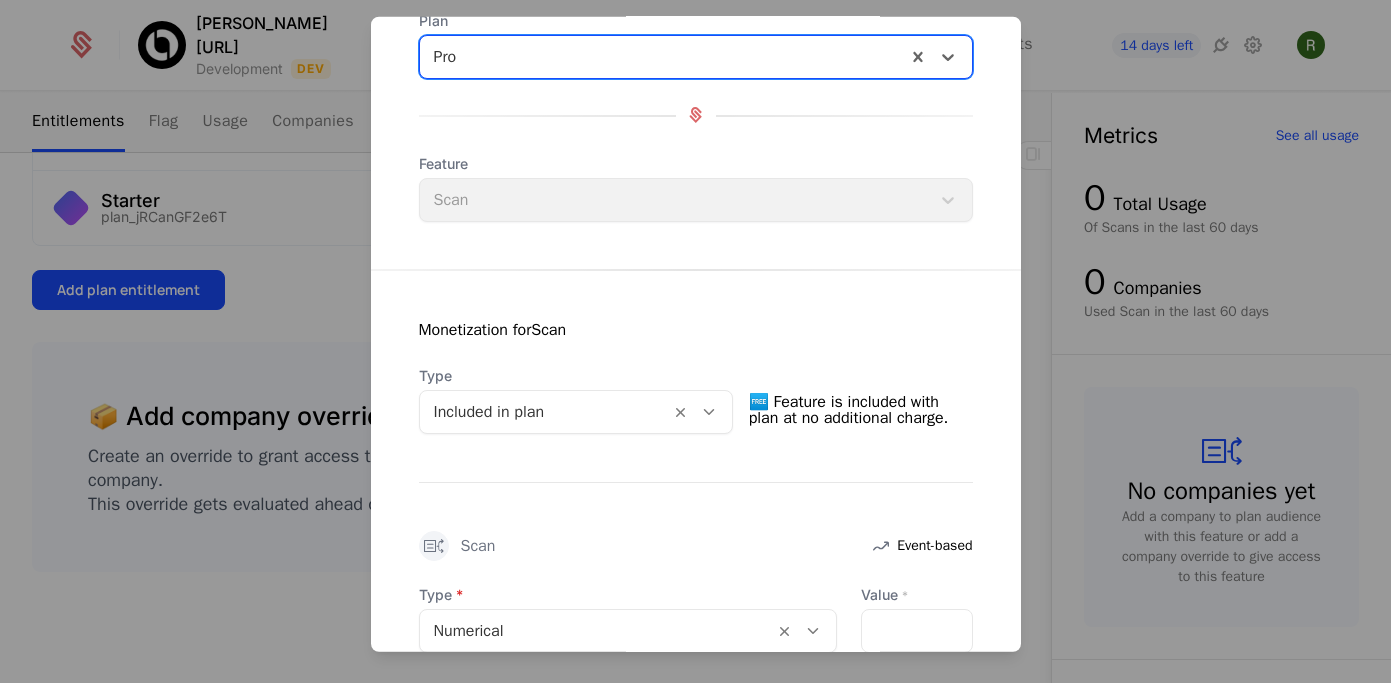 scroll, scrollTop: 220, scrollLeft: 0, axis: vertical 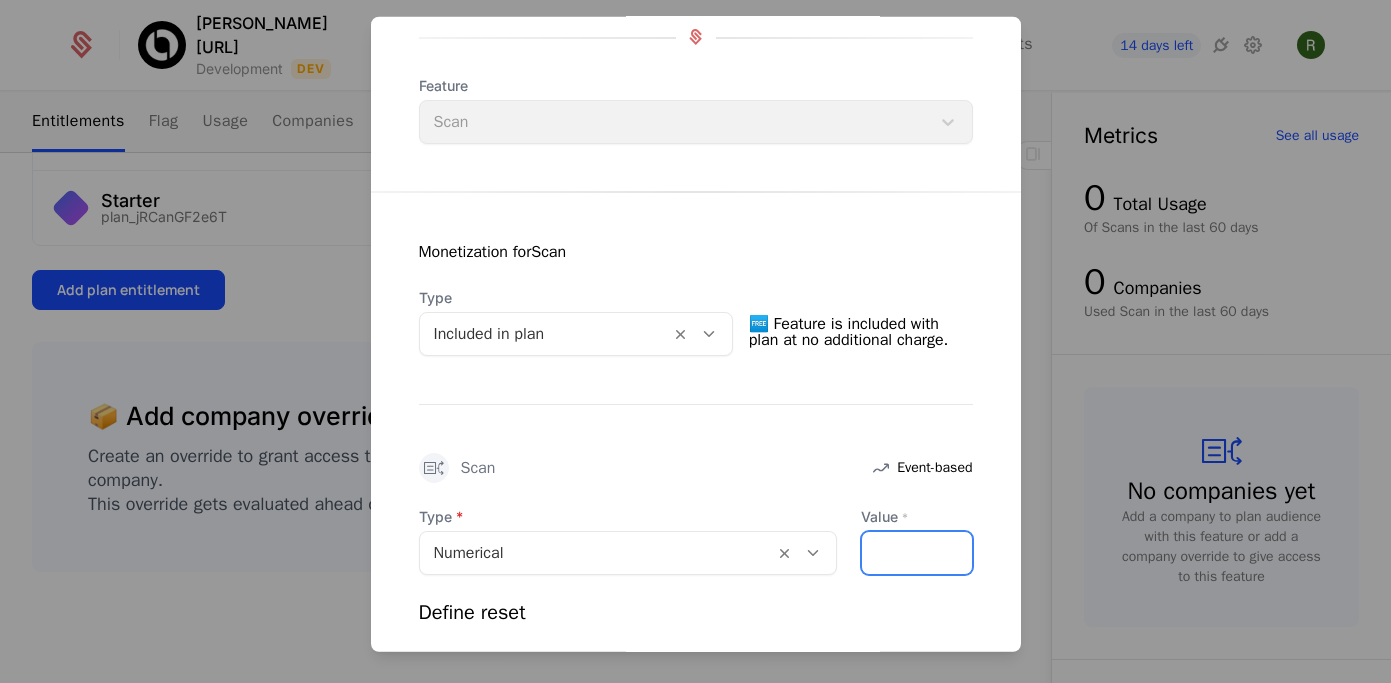 click at bounding box center [917, 552] 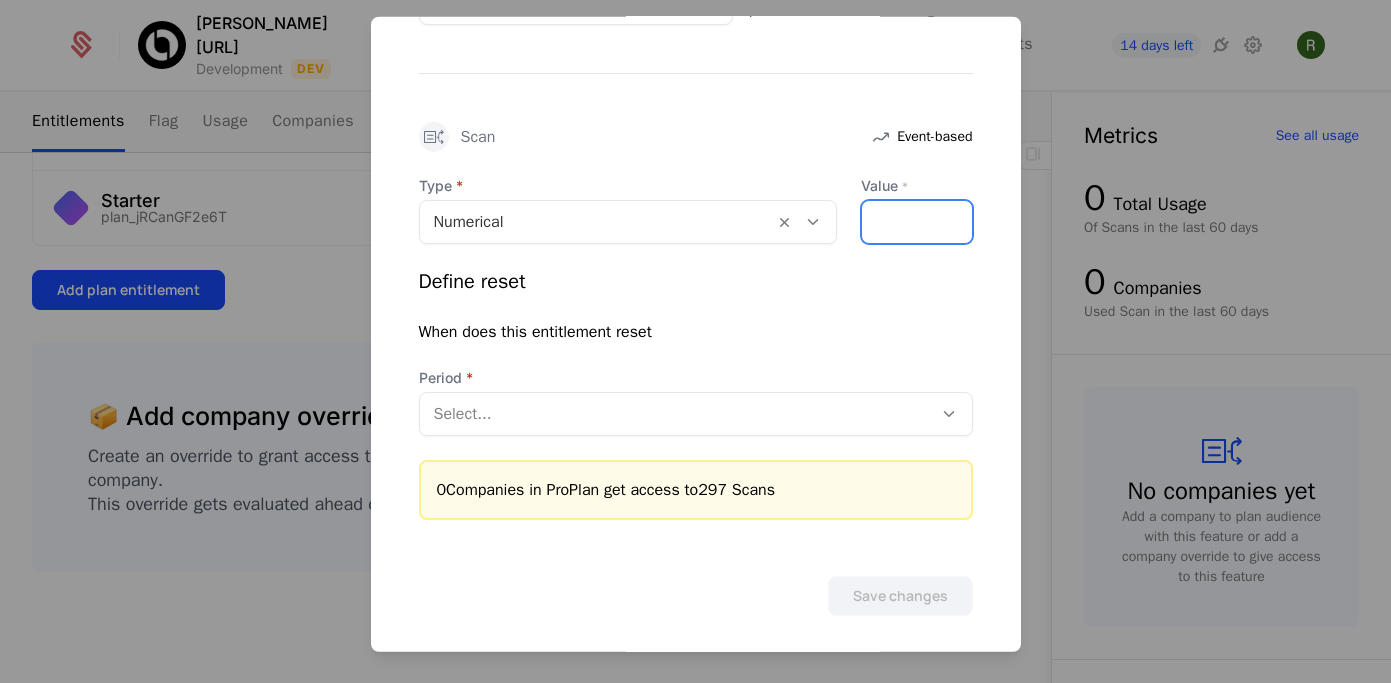 scroll, scrollTop: 562, scrollLeft: 0, axis: vertical 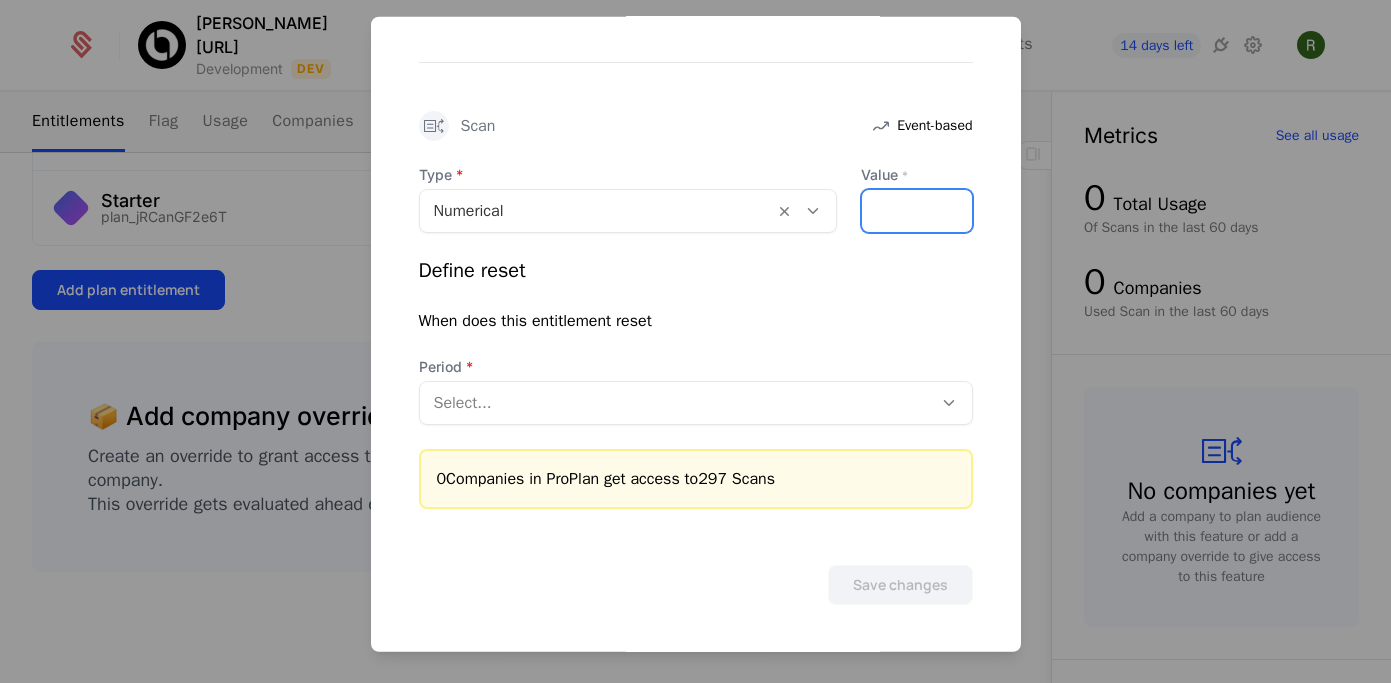 type on "***" 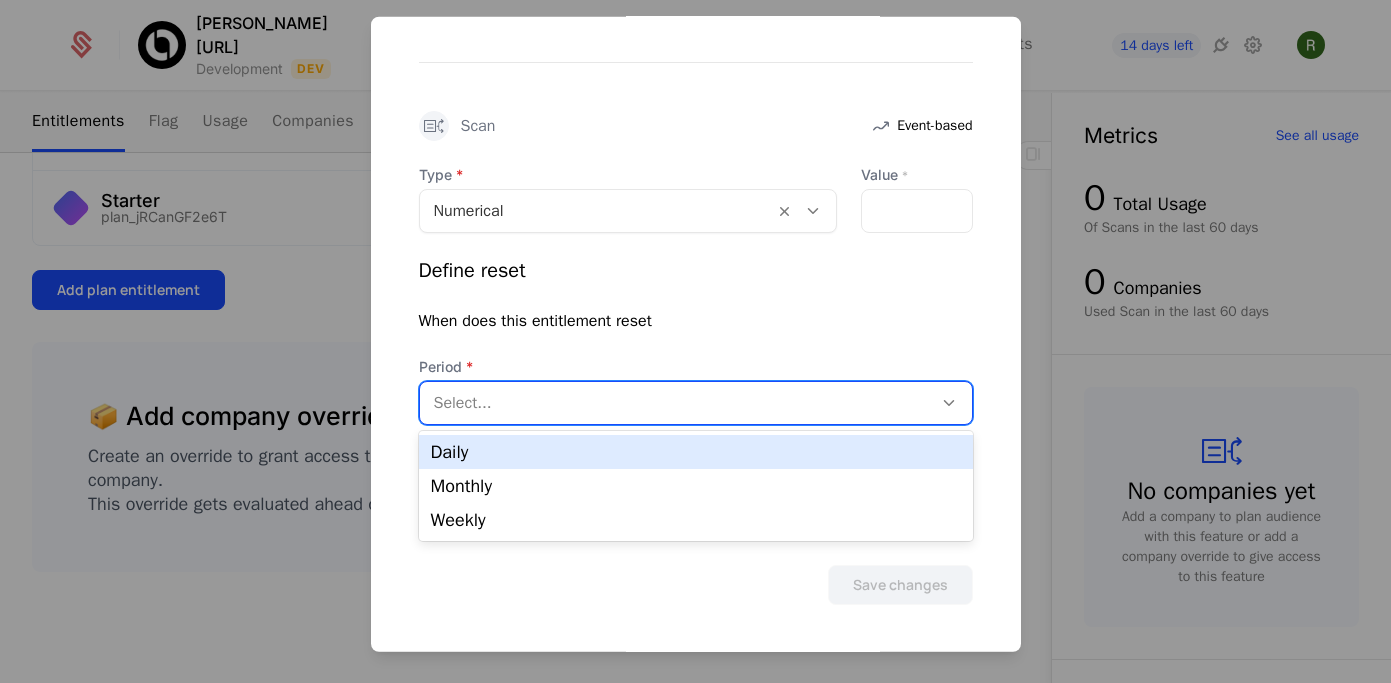 click on "Select..." at bounding box center (676, 402) 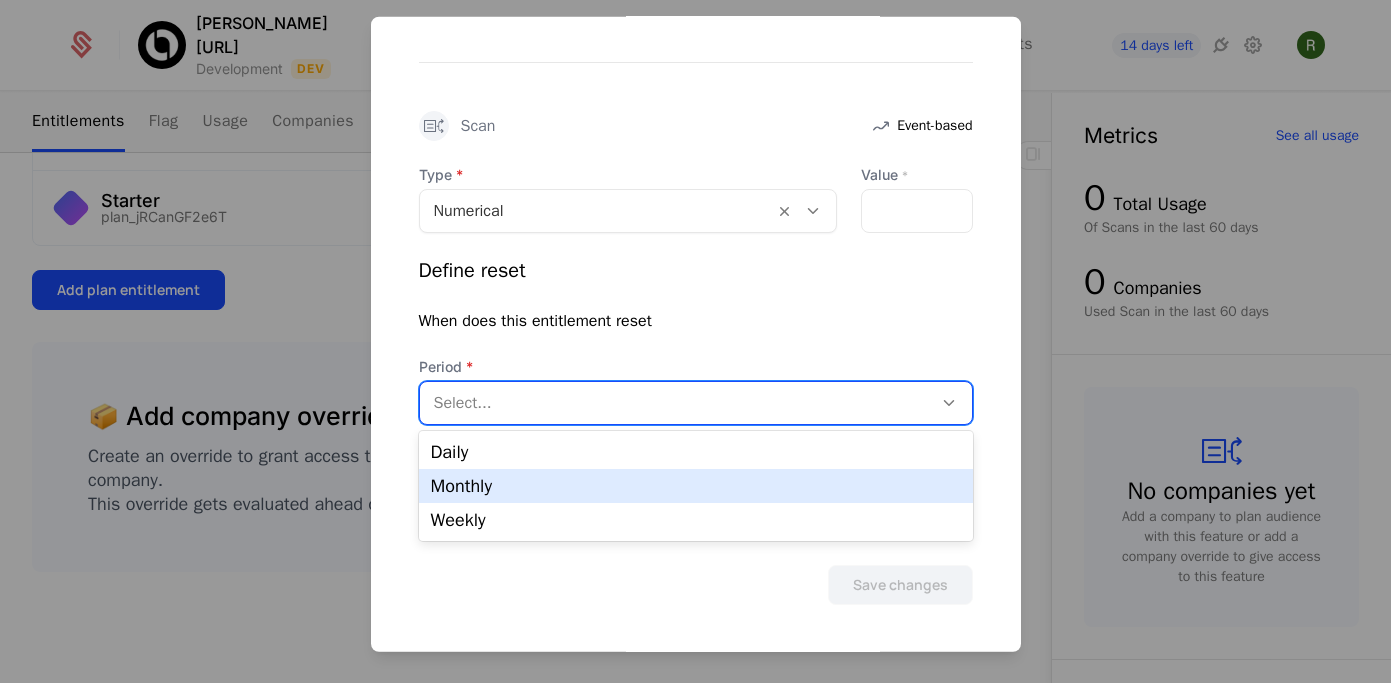 click on "Monthly" at bounding box center (696, 486) 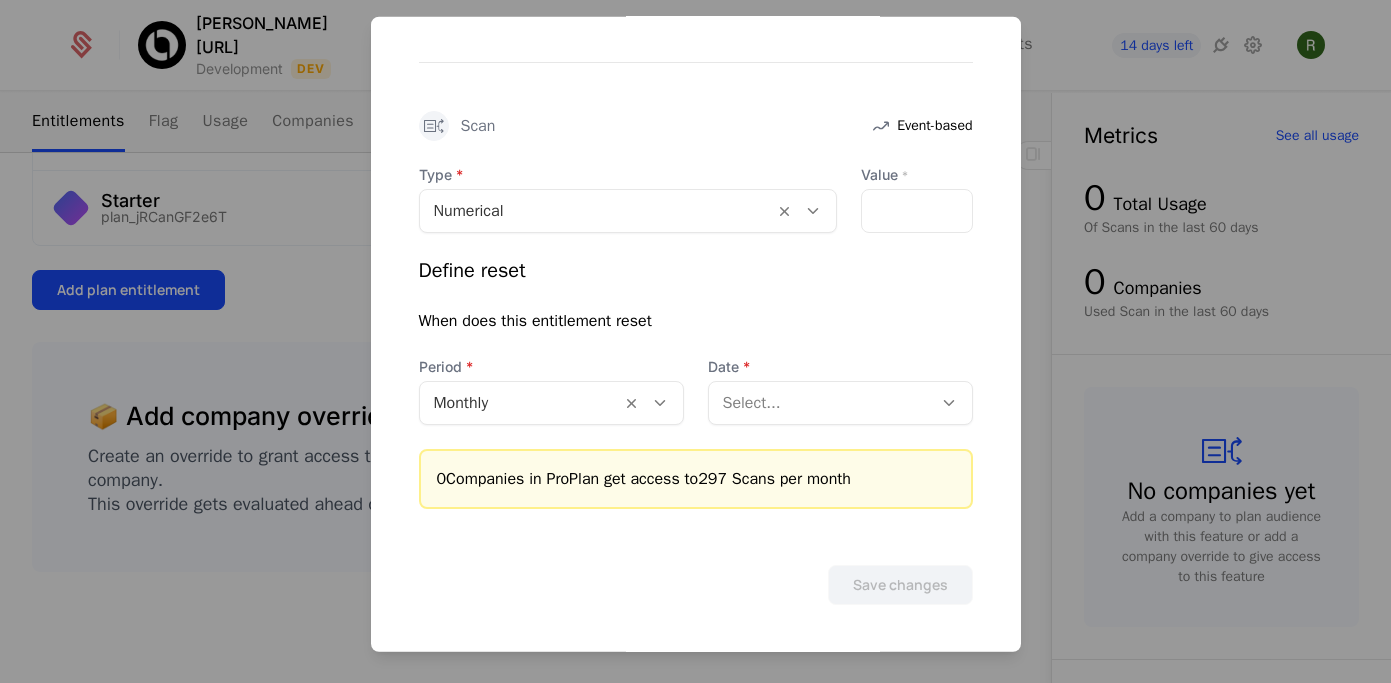 click on "Date Select..." at bounding box center (840, 390) 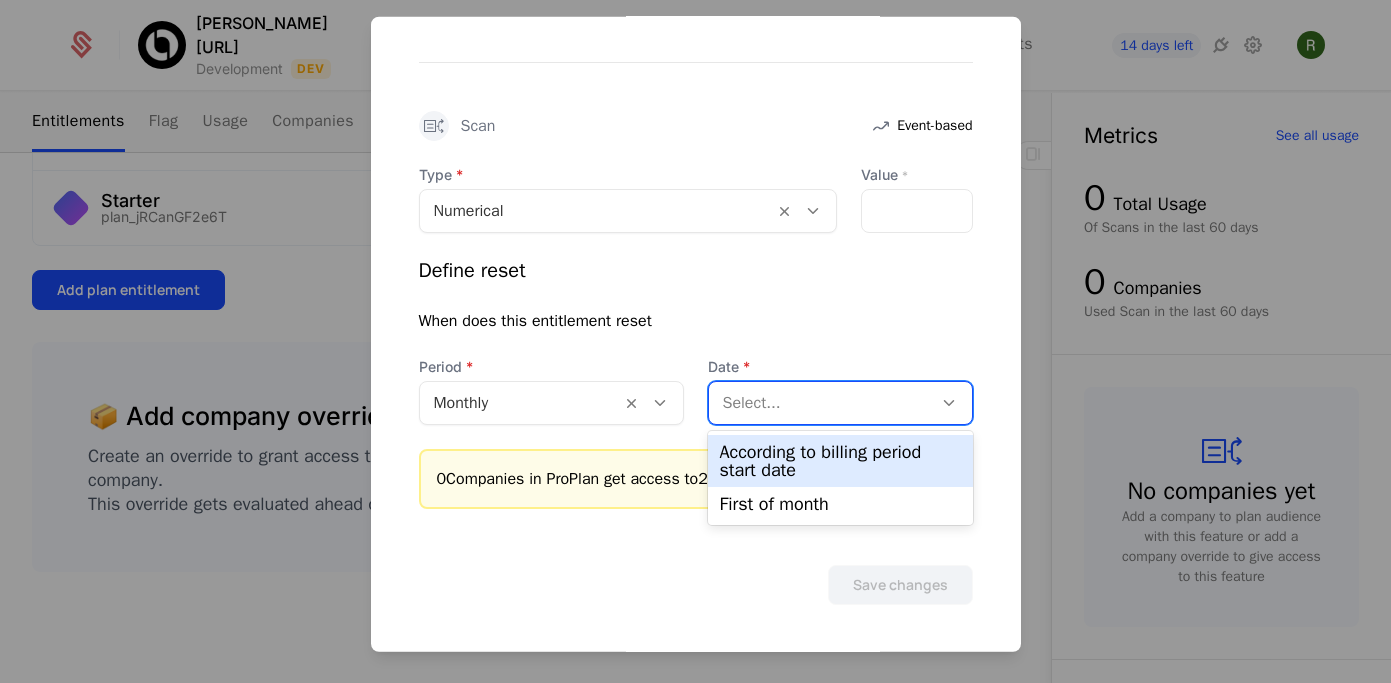 click on "According to billing period start date" at bounding box center [840, 461] 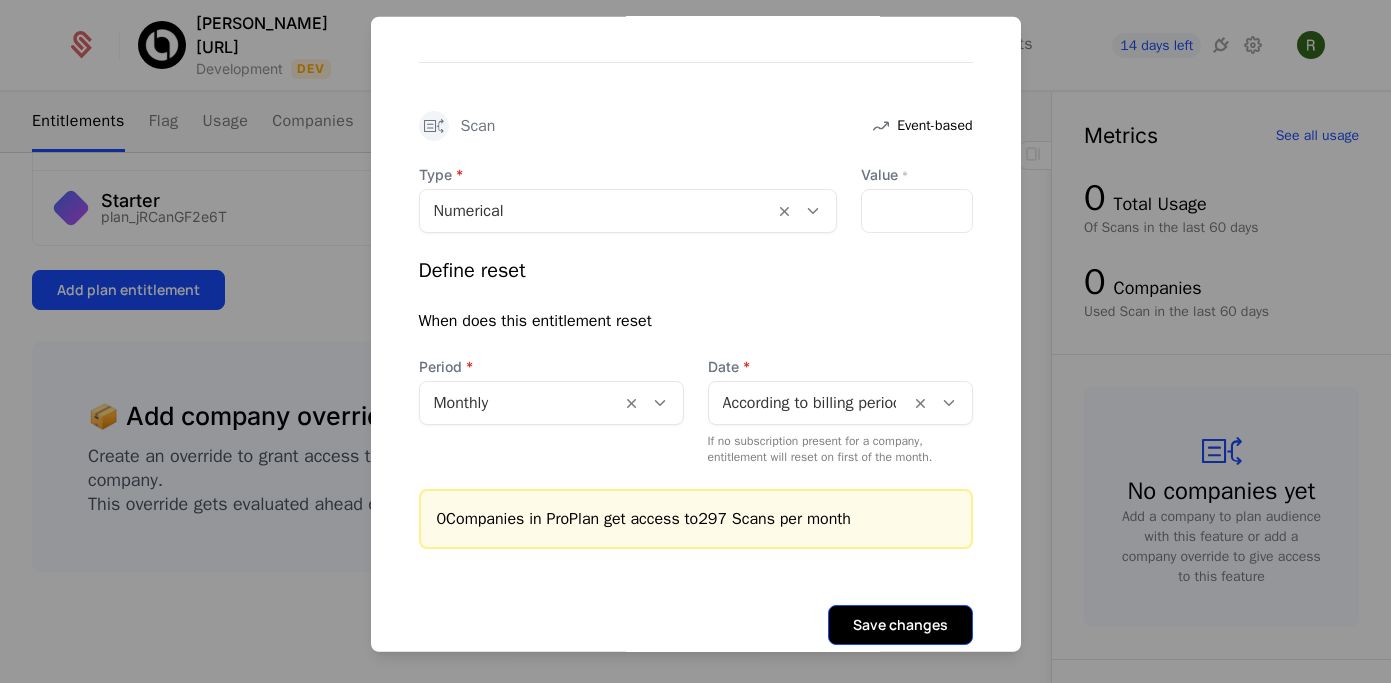 click on "Save changes" at bounding box center [900, 624] 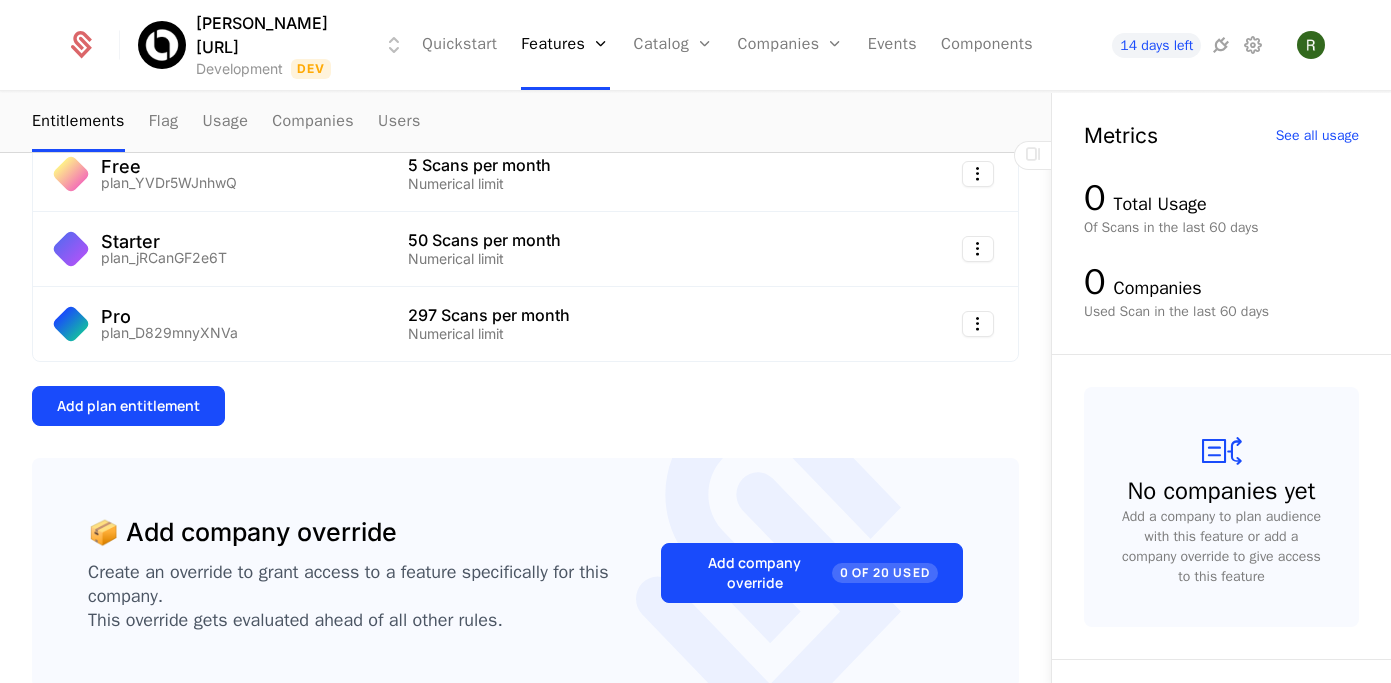 scroll, scrollTop: 428, scrollLeft: 0, axis: vertical 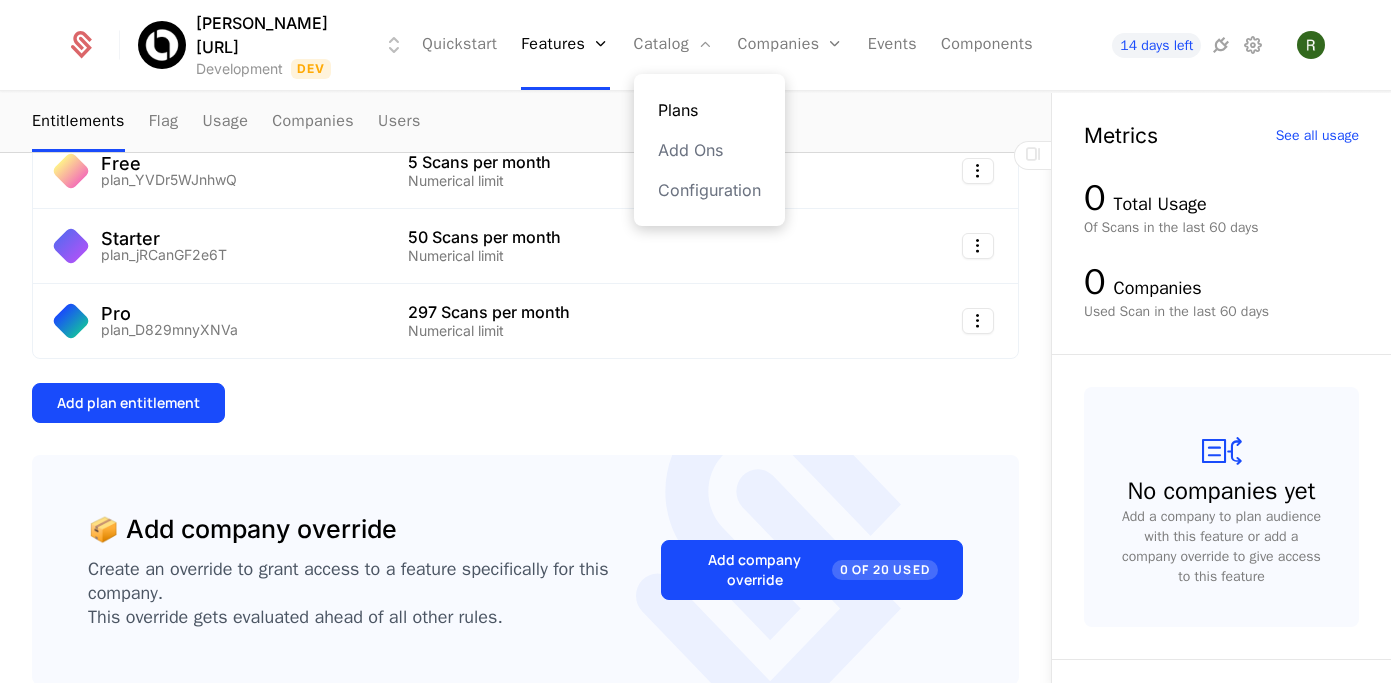 click on "Plans" at bounding box center (709, 110) 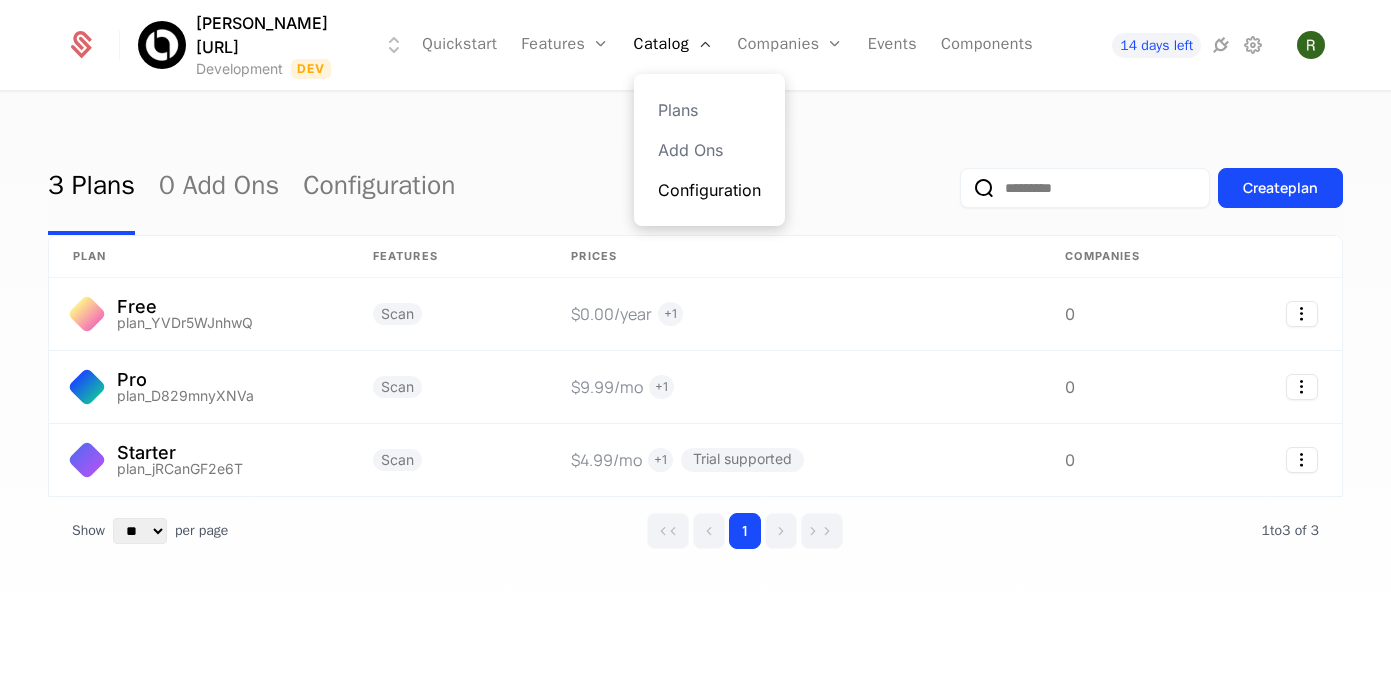 click on "Configuration" at bounding box center (709, 190) 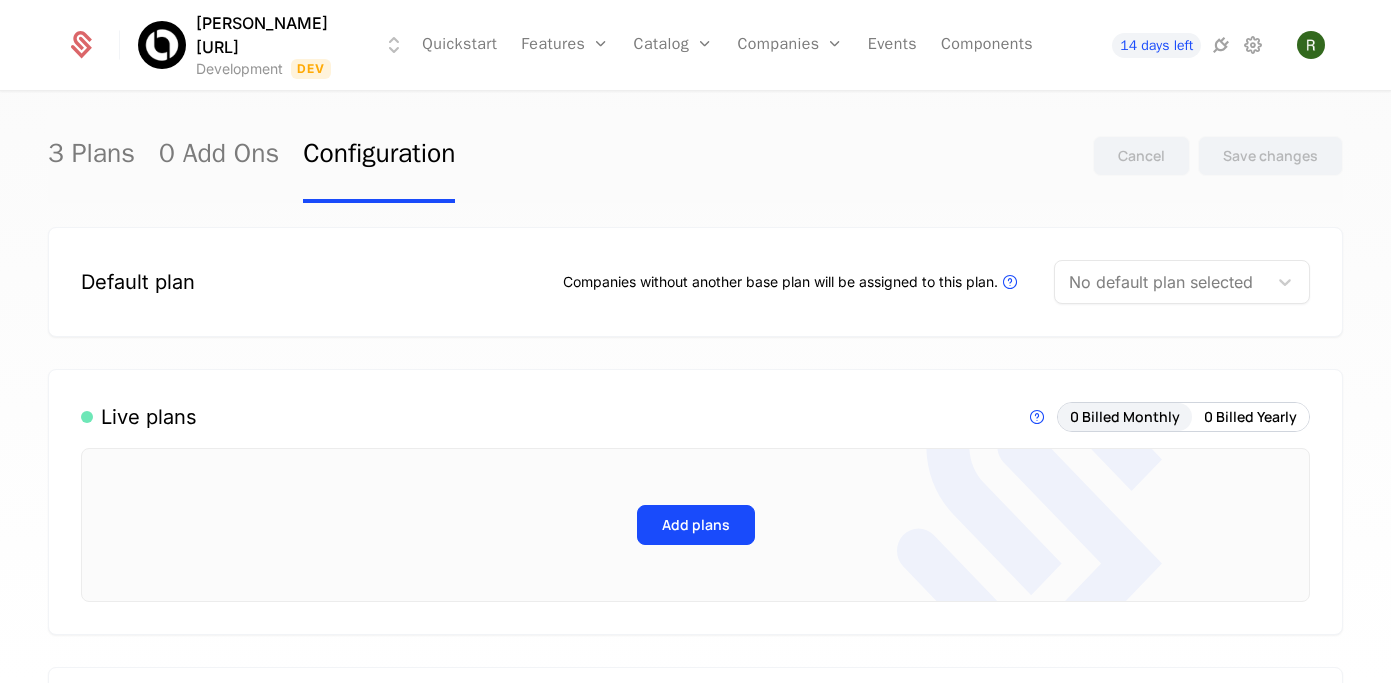 click at bounding box center (1161, 282) 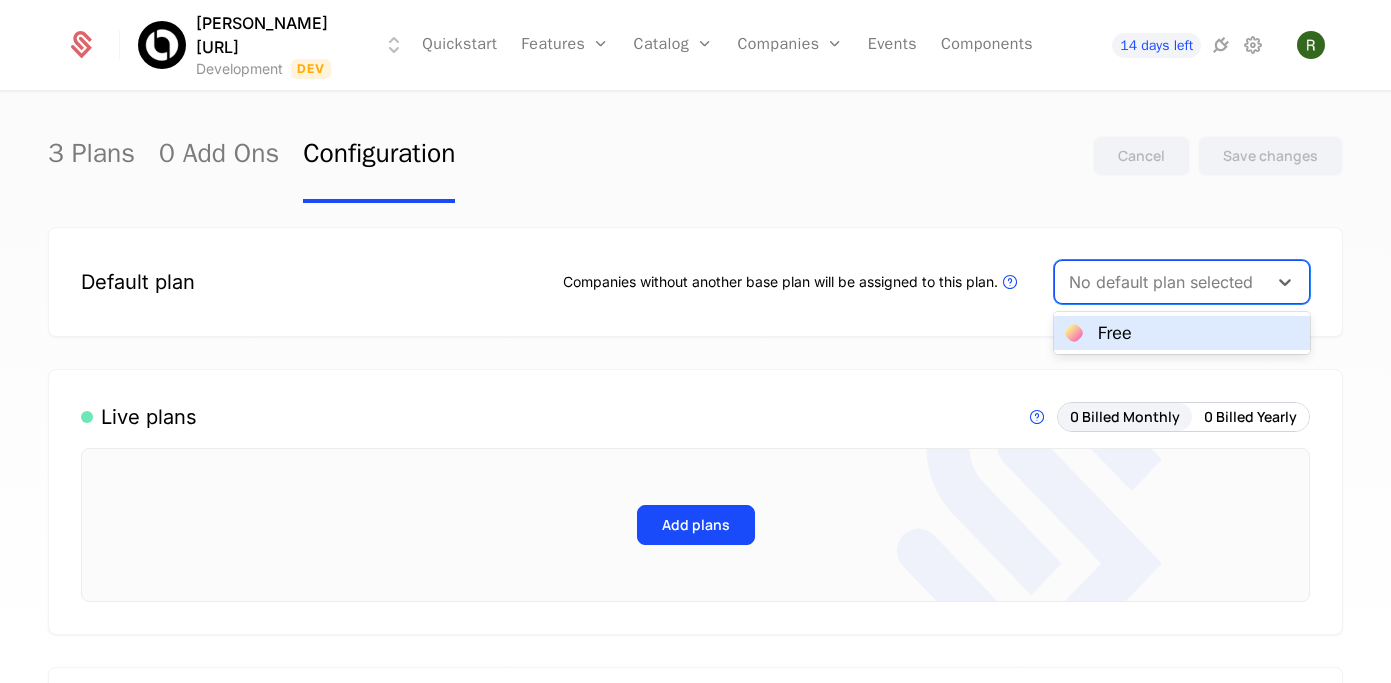 click on "Free" at bounding box center [1182, 333] 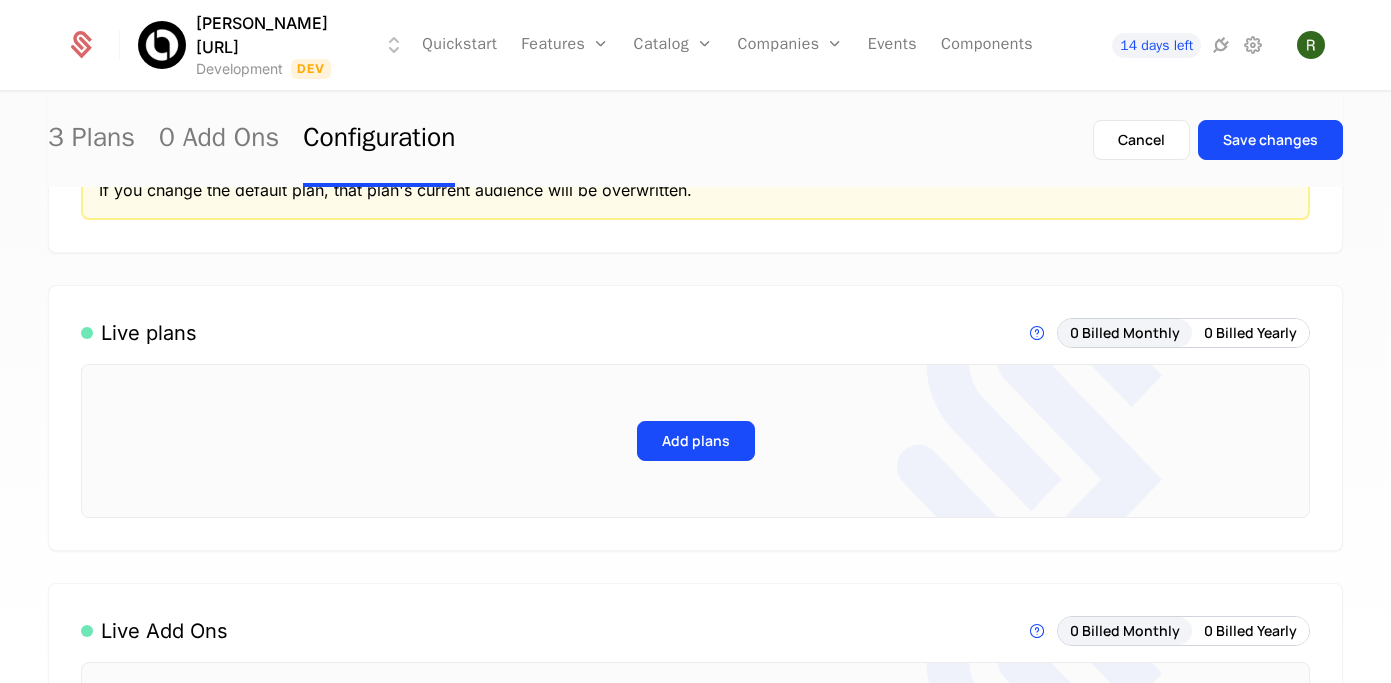 scroll, scrollTop: 288, scrollLeft: 0, axis: vertical 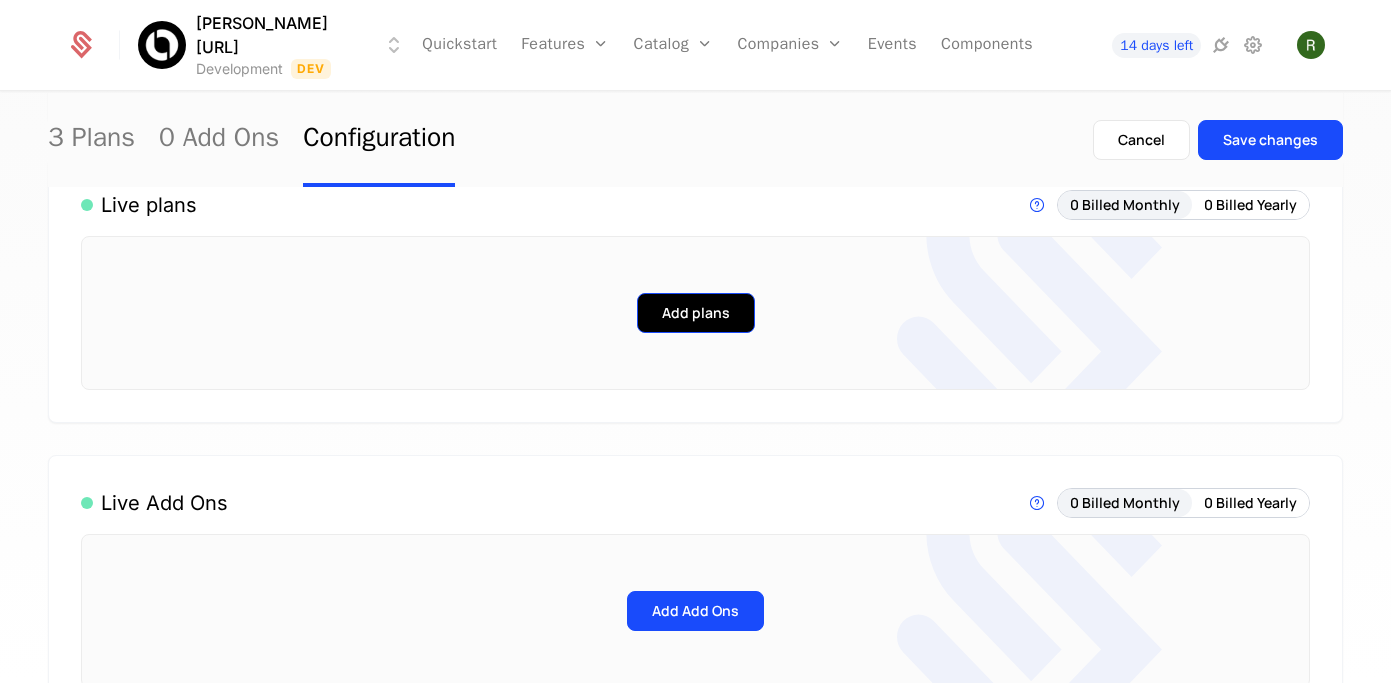 click on "Add plans" at bounding box center [696, 313] 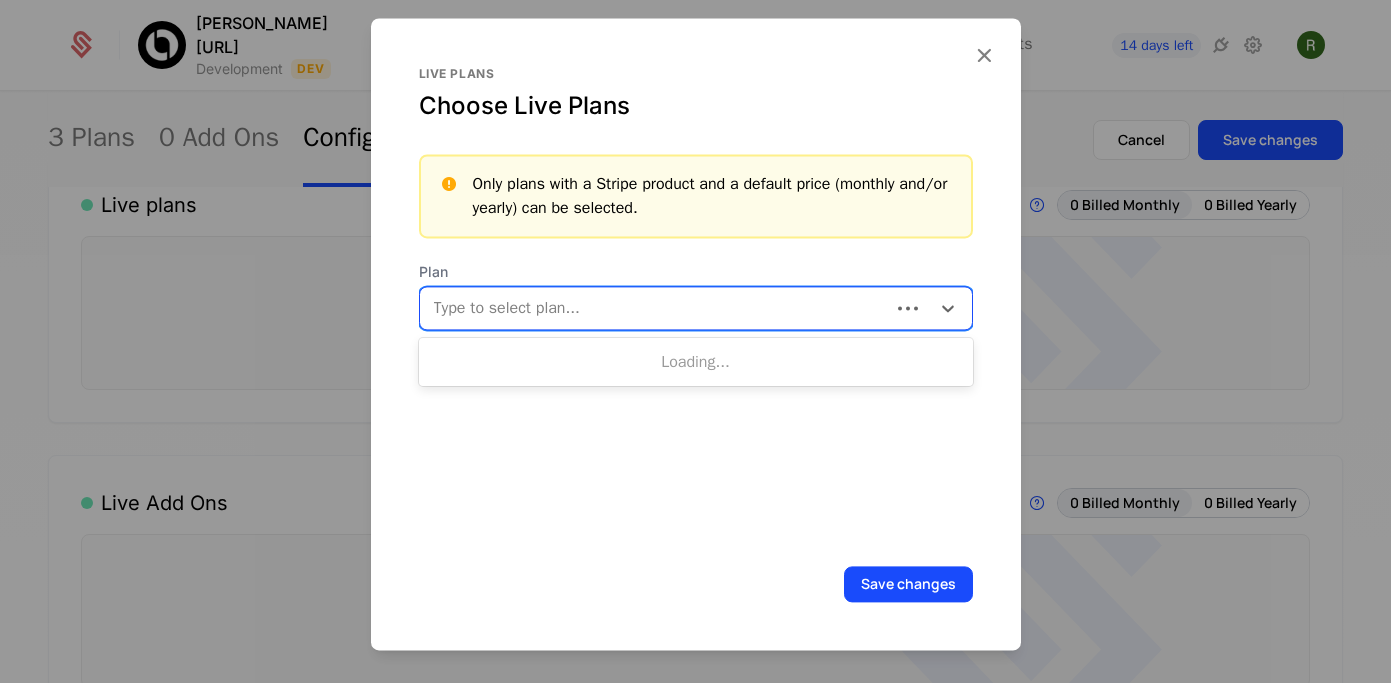 click at bounding box center [657, 308] 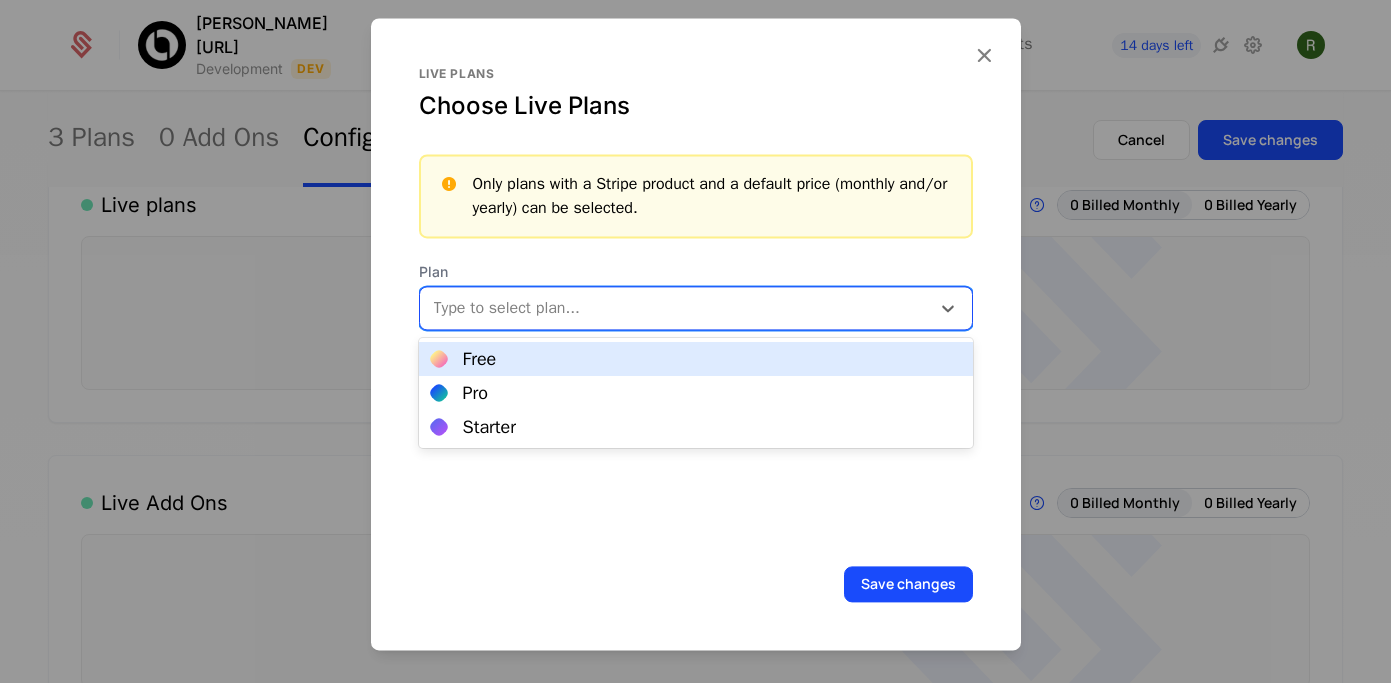 click on "Free" at bounding box center [696, 359] 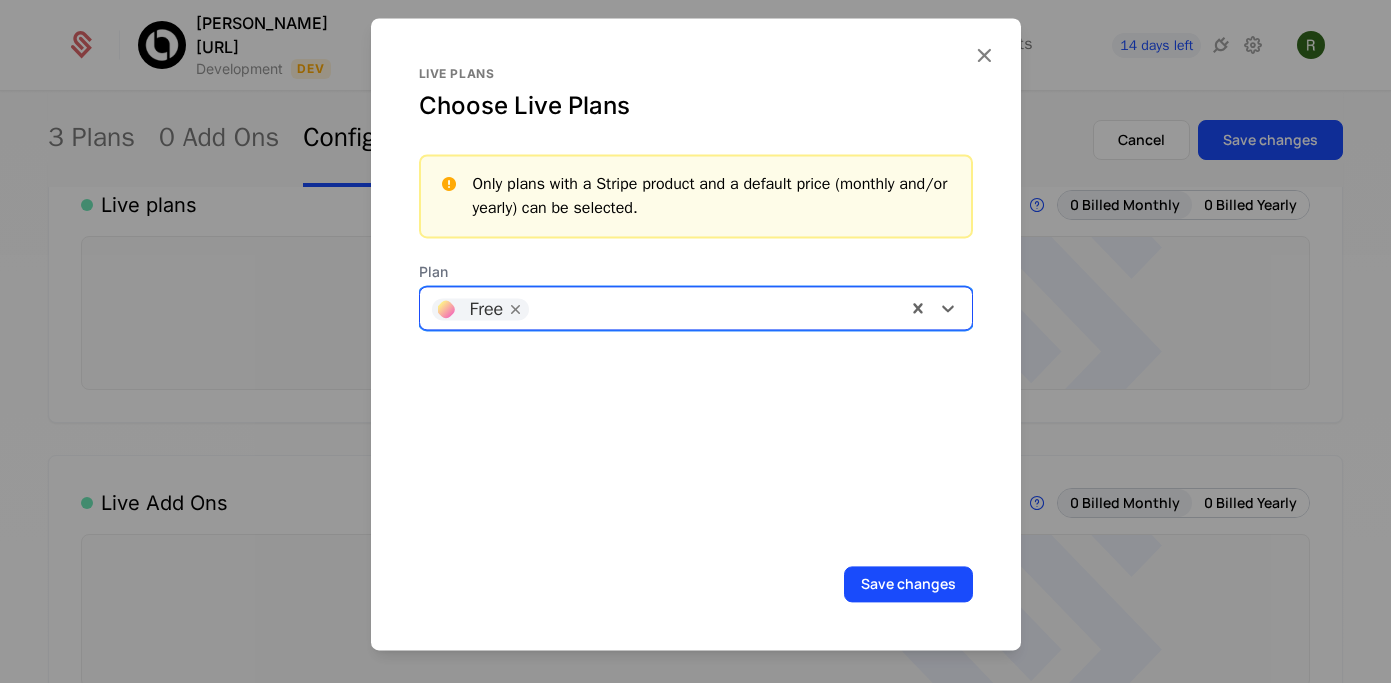 click at bounding box center [716, 306] 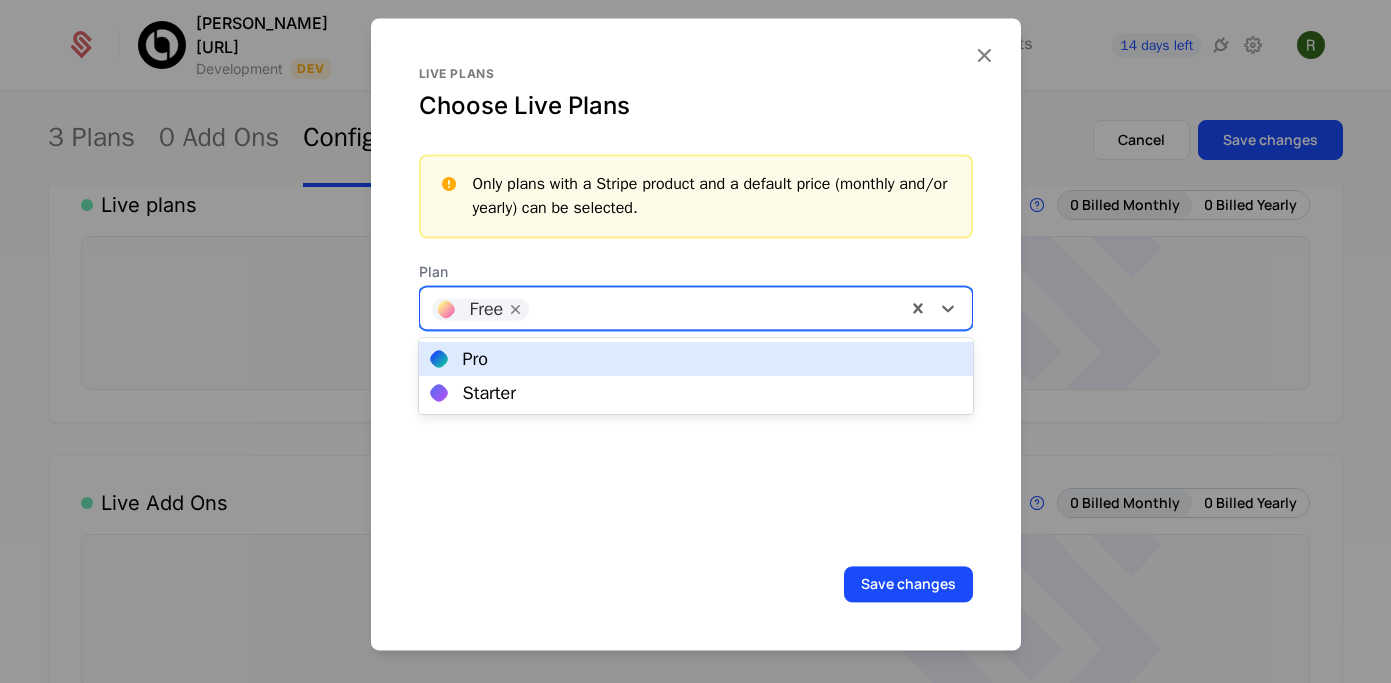 click on "Pro" at bounding box center [696, 359] 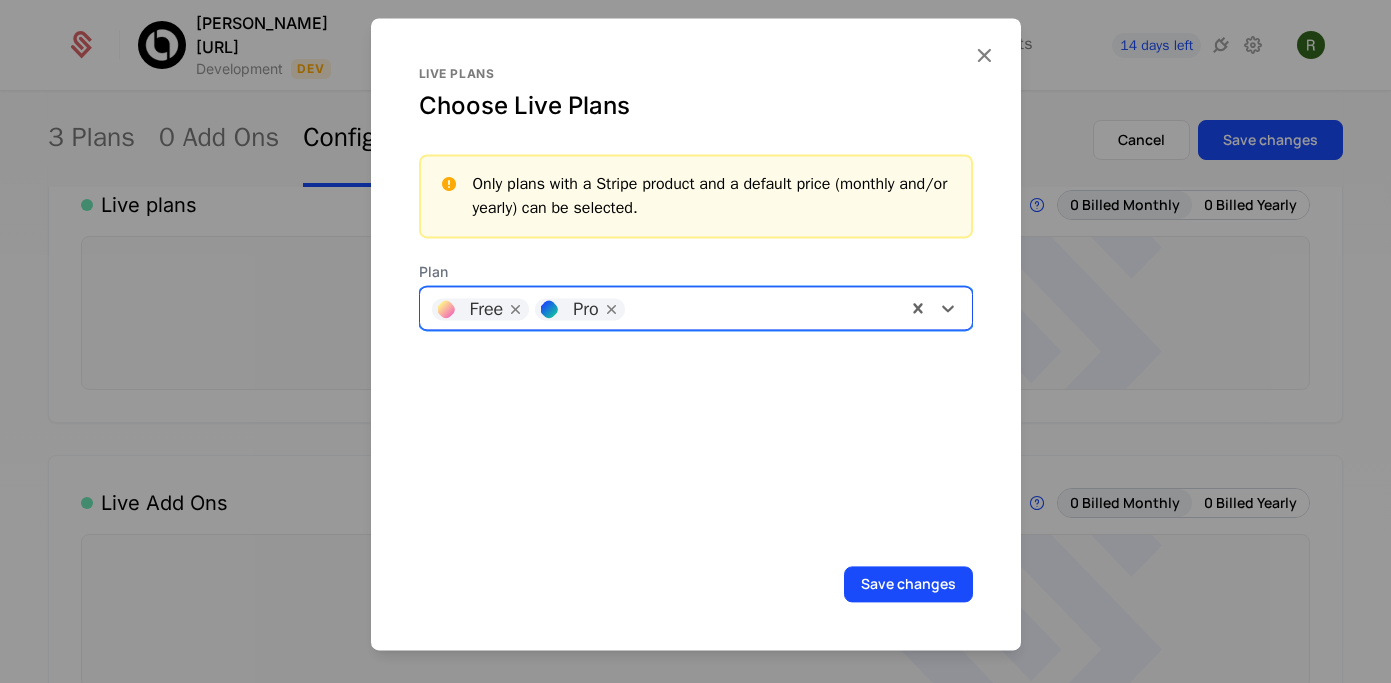 click at bounding box center (764, 306) 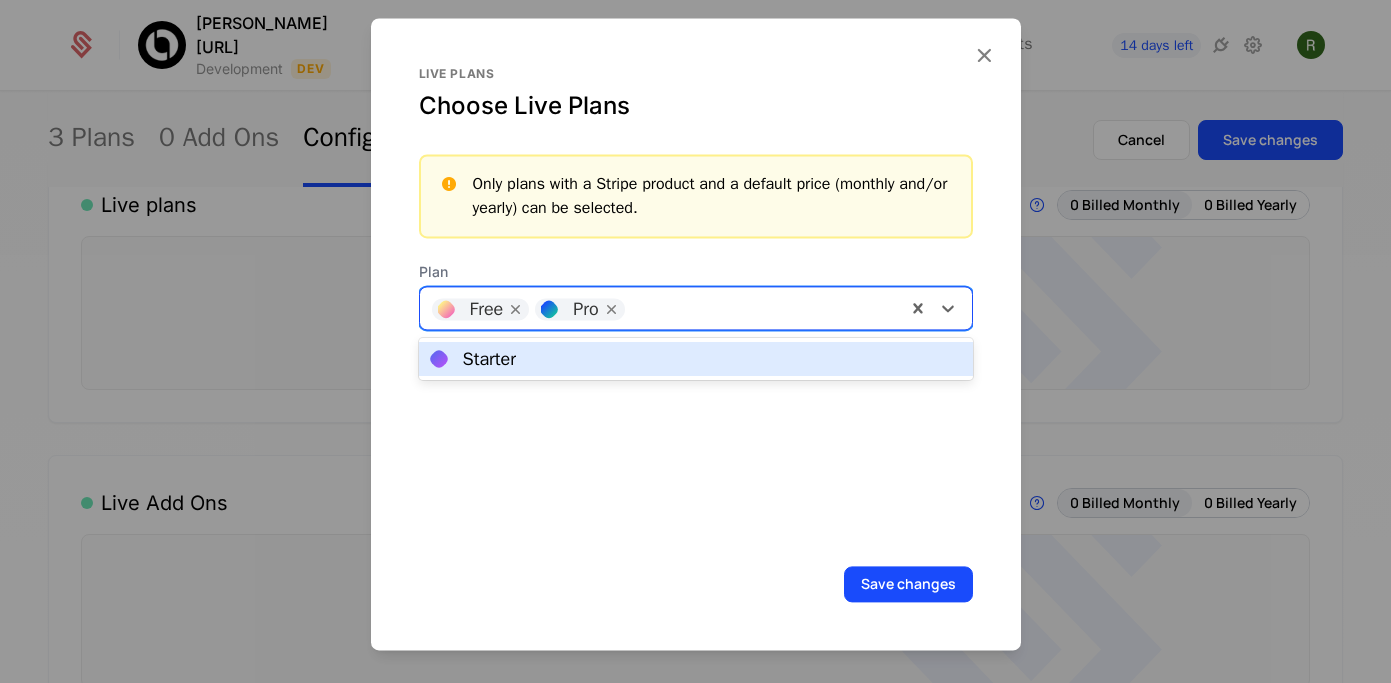 click on "Starter" at bounding box center (696, 359) 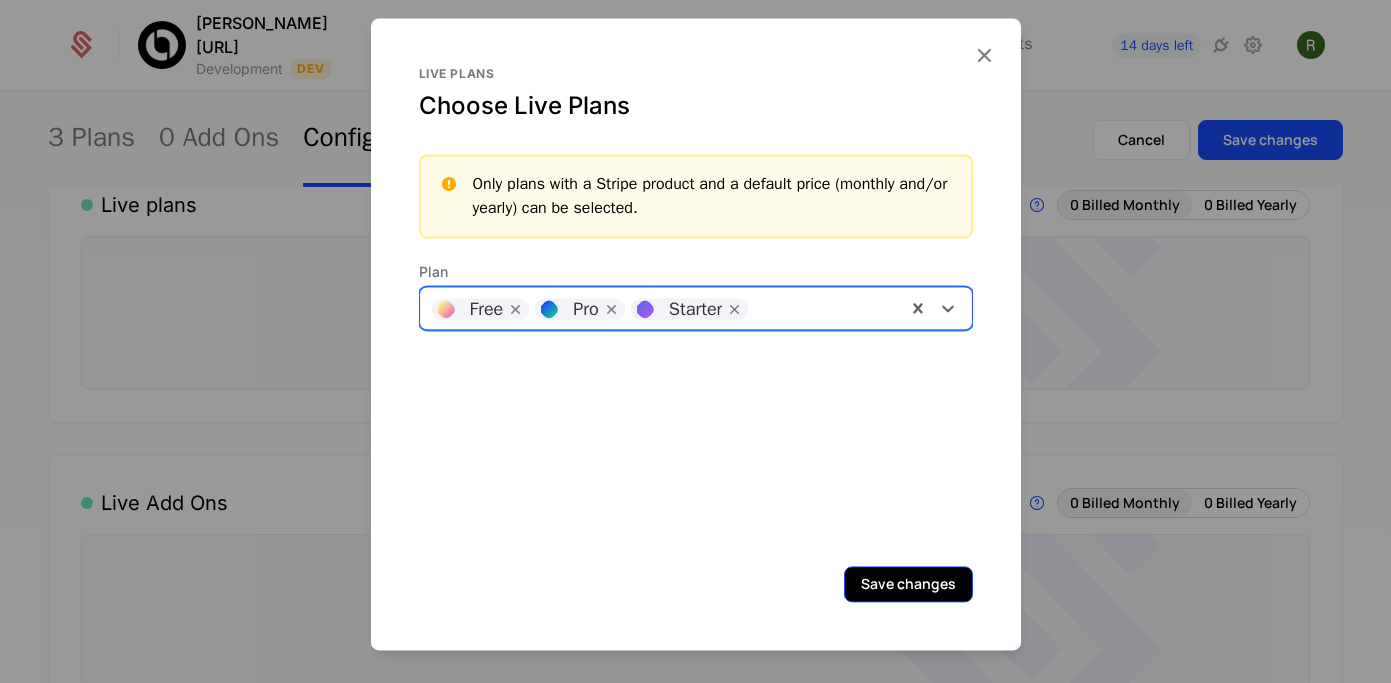 click on "Save changes" at bounding box center (908, 584) 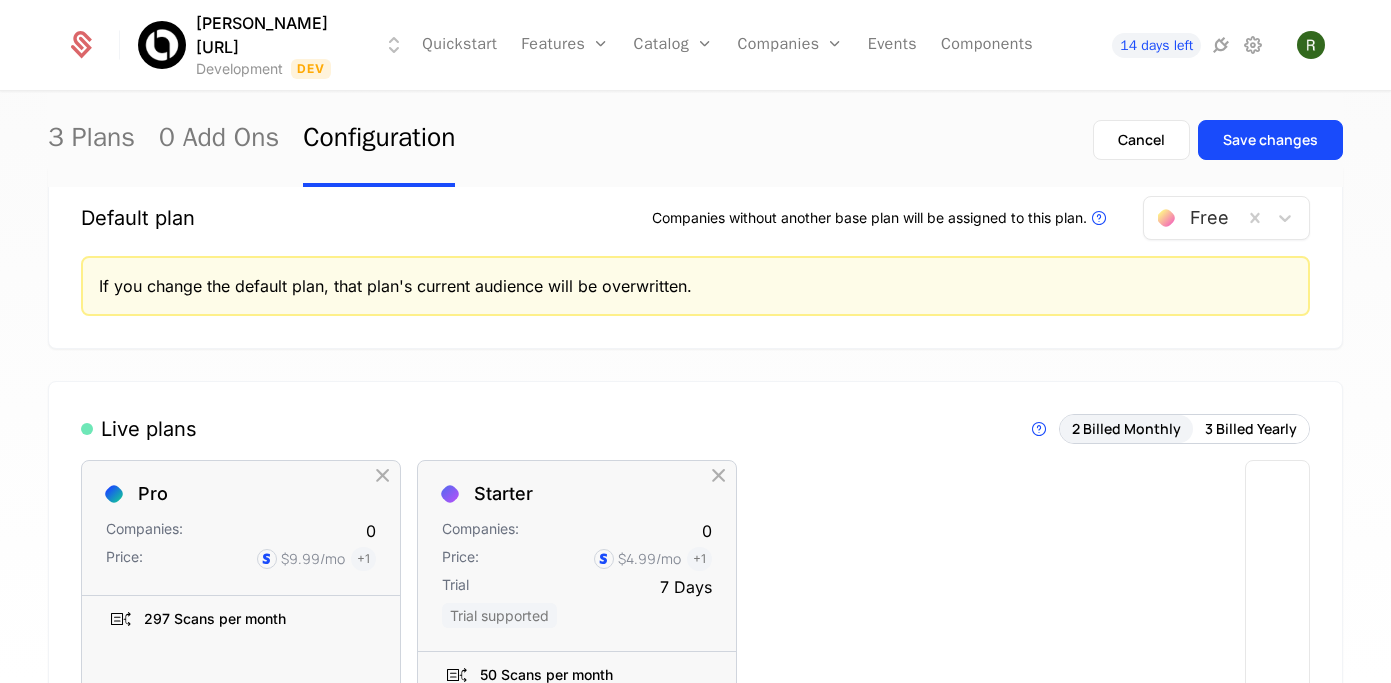 scroll, scrollTop: 0, scrollLeft: 0, axis: both 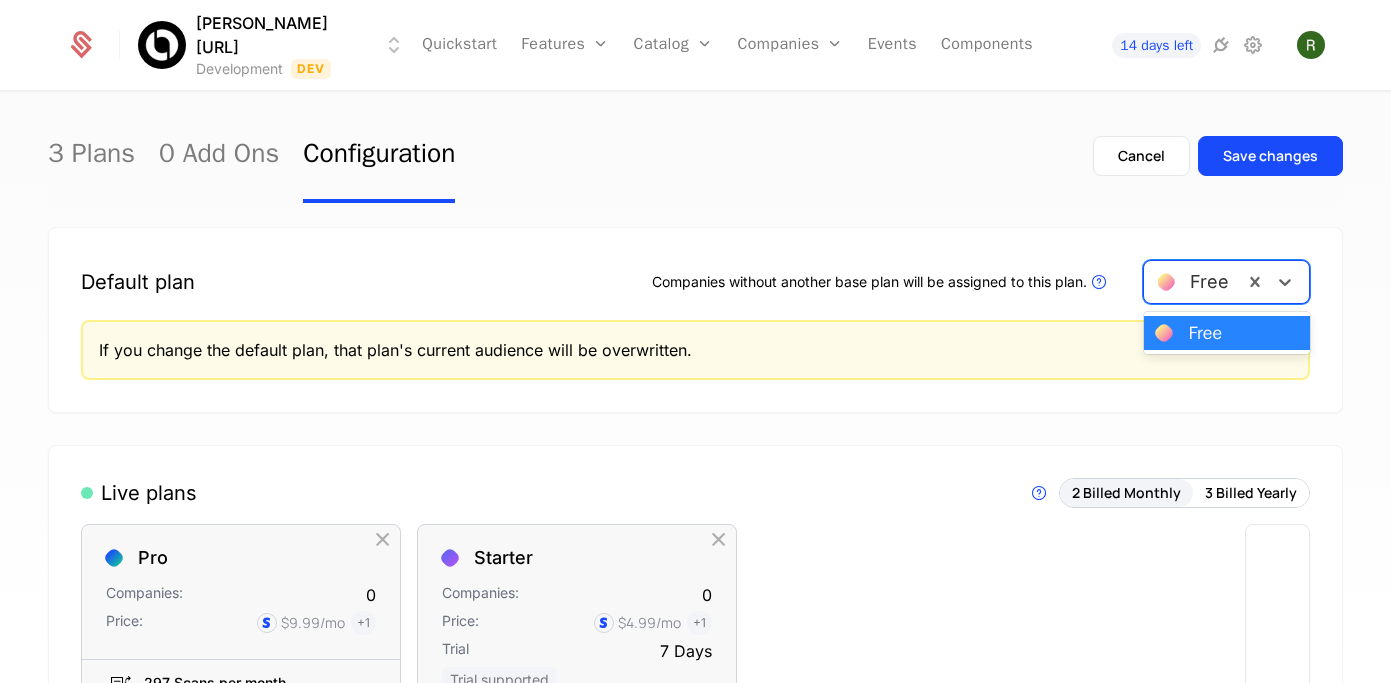 click at bounding box center [1193, 282] 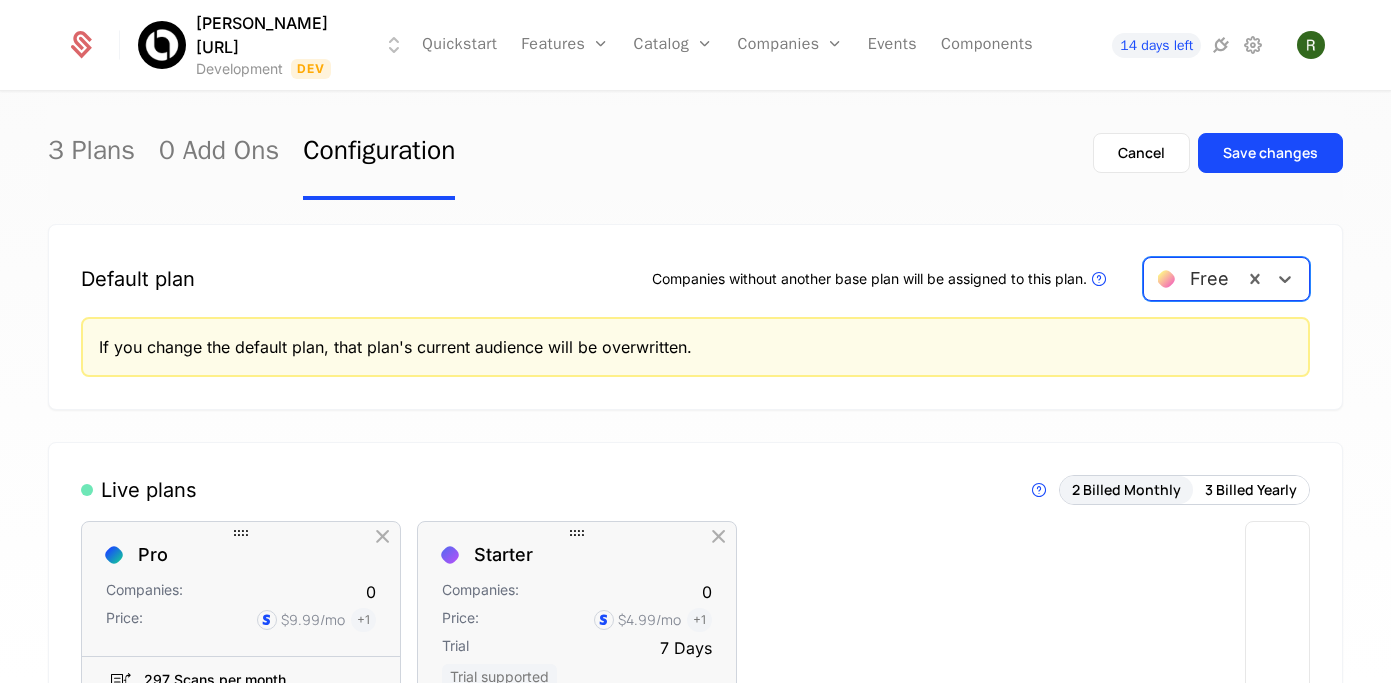scroll, scrollTop: 0, scrollLeft: 0, axis: both 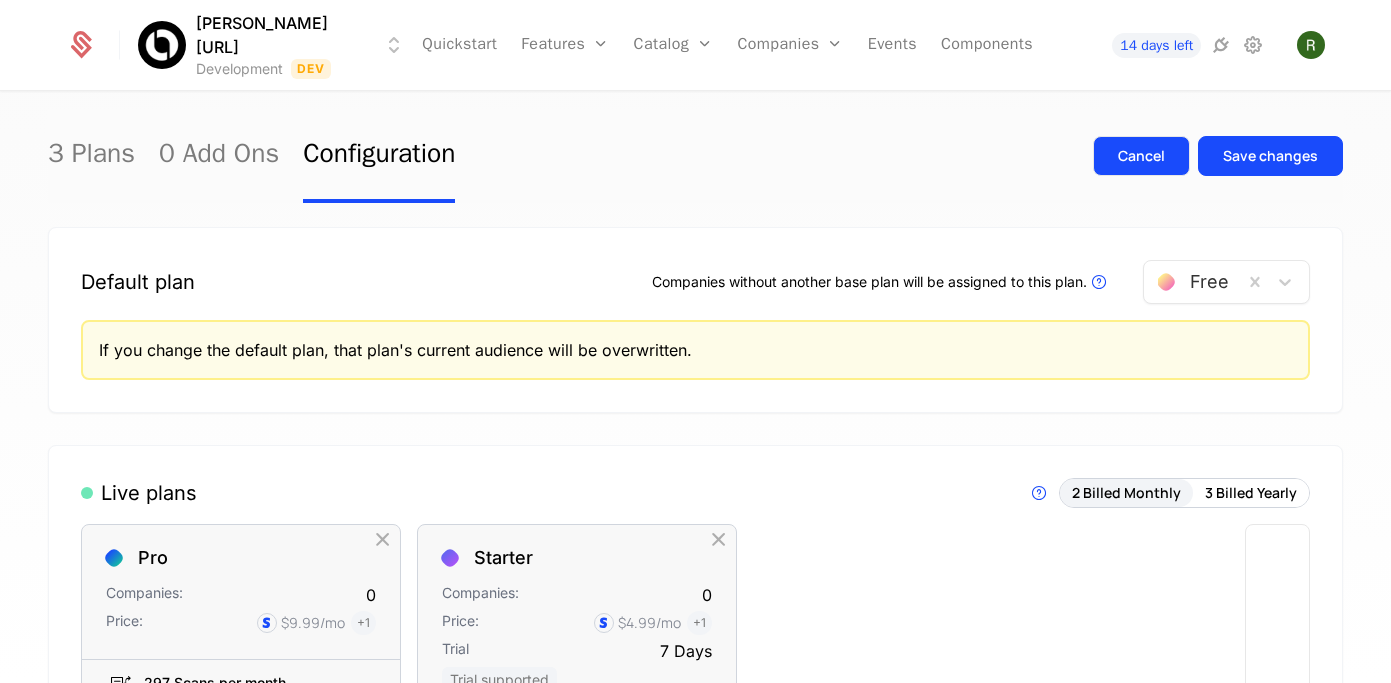 click on "Cancel" at bounding box center (1141, 156) 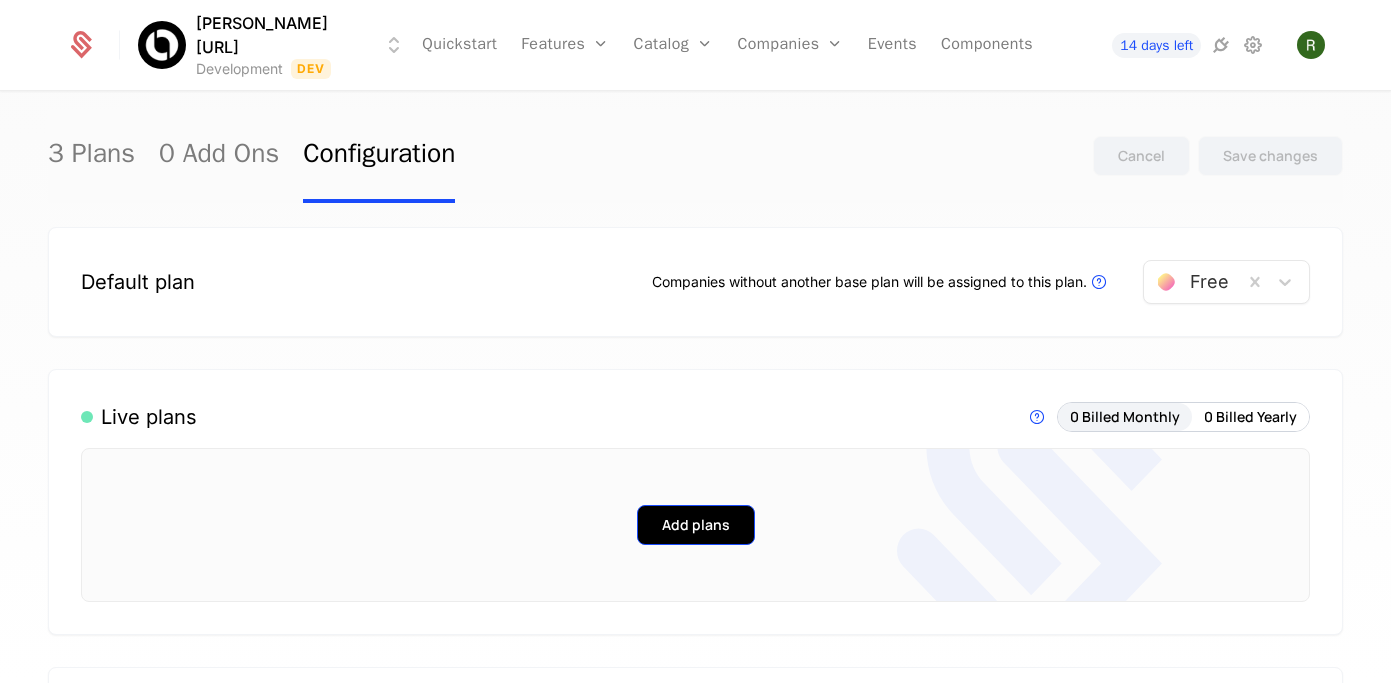 click on "Add plans" at bounding box center (696, 525) 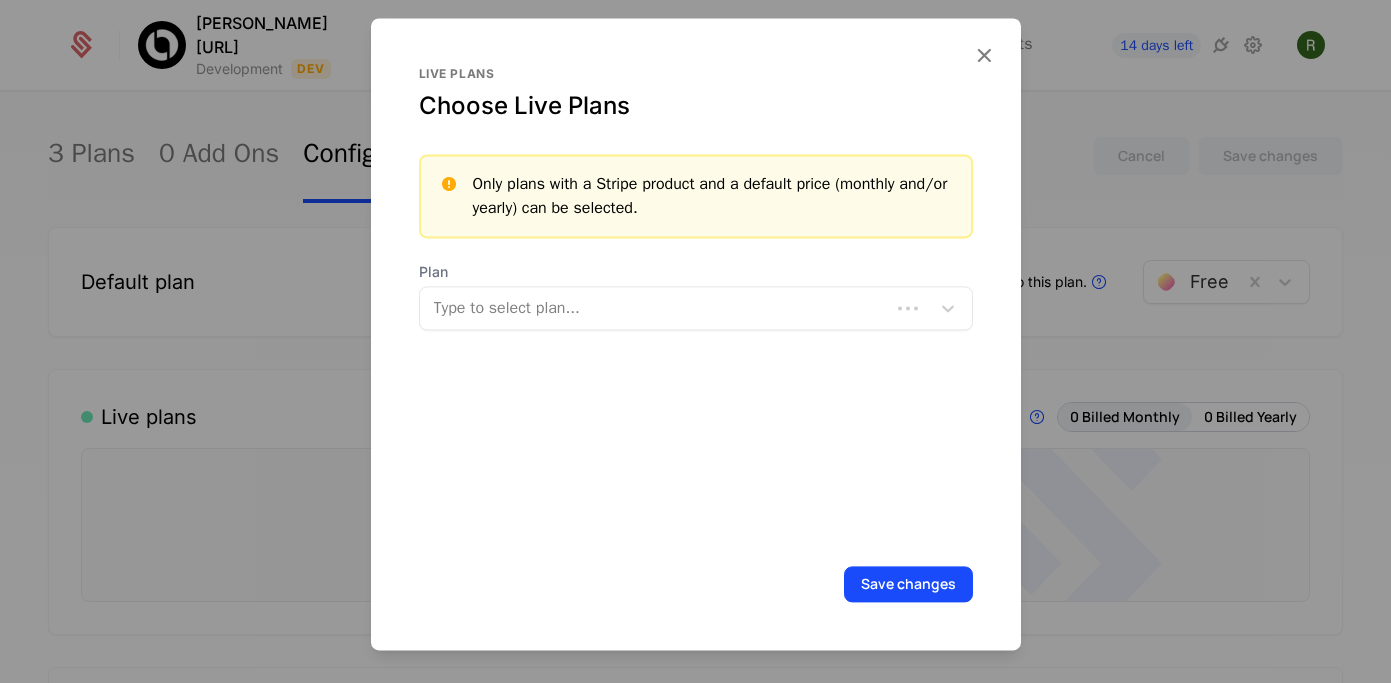 click at bounding box center [657, 308] 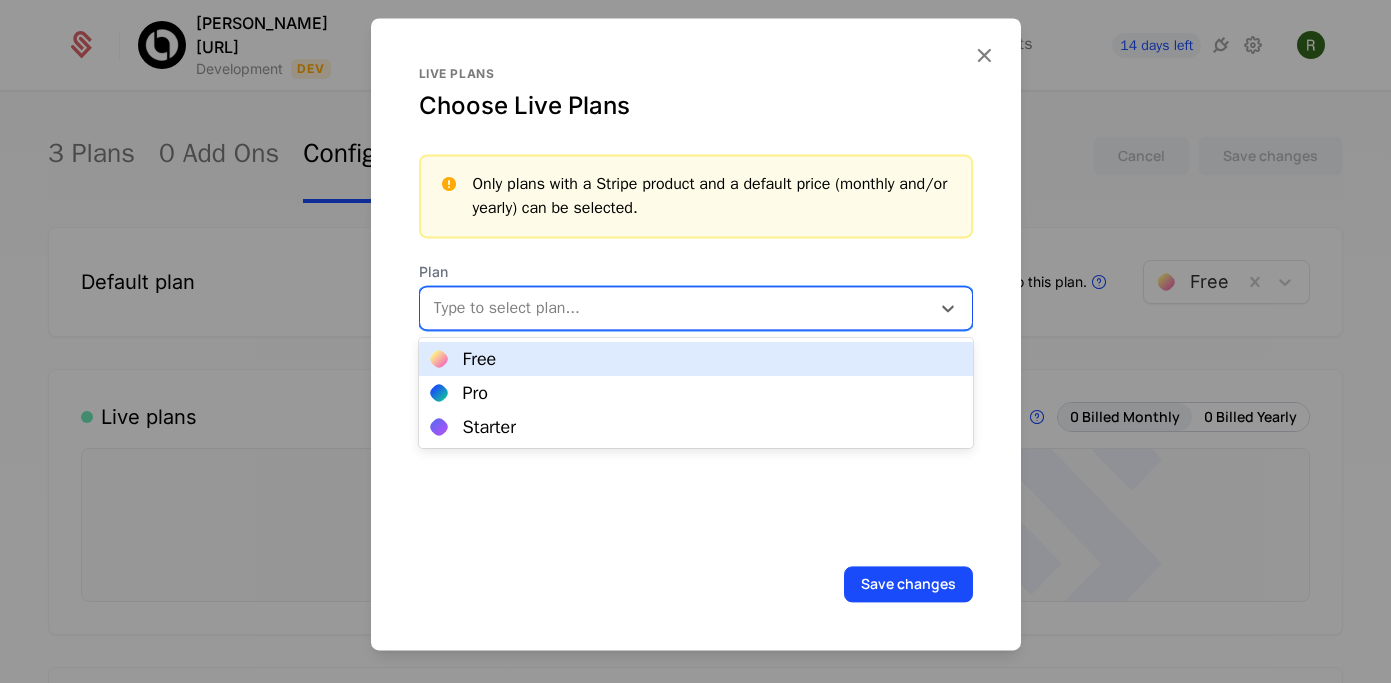 click on "Free" at bounding box center [696, 359] 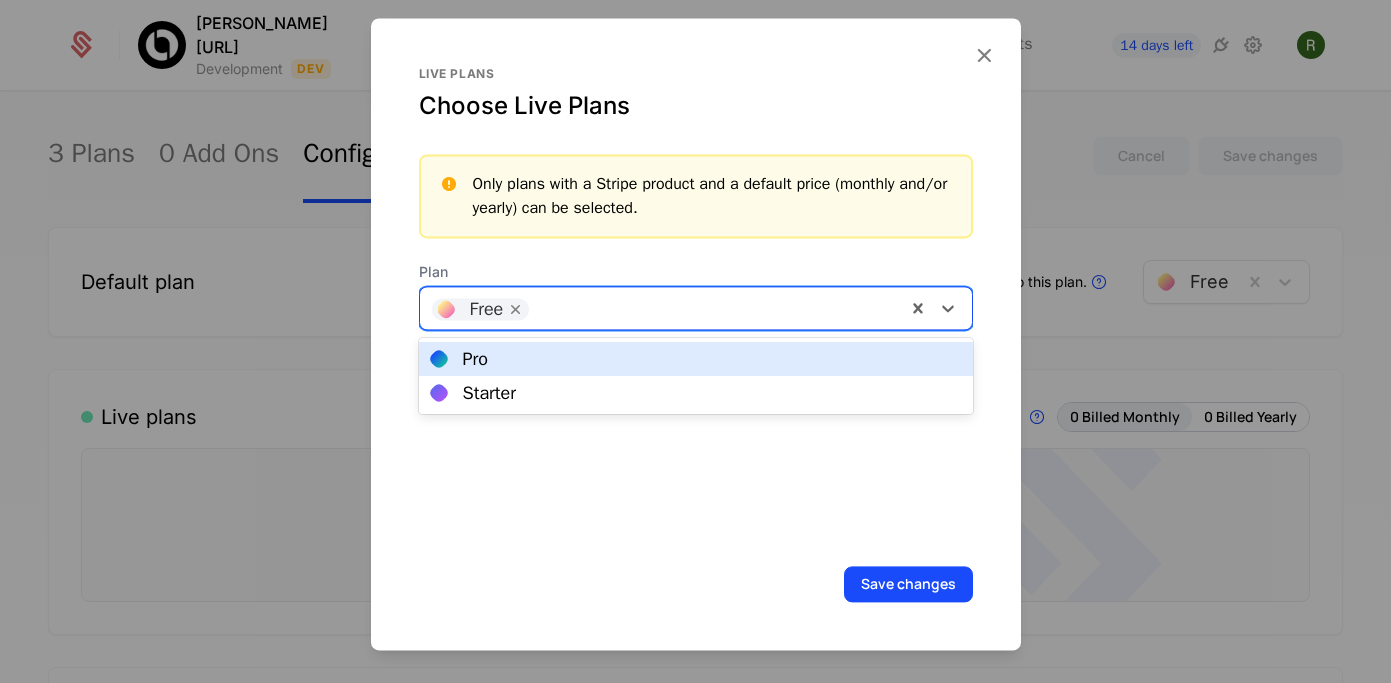 click at bounding box center [716, 306] 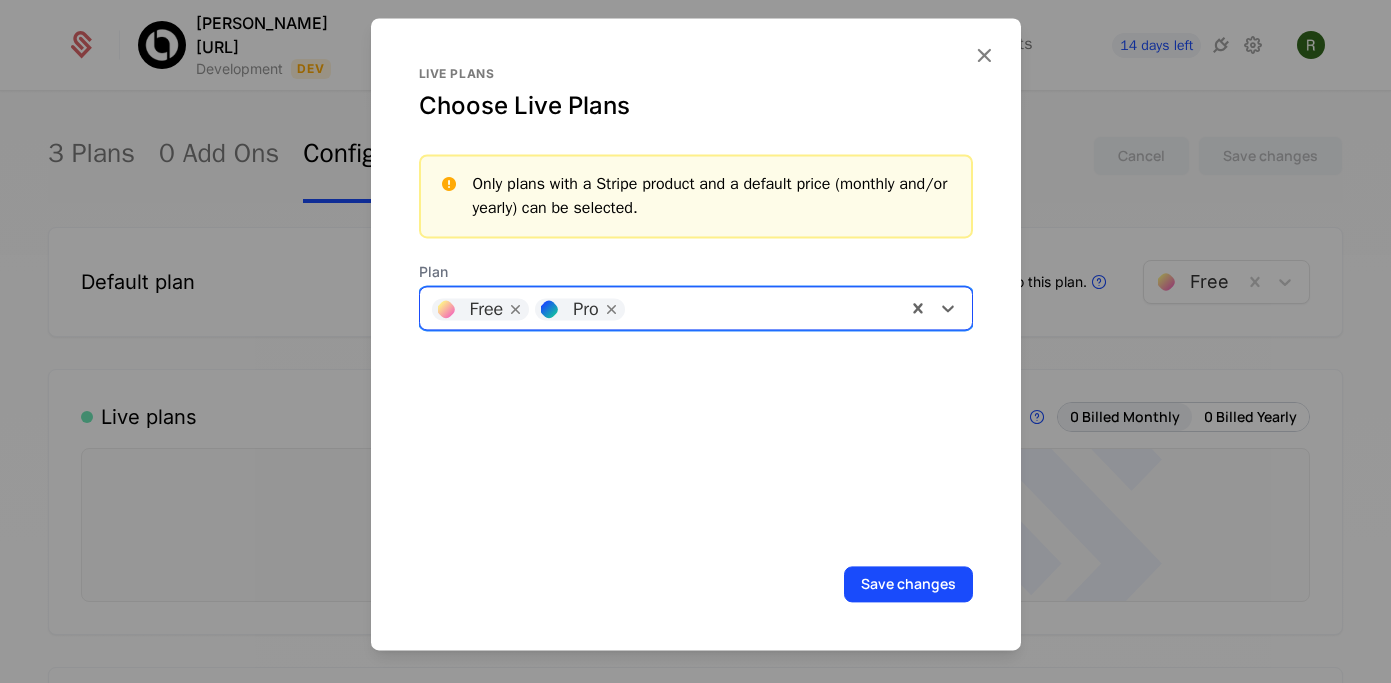 click at bounding box center (764, 306) 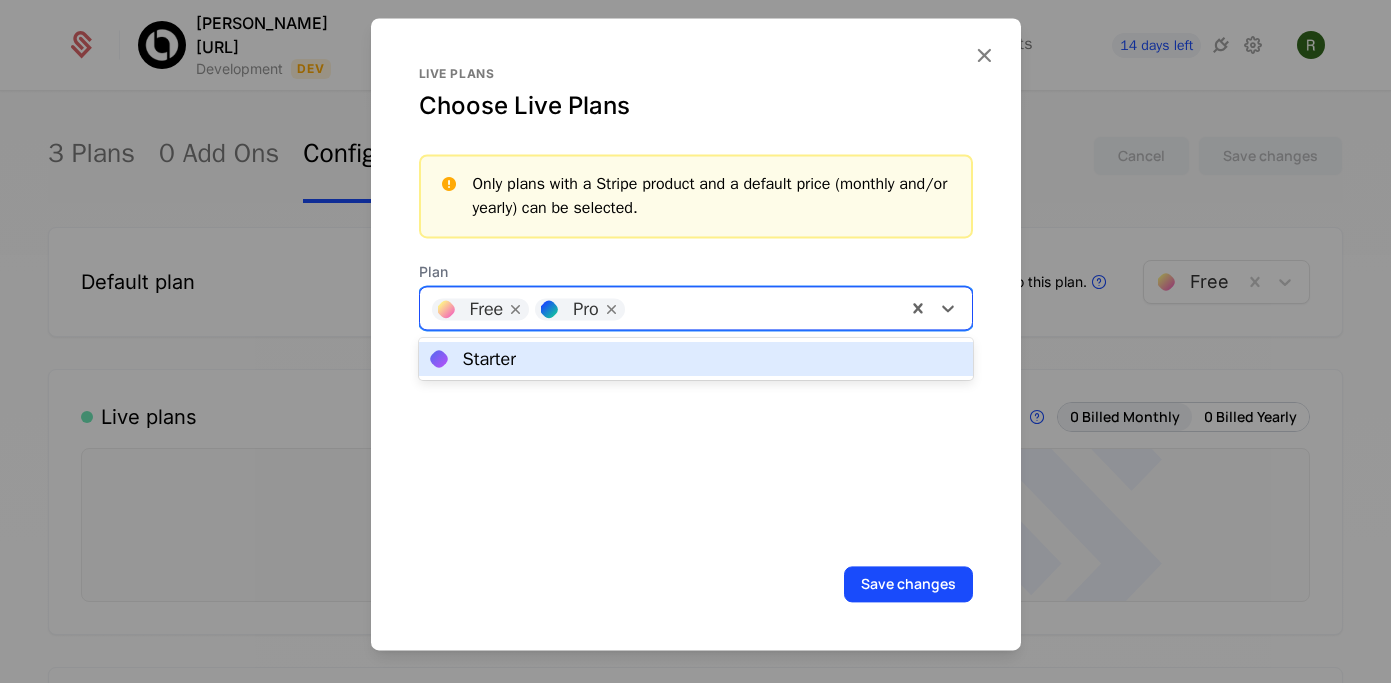 click on "Starter" at bounding box center (696, 359) 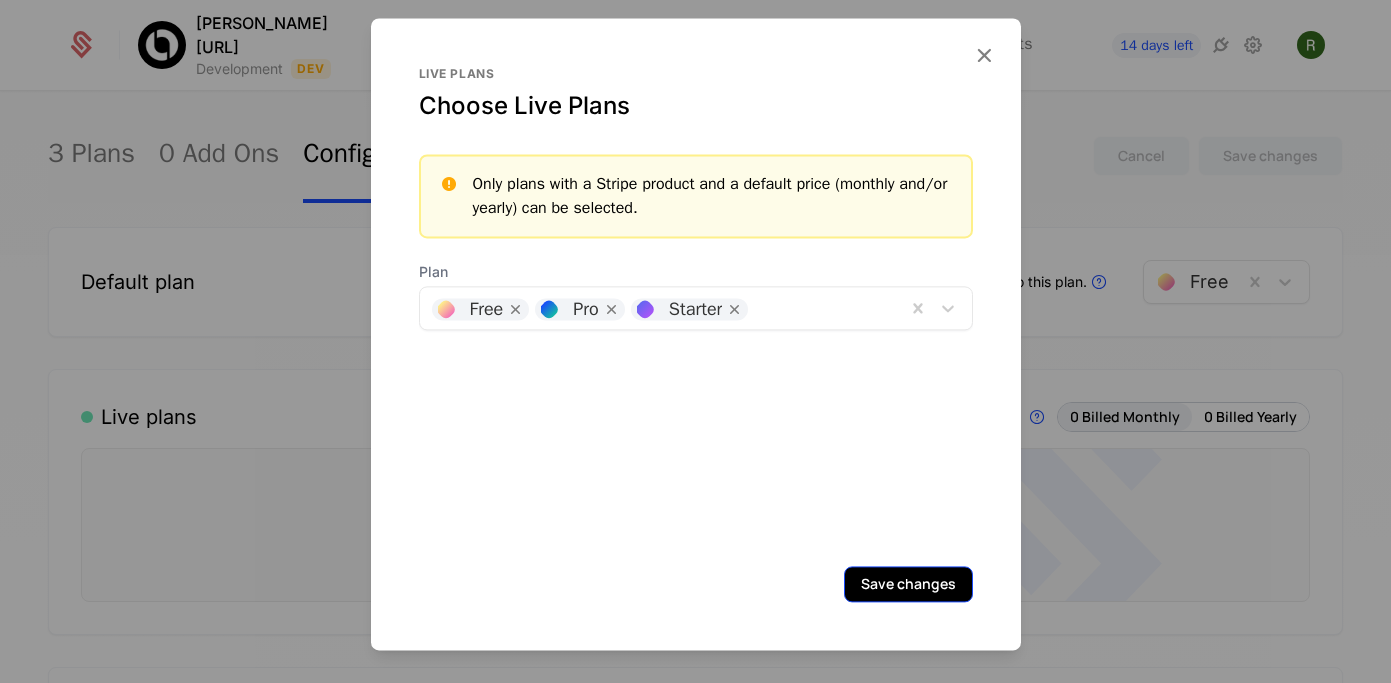 click on "Save changes" at bounding box center [908, 584] 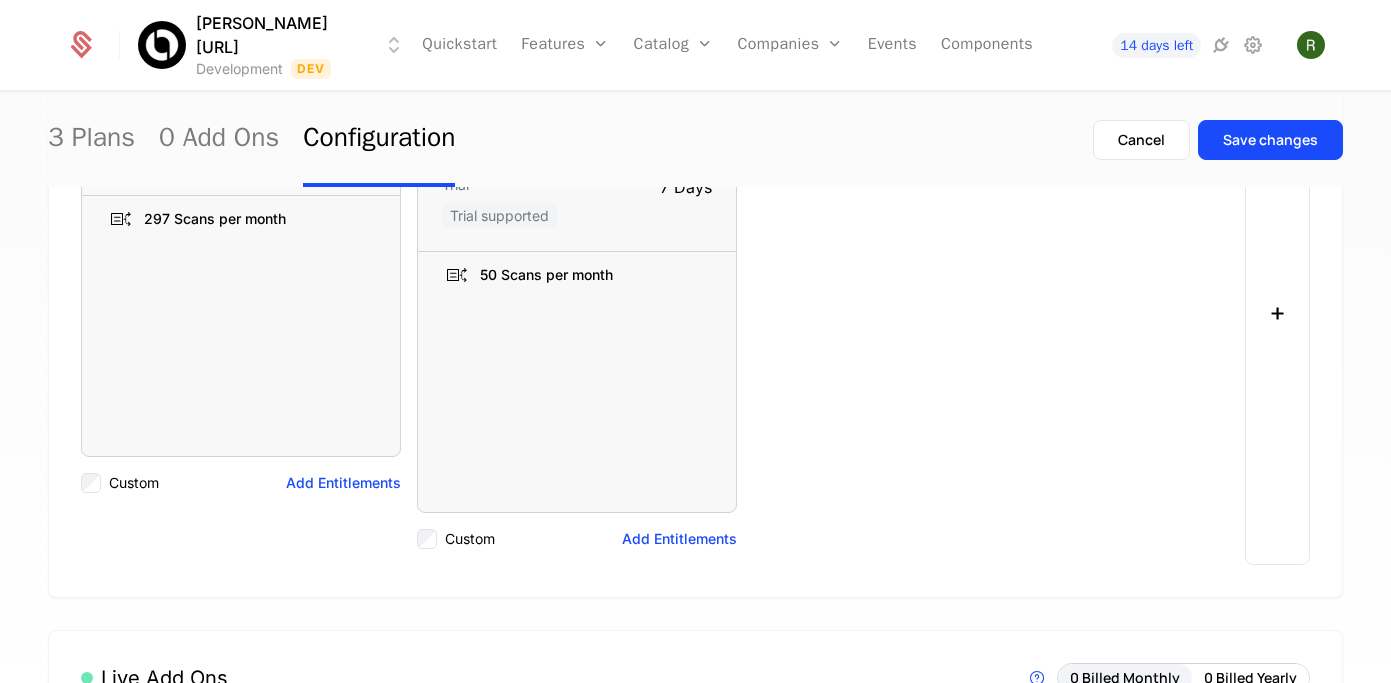 scroll, scrollTop: 390, scrollLeft: 0, axis: vertical 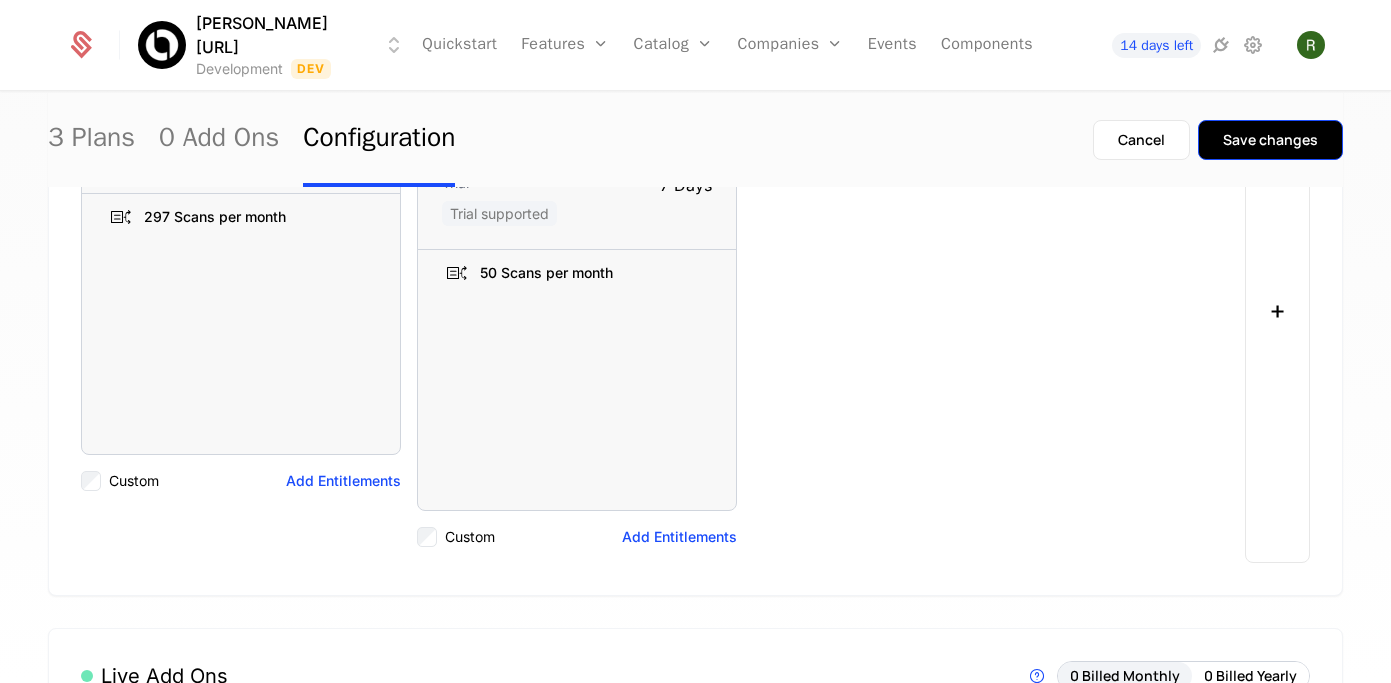 click on "Save changes" at bounding box center [1270, 140] 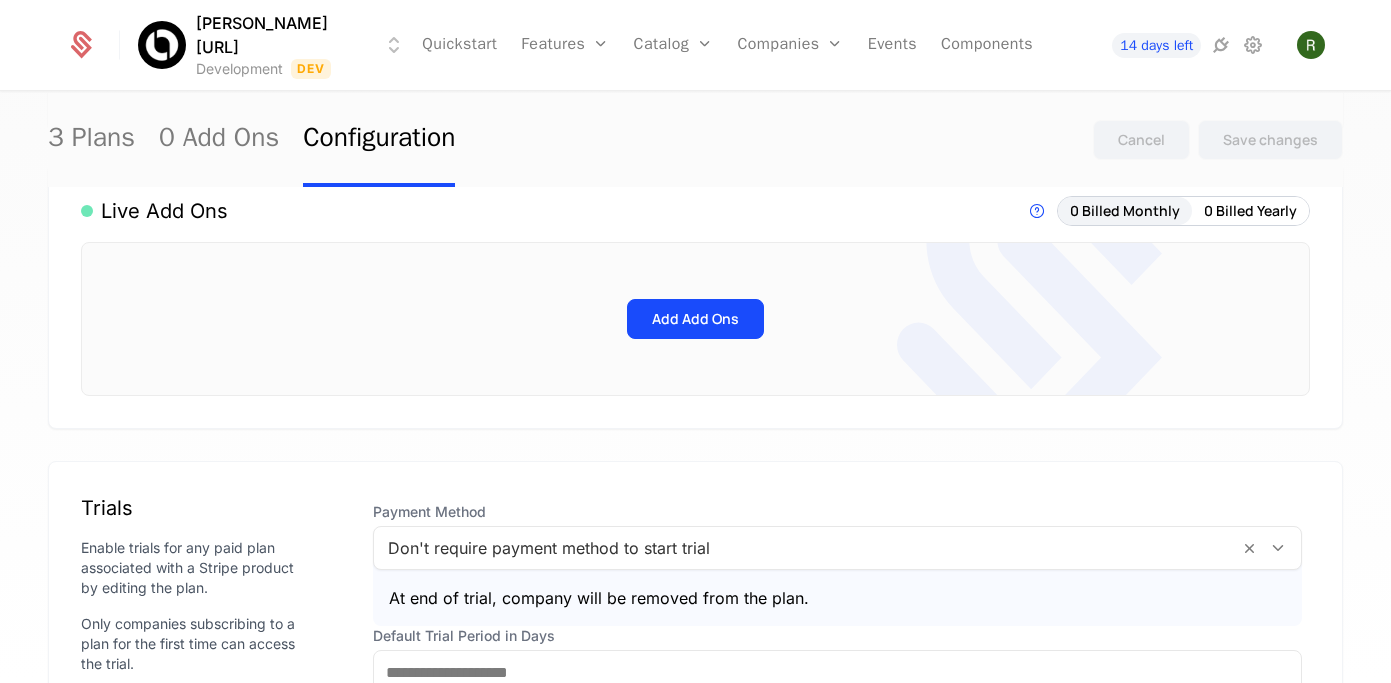 scroll, scrollTop: 819, scrollLeft: 0, axis: vertical 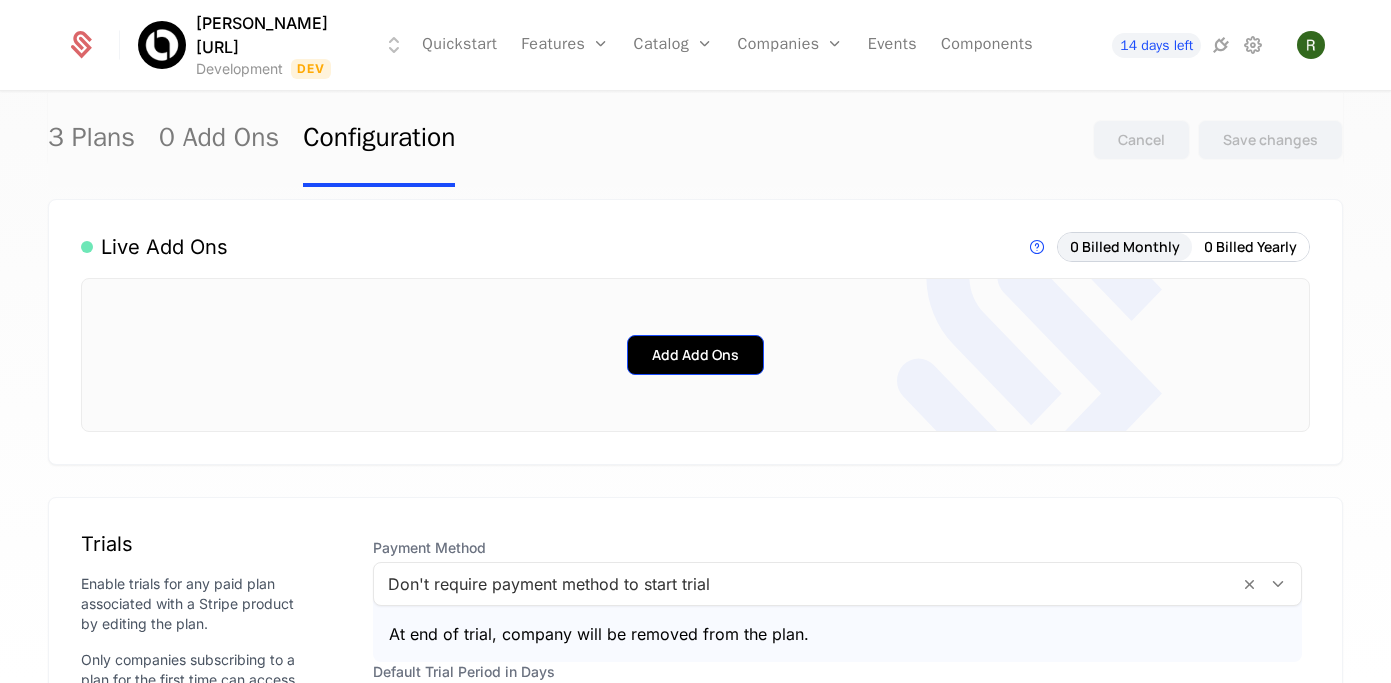 click on "Add Add Ons" at bounding box center [695, 355] 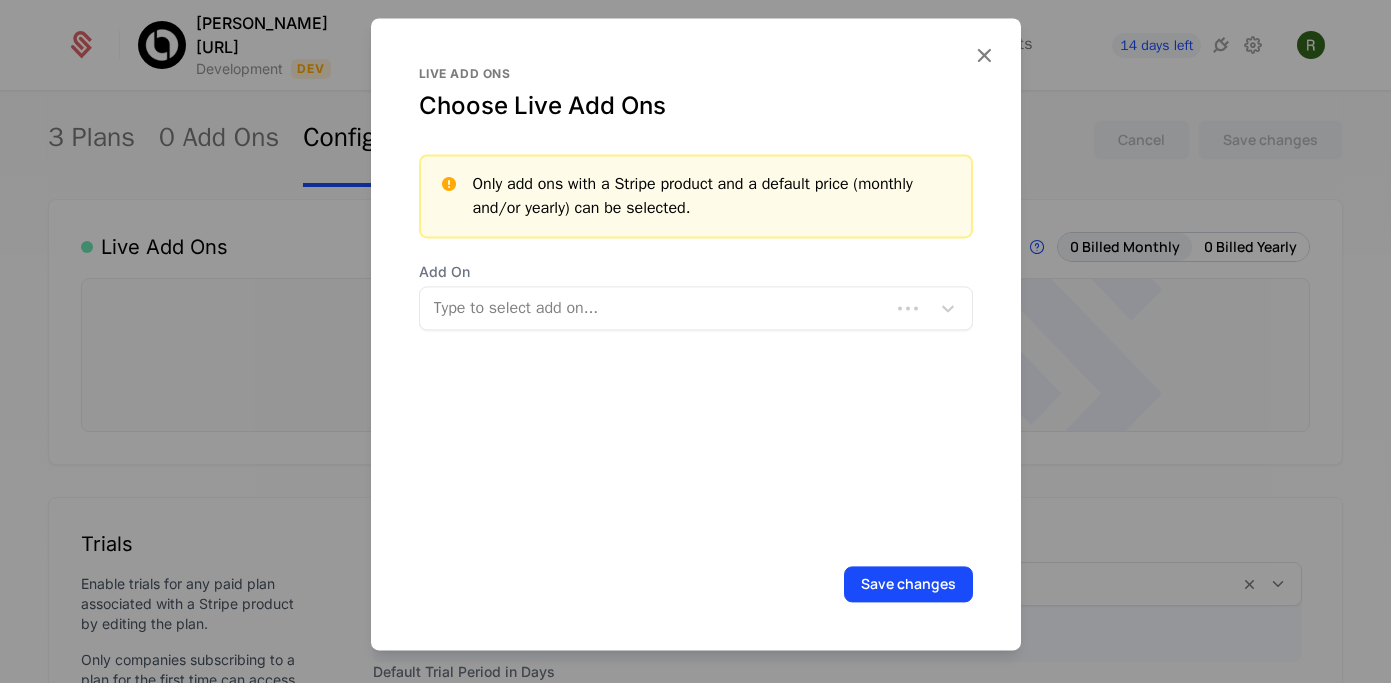 click at bounding box center (657, 308) 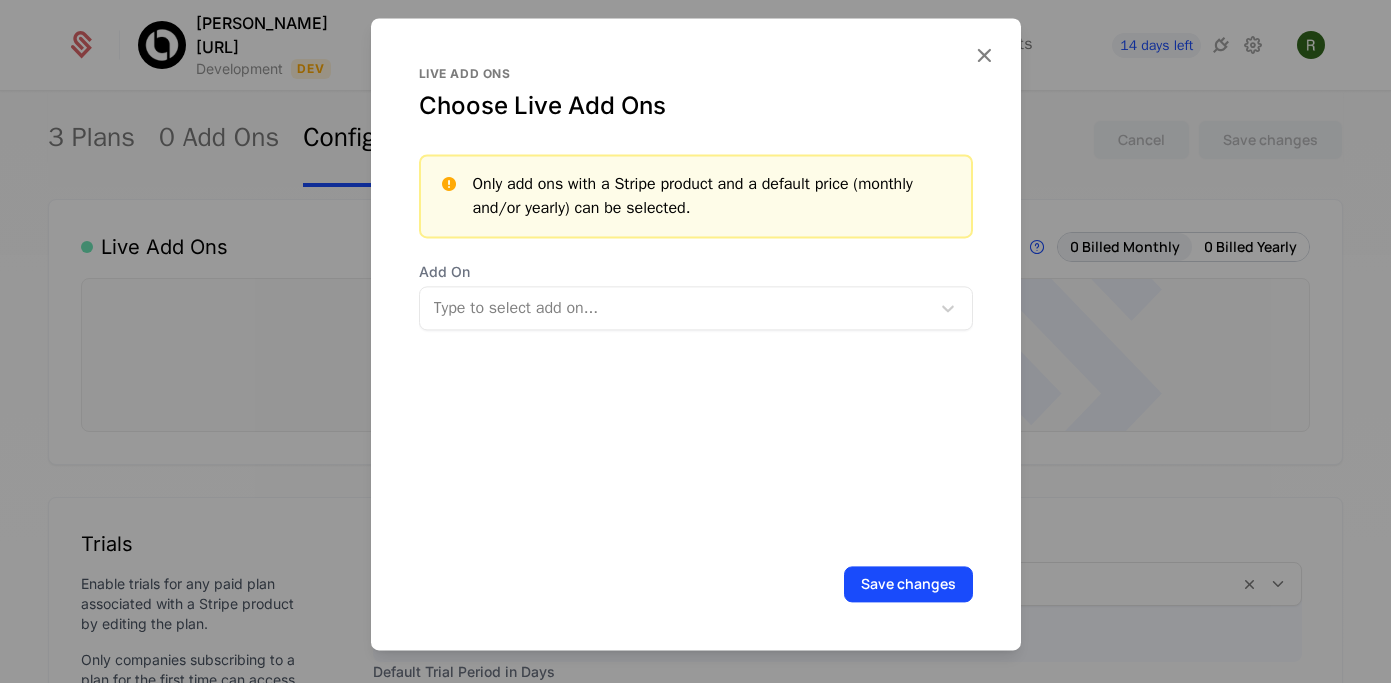click at bounding box center [695, 341] 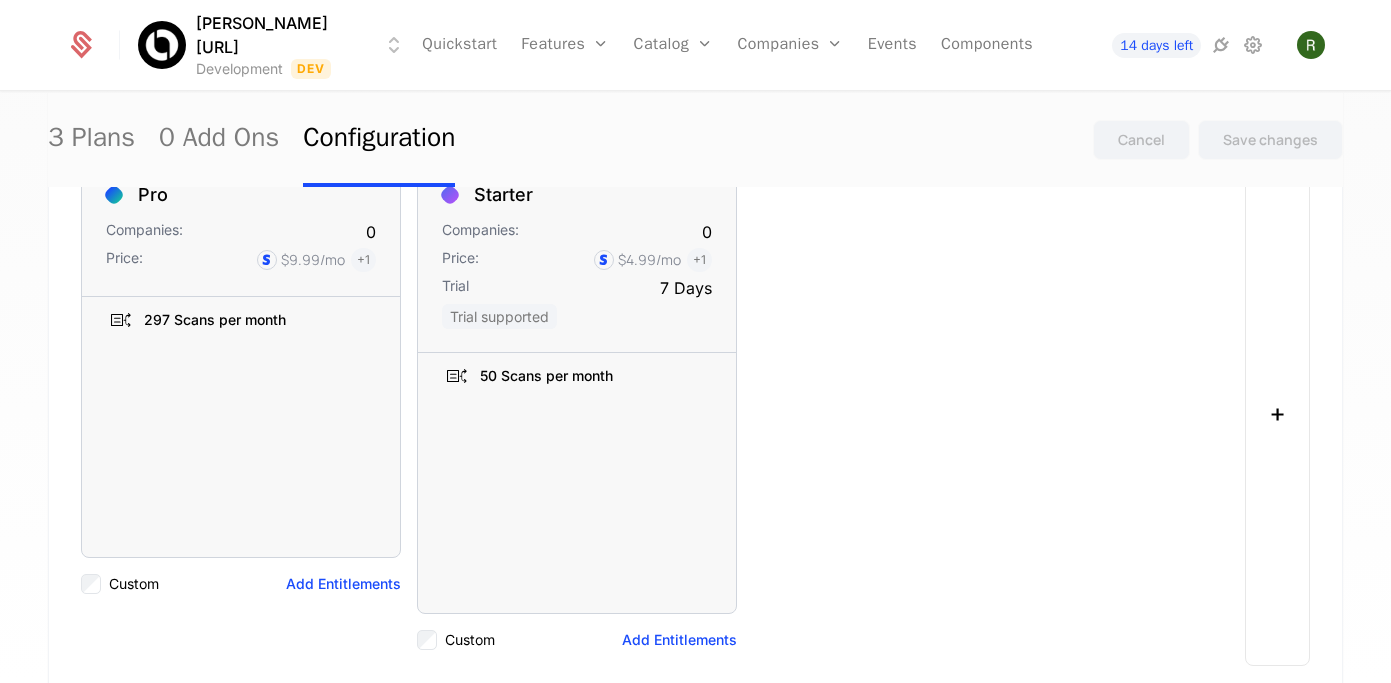 scroll, scrollTop: 0, scrollLeft: 0, axis: both 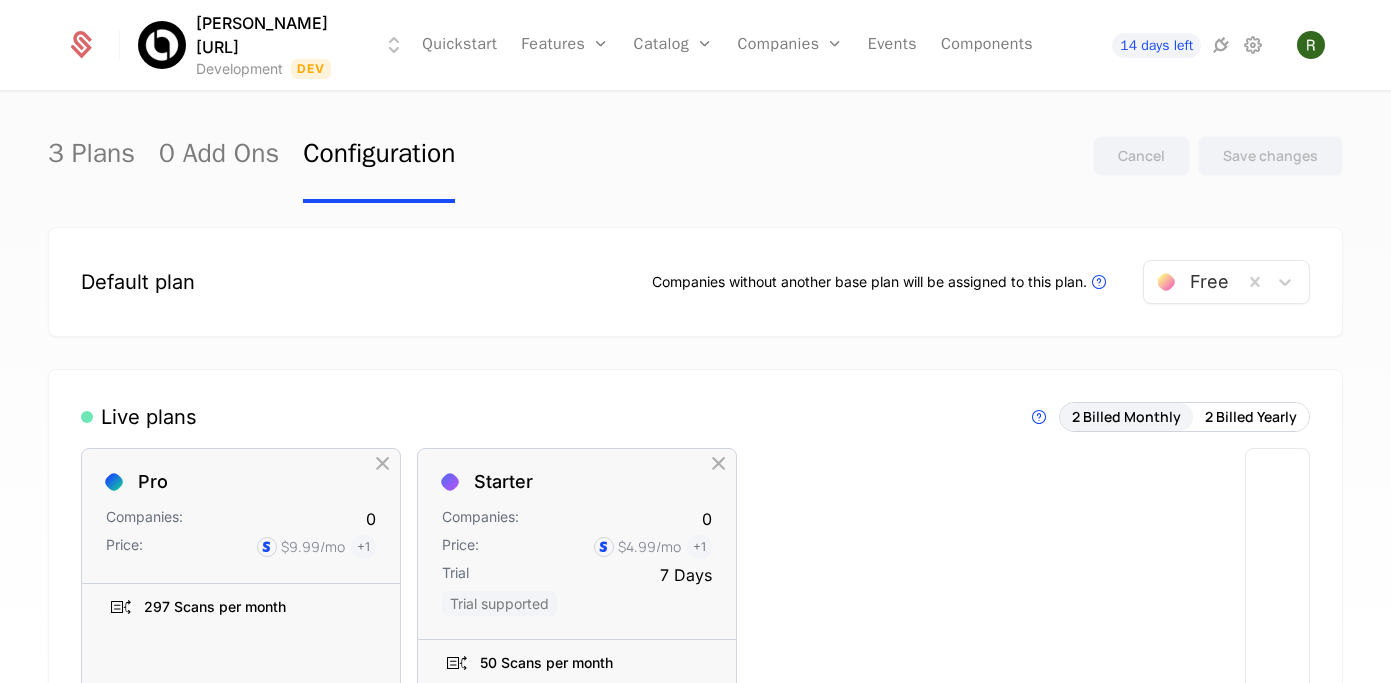 click on "Default plan Companies without another base plan will be assigned to this plan. Plans that are linked to paid billing products cannot be selected as the default plan Free" at bounding box center (695, 282) 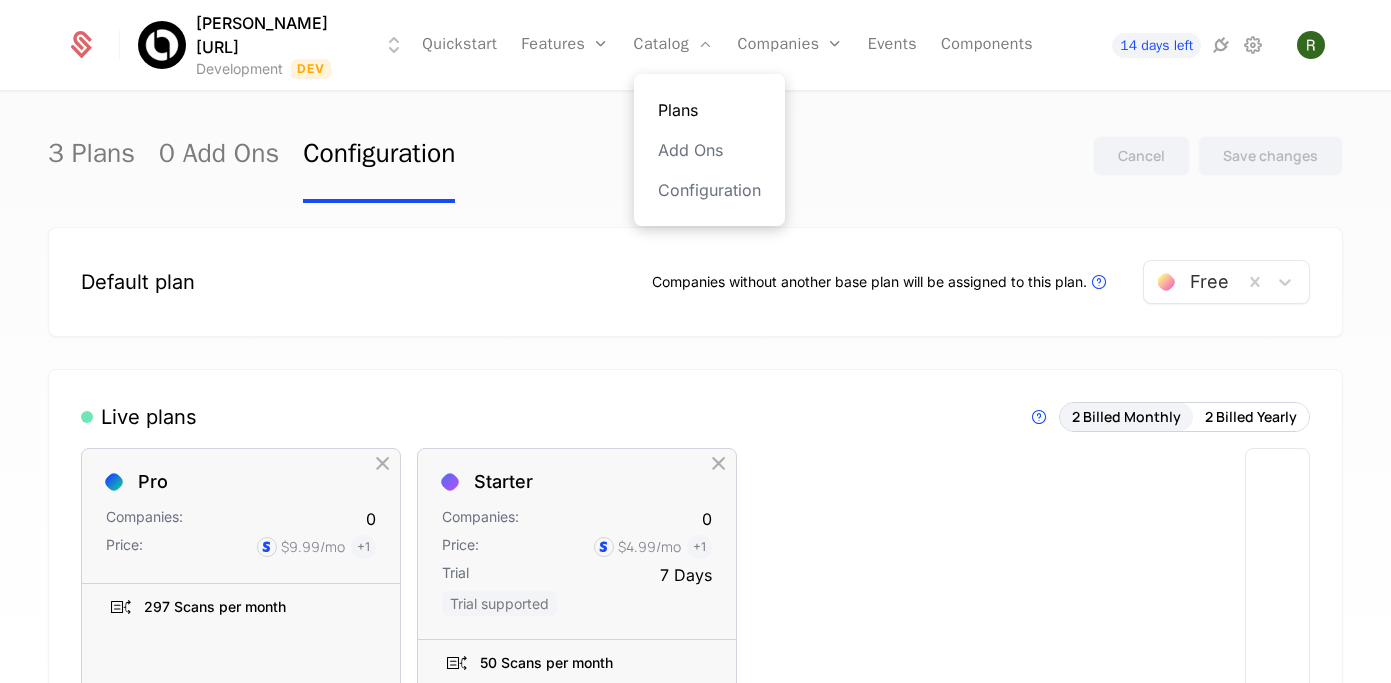 click on "Plans" at bounding box center [709, 110] 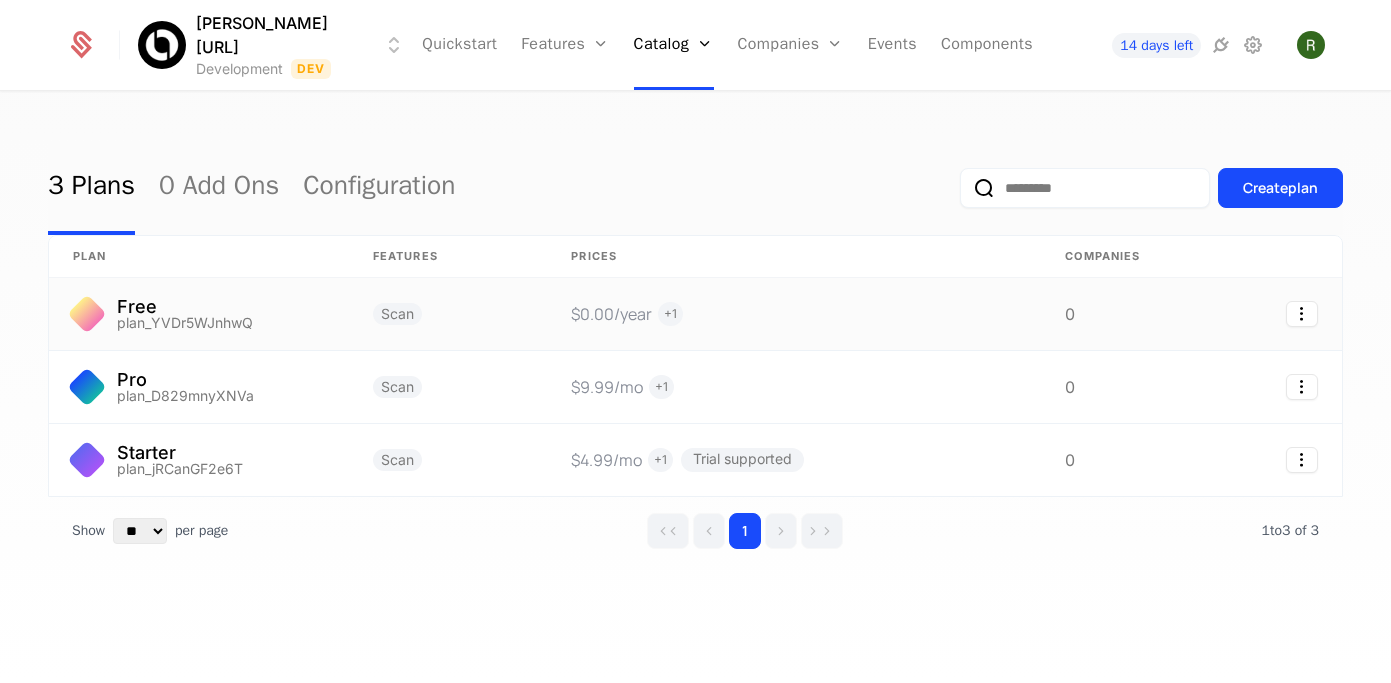 click on "Scan" at bounding box center (448, 314) 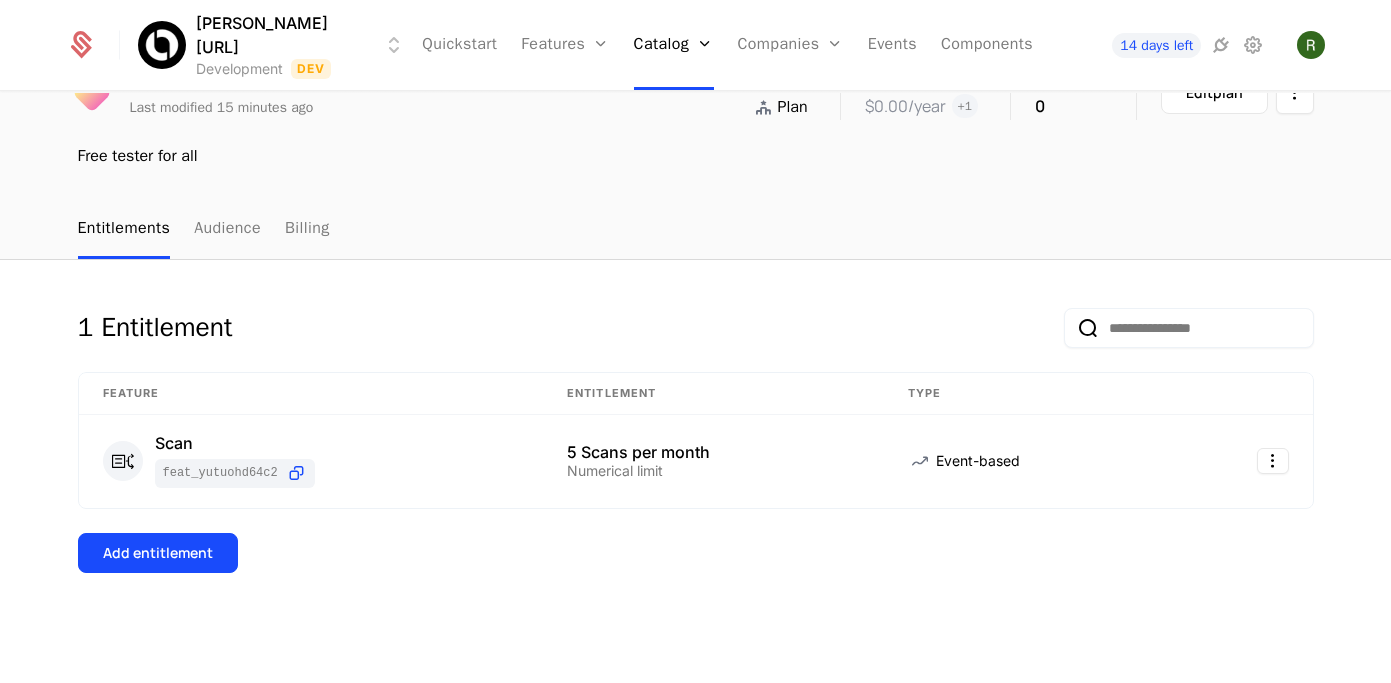 scroll, scrollTop: 0, scrollLeft: 0, axis: both 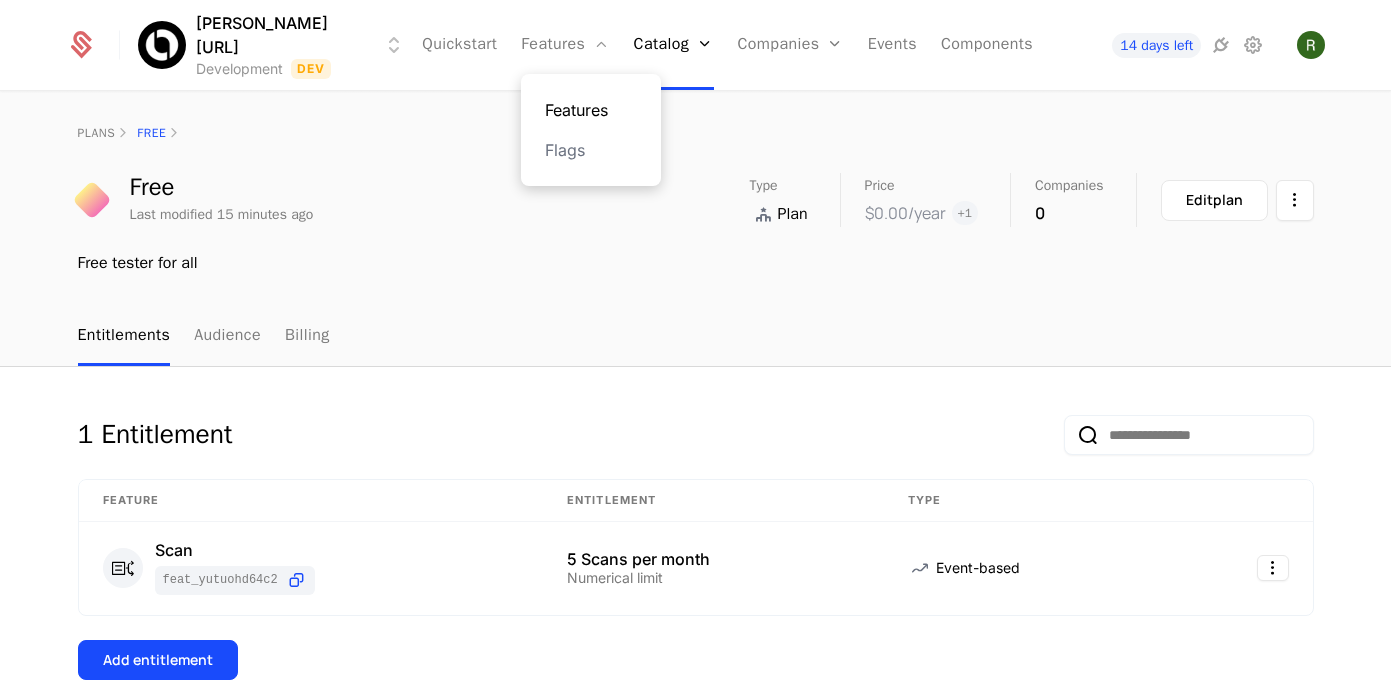 click on "Features" at bounding box center [591, 110] 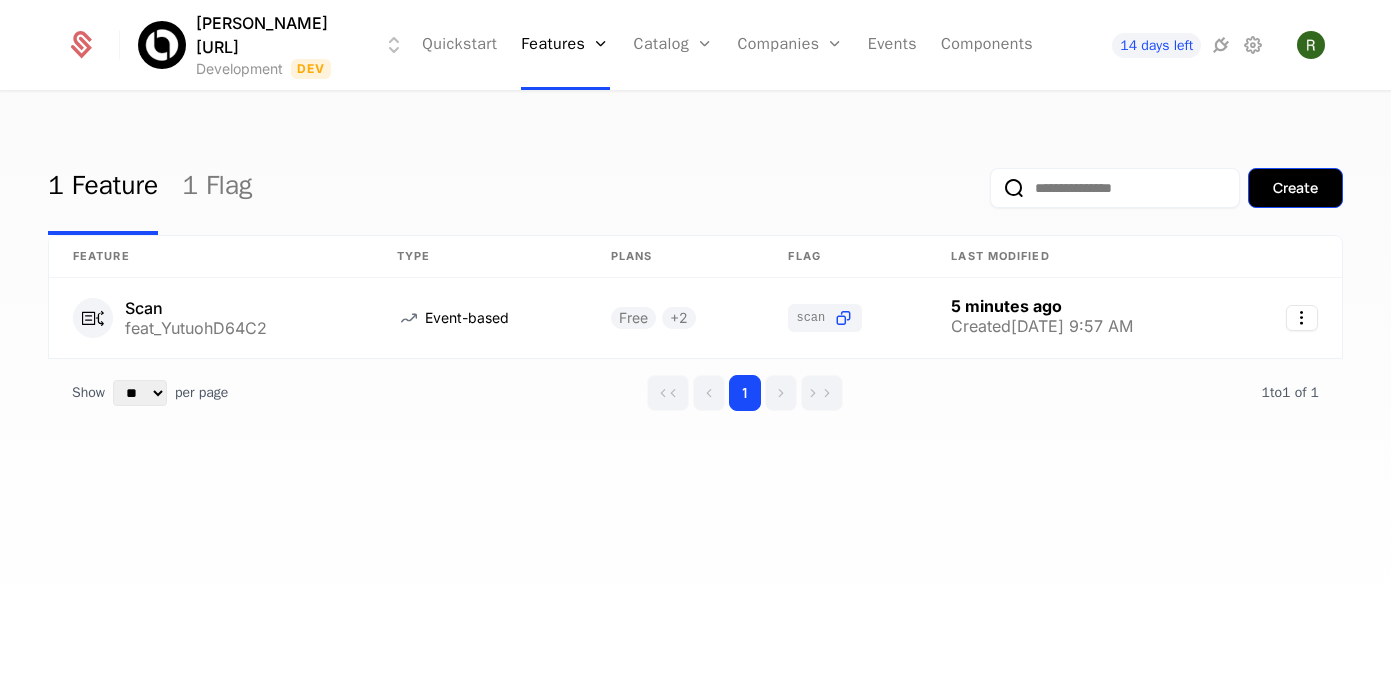 click on "Create" at bounding box center [1295, 188] 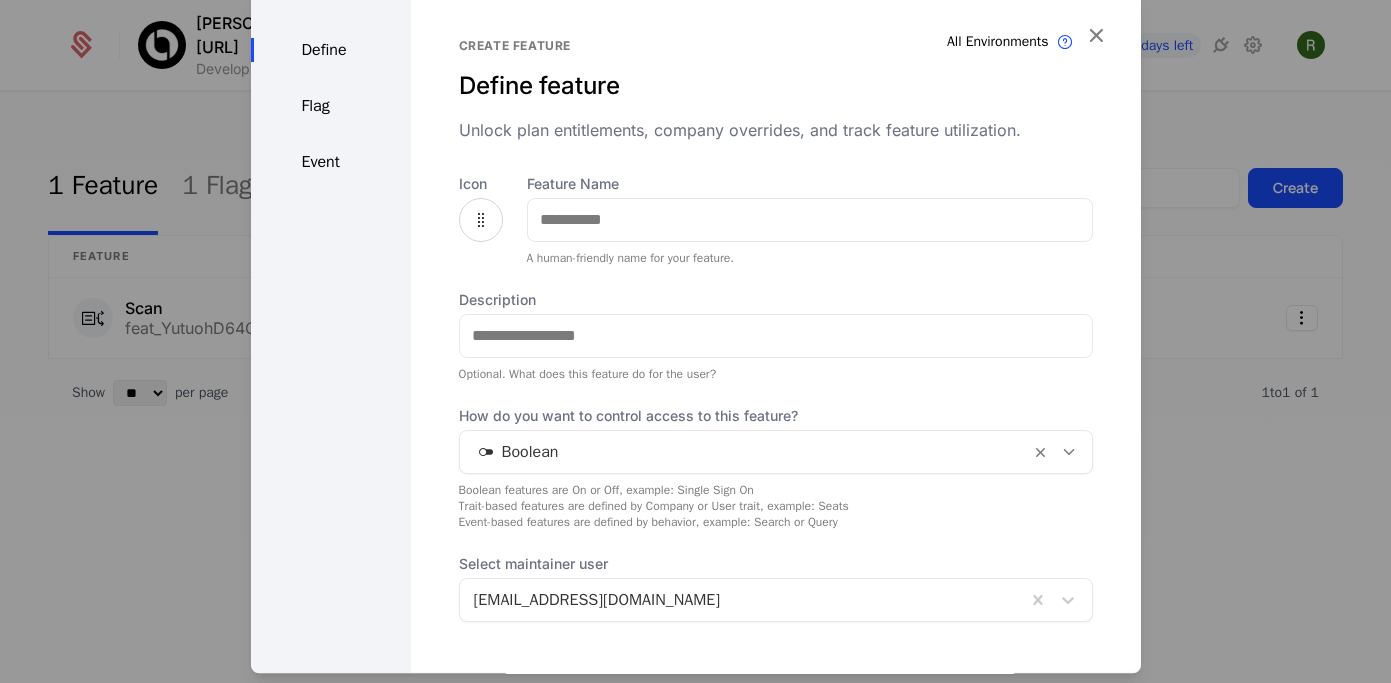 click at bounding box center [481, 220] 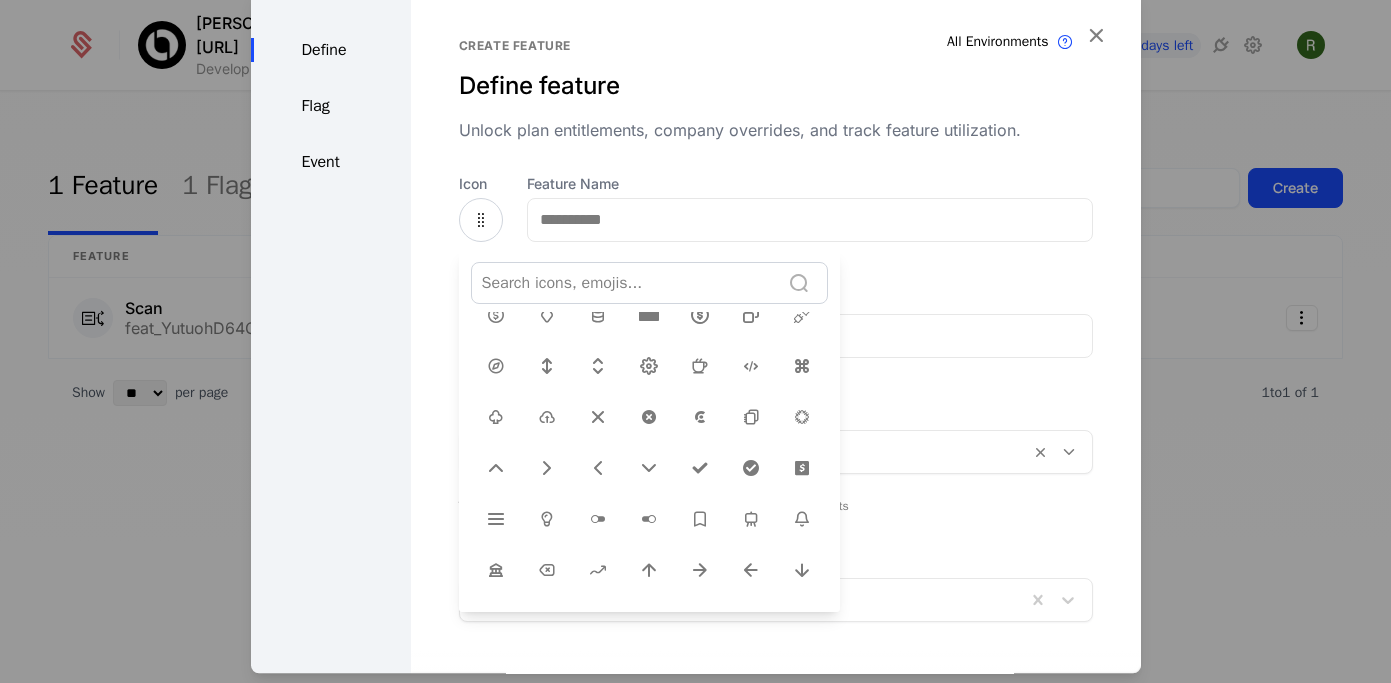 scroll, scrollTop: 628, scrollLeft: 0, axis: vertical 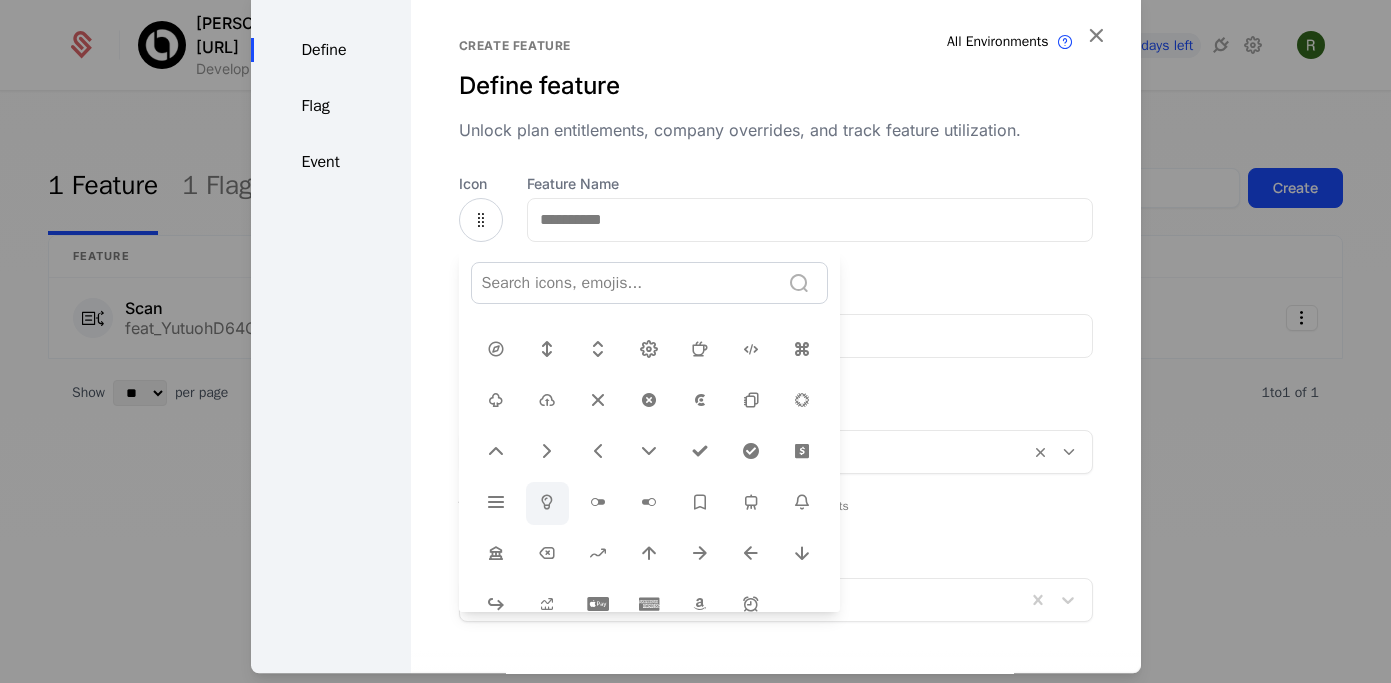 click at bounding box center (547, 502) 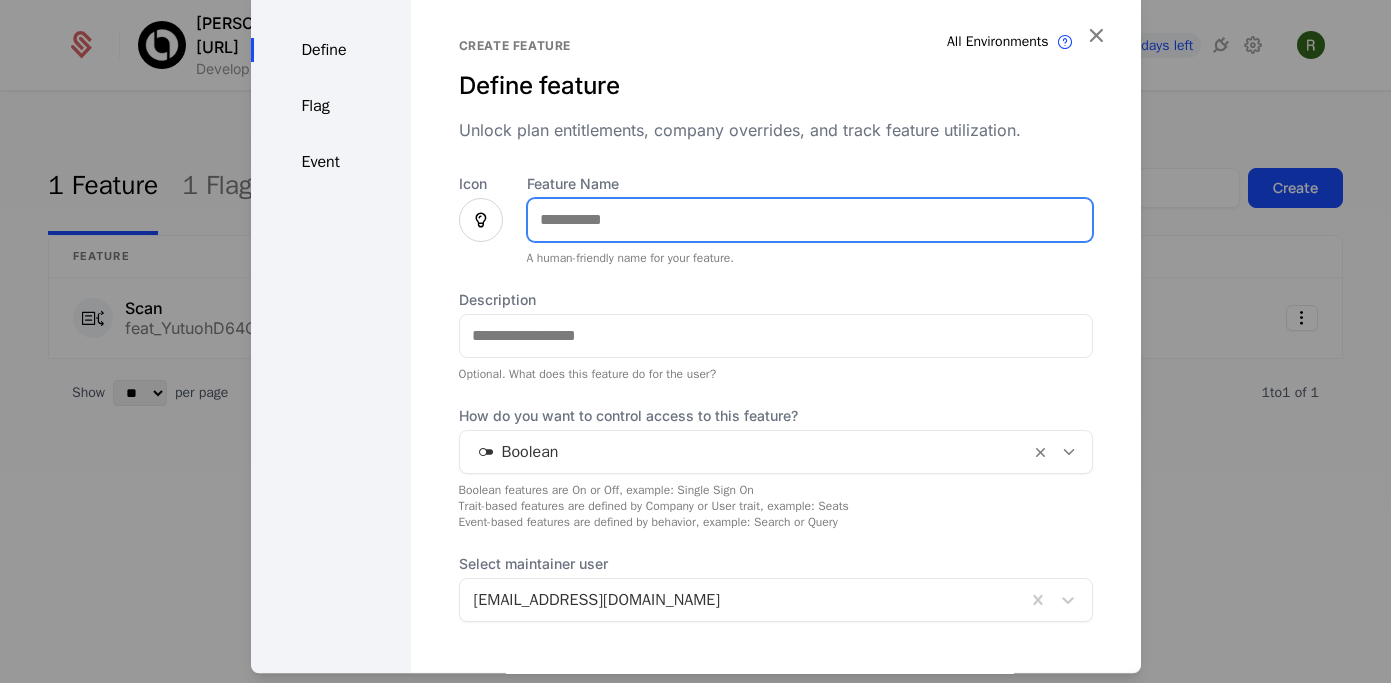 click on "Feature Name" at bounding box center (810, 220) 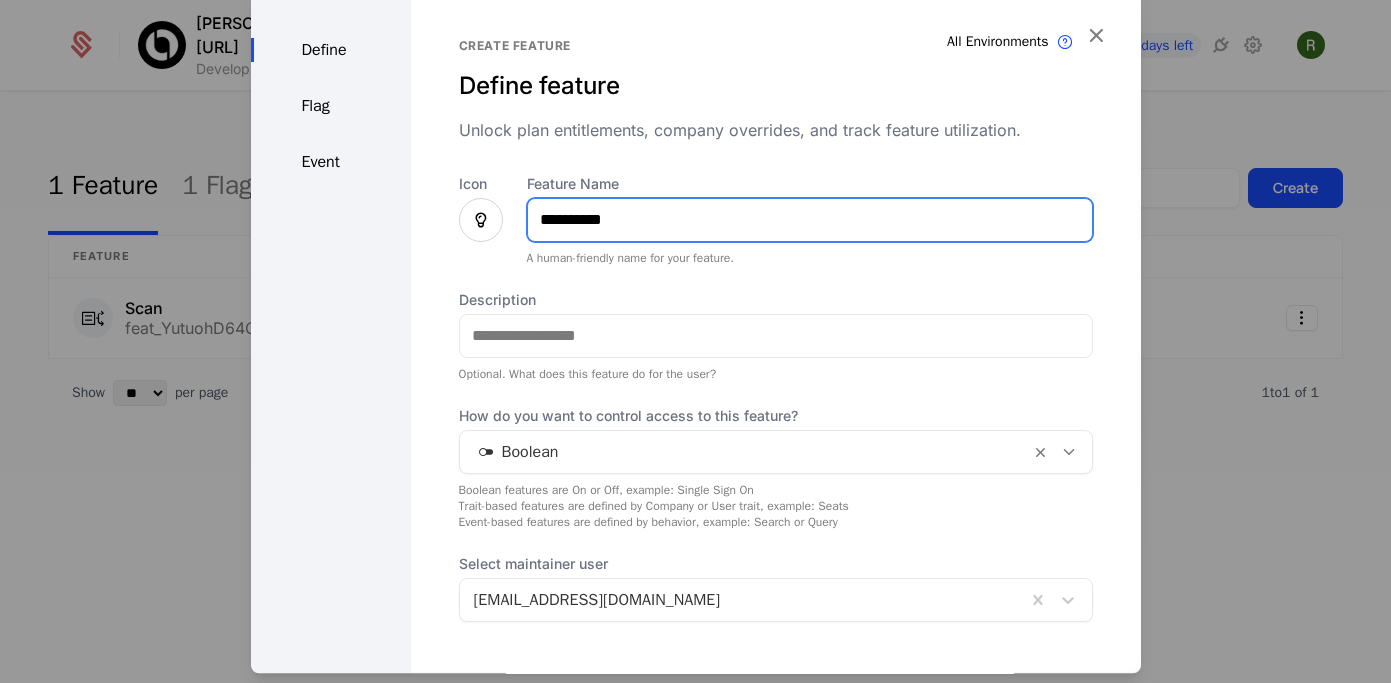 type on "**********" 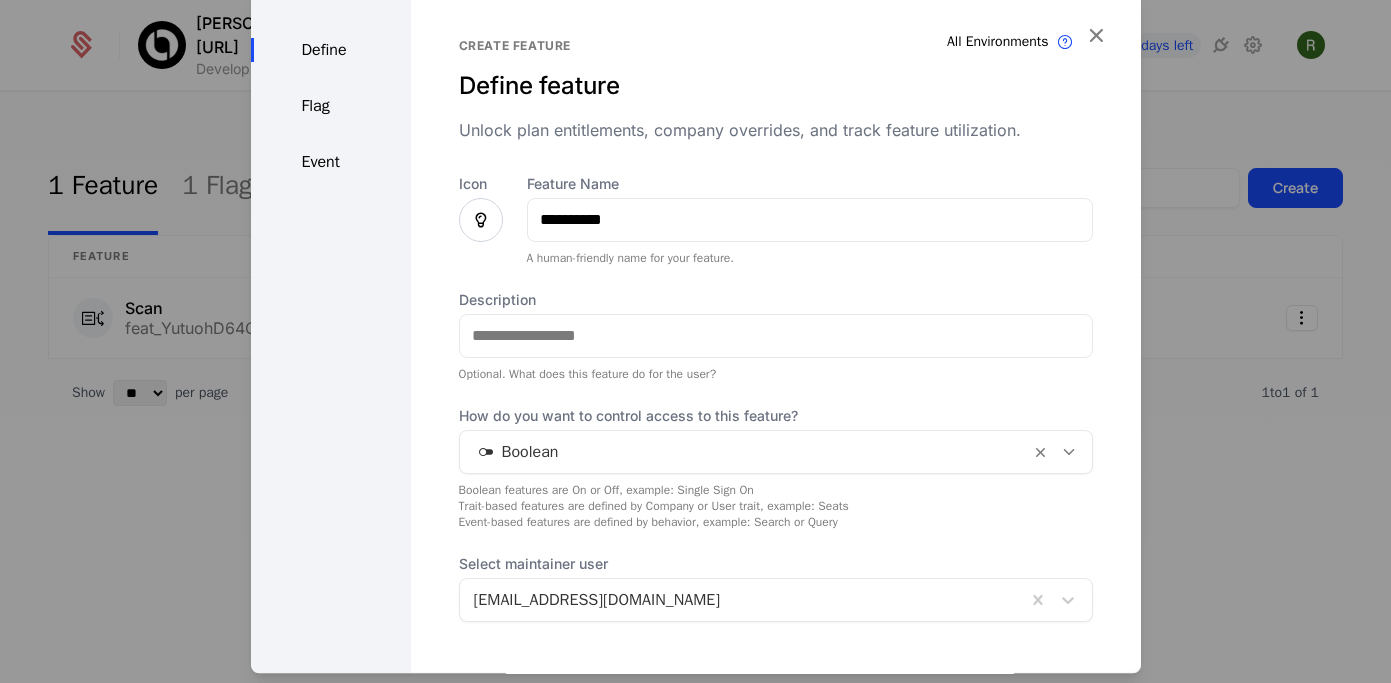 click on "Description Optional. What does this feature do for the user?" at bounding box center (776, 336) 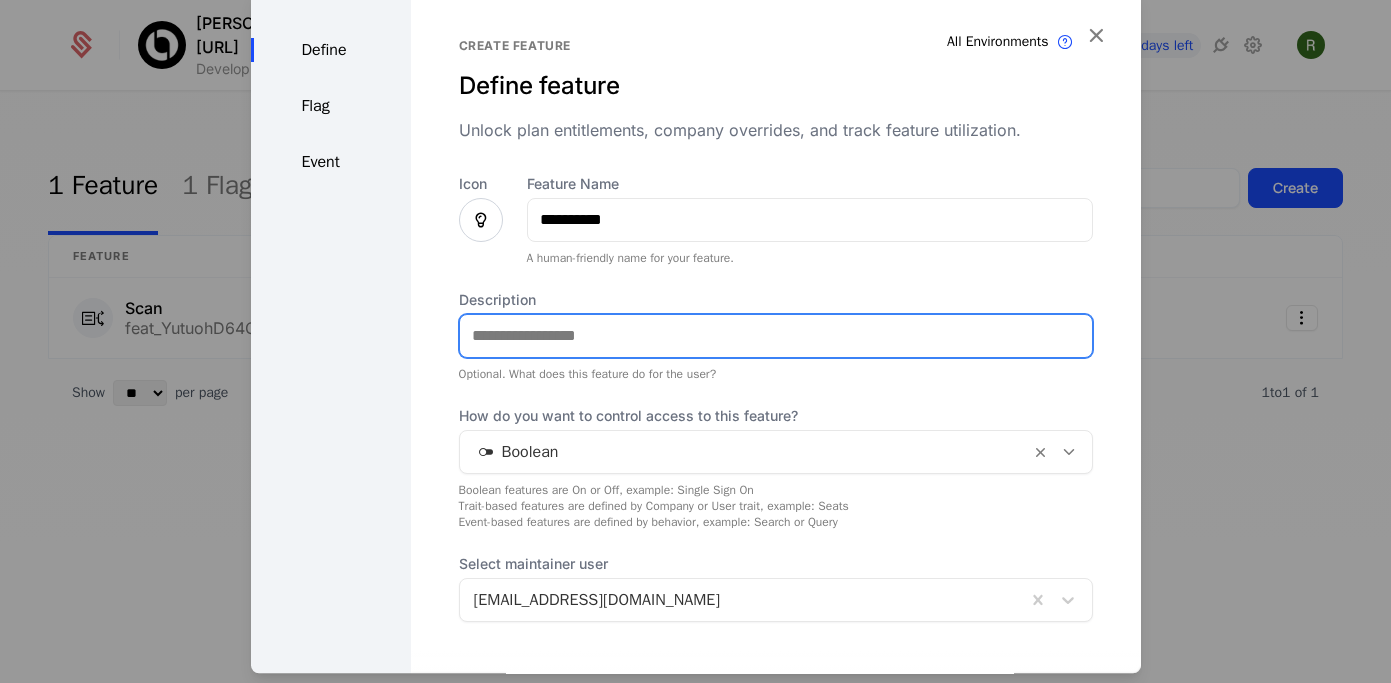 click on "Description" at bounding box center [776, 336] 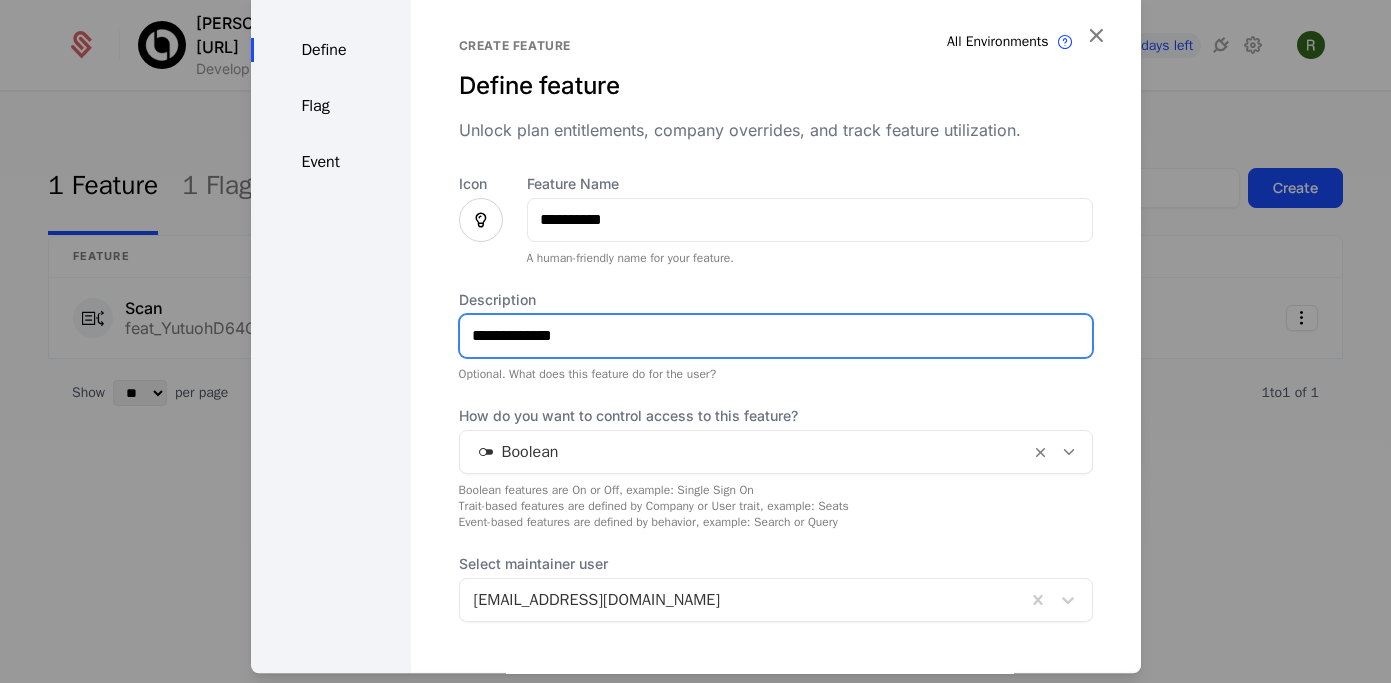 click on "**********" at bounding box center [776, 336] 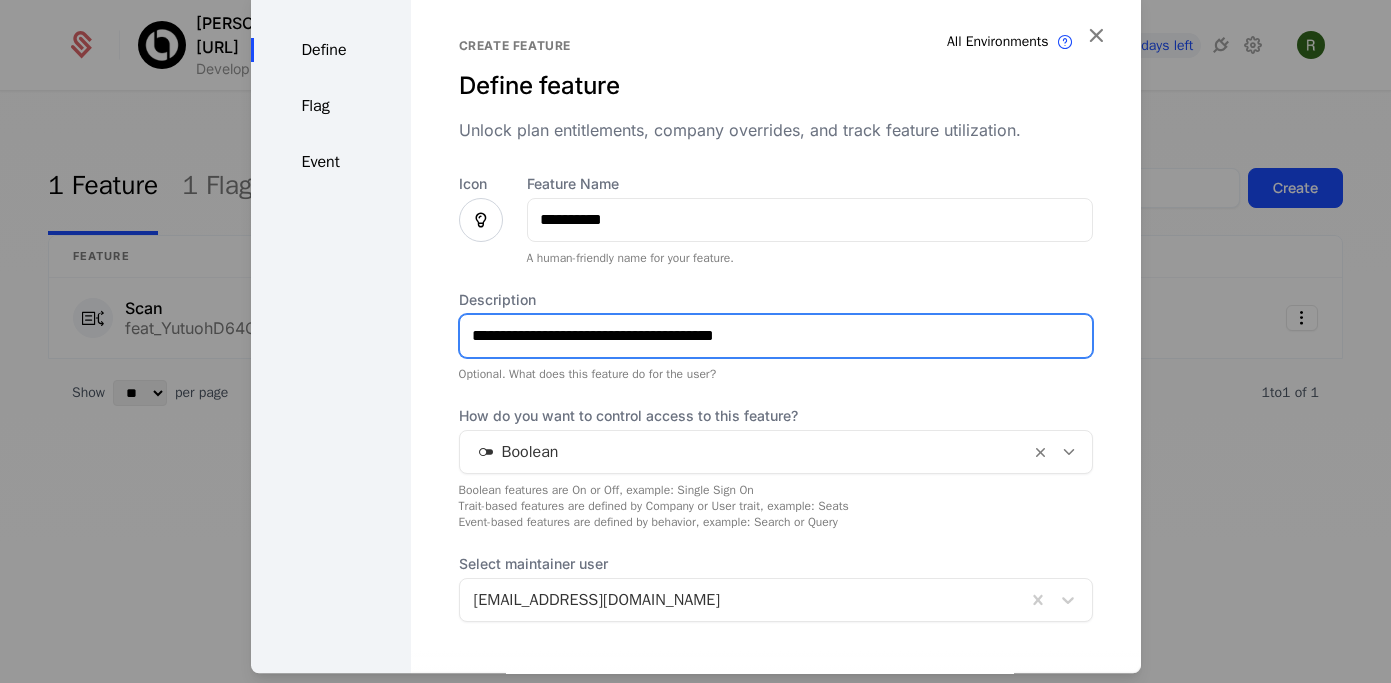 click on "**********" at bounding box center (776, 336) 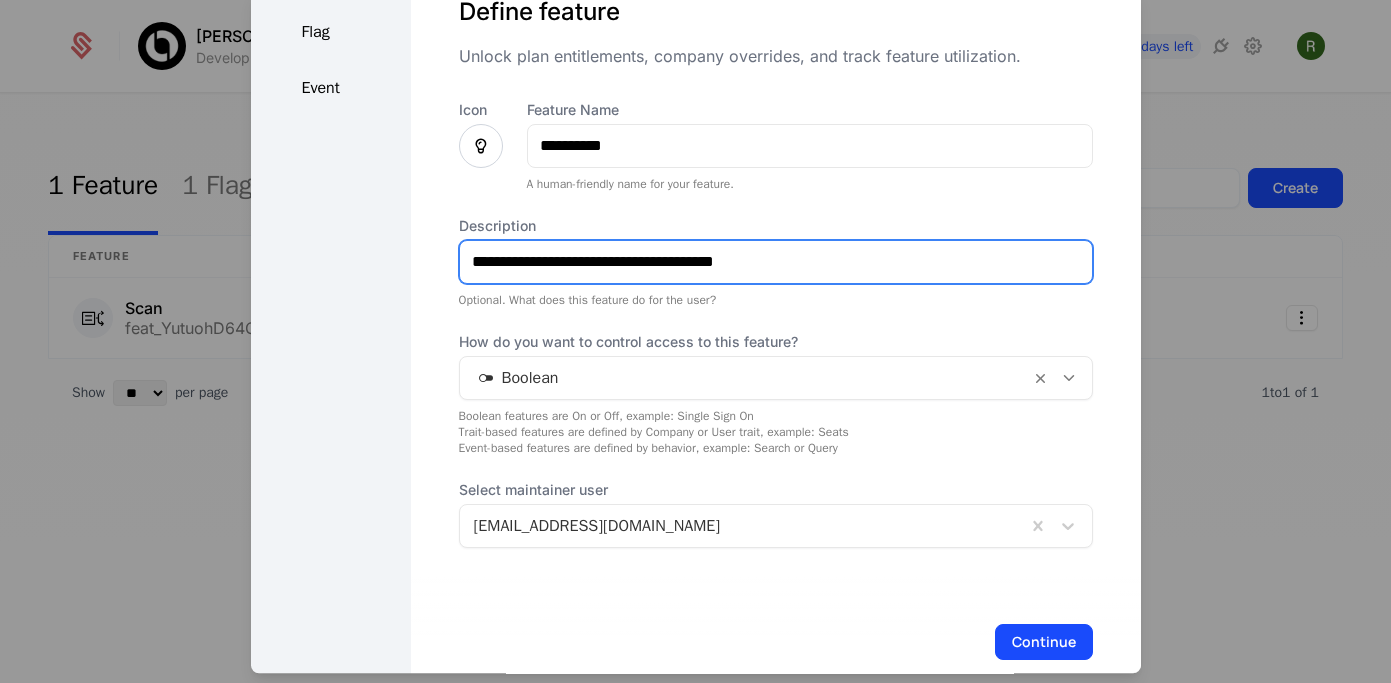 scroll, scrollTop: 109, scrollLeft: 0, axis: vertical 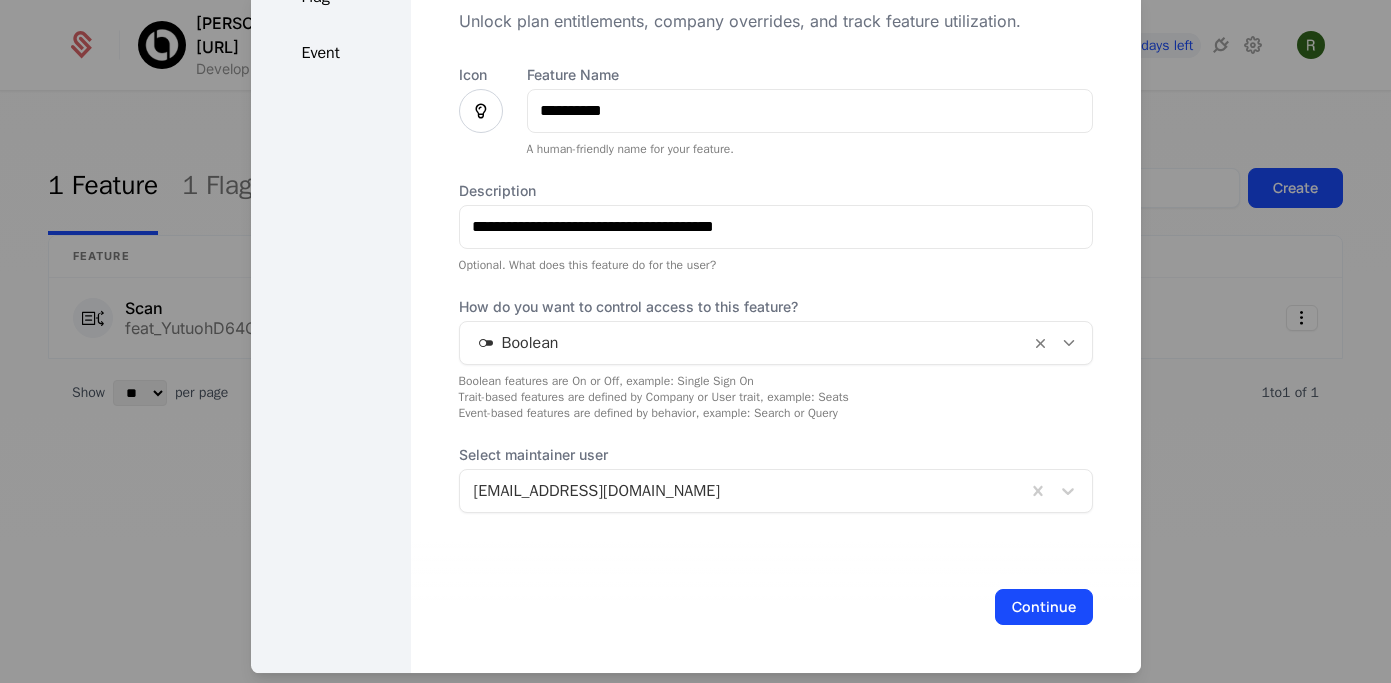 click at bounding box center (745, 343) 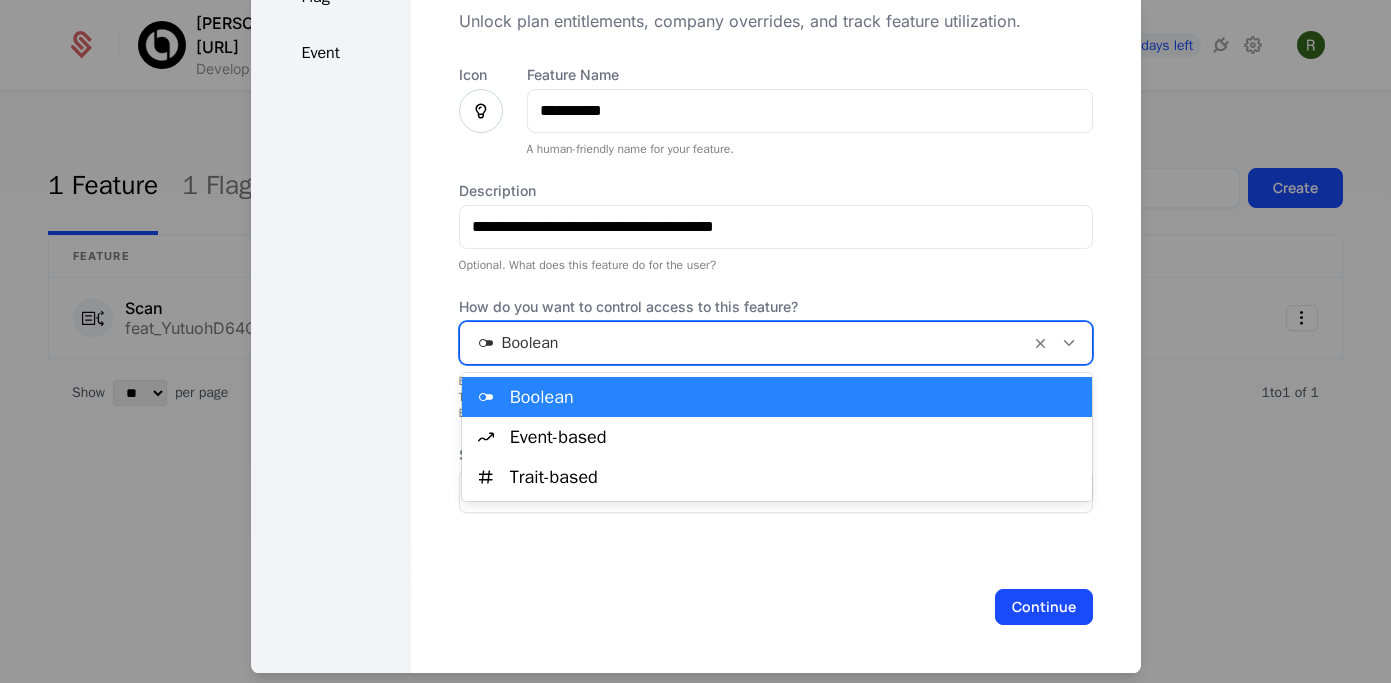 click on "Boolean" at bounding box center (795, 397) 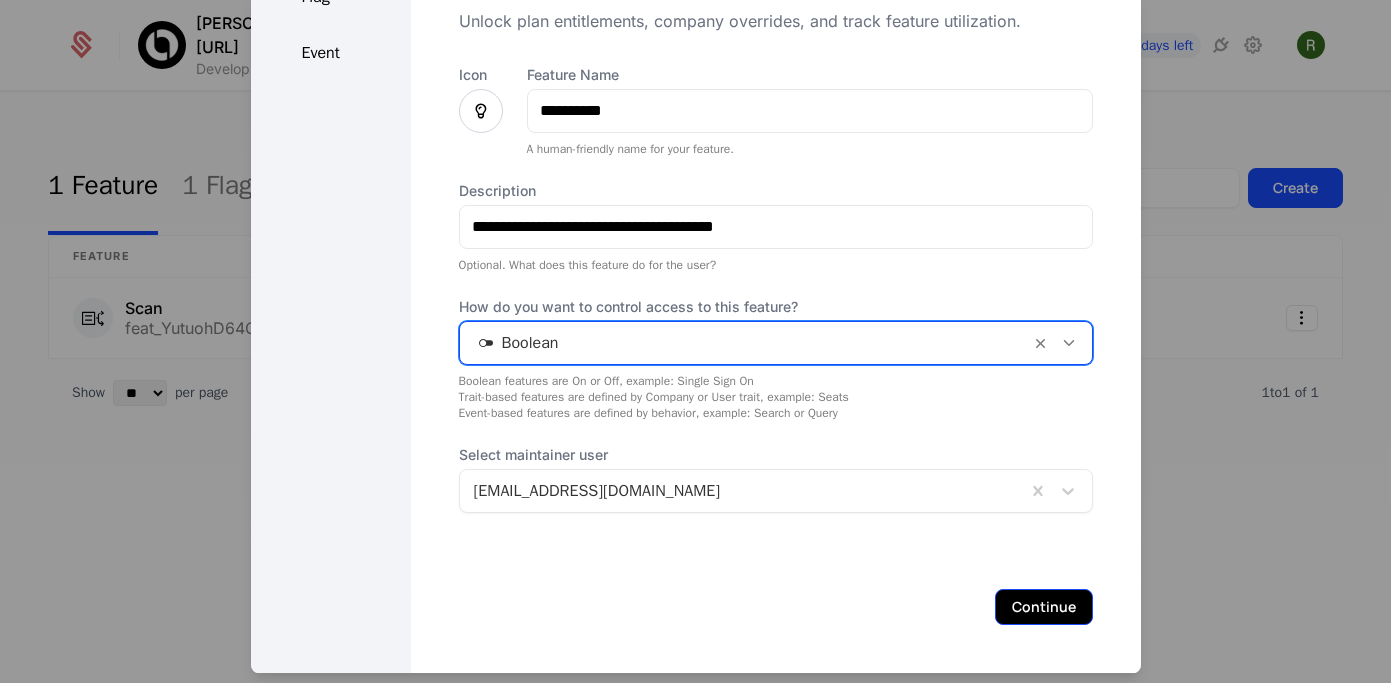 click on "Continue" at bounding box center [1044, 607] 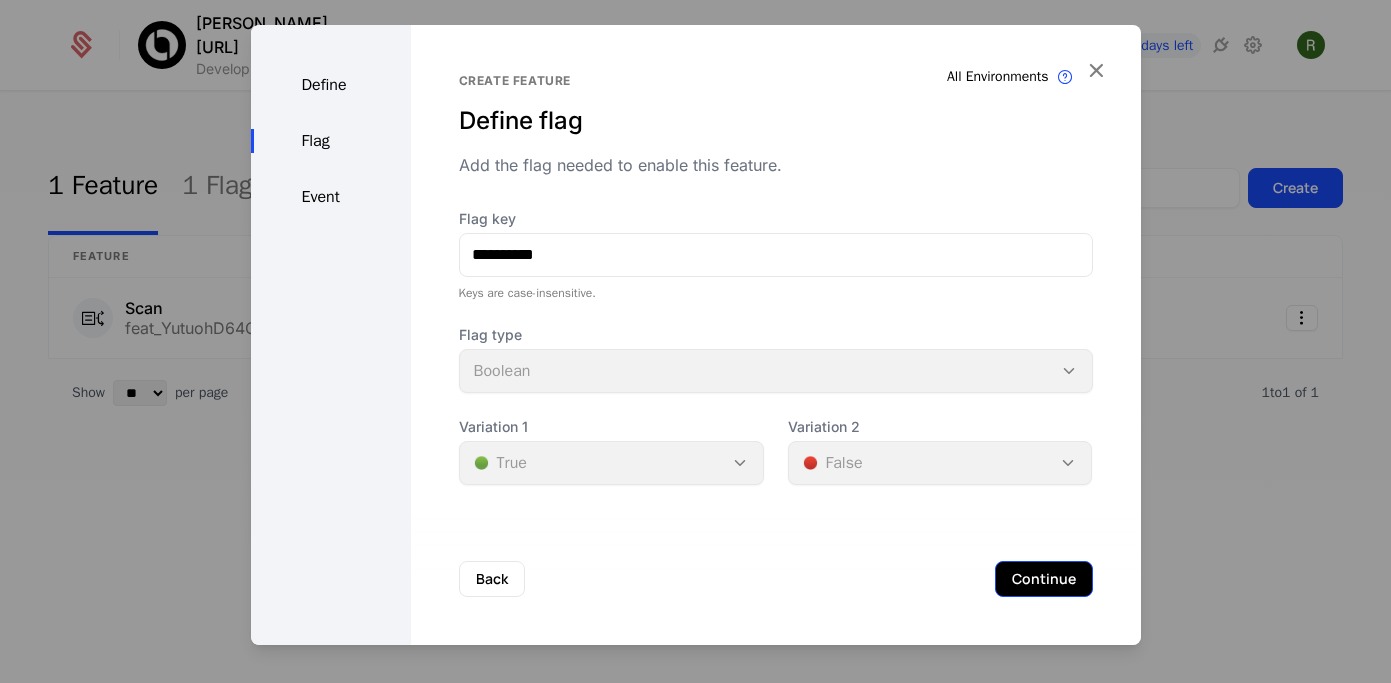 scroll, scrollTop: 0, scrollLeft: 0, axis: both 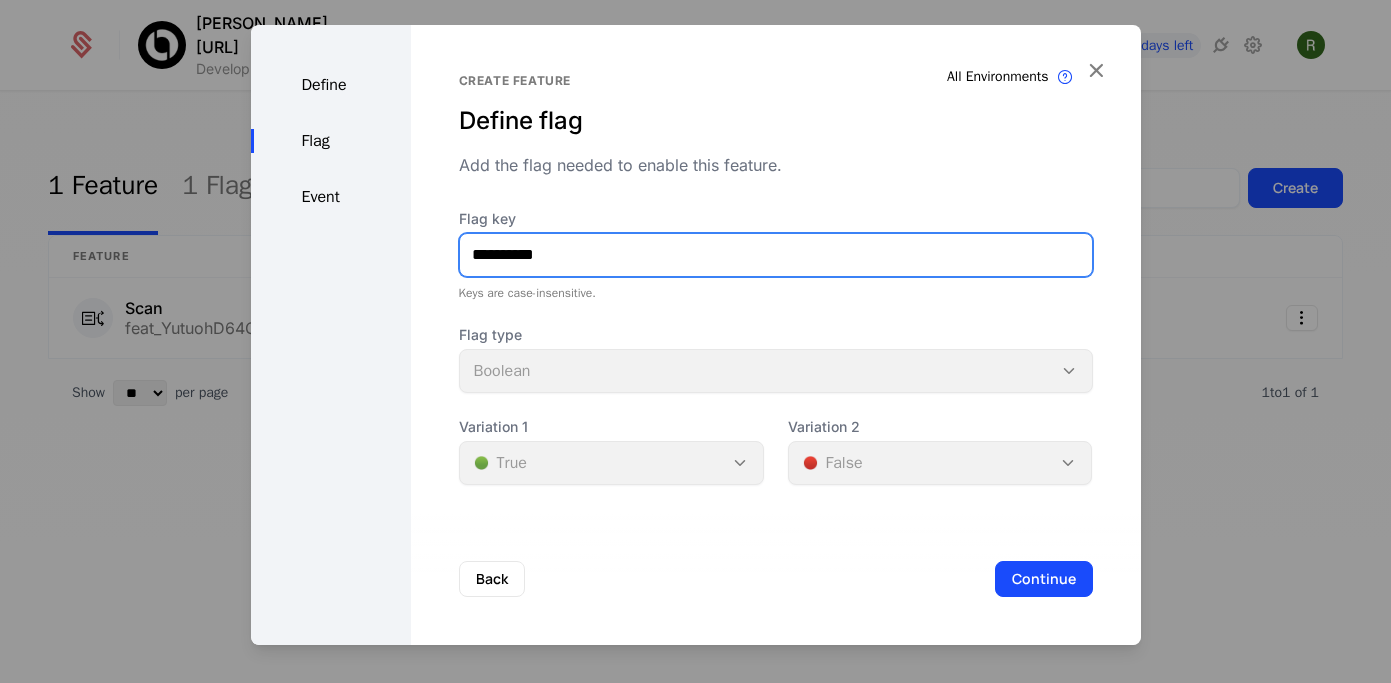 click on "**********" at bounding box center [776, 255] 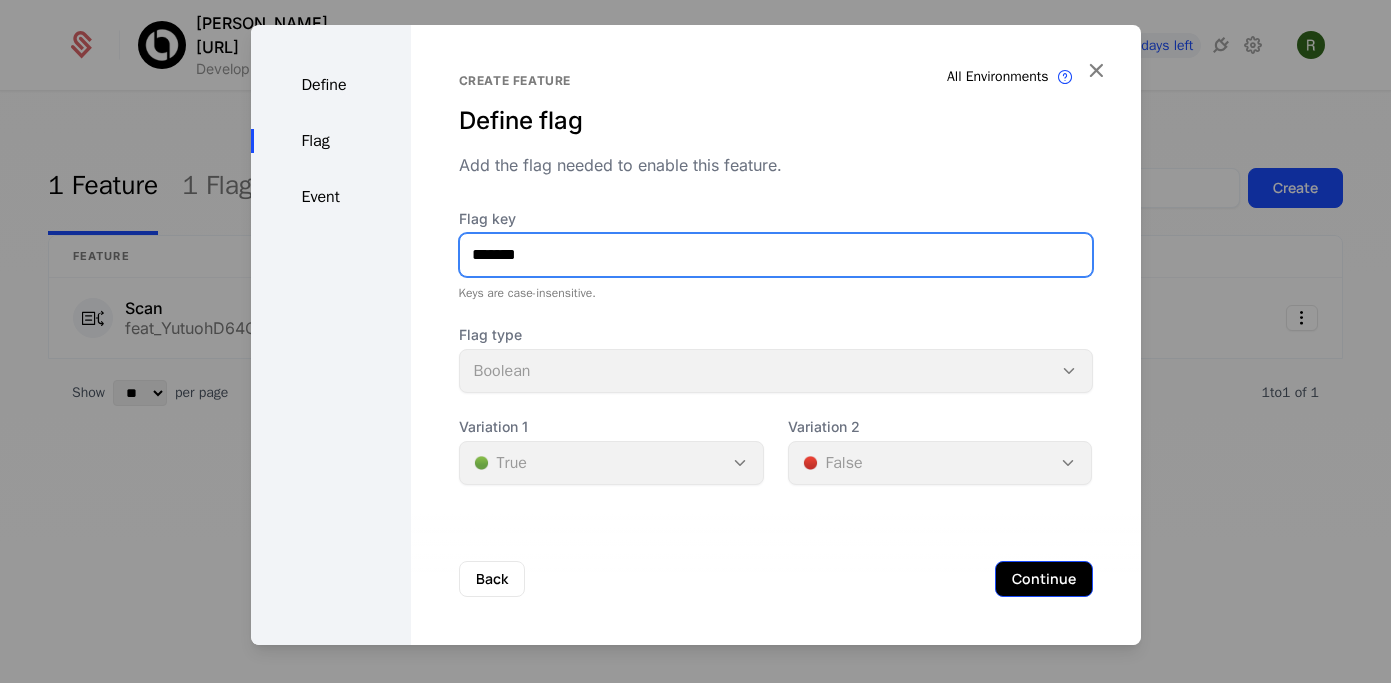 type on "*******" 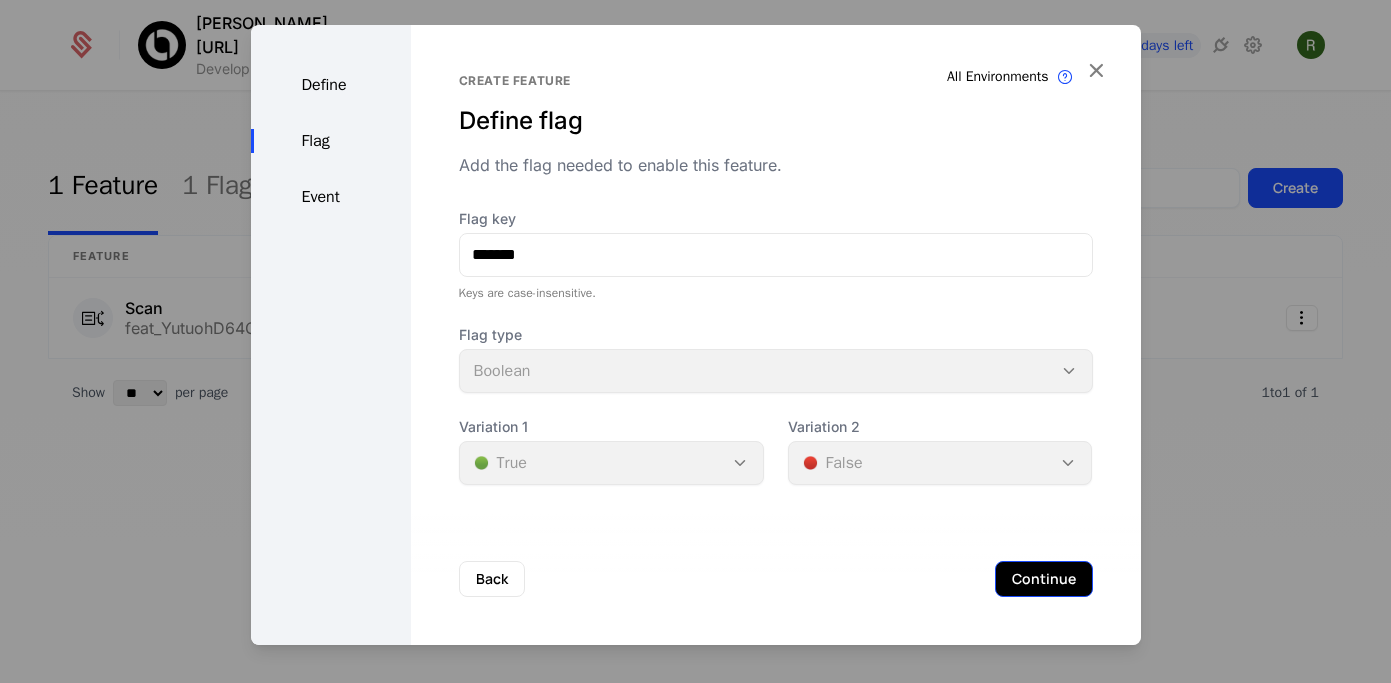 click on "Continue" at bounding box center [1044, 579] 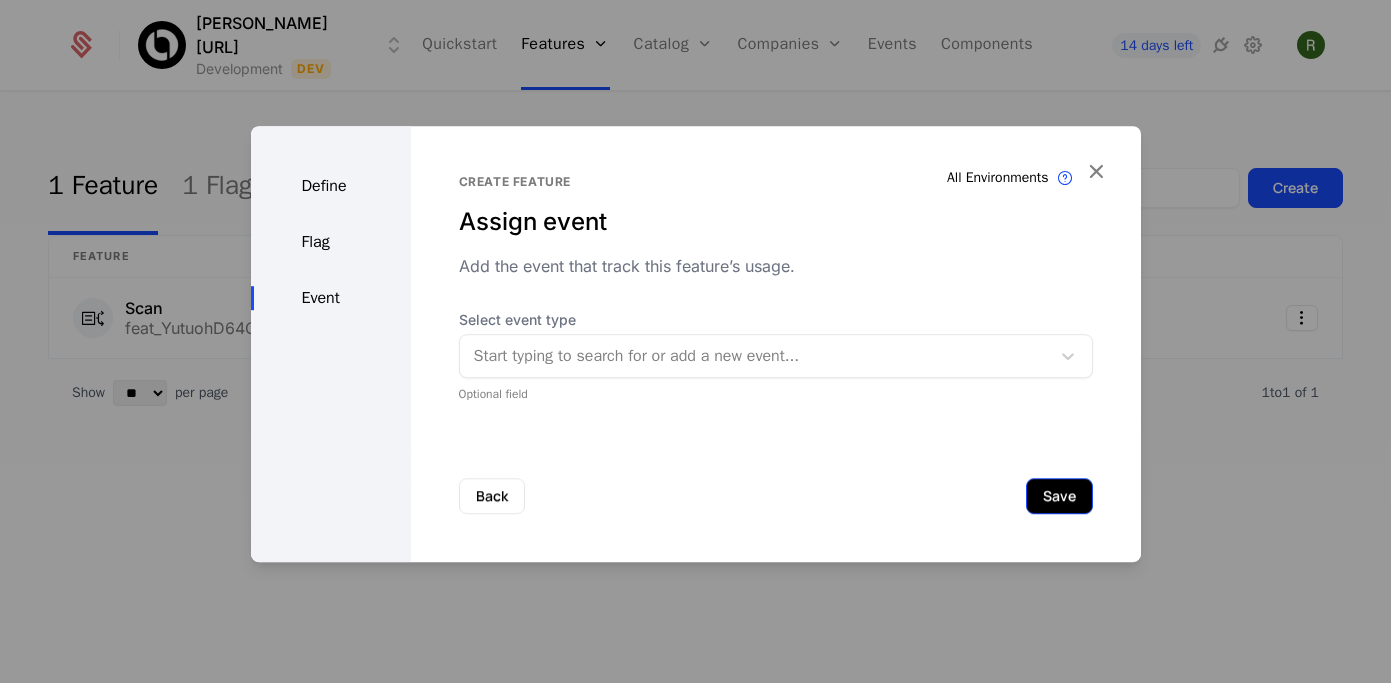 click on "Save" at bounding box center [1059, 496] 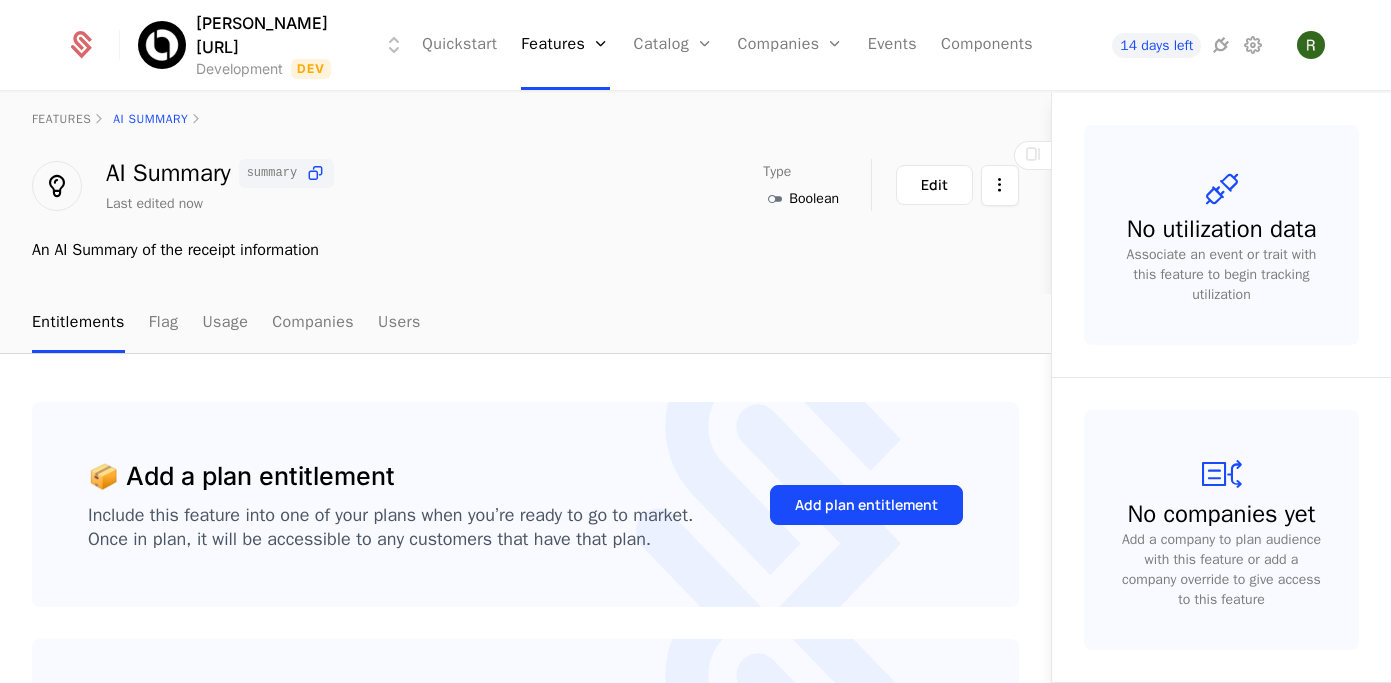 scroll, scrollTop: 0, scrollLeft: 0, axis: both 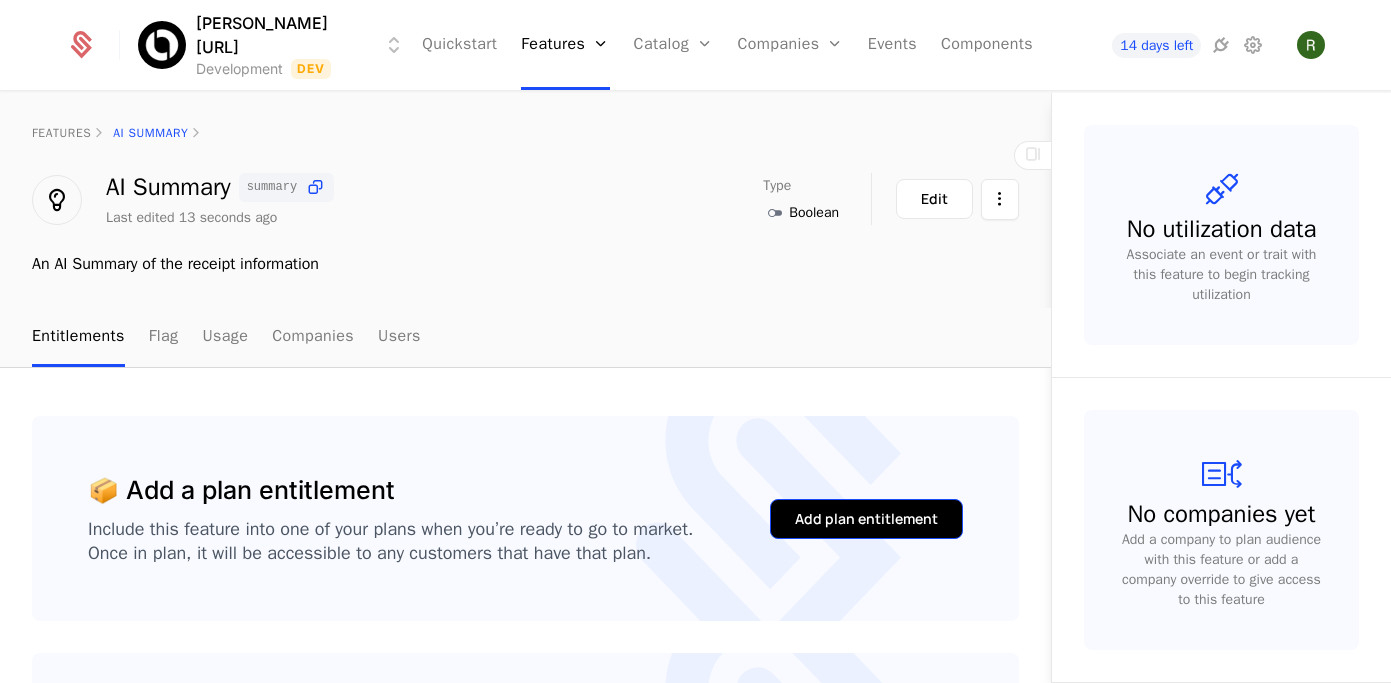 click on "Add plan entitlement" at bounding box center (866, 519) 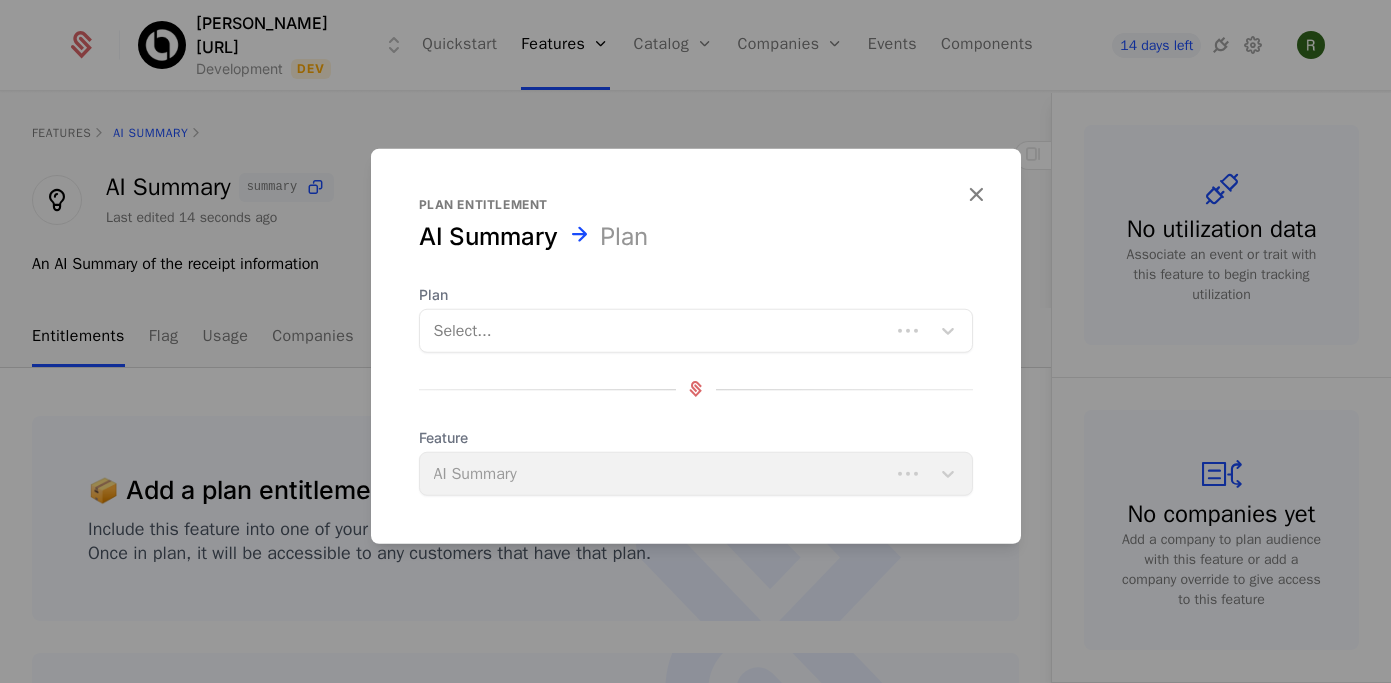 click at bounding box center (655, 330) 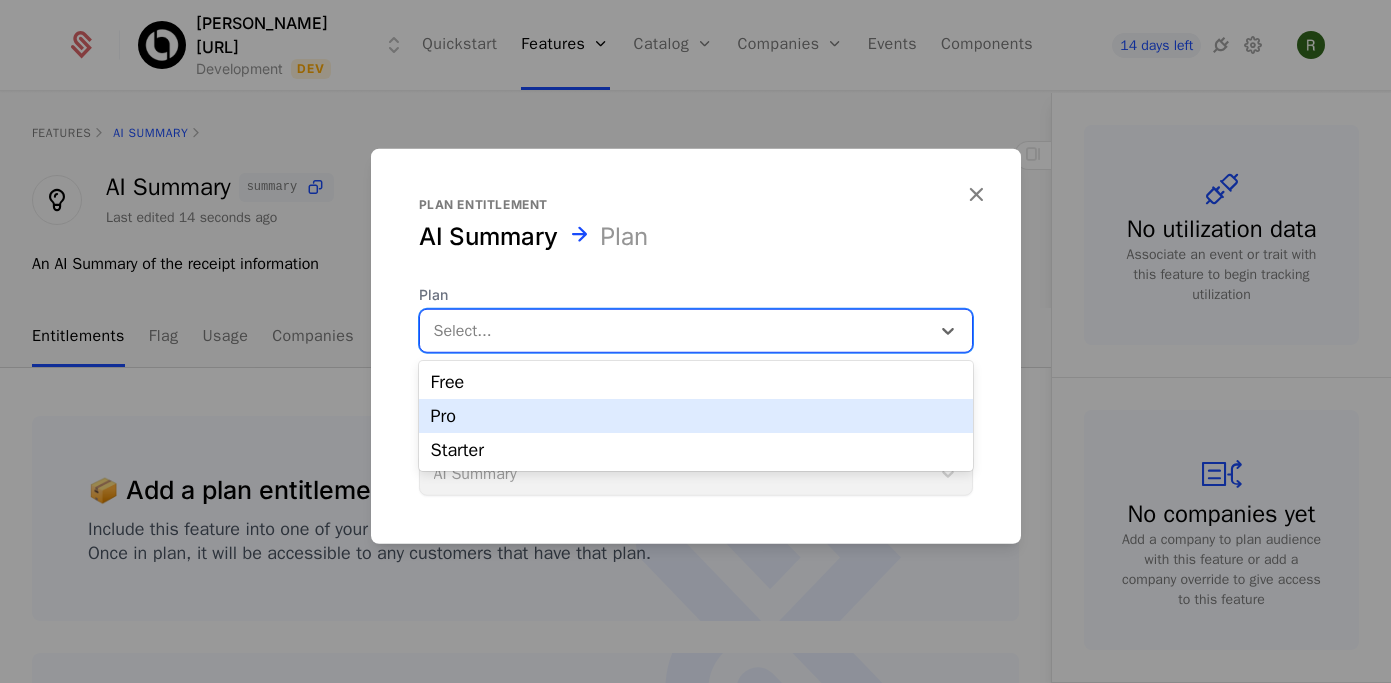 click on "Pro" at bounding box center [696, 416] 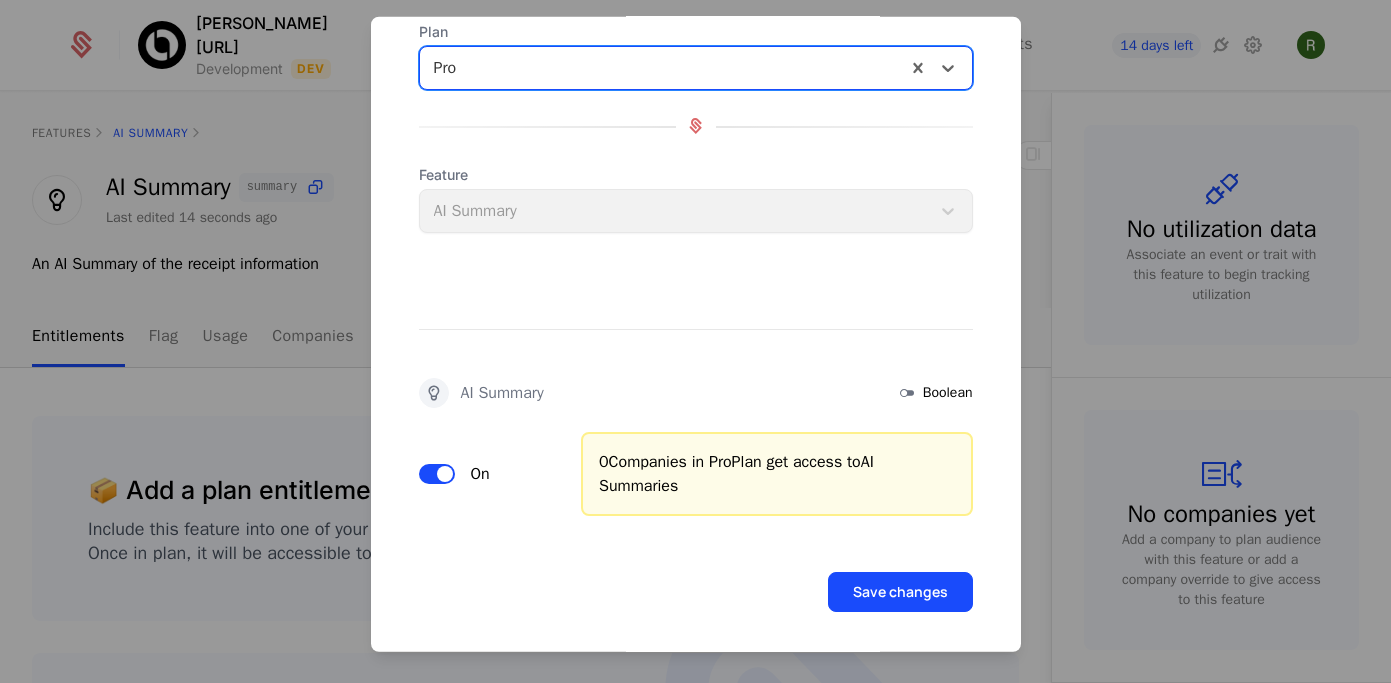 scroll, scrollTop: 138, scrollLeft: 0, axis: vertical 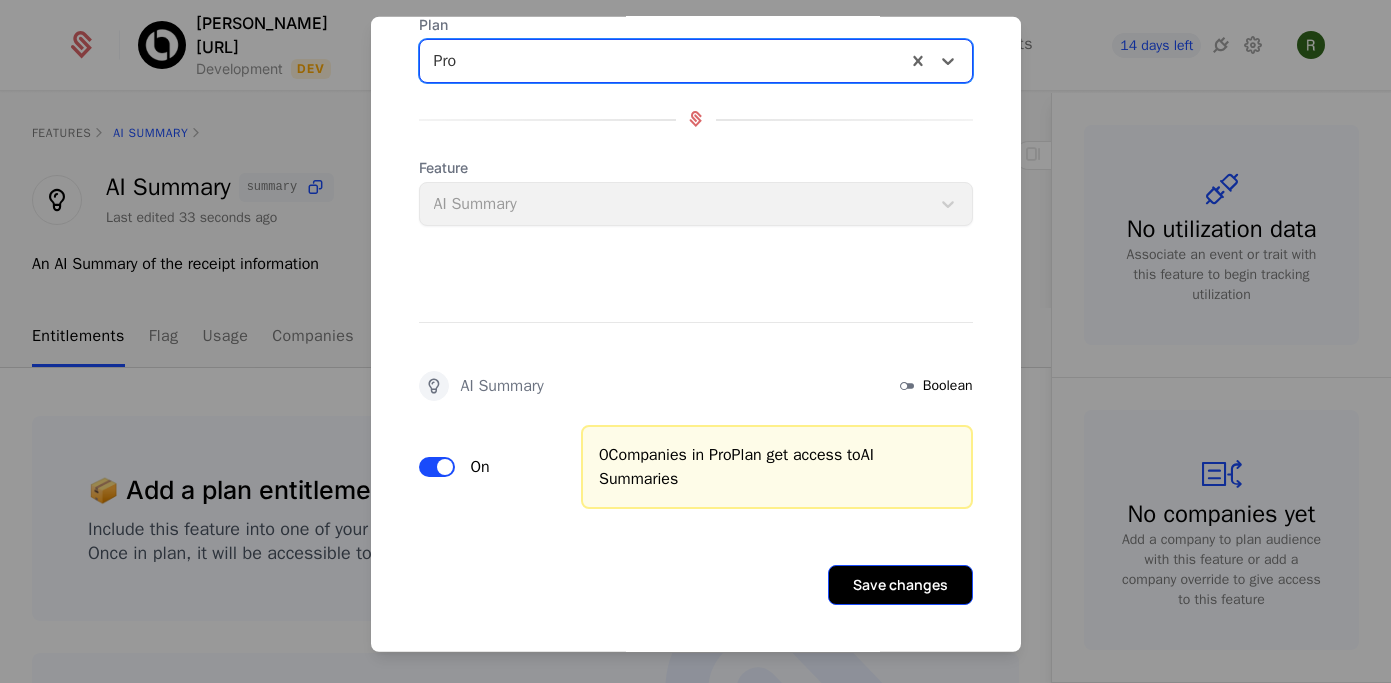 click on "Save changes" at bounding box center [900, 584] 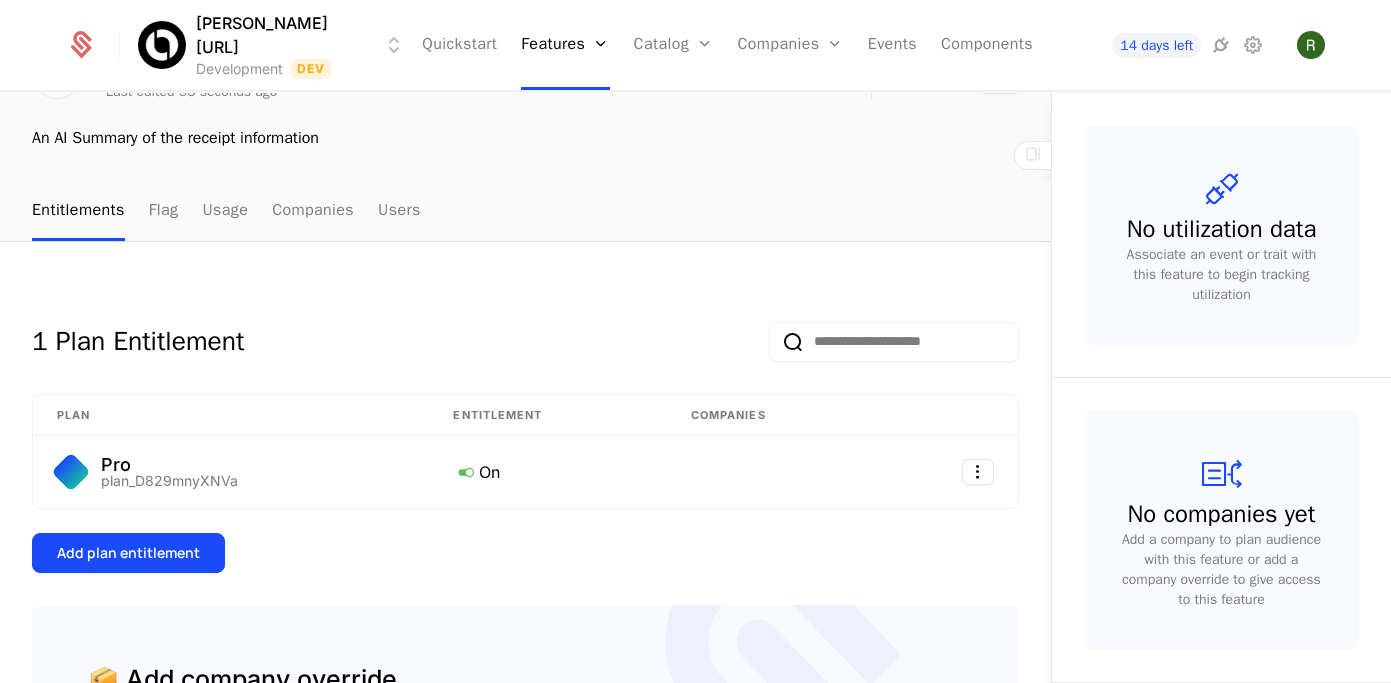scroll, scrollTop: 0, scrollLeft: 0, axis: both 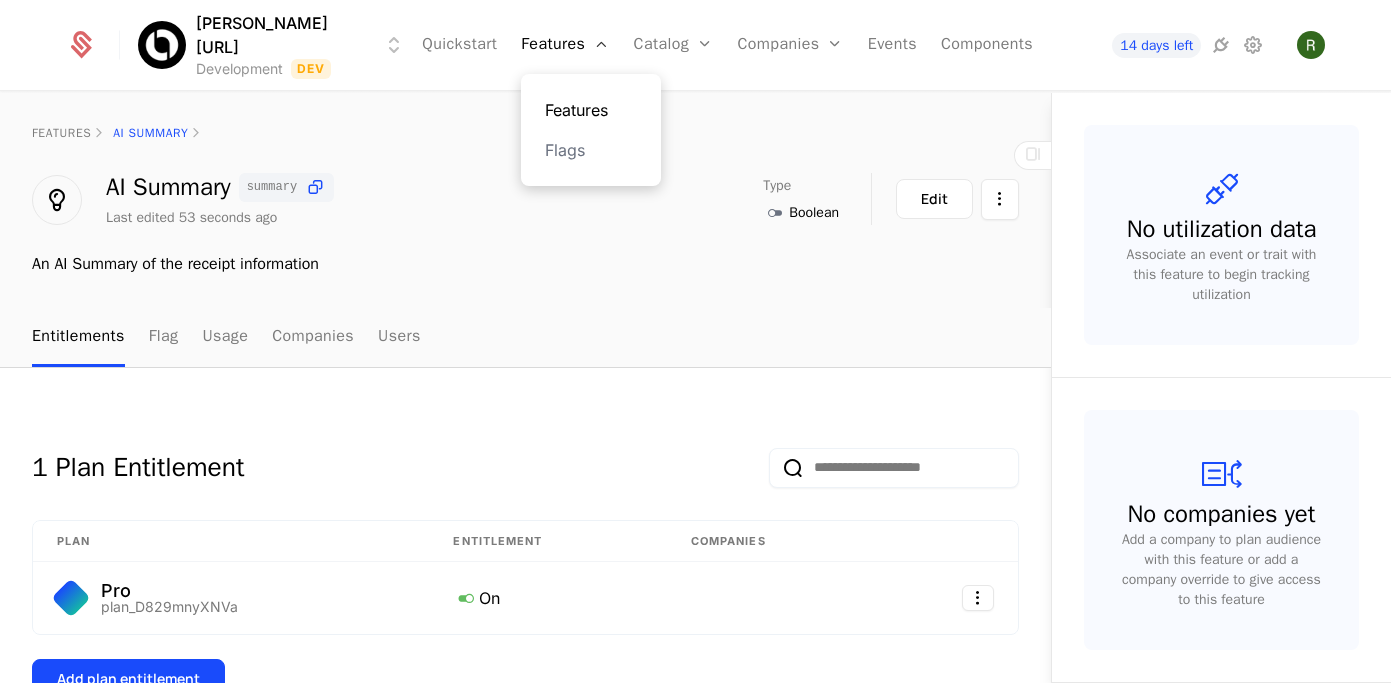 click on "Features" at bounding box center [591, 110] 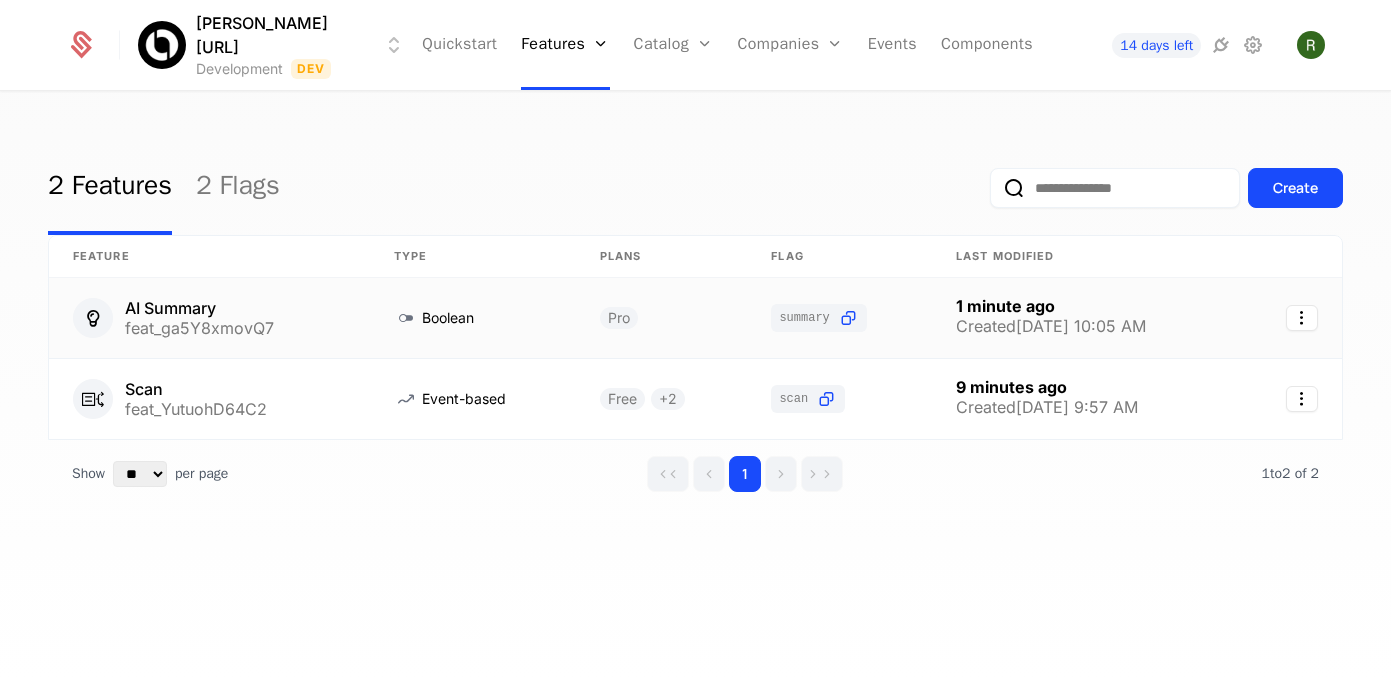 click on "Boolean" at bounding box center [473, 318] 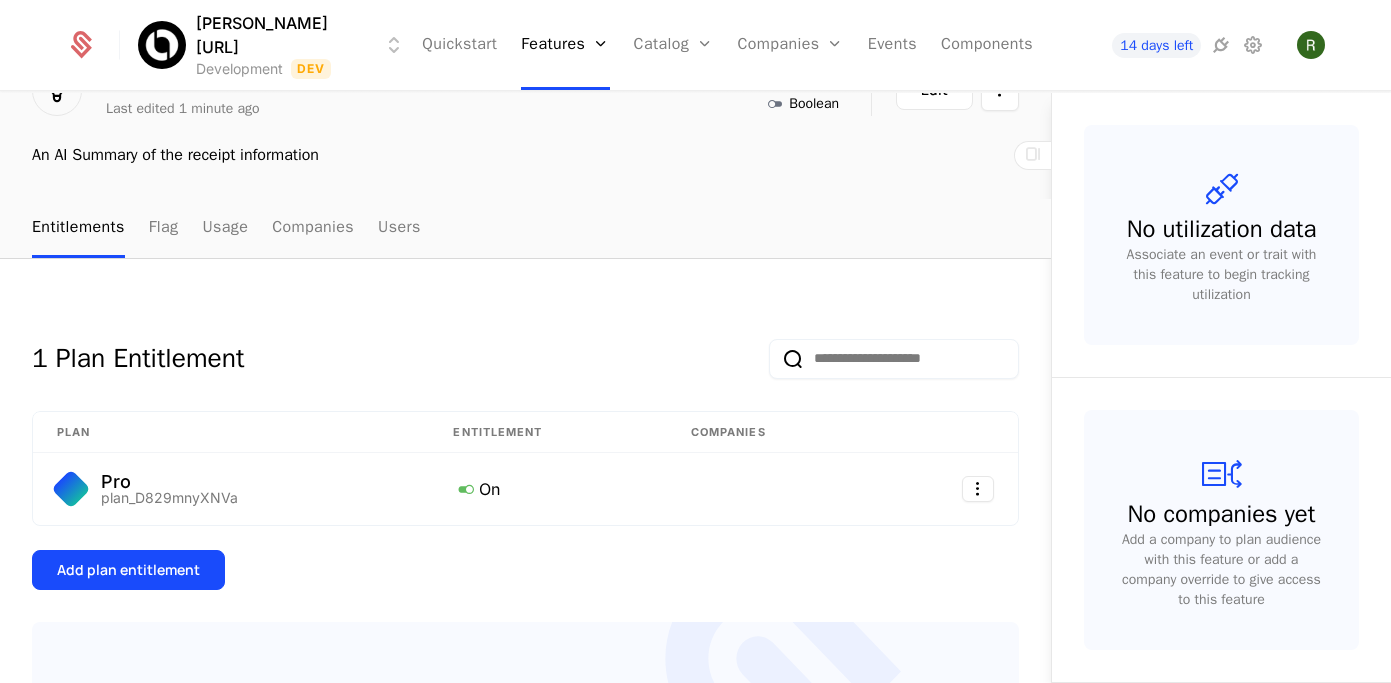 scroll, scrollTop: 149, scrollLeft: 0, axis: vertical 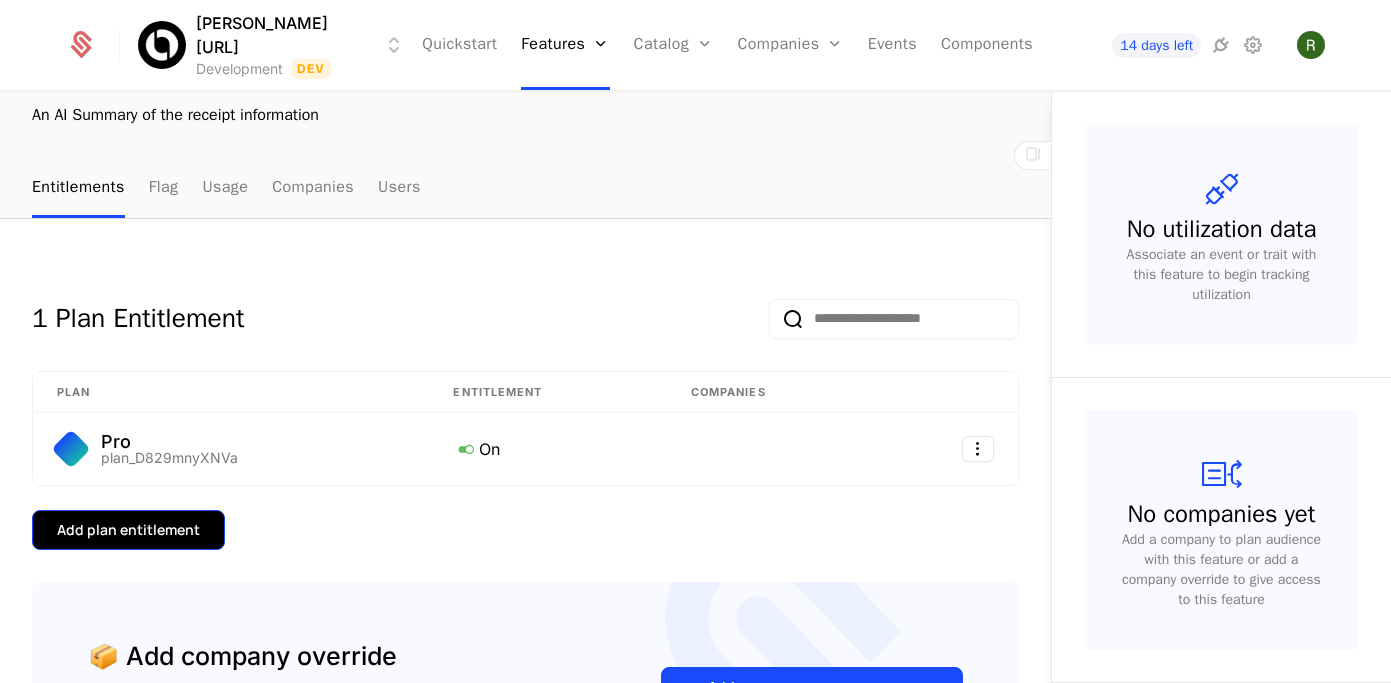 click on "Add plan entitlement" at bounding box center (128, 530) 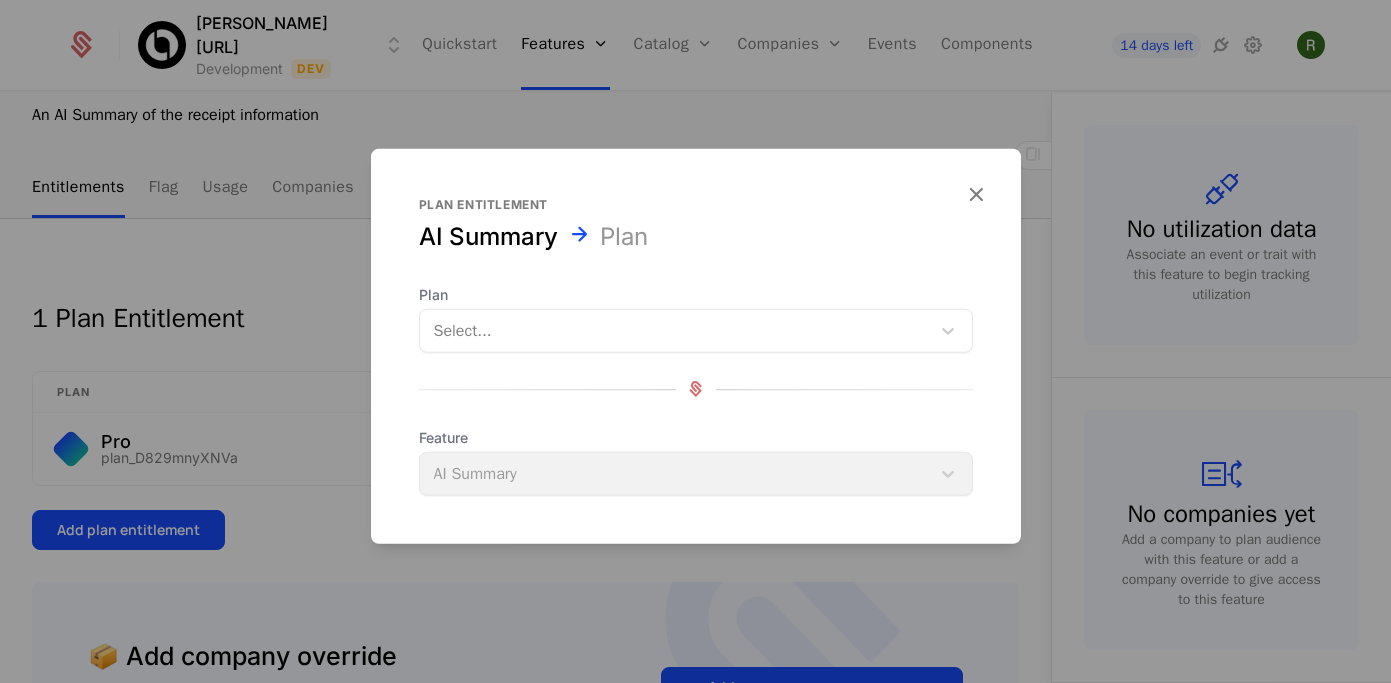 click at bounding box center (675, 330) 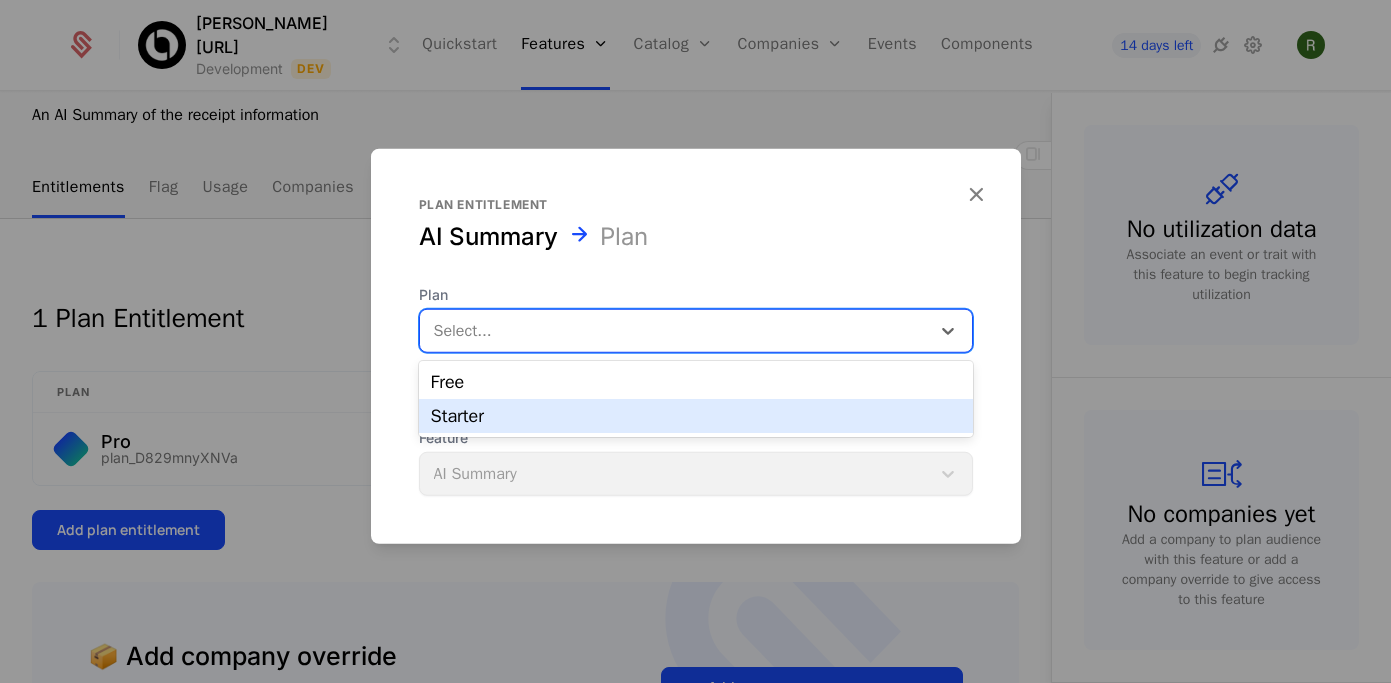 click on "Starter" at bounding box center (696, 416) 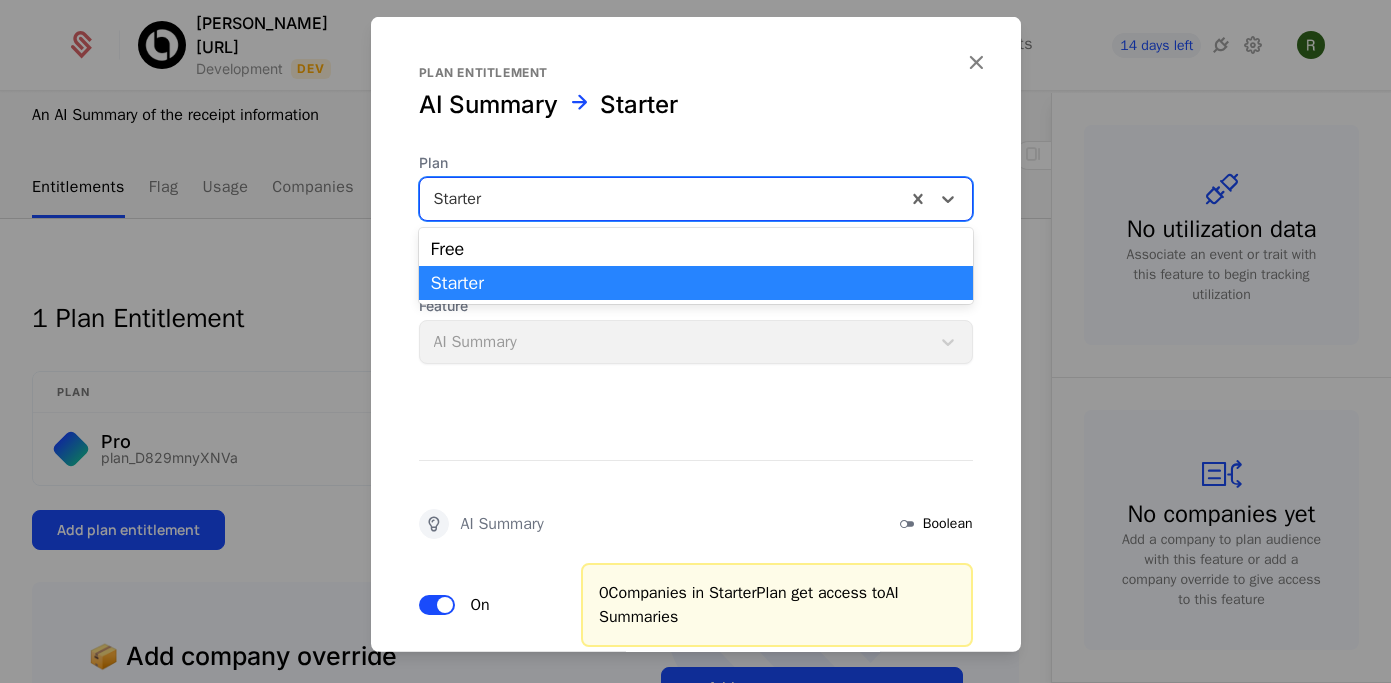 click on "Starter" at bounding box center [696, 198] 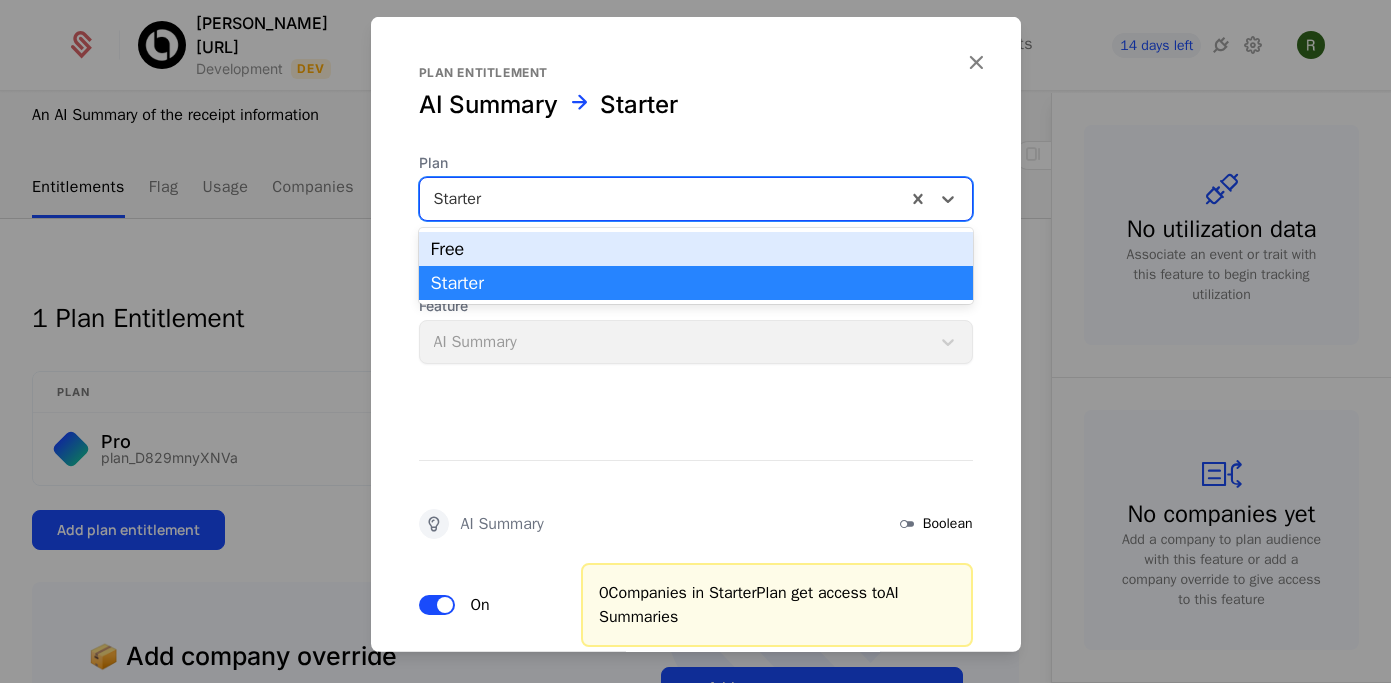 click on "Free" at bounding box center [696, 249] 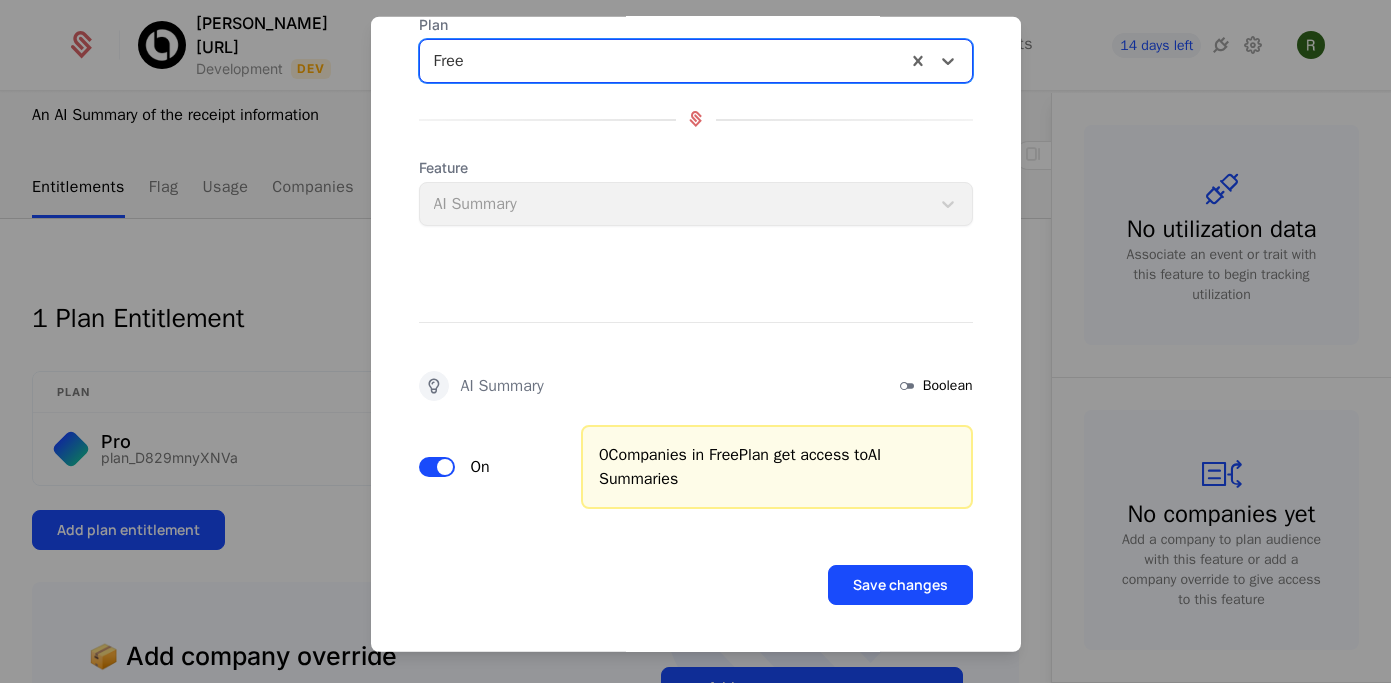 scroll, scrollTop: 0, scrollLeft: 0, axis: both 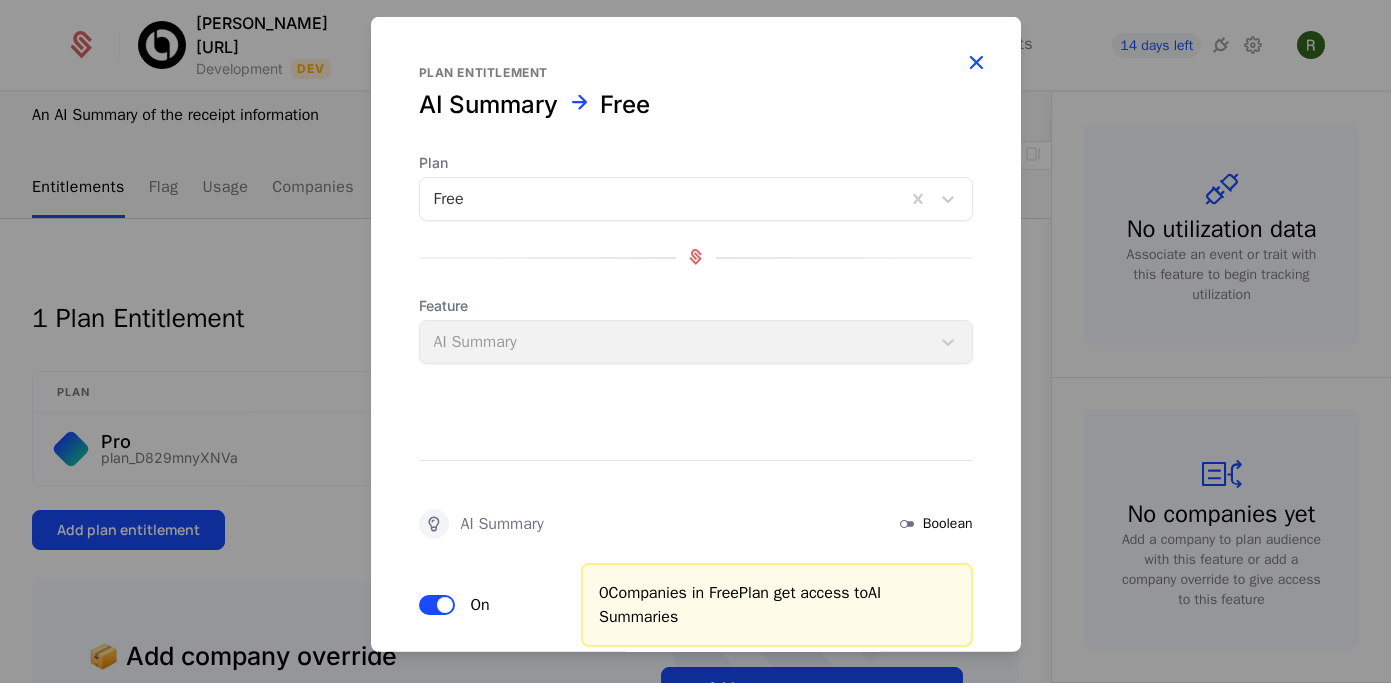 click at bounding box center [976, 61] 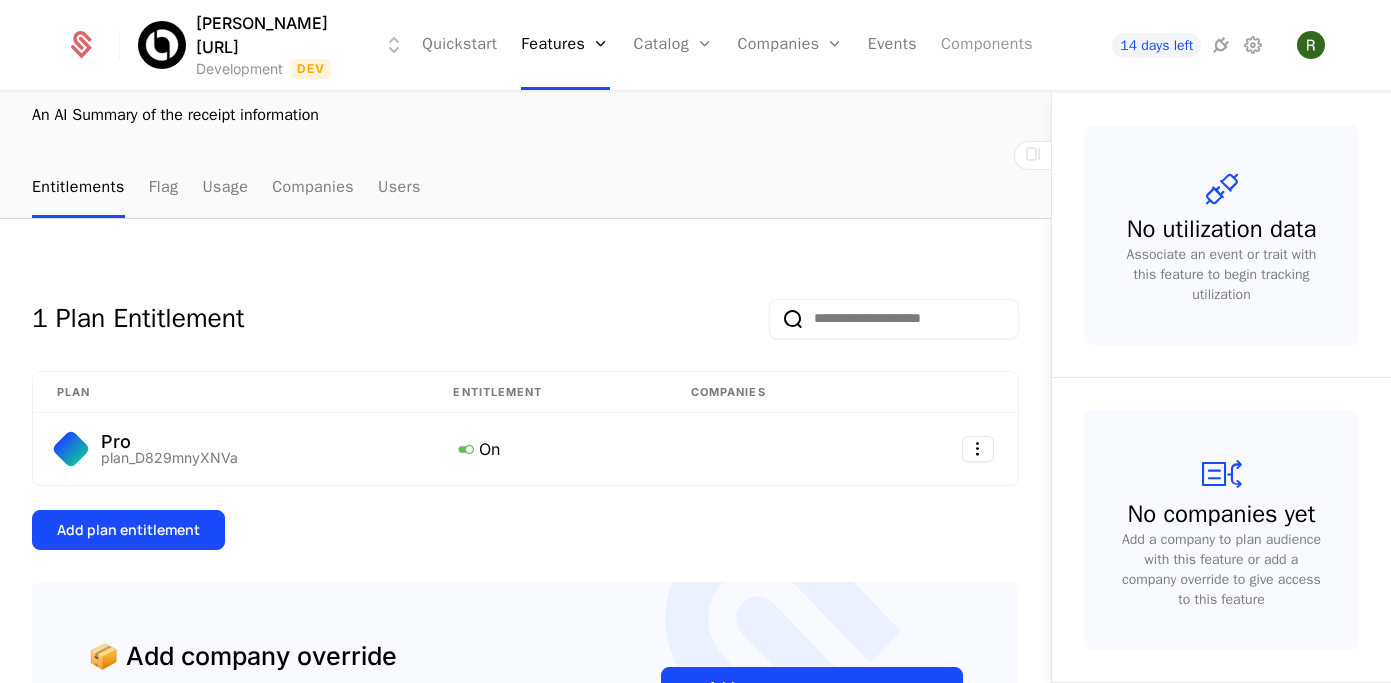 click on "Components" at bounding box center (987, 45) 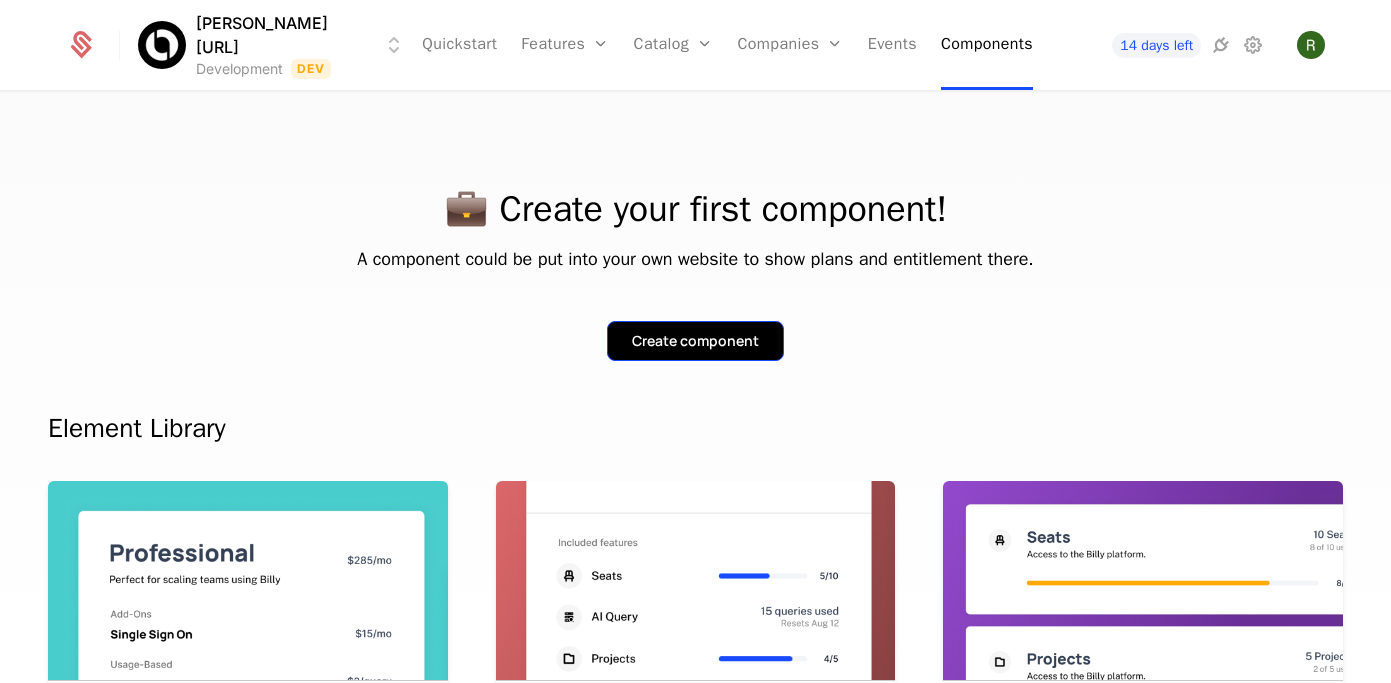click on "Create component" at bounding box center (695, 341) 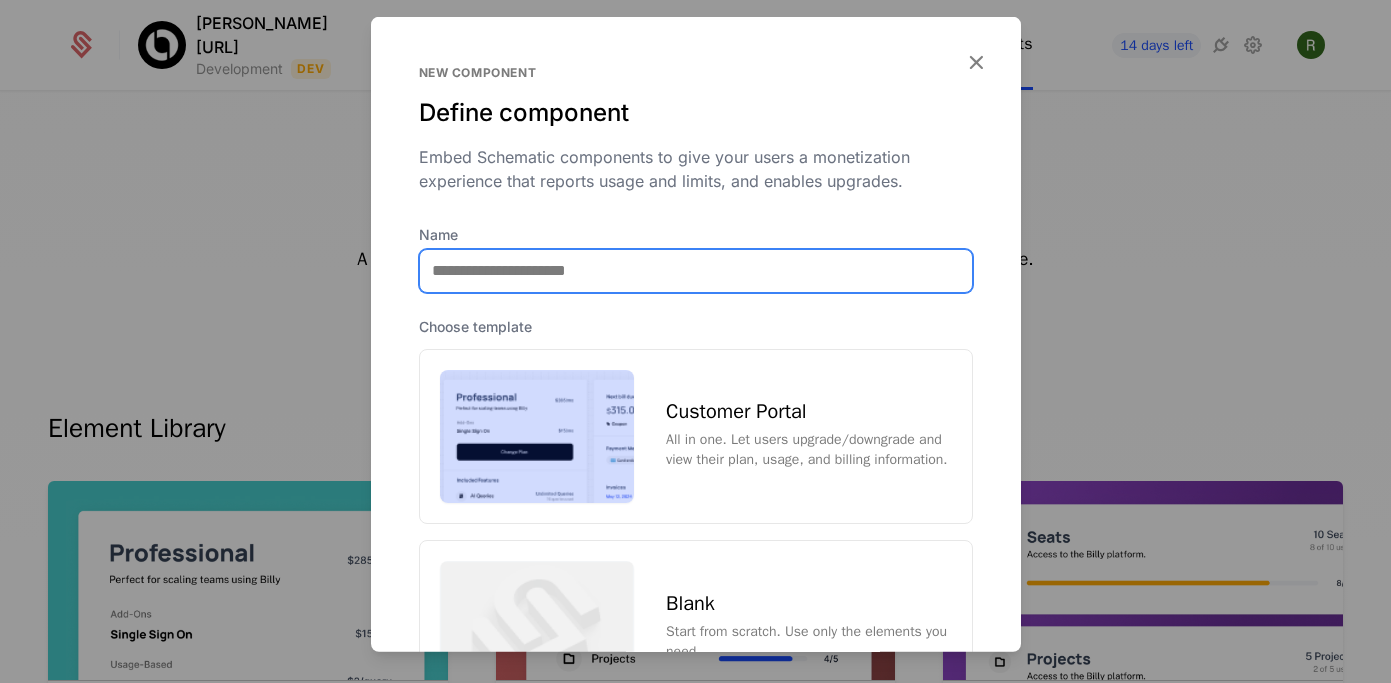 click on "Name" at bounding box center (696, 270) 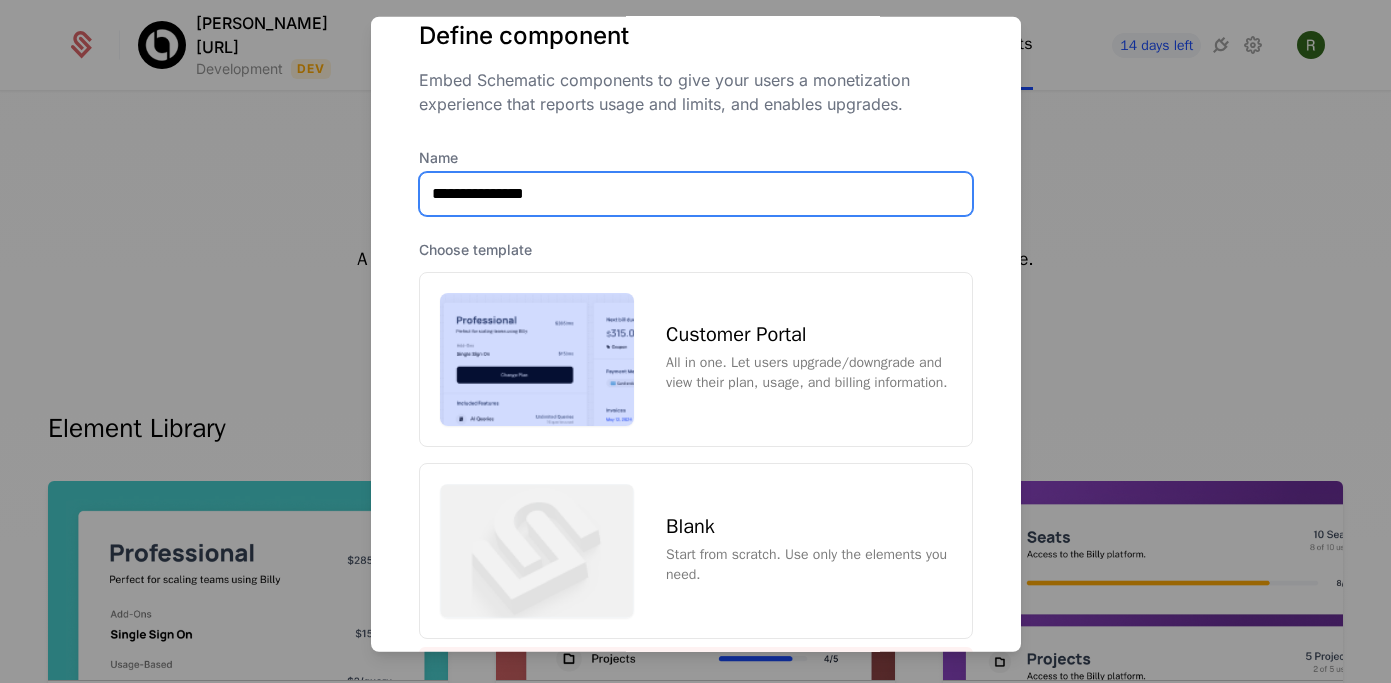 scroll, scrollTop: 83, scrollLeft: 0, axis: vertical 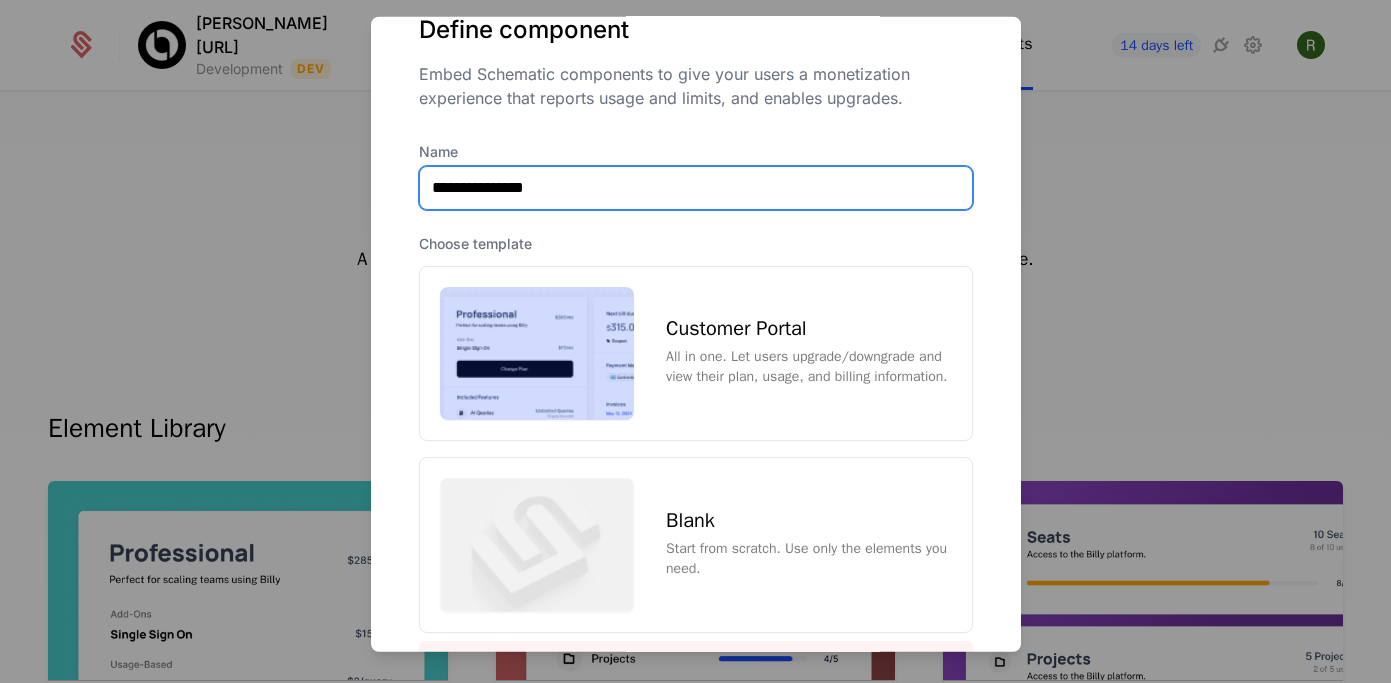 type on "**********" 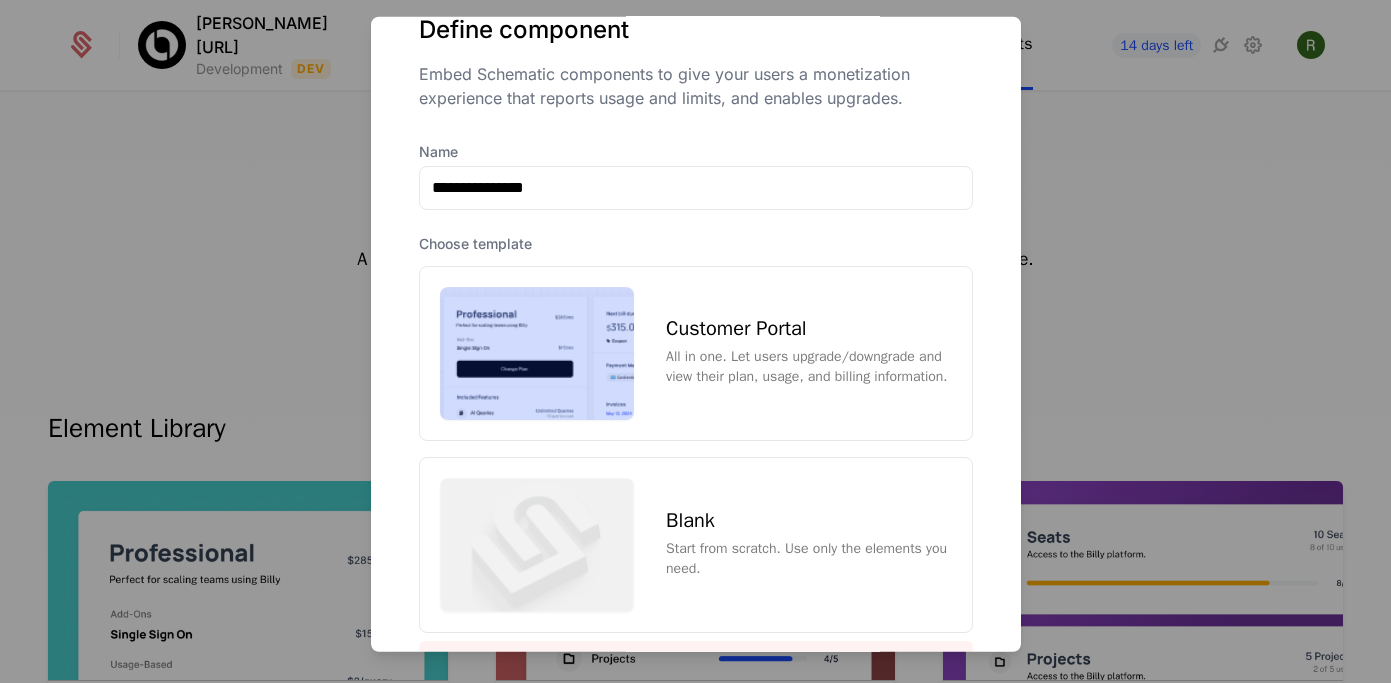 click on "All in one. Let users upgrade/downgrade and view their plan, usage, and billing information." at bounding box center (808, 367) 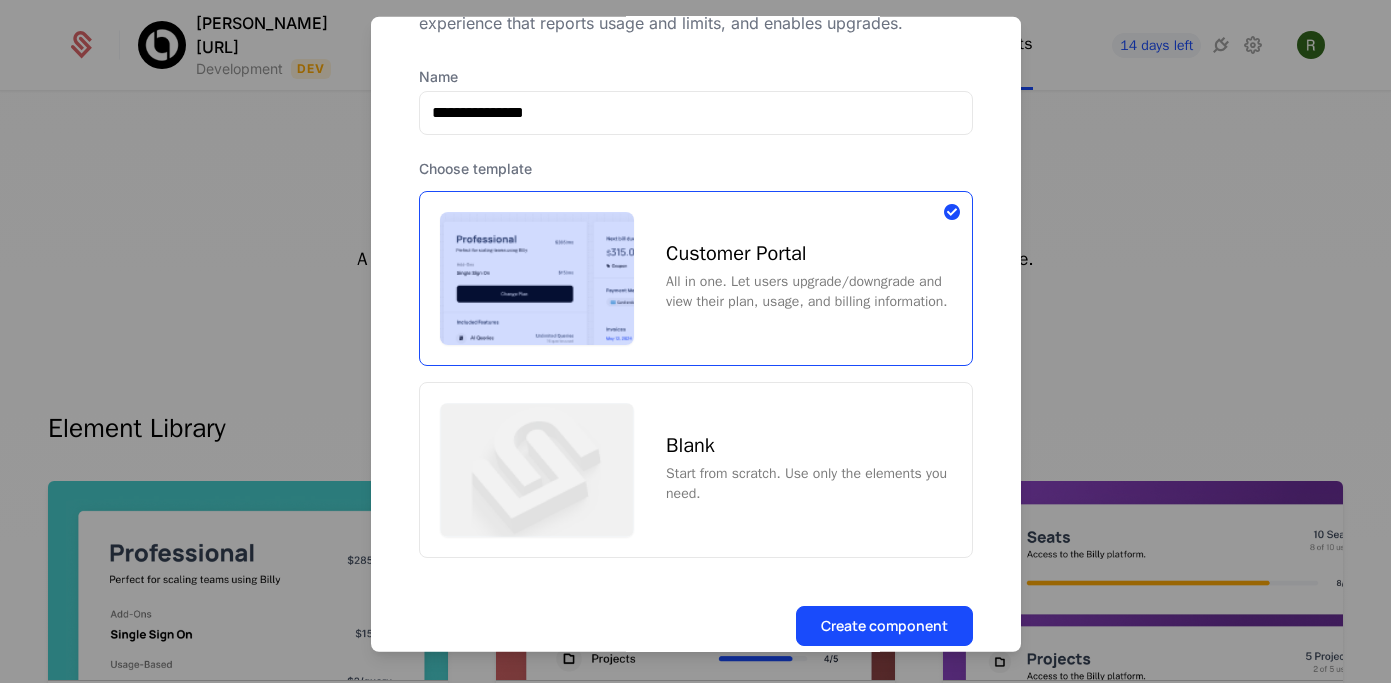 scroll, scrollTop: 200, scrollLeft: 0, axis: vertical 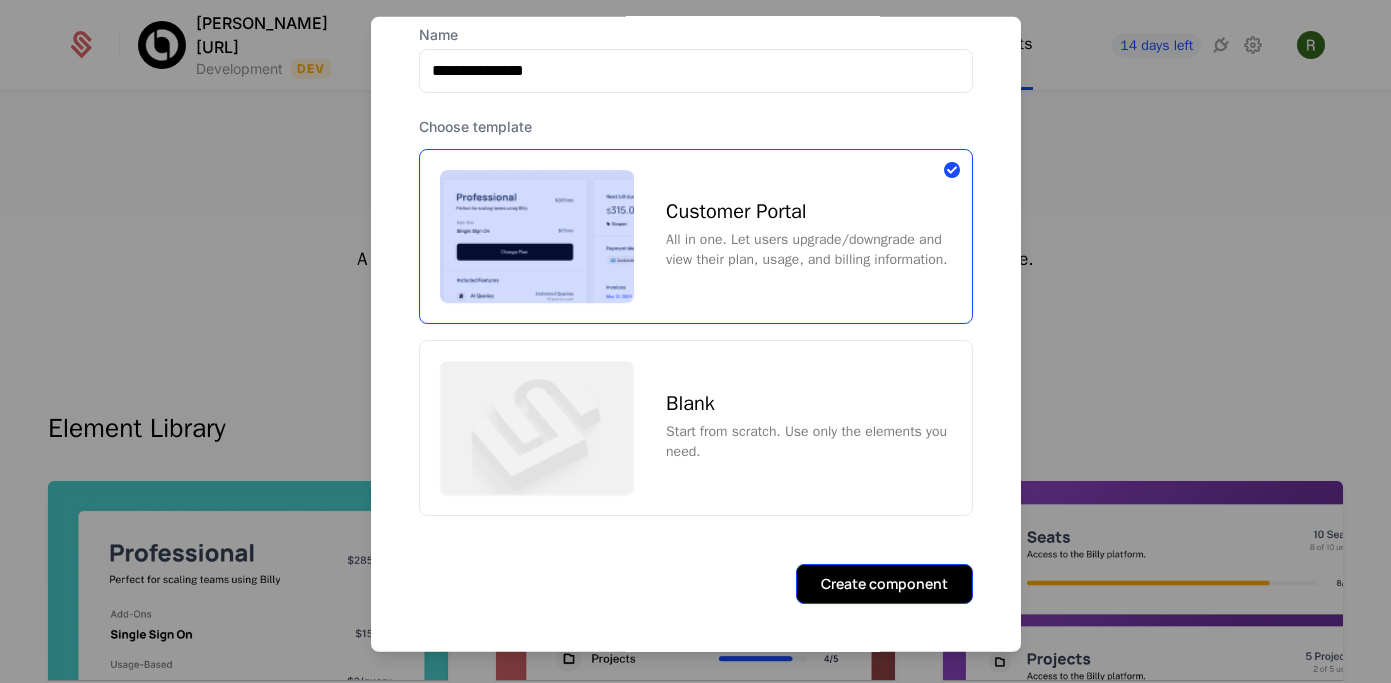 click on "Create component" at bounding box center [884, 584] 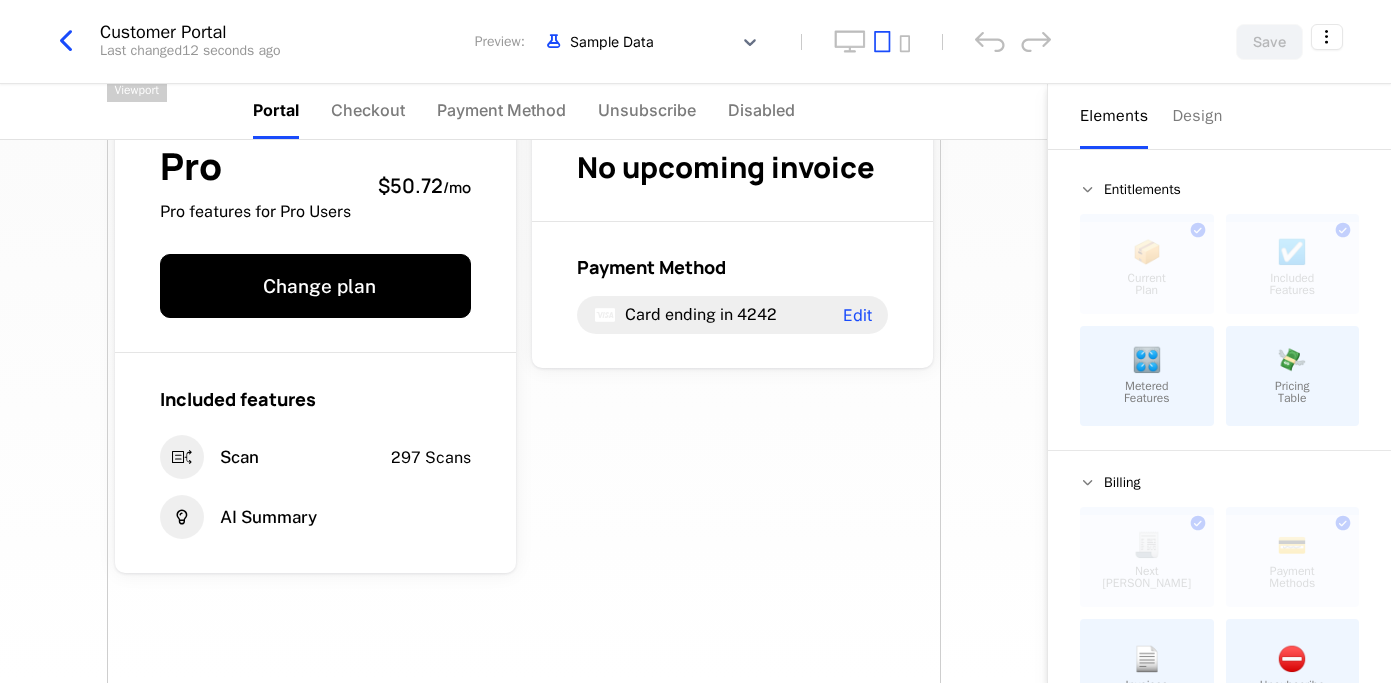 scroll, scrollTop: 67, scrollLeft: 0, axis: vertical 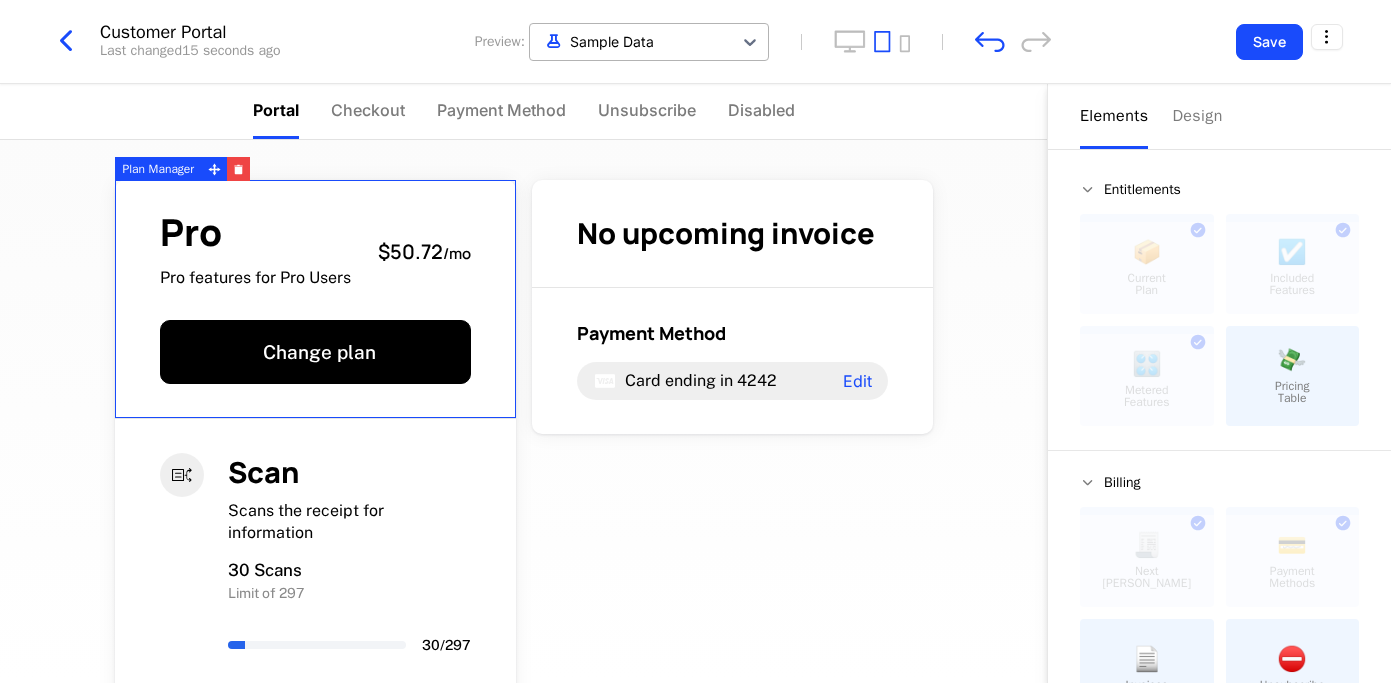 drag, startPoint x: 1128, startPoint y: 401, endPoint x: 588, endPoint y: 37, distance: 651.22656 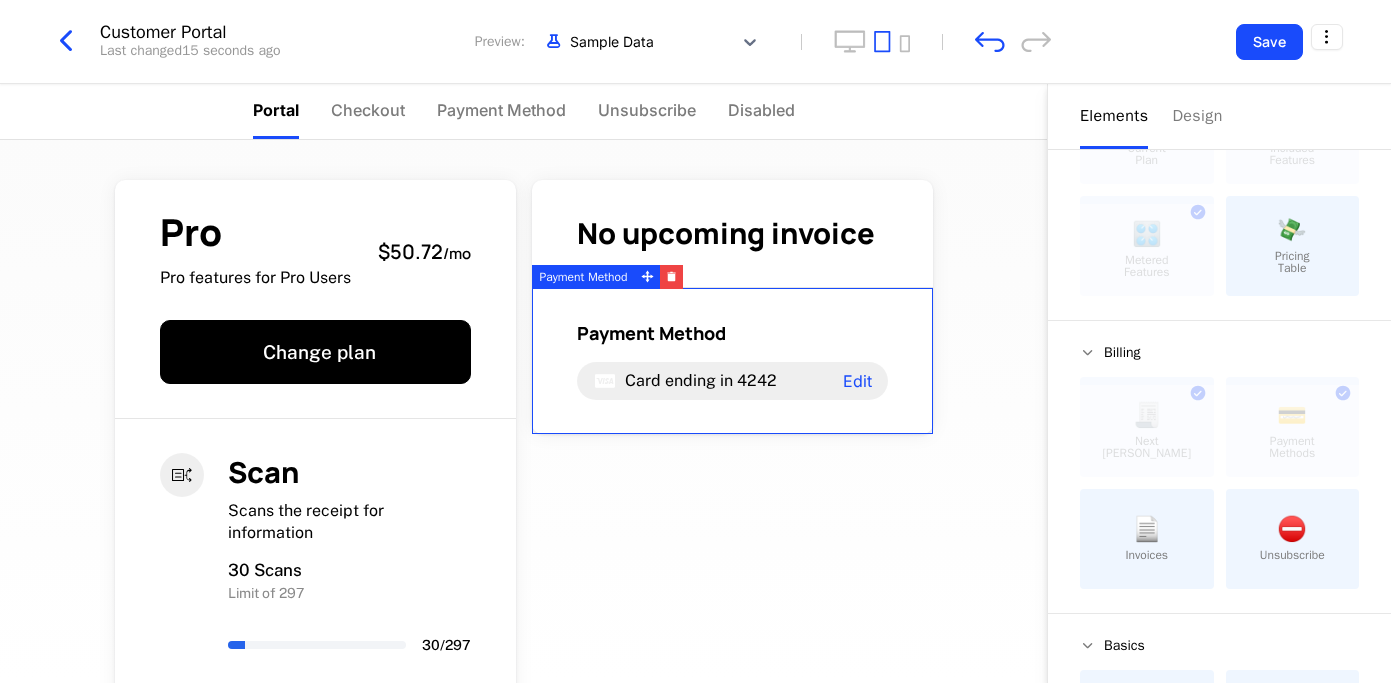 scroll, scrollTop: 204, scrollLeft: 0, axis: vertical 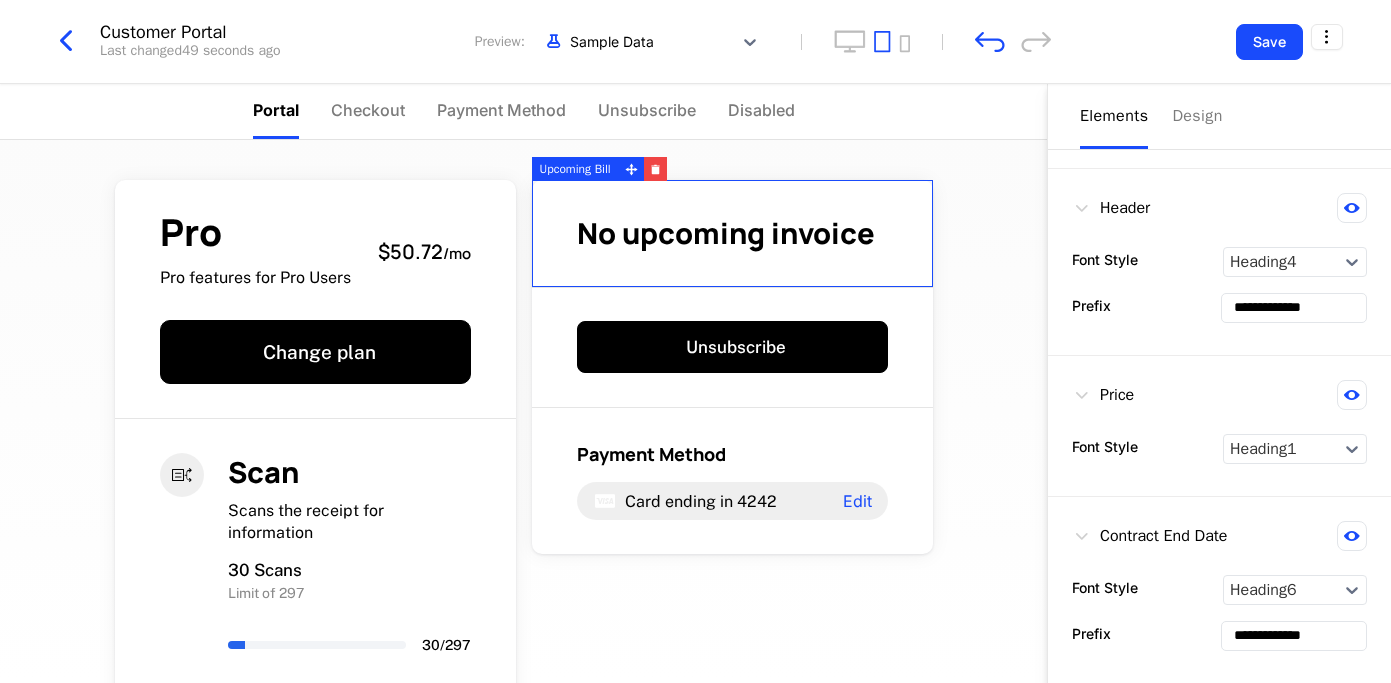click on "No upcoming invoice" at bounding box center [726, 233] 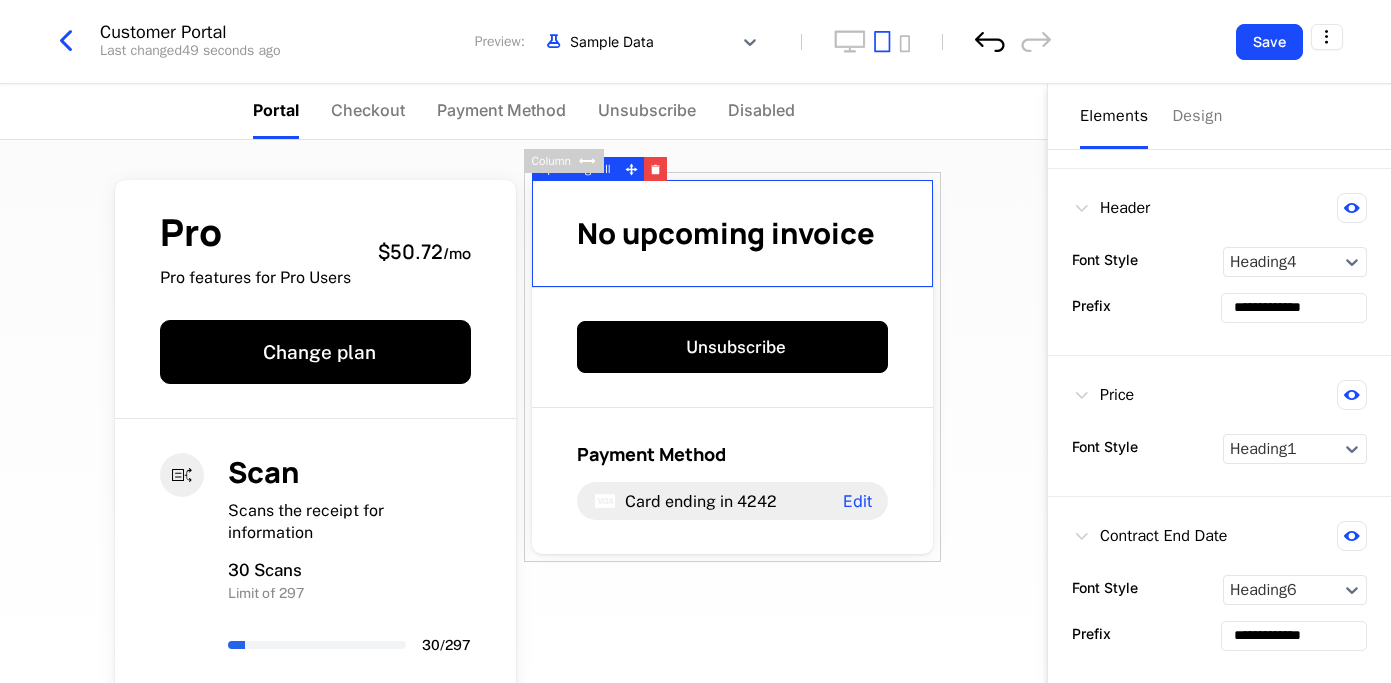 click 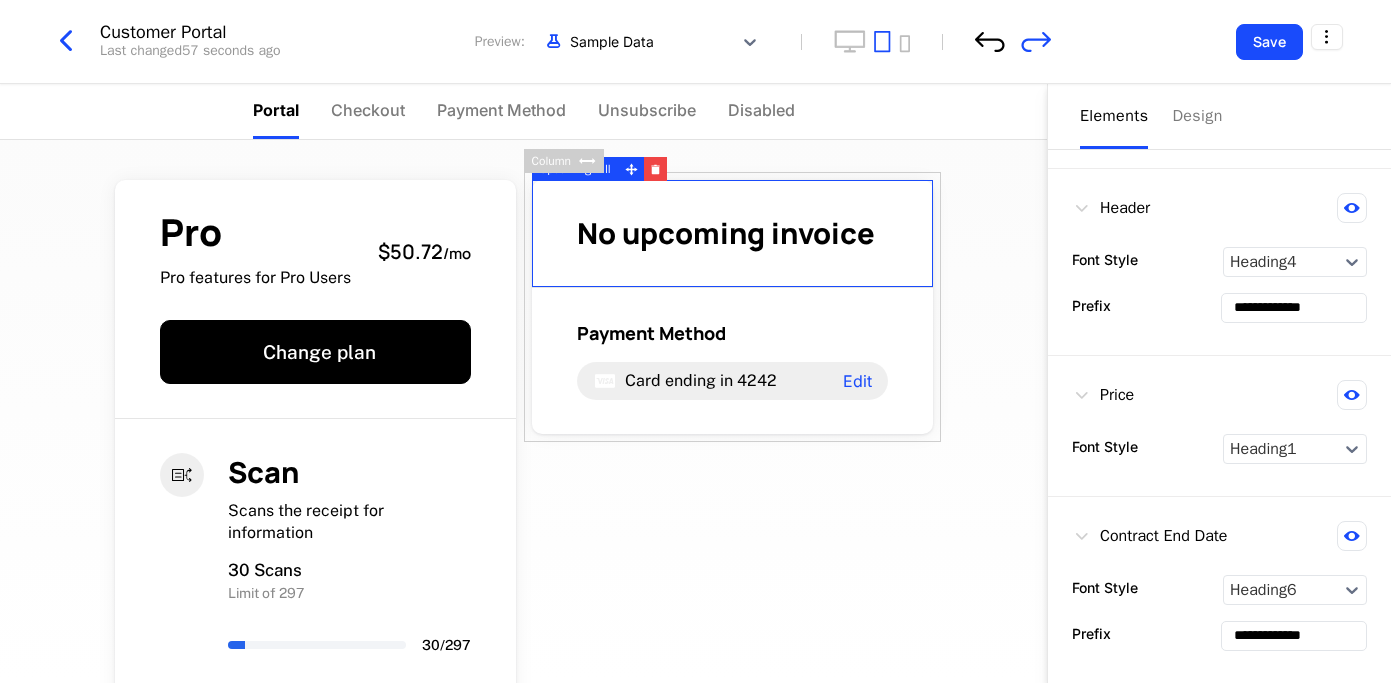 click 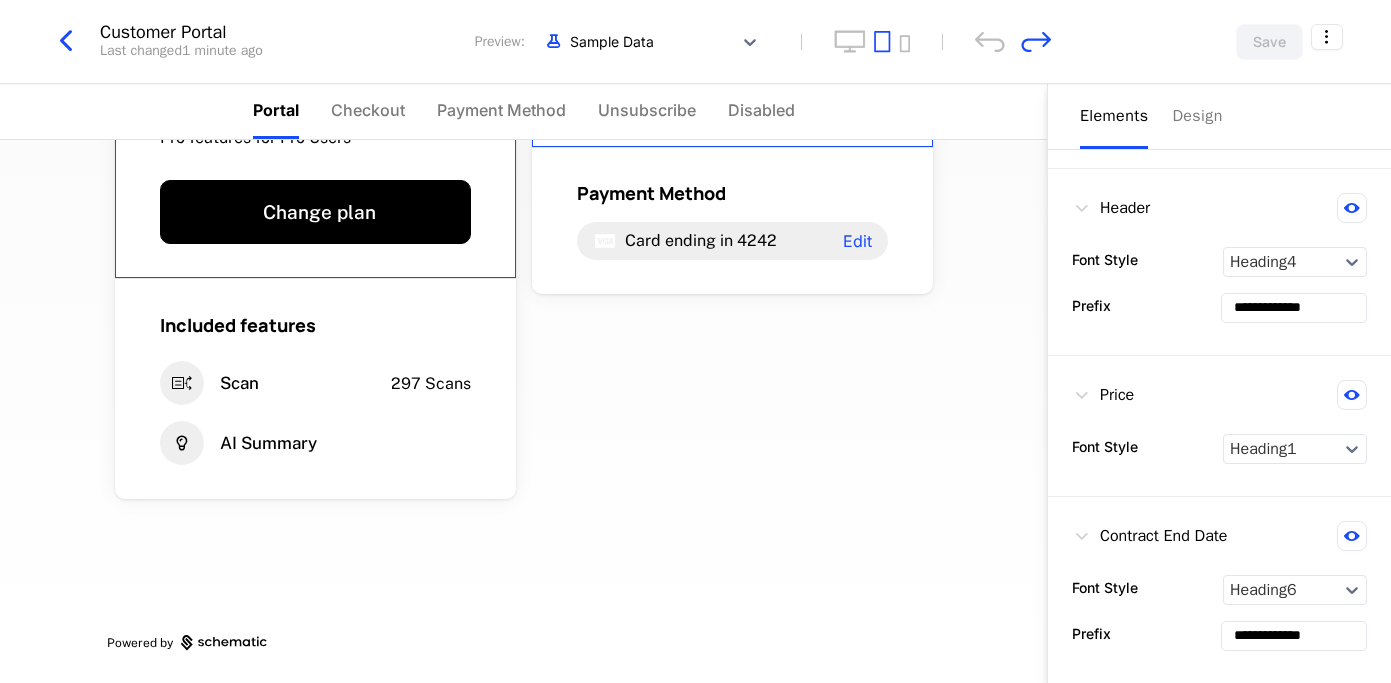 scroll, scrollTop: 0, scrollLeft: 0, axis: both 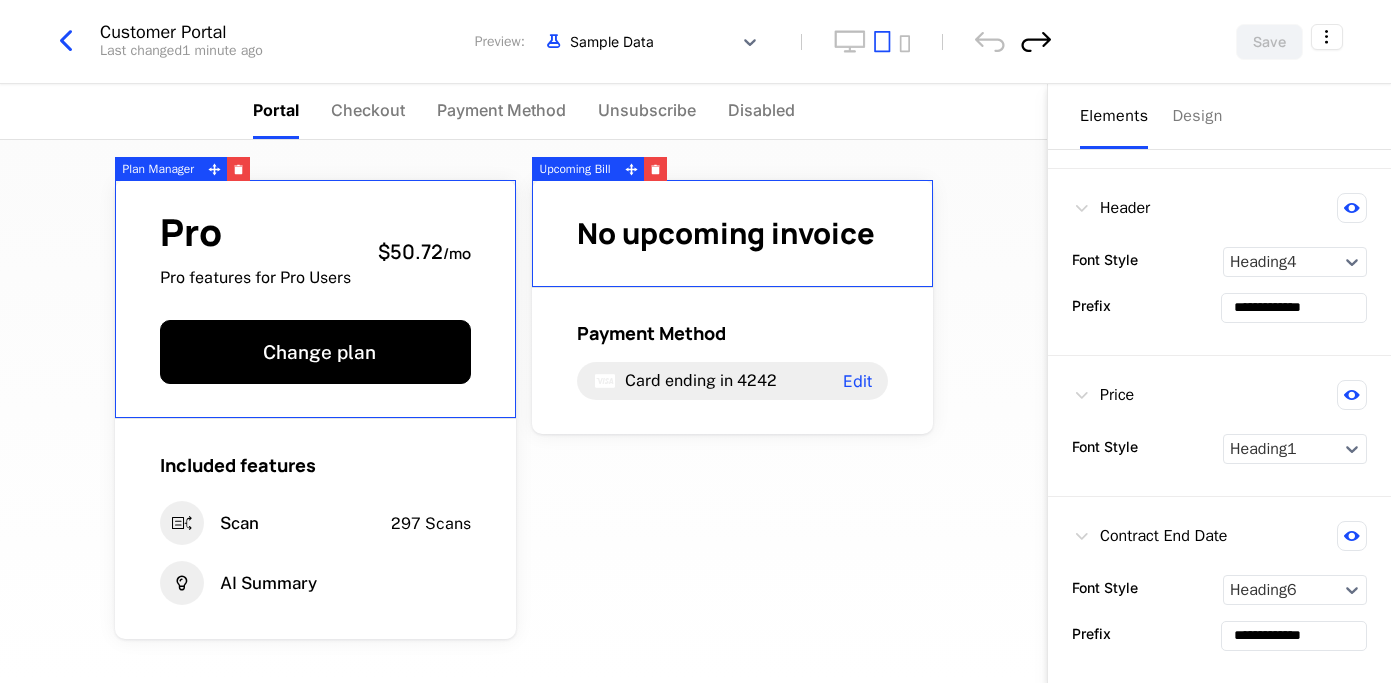 click 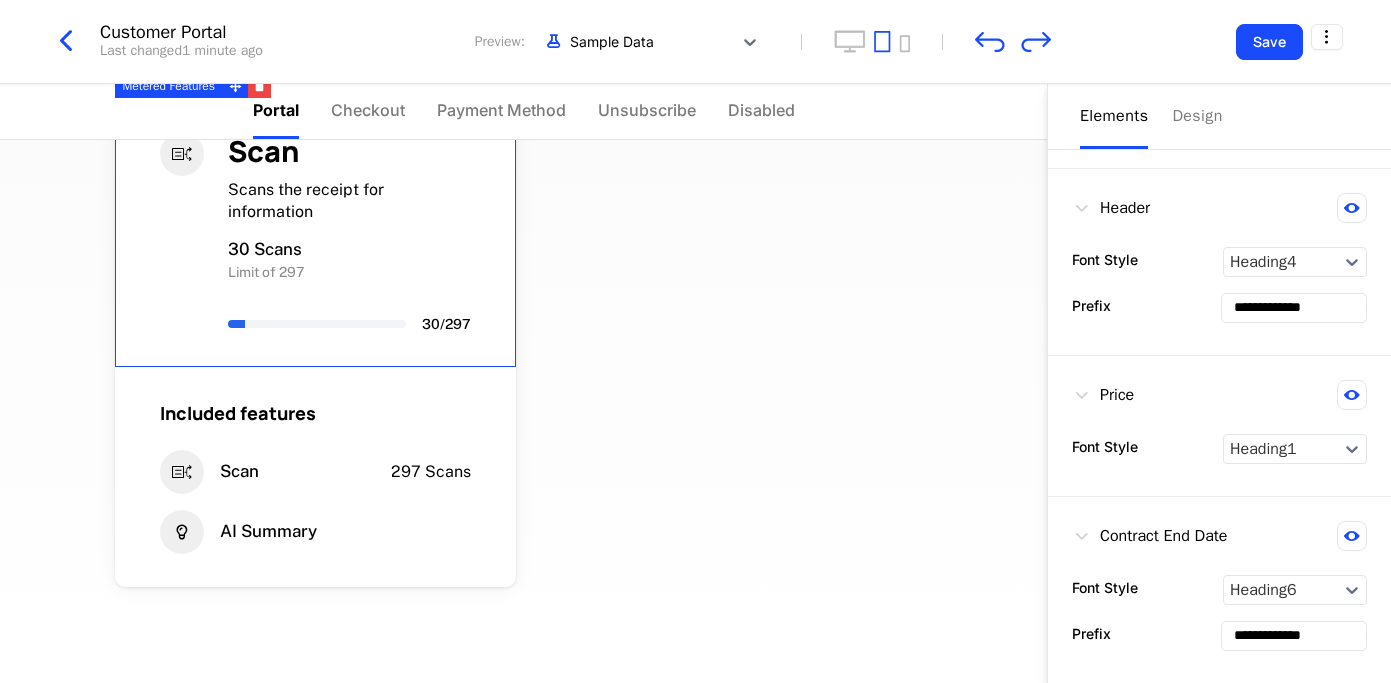 scroll, scrollTop: 322, scrollLeft: 0, axis: vertical 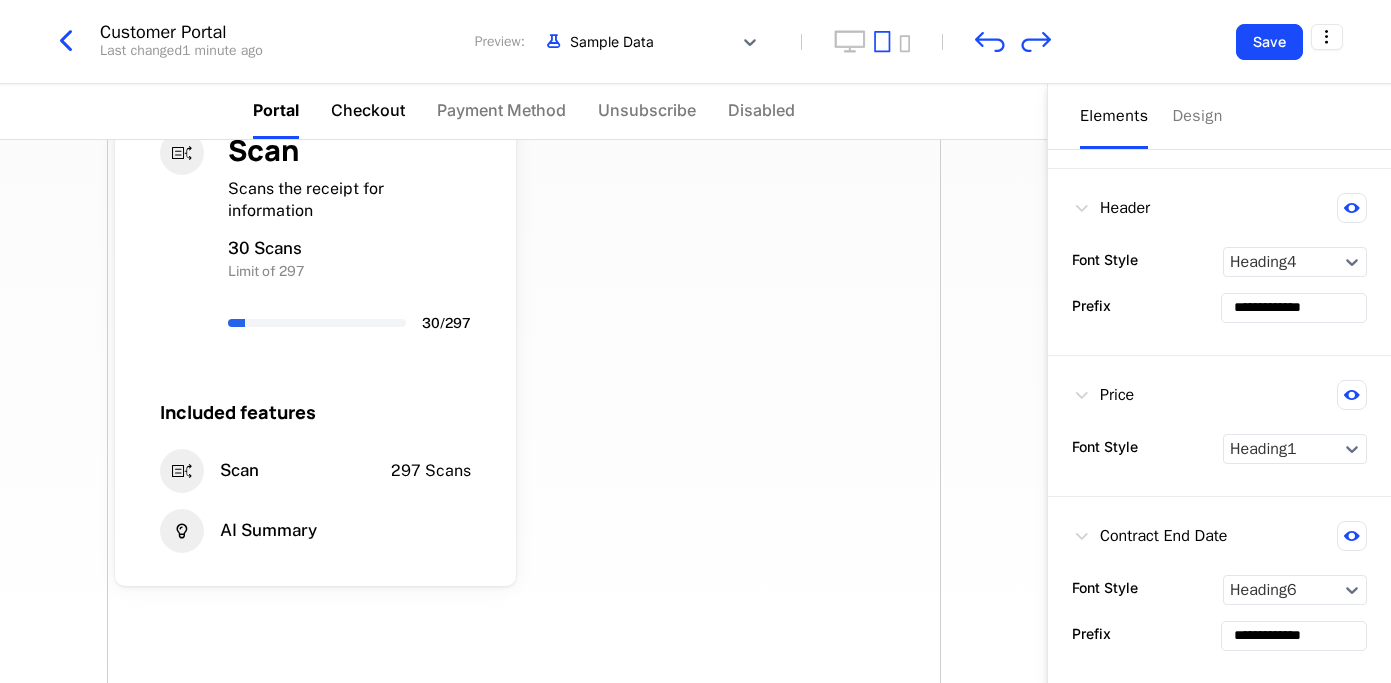 click on "Checkout" at bounding box center (368, 110) 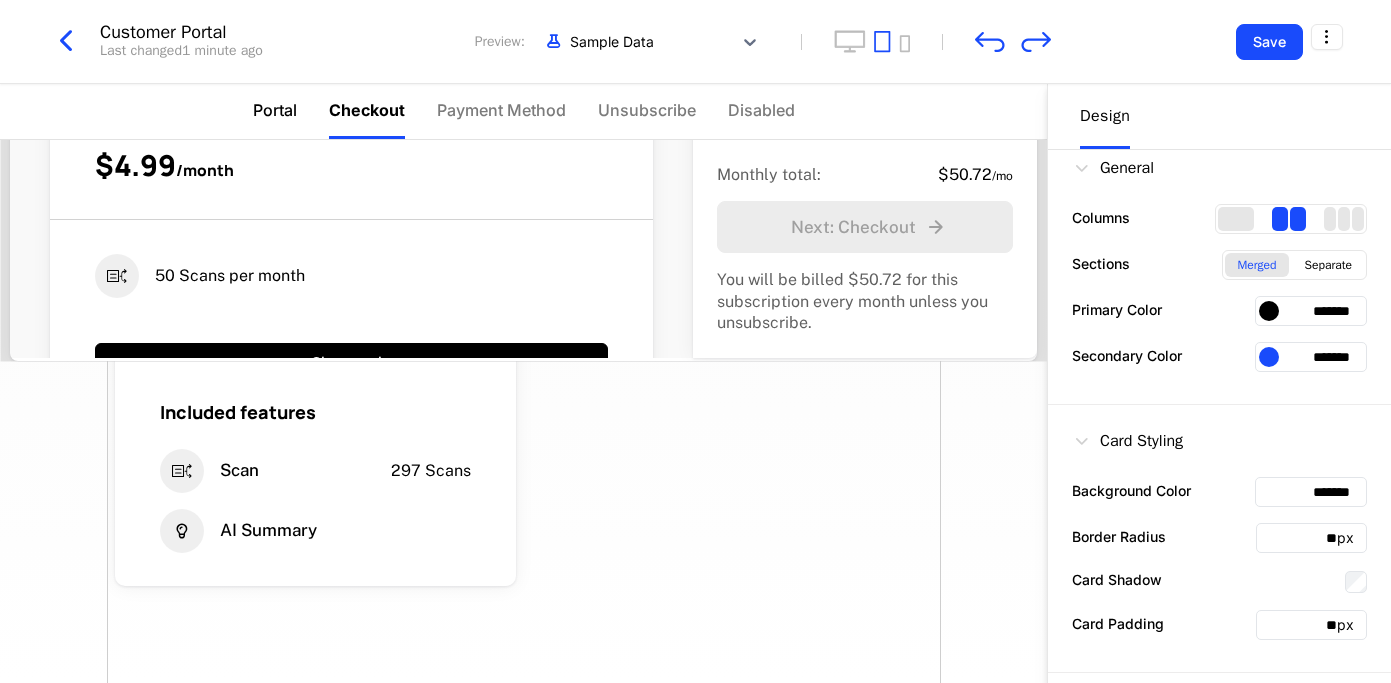 click on "Portal" at bounding box center (275, 110) 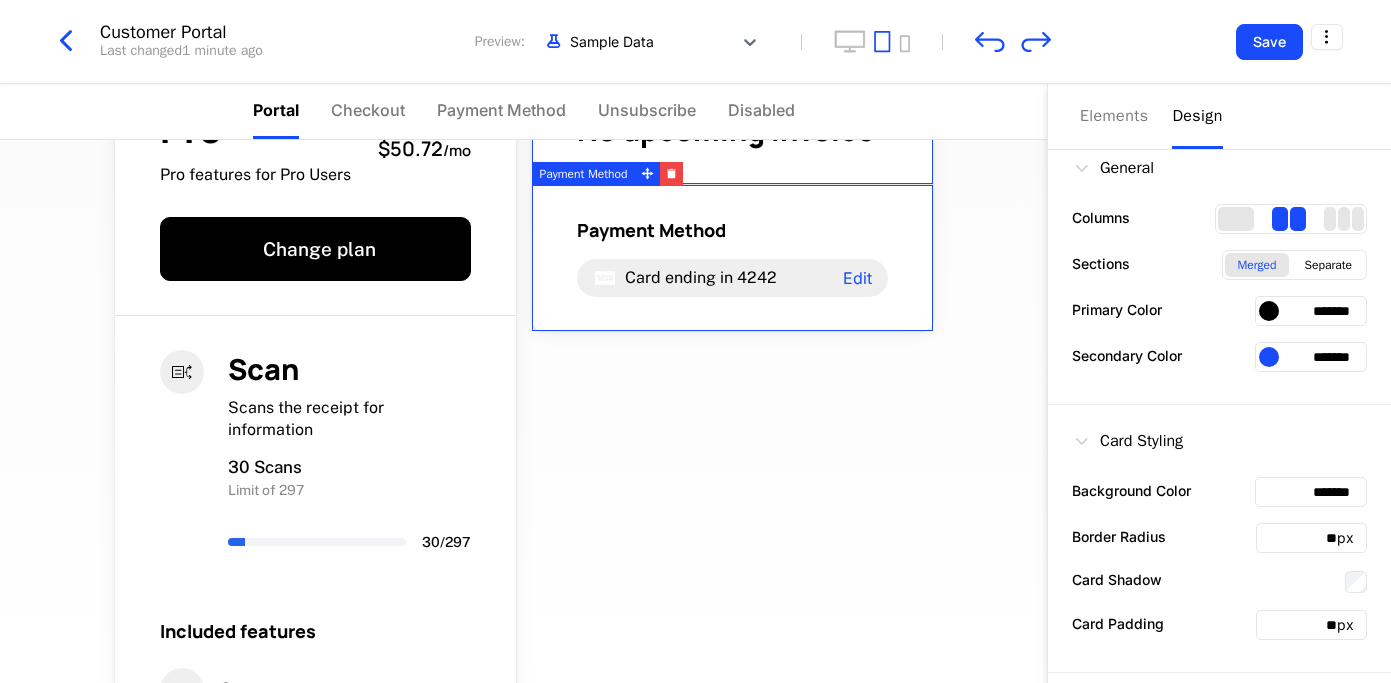 scroll, scrollTop: 0, scrollLeft: 0, axis: both 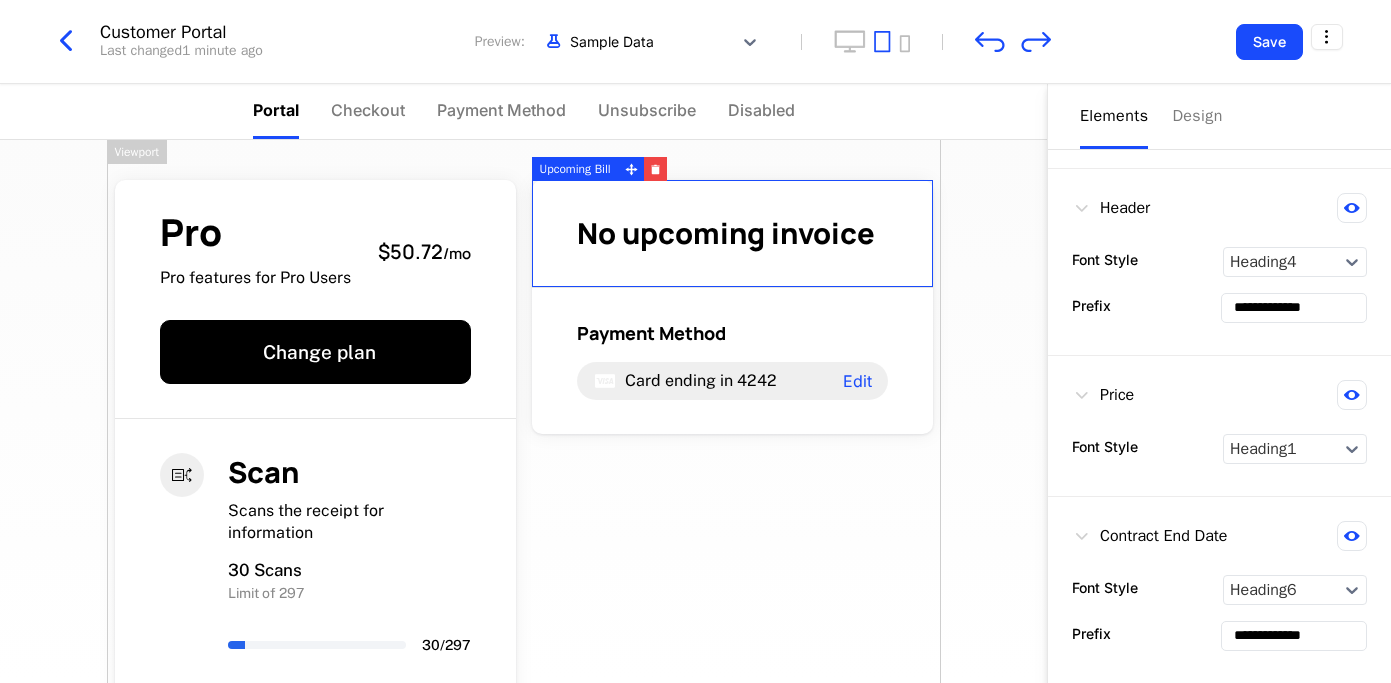 click on "Elements" at bounding box center [1114, 116] 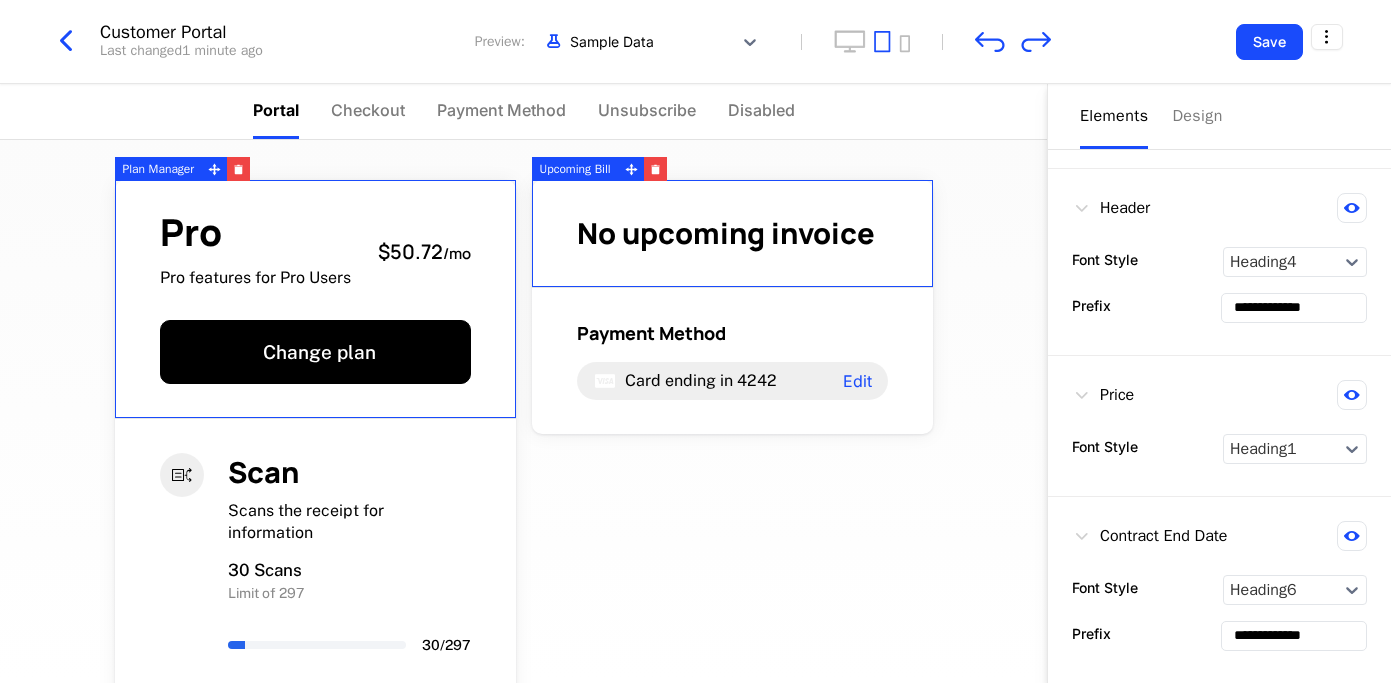 click at bounding box center (66, 41) 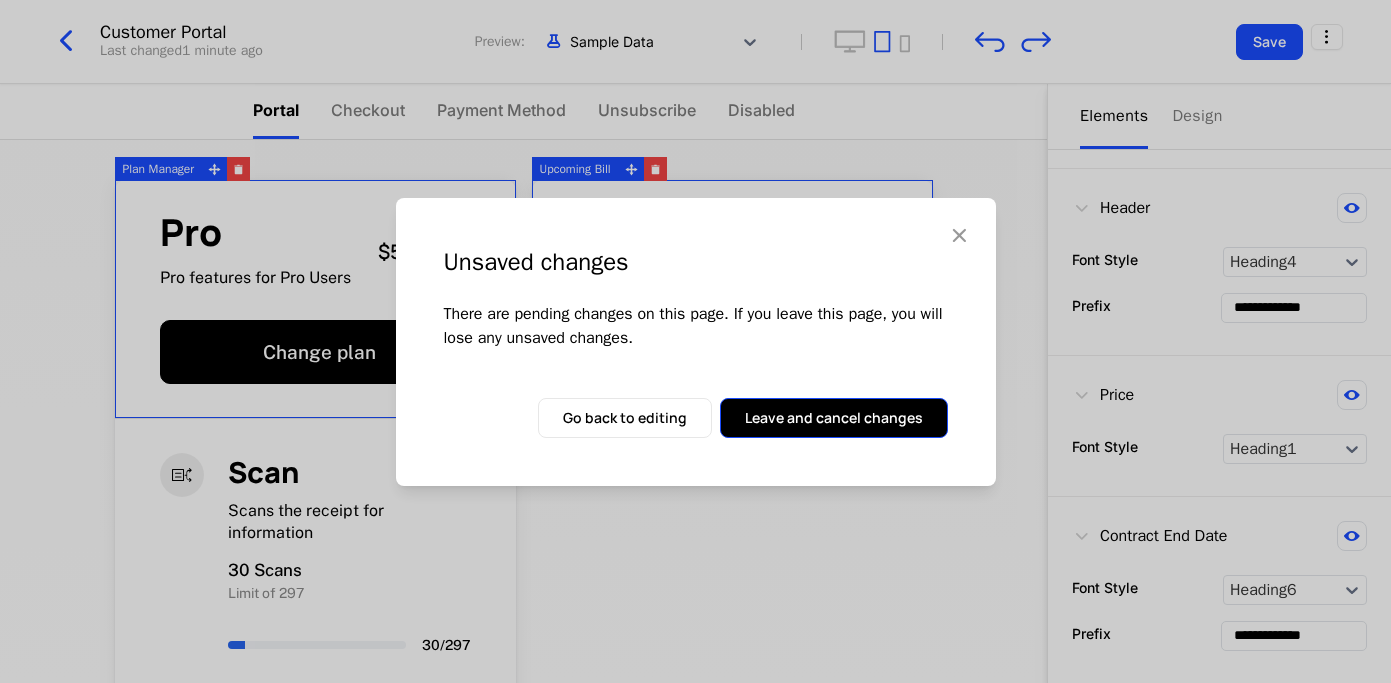 click on "Leave and cancel changes" at bounding box center (834, 418) 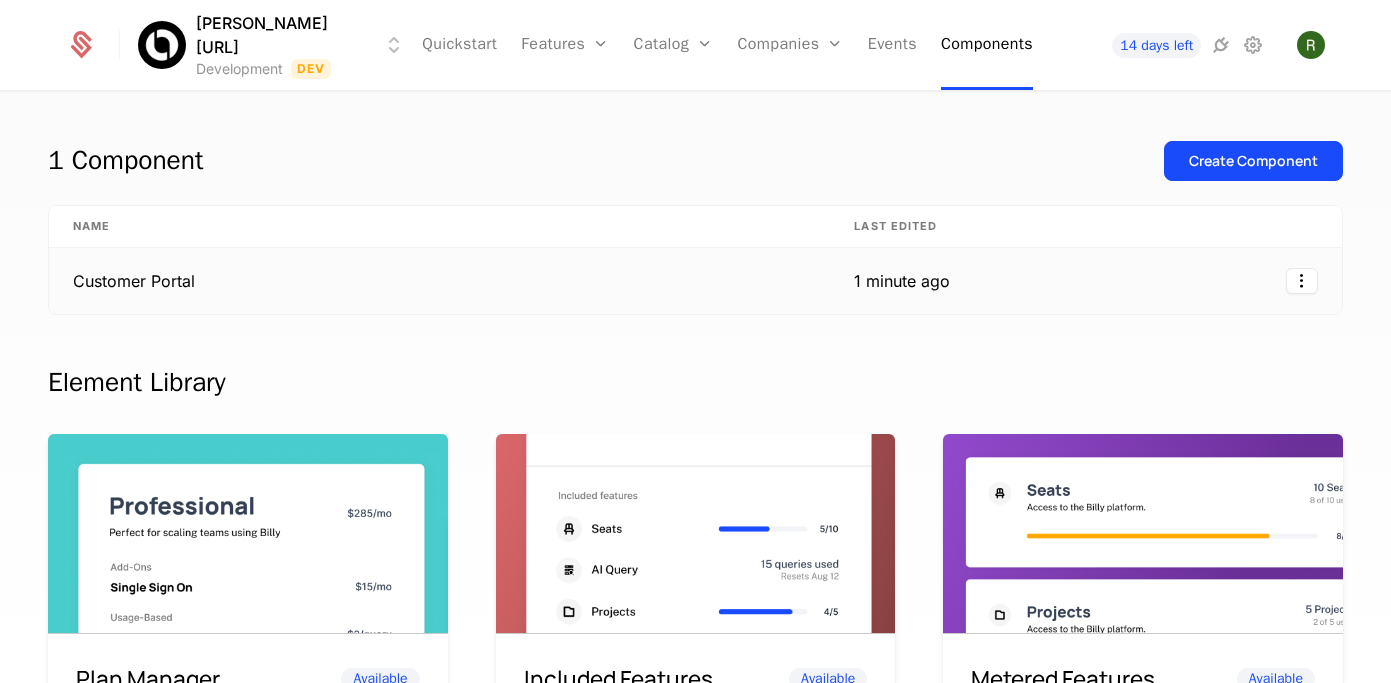 click on "Customer Portal" at bounding box center (439, 281) 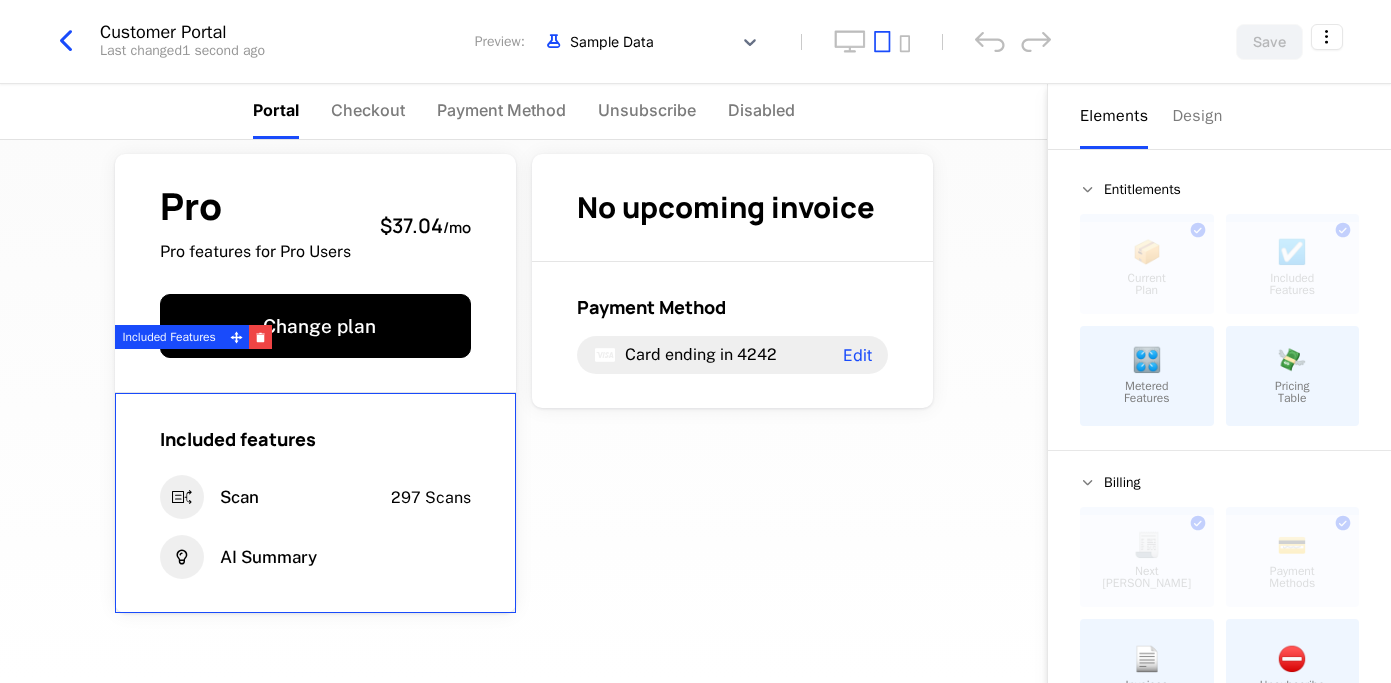 scroll, scrollTop: 0, scrollLeft: 0, axis: both 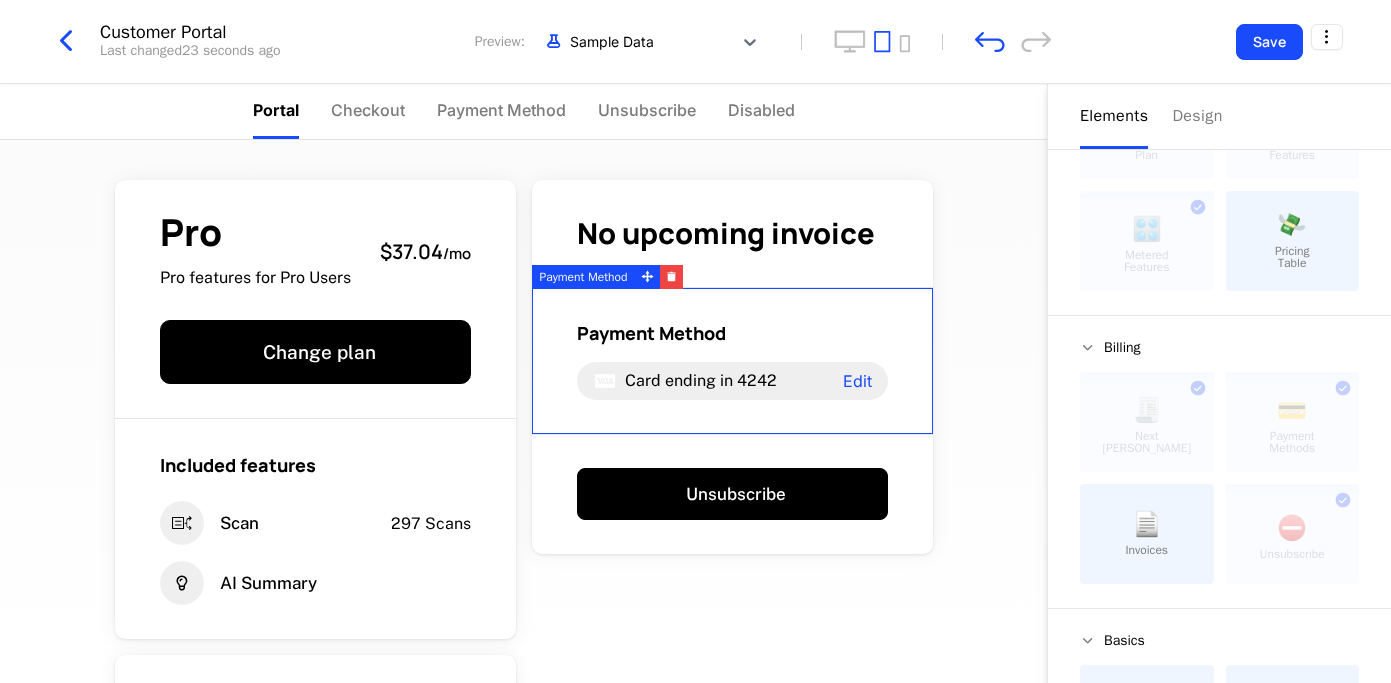 click on "📄" at bounding box center (1147, 524) 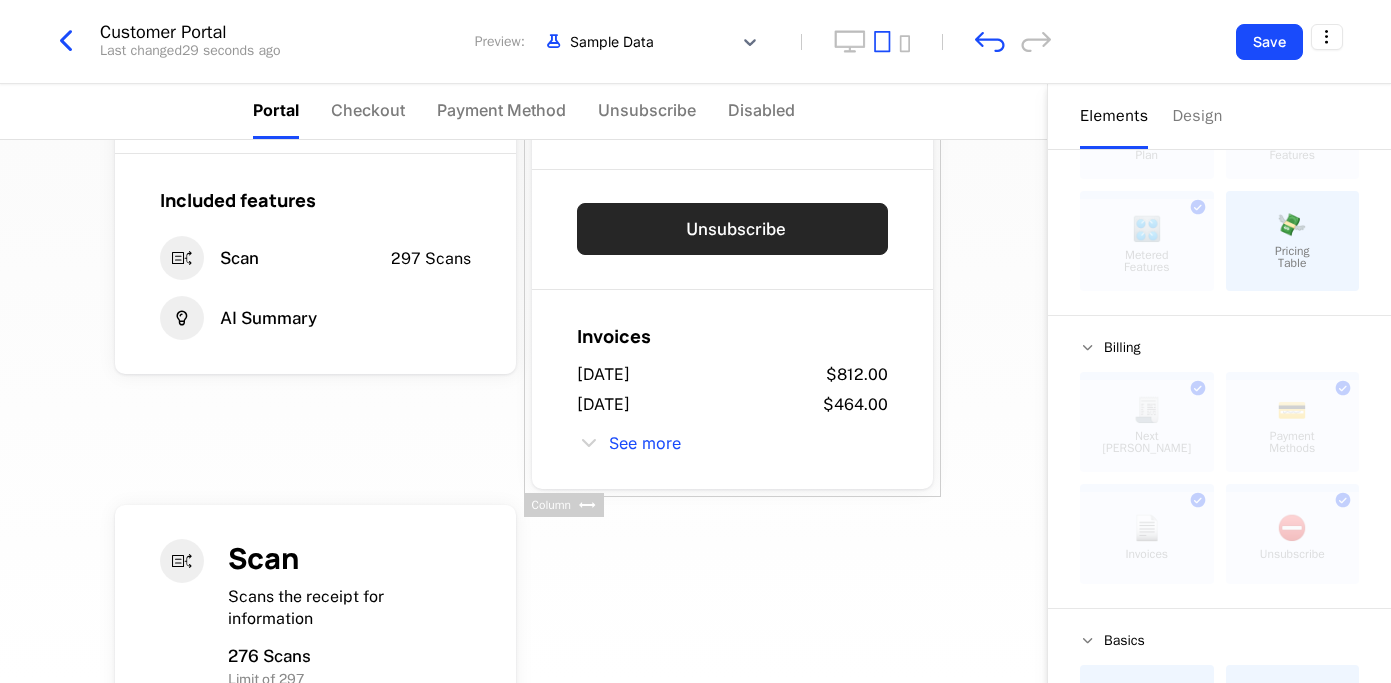 scroll, scrollTop: 269, scrollLeft: 0, axis: vertical 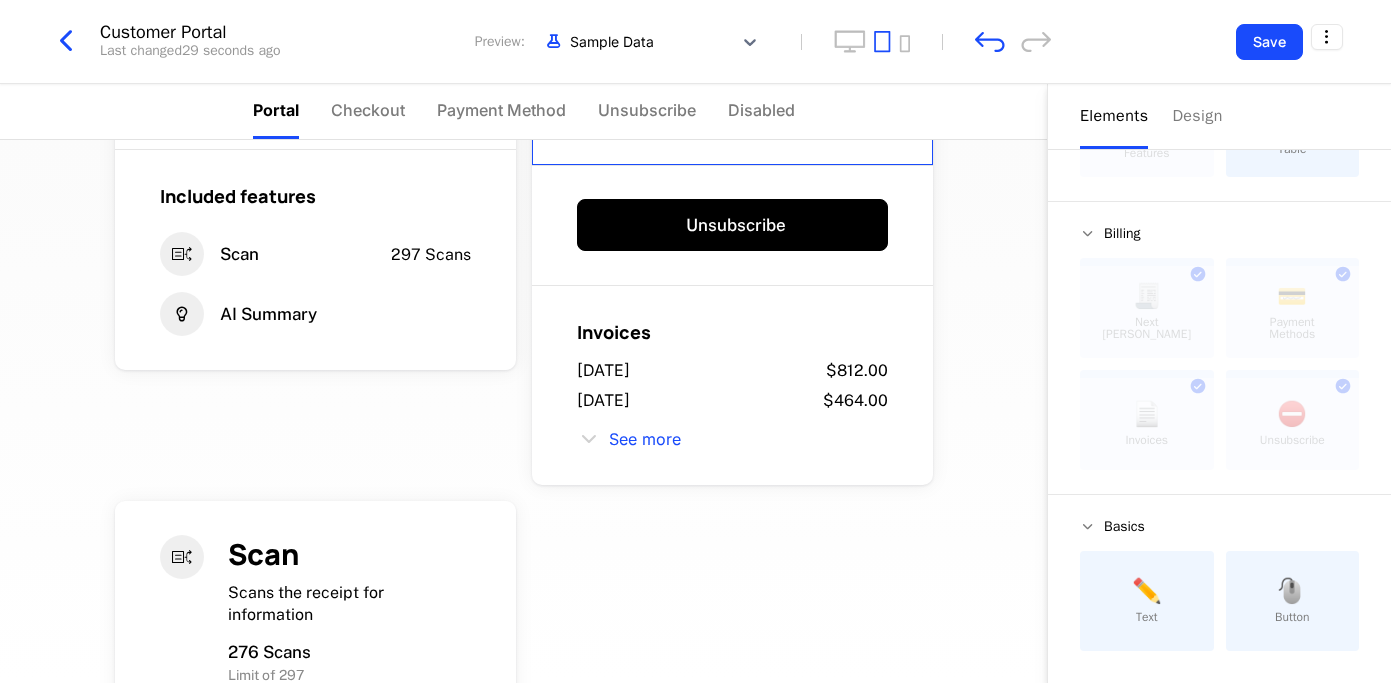 drag, startPoint x: 1177, startPoint y: 543, endPoint x: 684, endPoint y: 17, distance: 720.91956 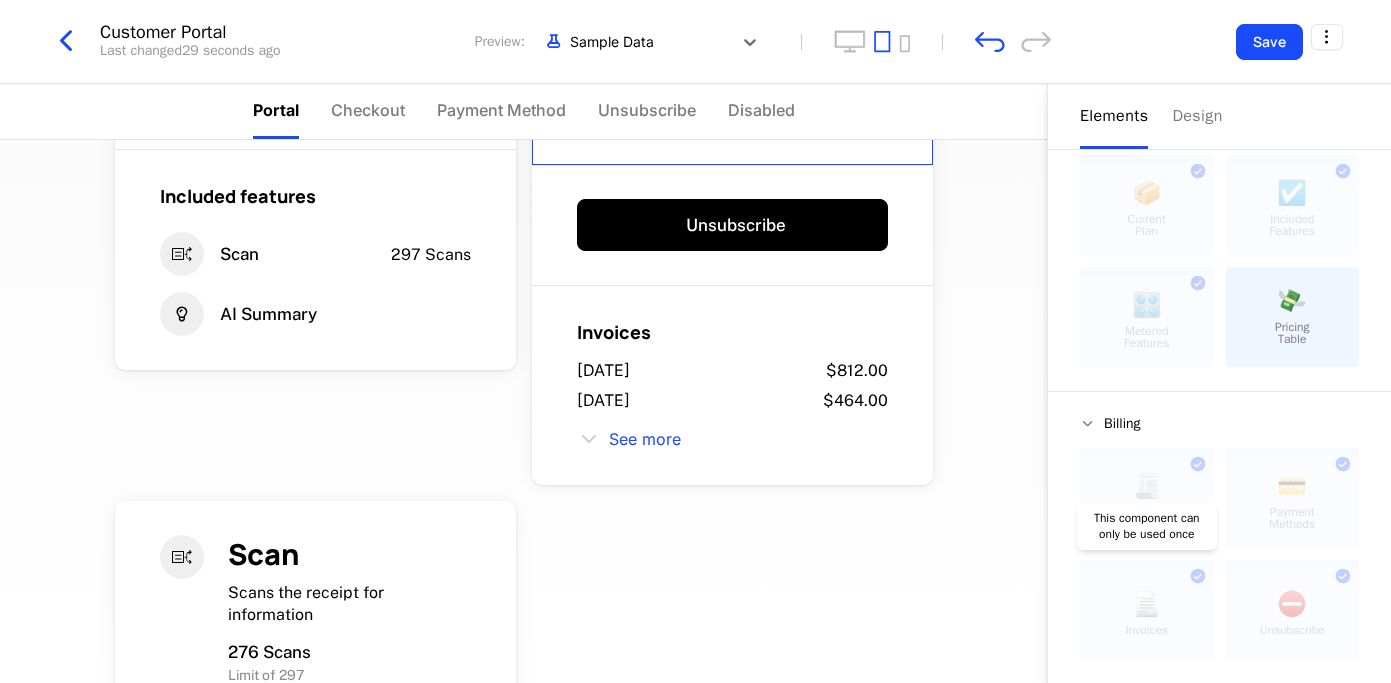 scroll, scrollTop: 0, scrollLeft: 0, axis: both 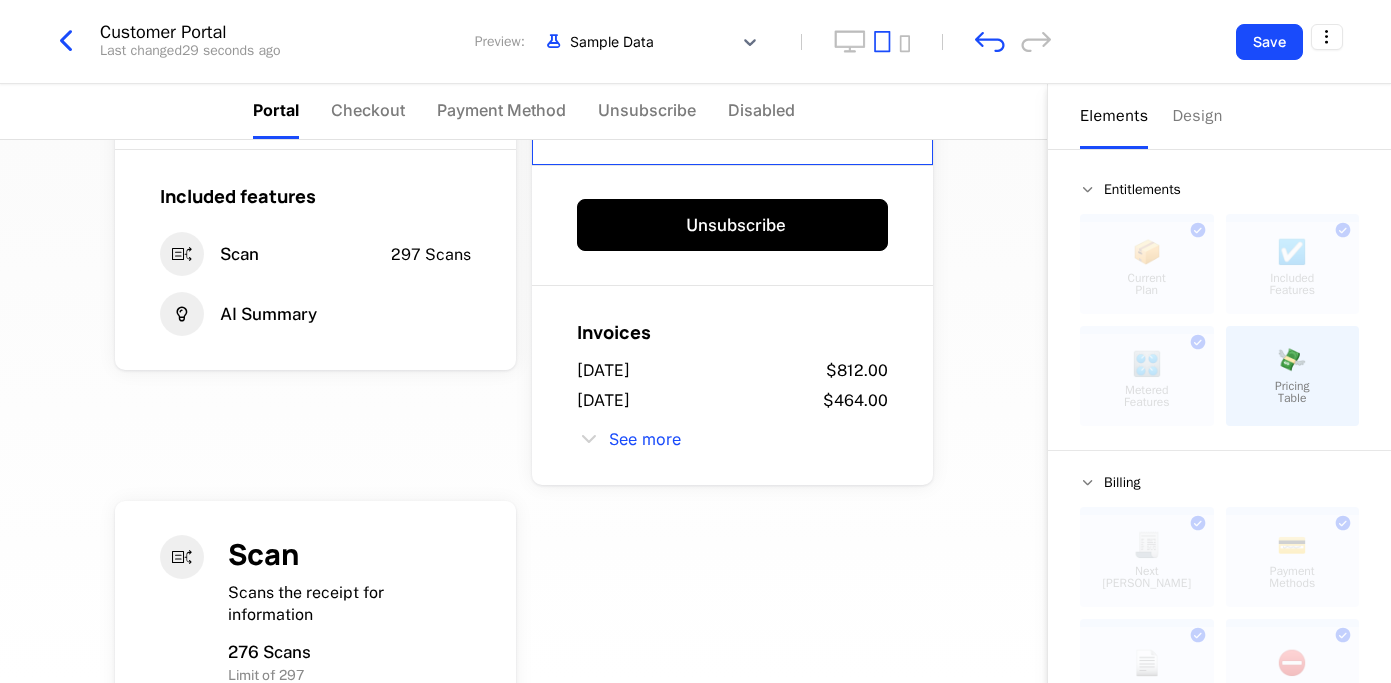 click on "Pricing Table" at bounding box center [1292, 392] 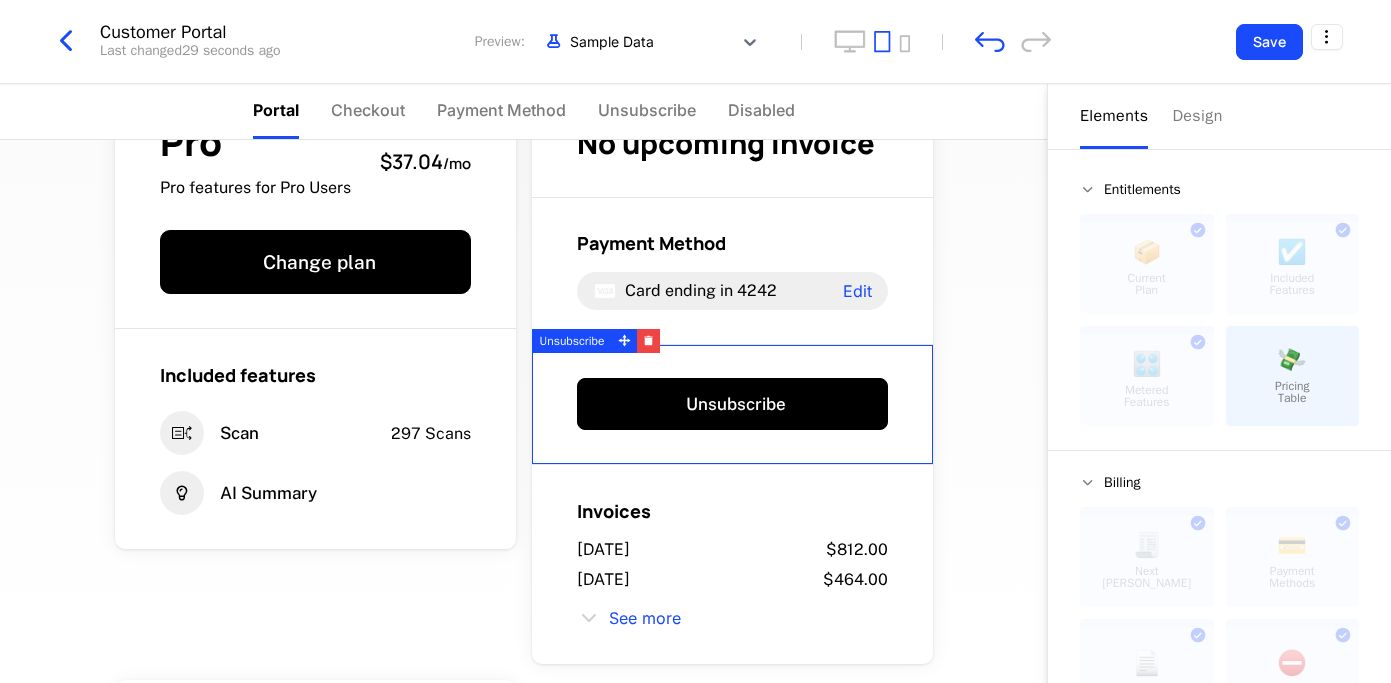 scroll, scrollTop: 0, scrollLeft: 0, axis: both 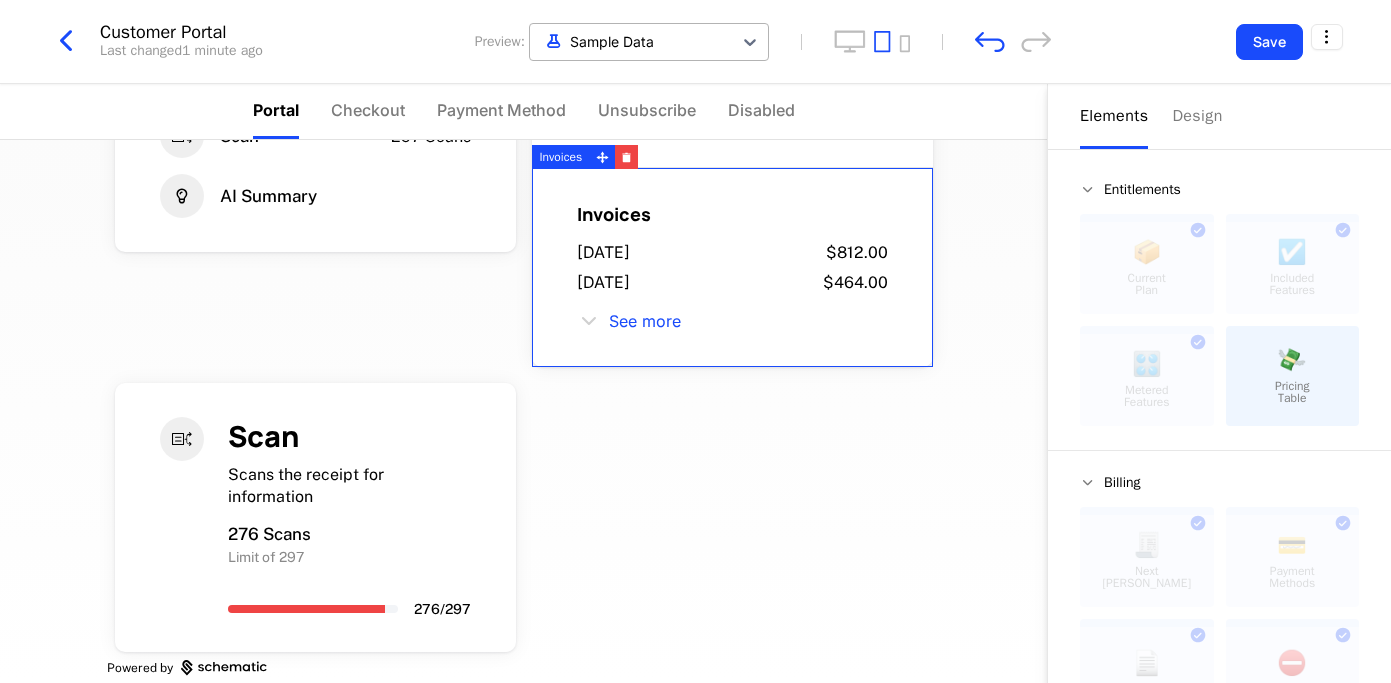 drag, startPoint x: 1273, startPoint y: 383, endPoint x: 577, endPoint y: 27, distance: 781.7621 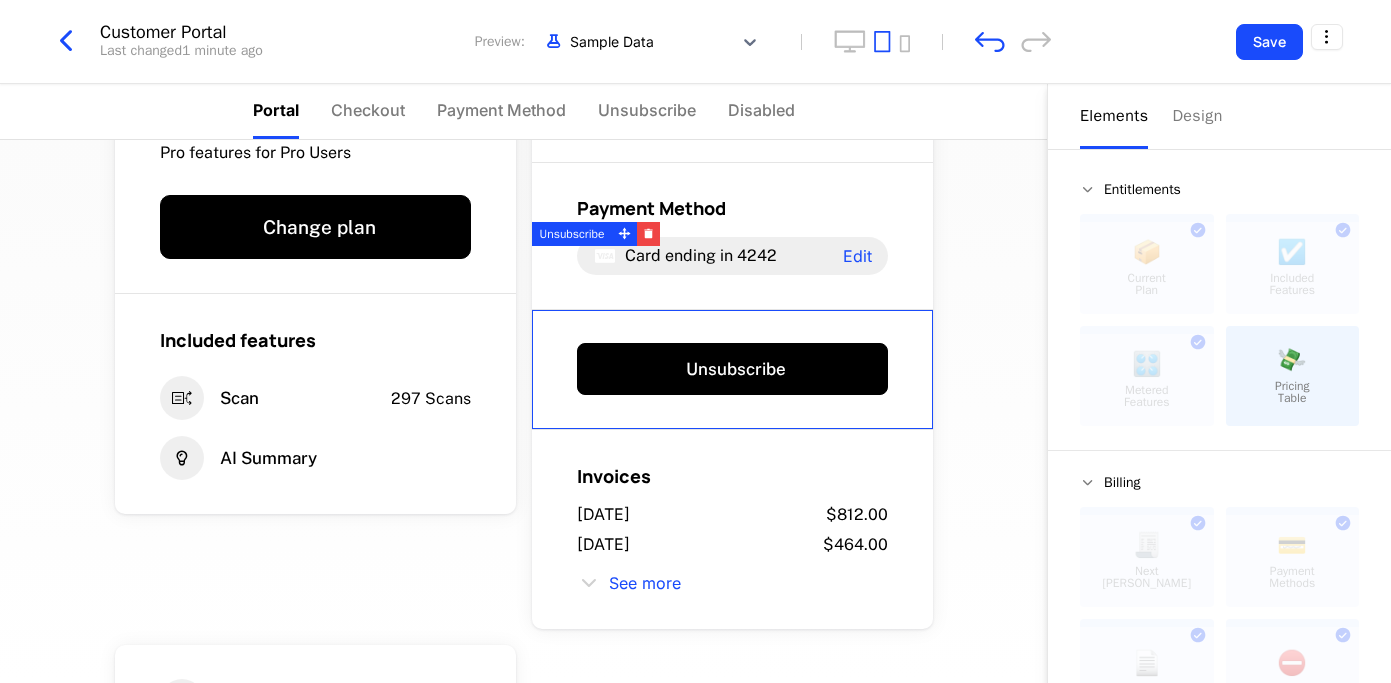scroll, scrollTop: 218, scrollLeft: 0, axis: vertical 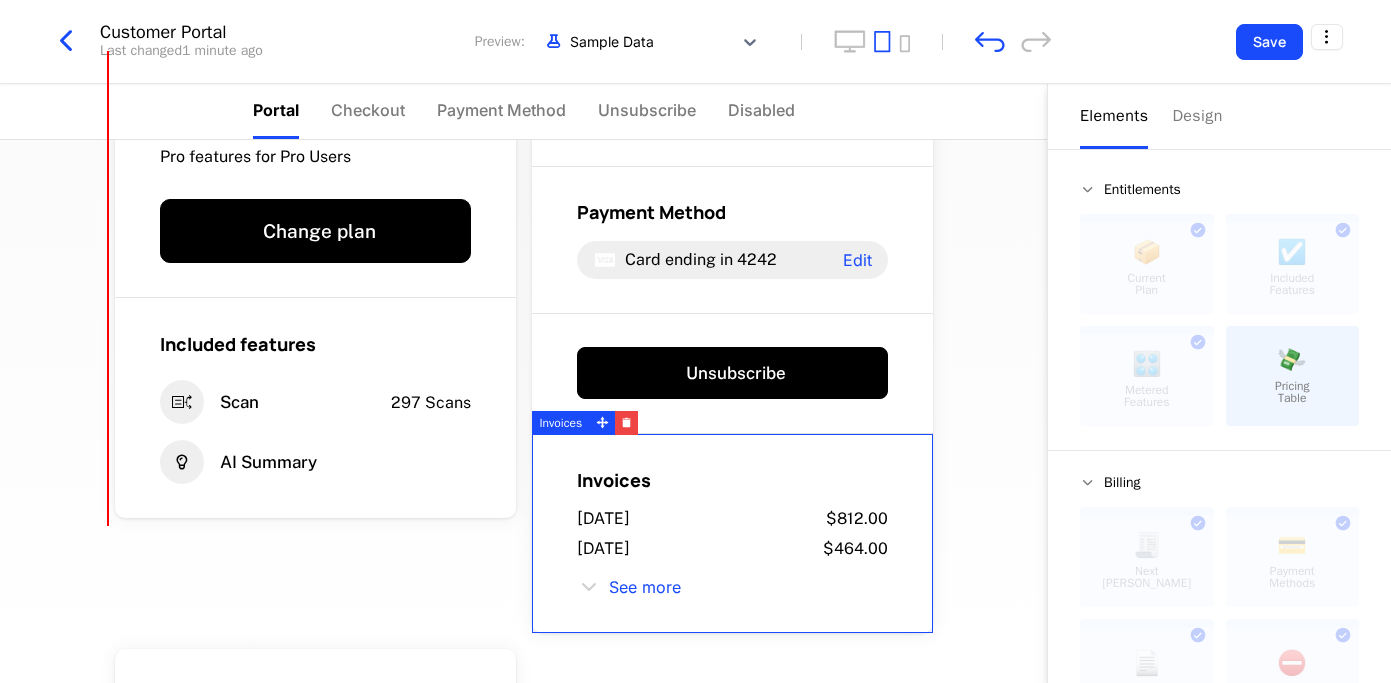drag, startPoint x: 1319, startPoint y: 378, endPoint x: 1308, endPoint y: 378, distance: 11 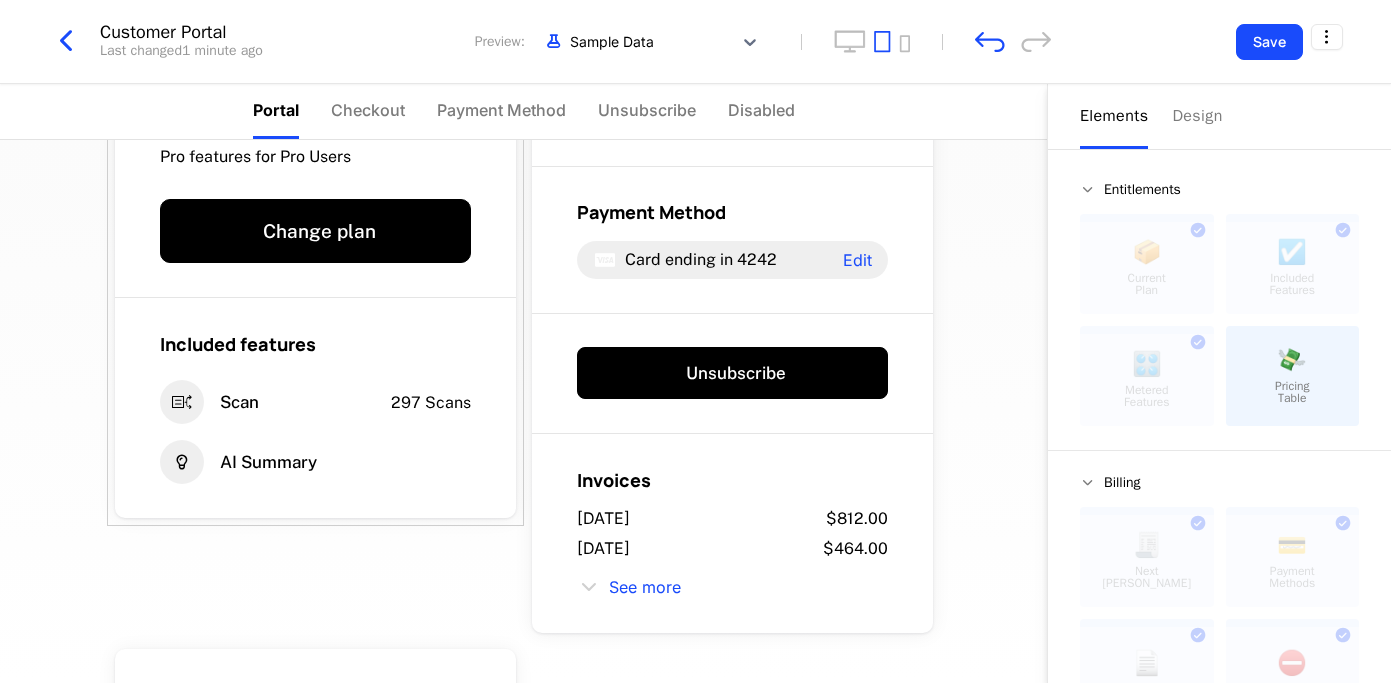 scroll, scrollTop: 413, scrollLeft: 0, axis: vertical 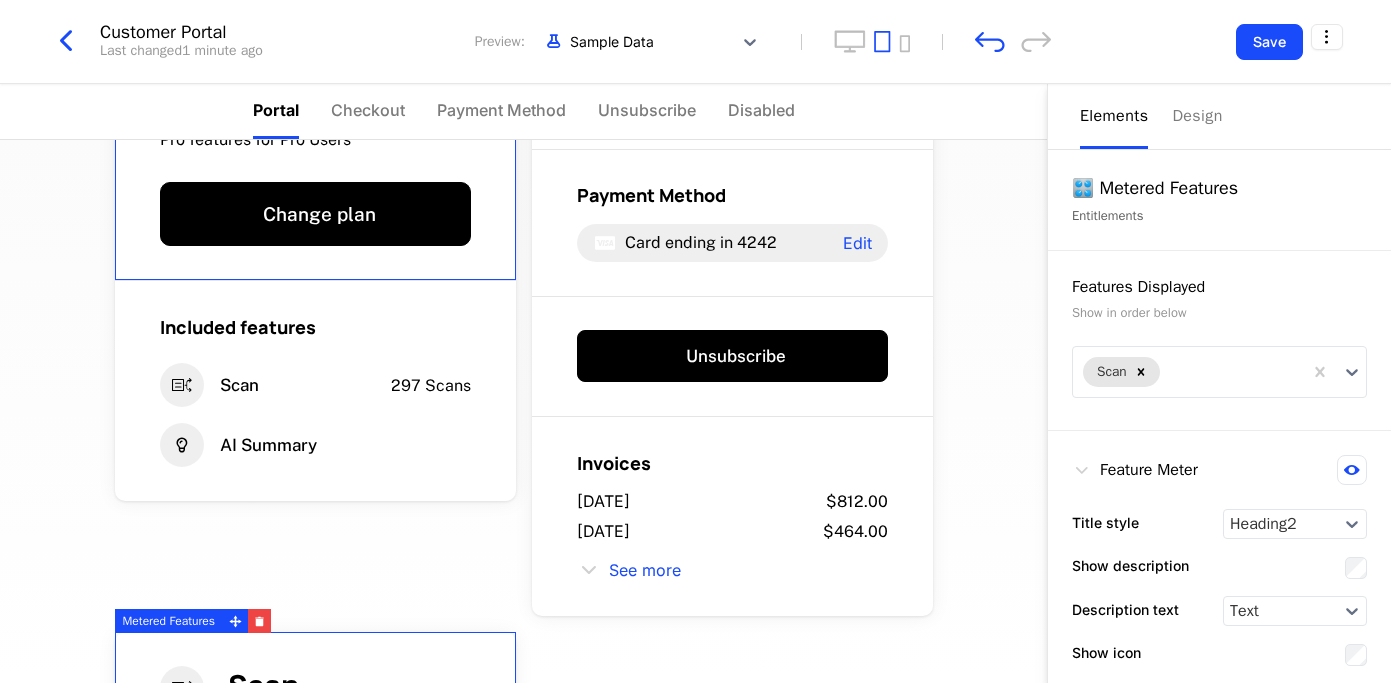 click at bounding box center (66, 41) 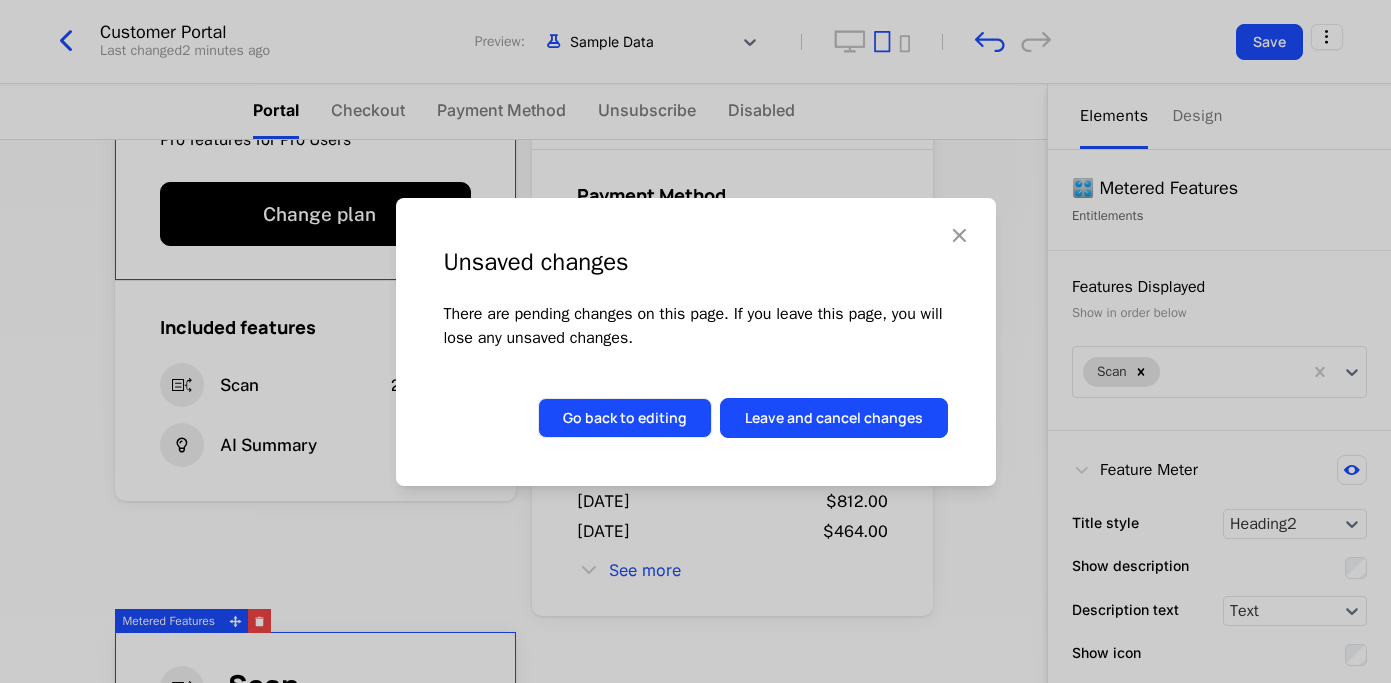 click on "Go back to editing" at bounding box center [625, 418] 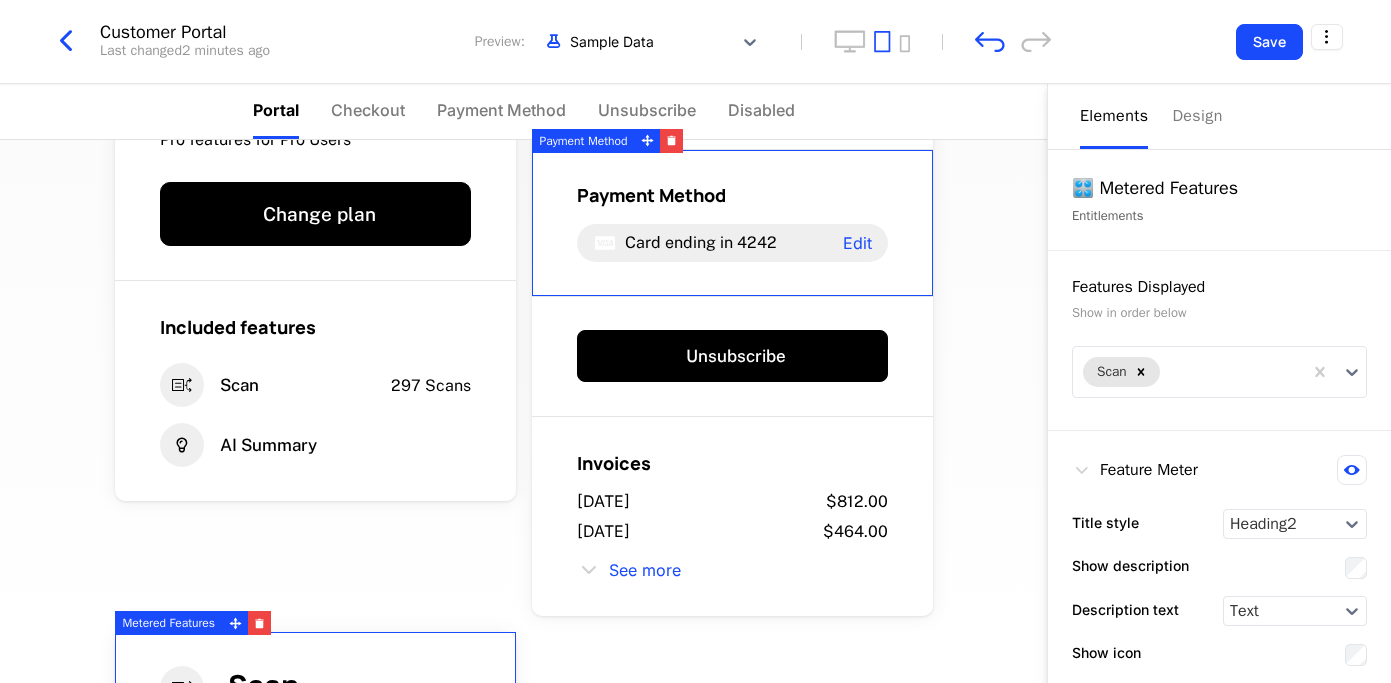 scroll, scrollTop: 0, scrollLeft: 0, axis: both 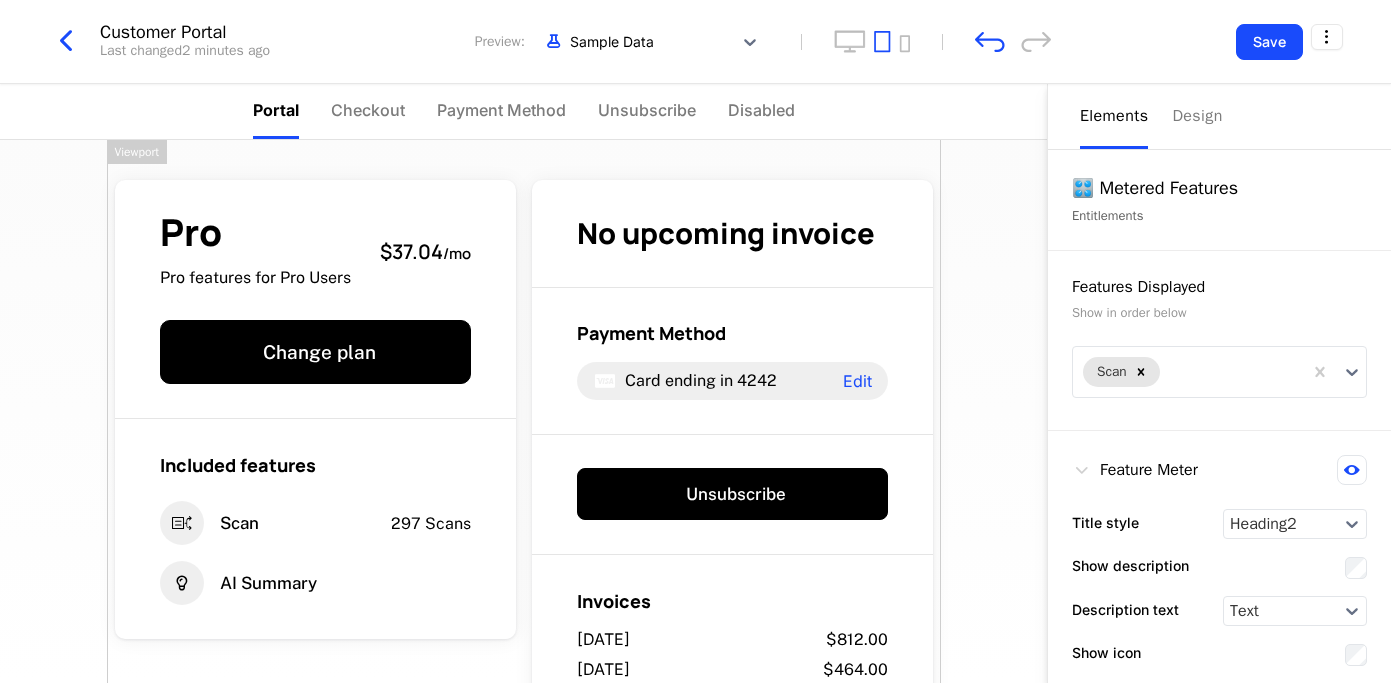 click at bounding box center (66, 41) 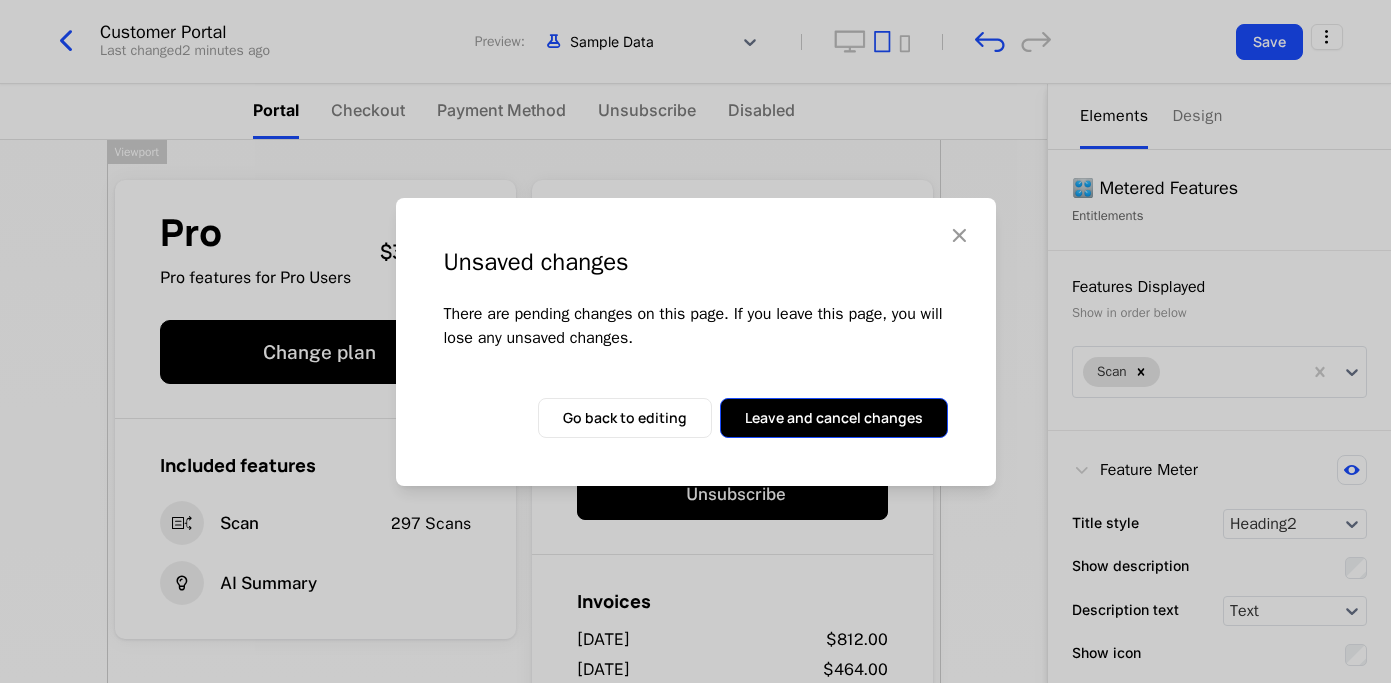 click on "Leave and cancel changes" at bounding box center (834, 418) 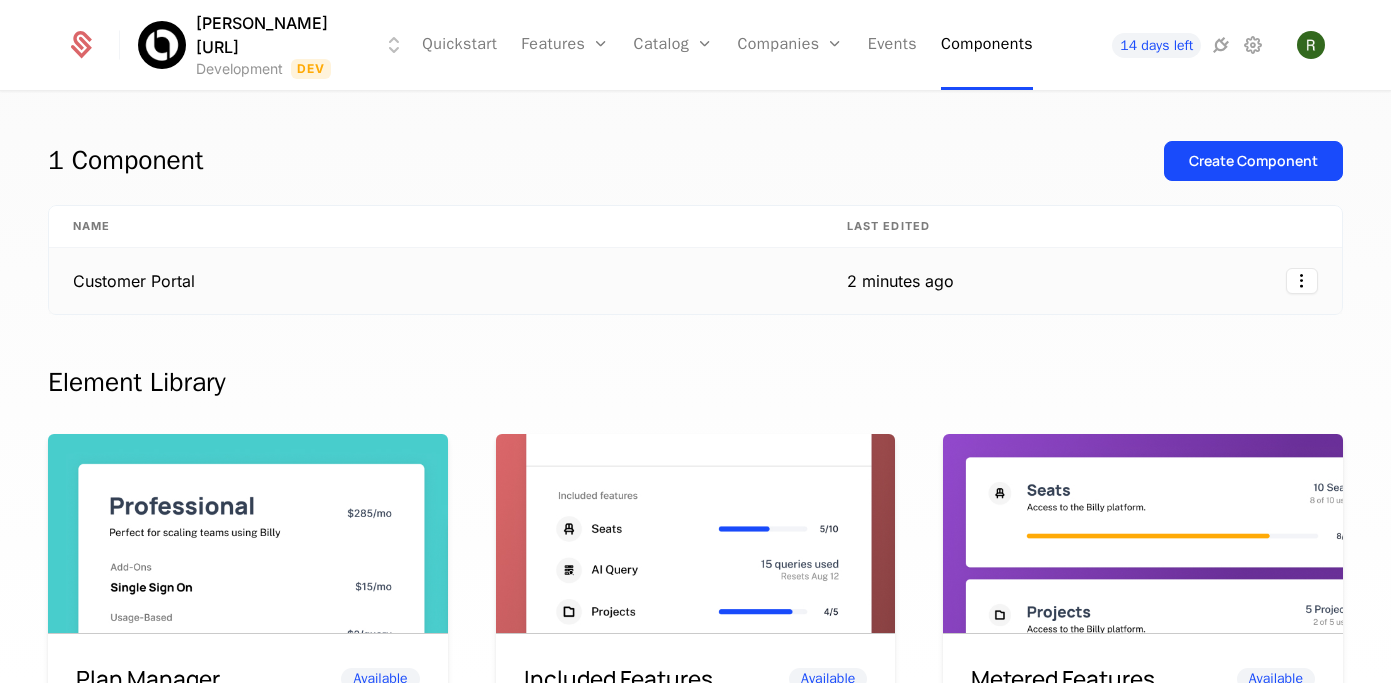 click on "Customer Portal" at bounding box center [436, 281] 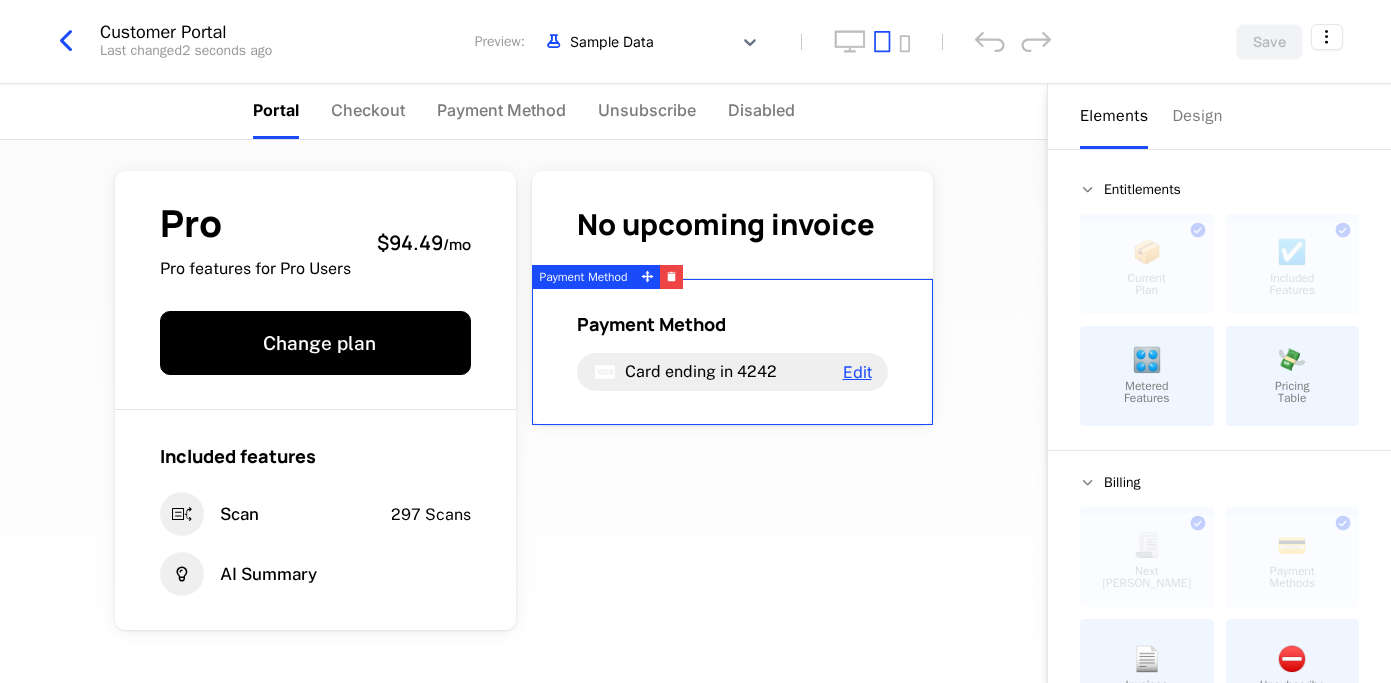 scroll, scrollTop: 0, scrollLeft: 0, axis: both 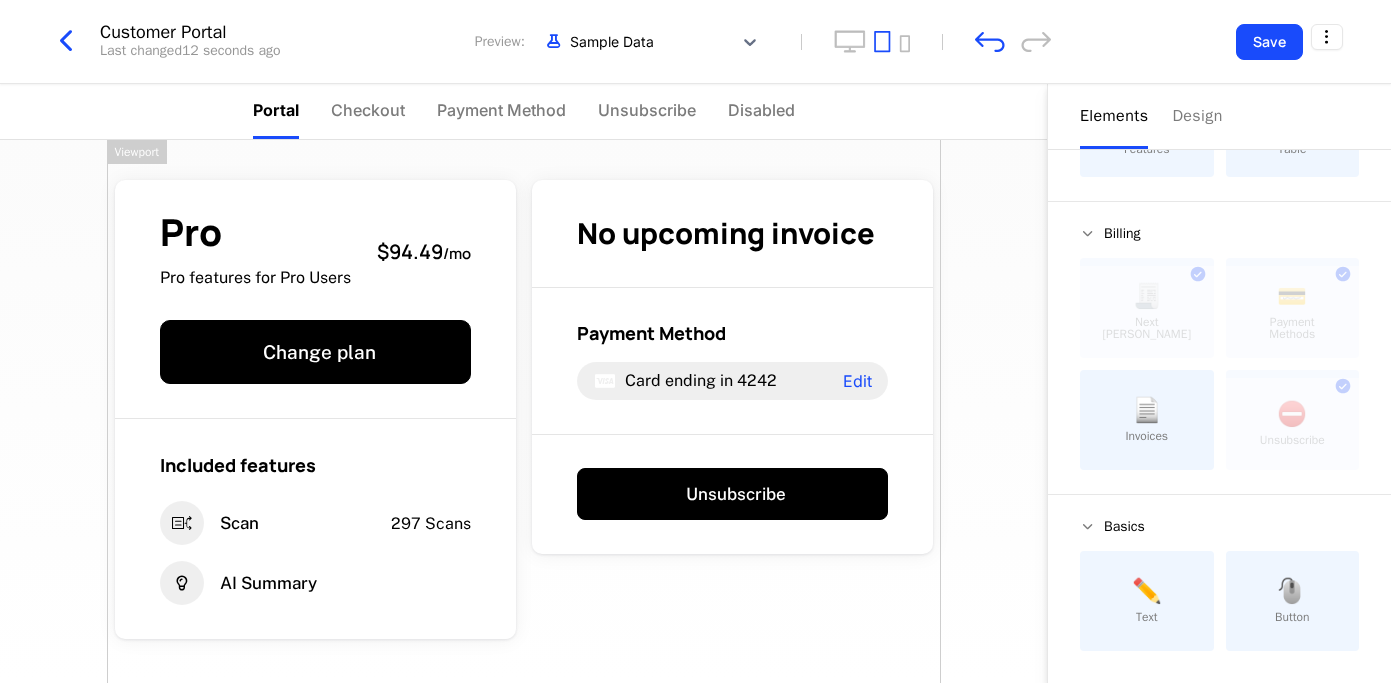 click on "📄 Invoices" at bounding box center [1147, 420] 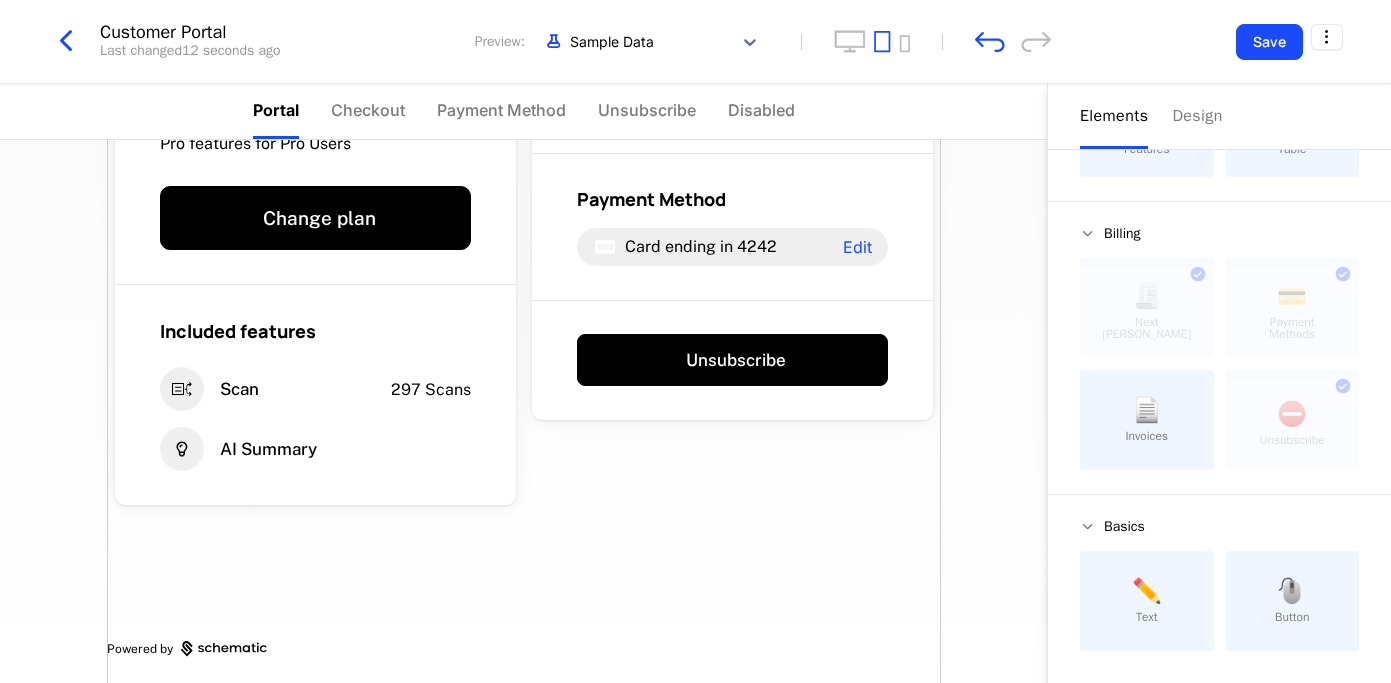 scroll, scrollTop: 140, scrollLeft: 0, axis: vertical 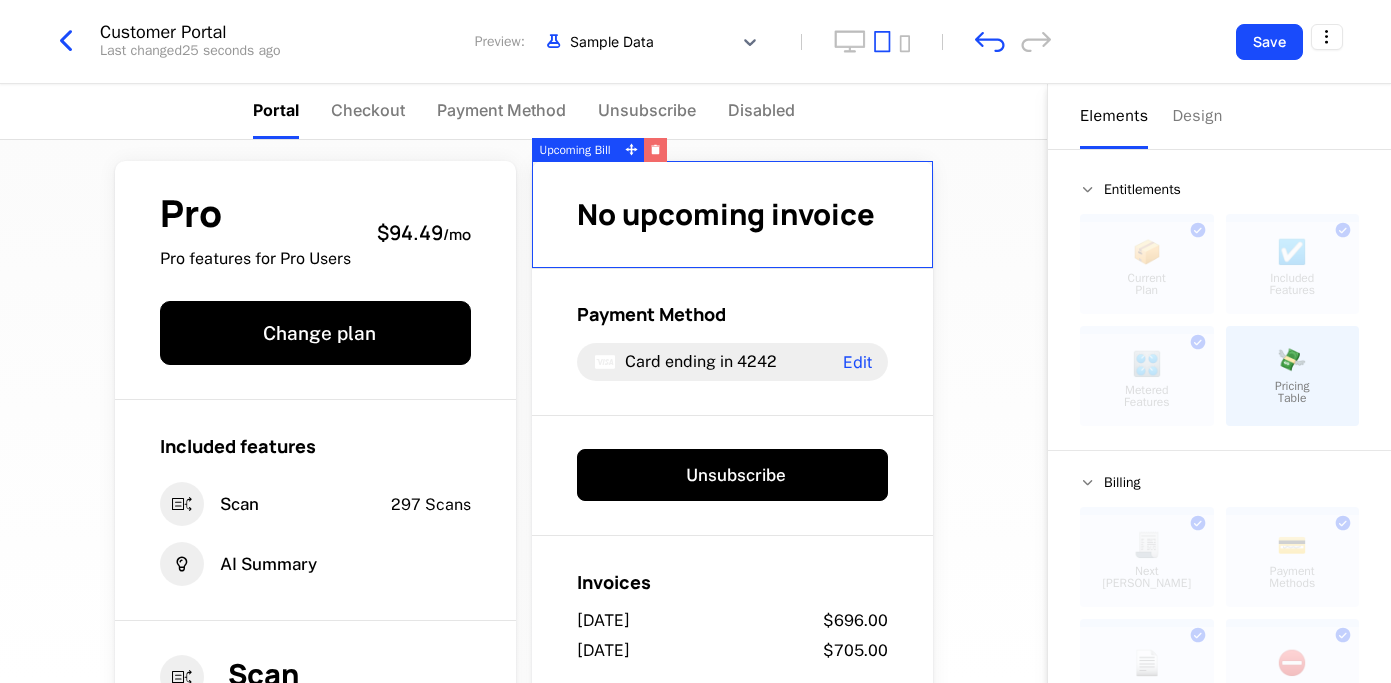 click at bounding box center [655, 150] 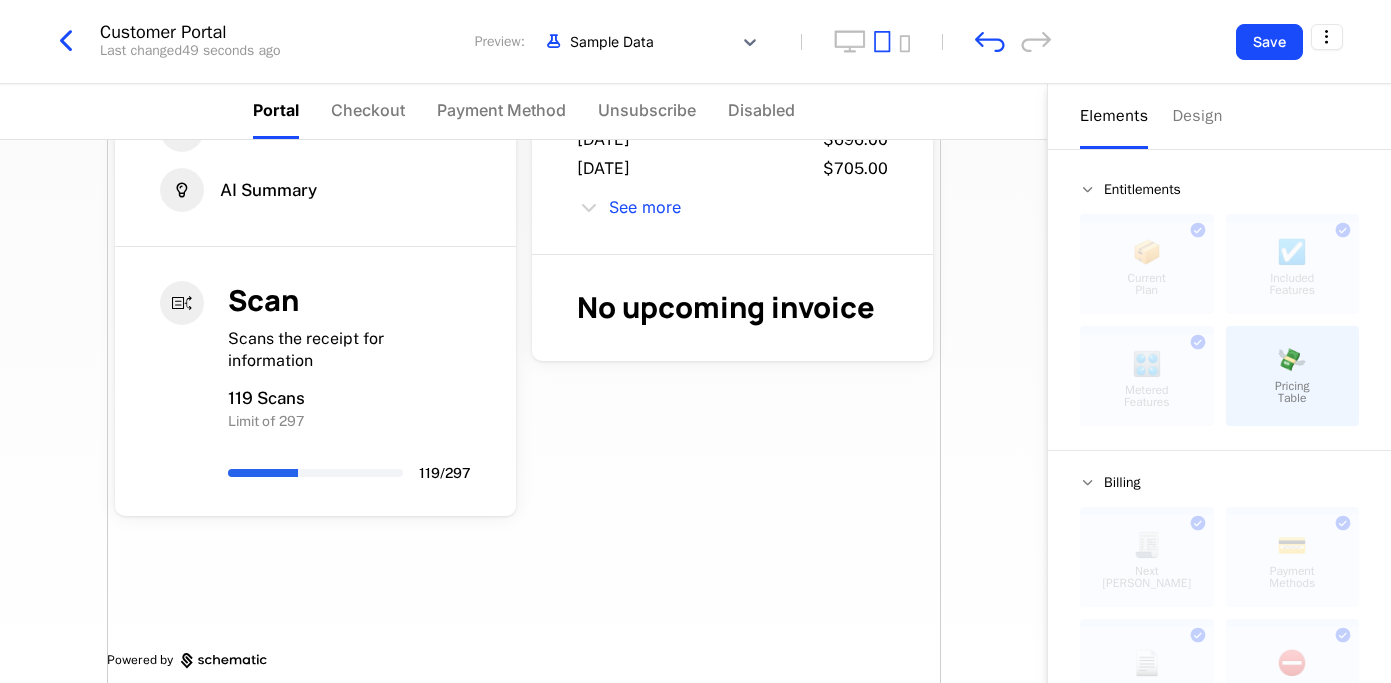 scroll, scrollTop: 411, scrollLeft: 0, axis: vertical 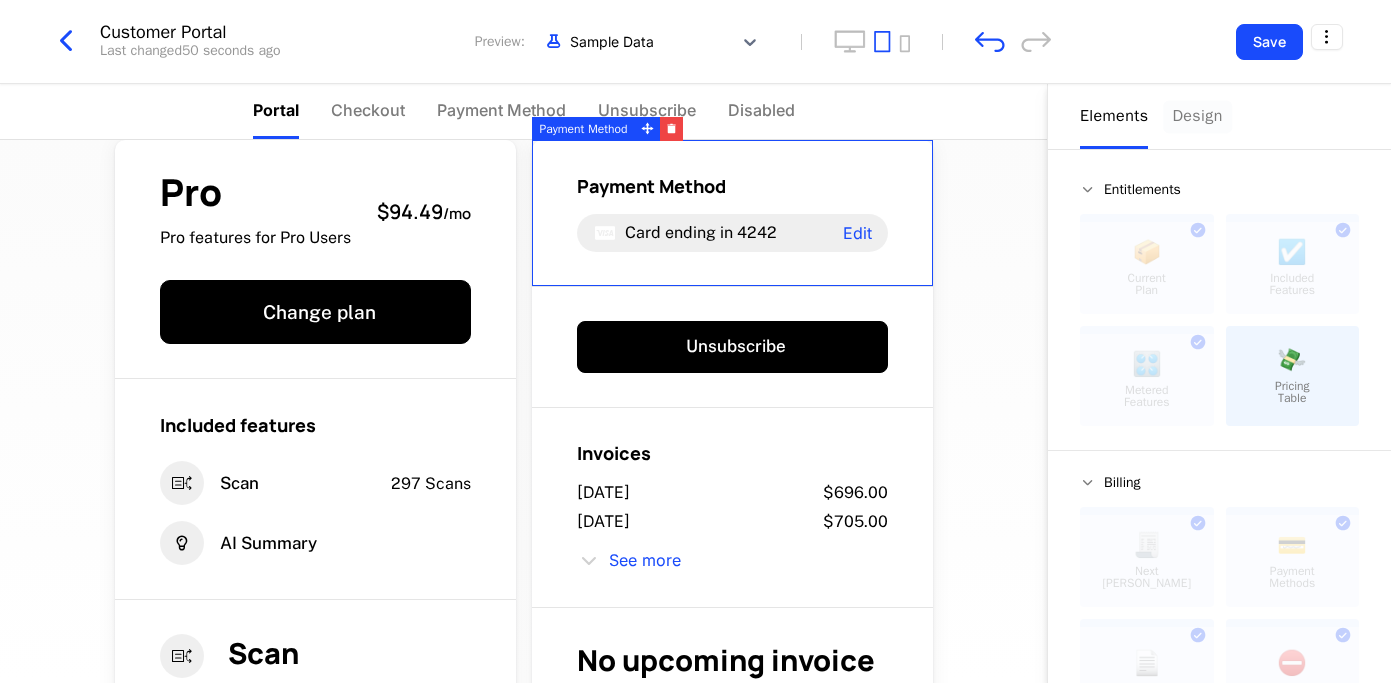 click on "Design" at bounding box center (1197, 116) 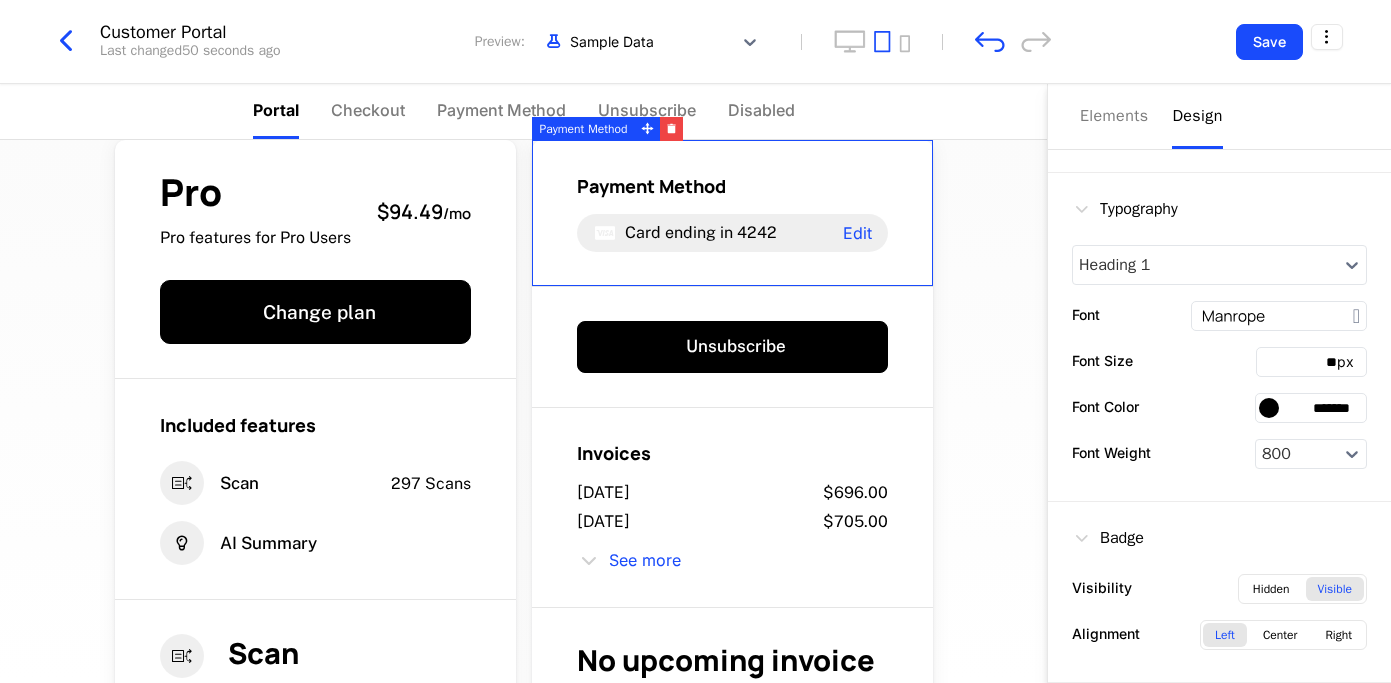 scroll, scrollTop: 0, scrollLeft: 0, axis: both 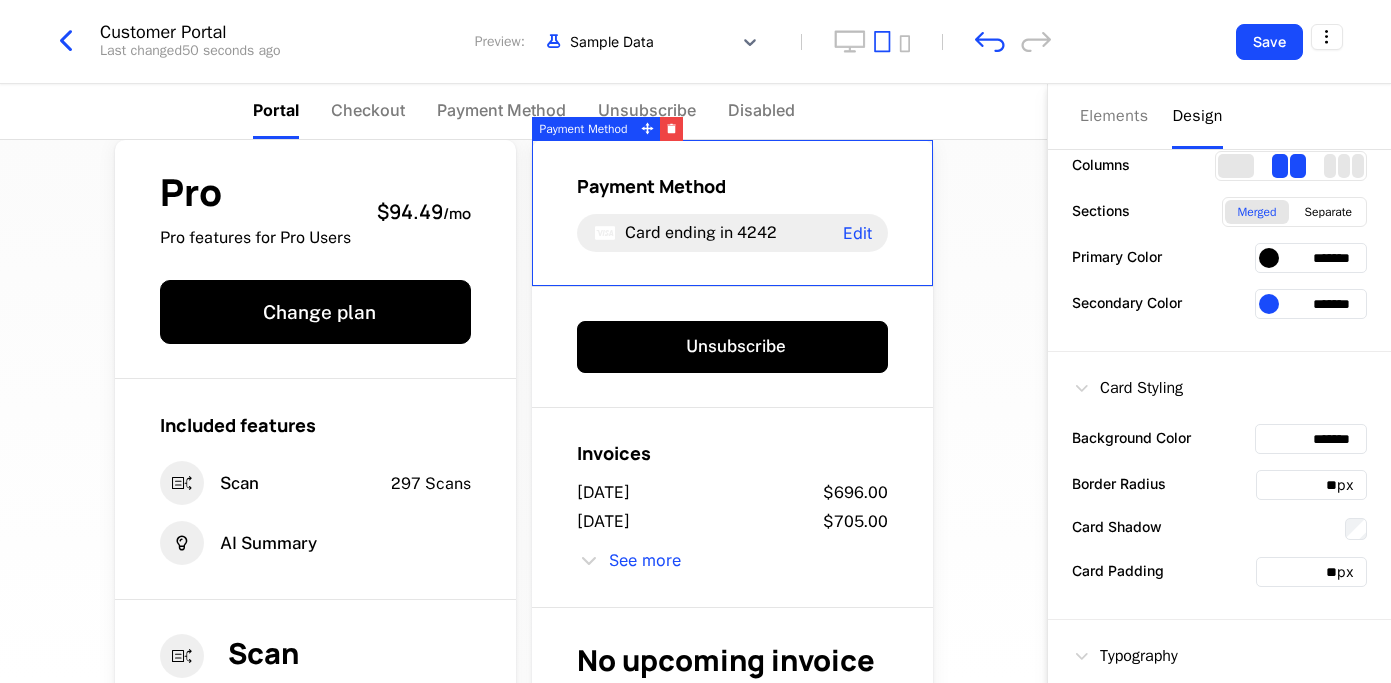 click on "*******" at bounding box center [1311, 258] 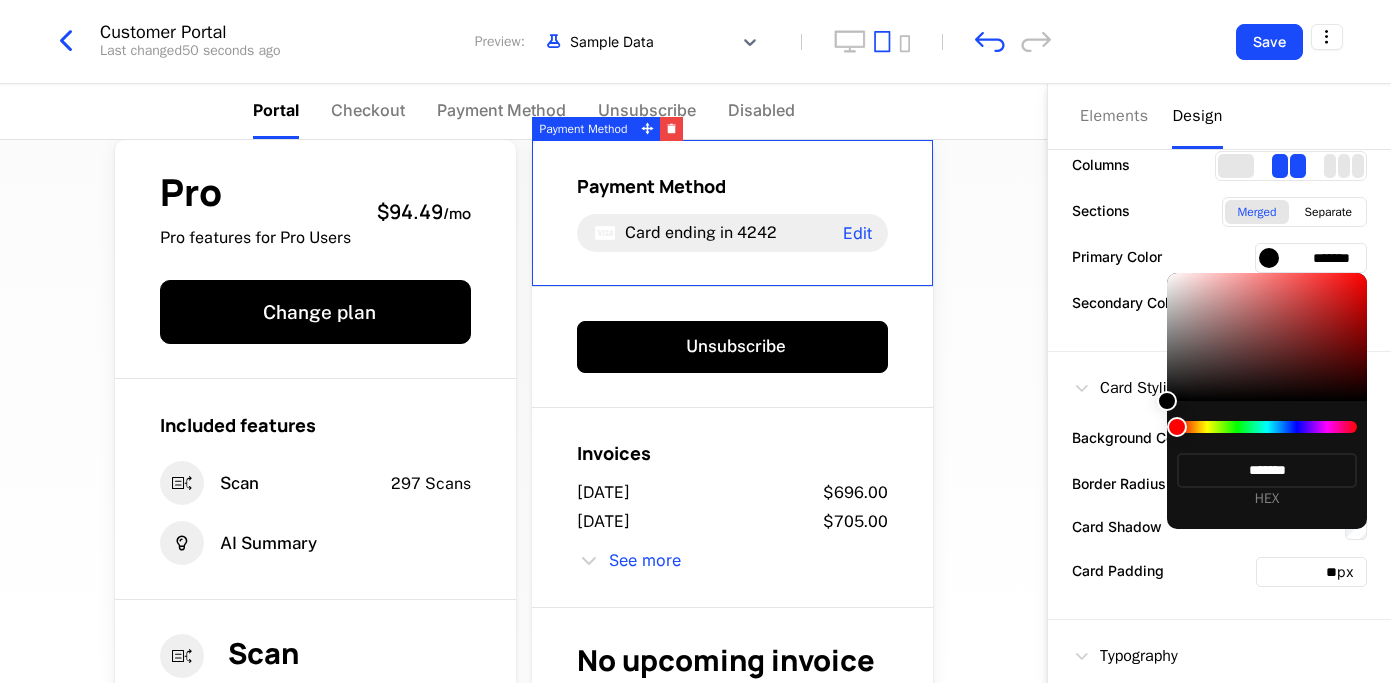 drag, startPoint x: 1180, startPoint y: 430, endPoint x: 1239, endPoint y: 431, distance: 59.008472 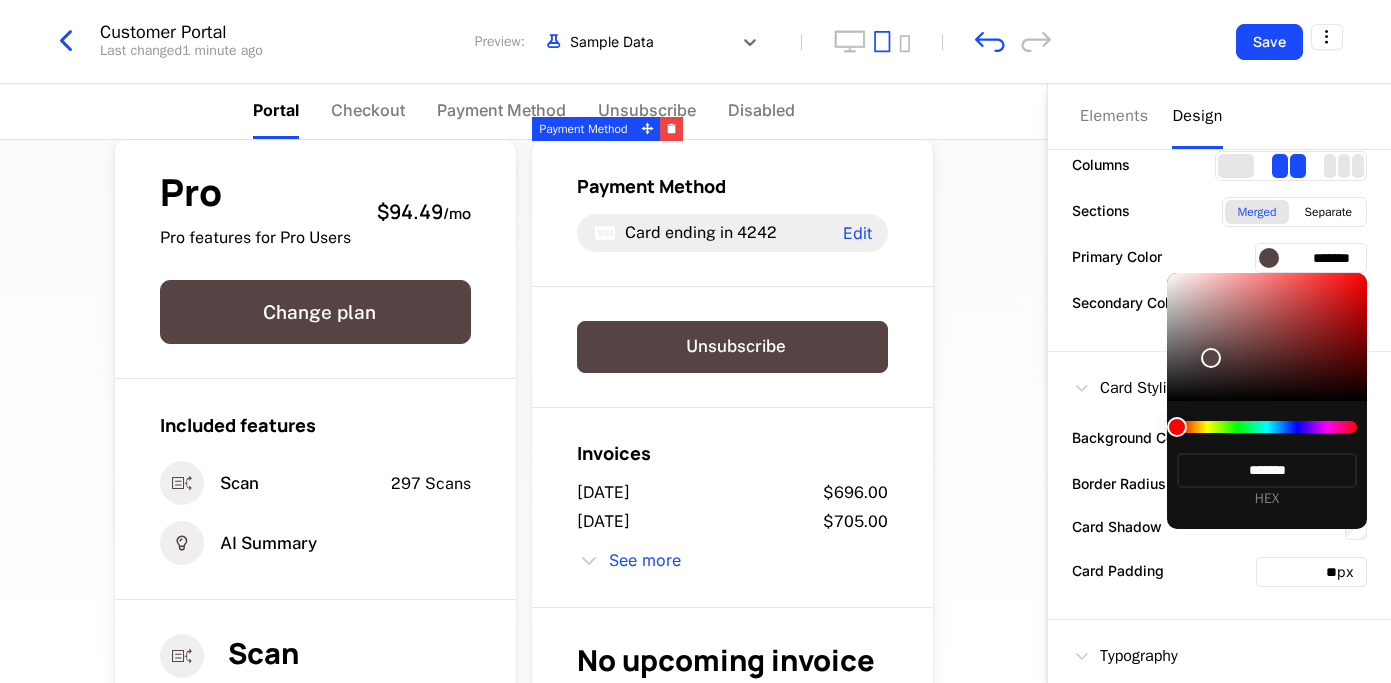 type on "*******" 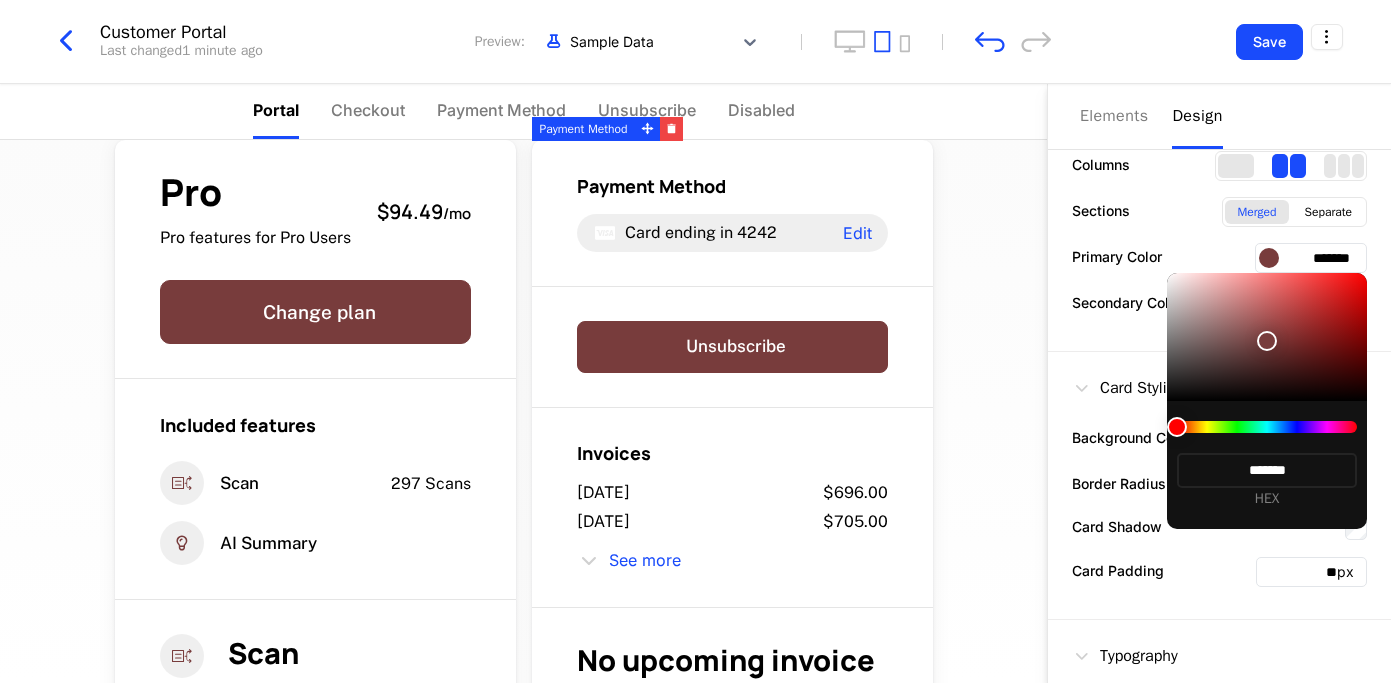 type on "*******" 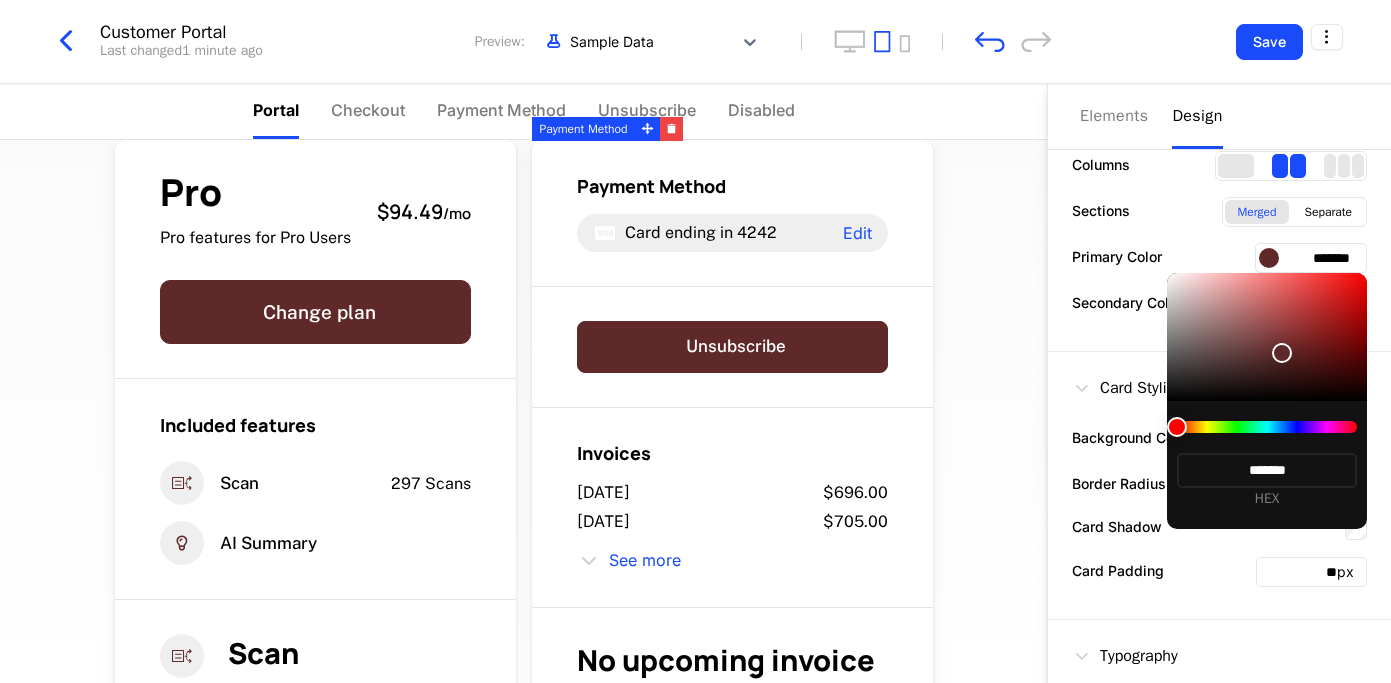 type on "*******" 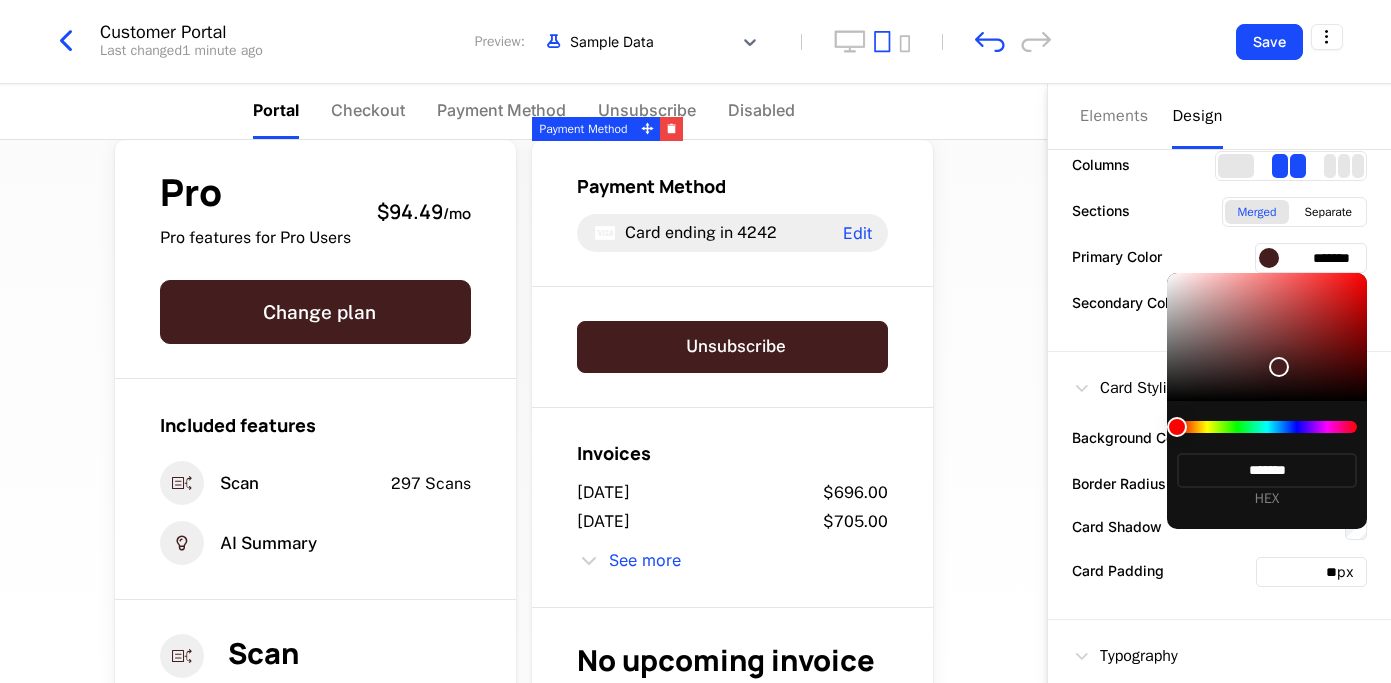 type on "*******" 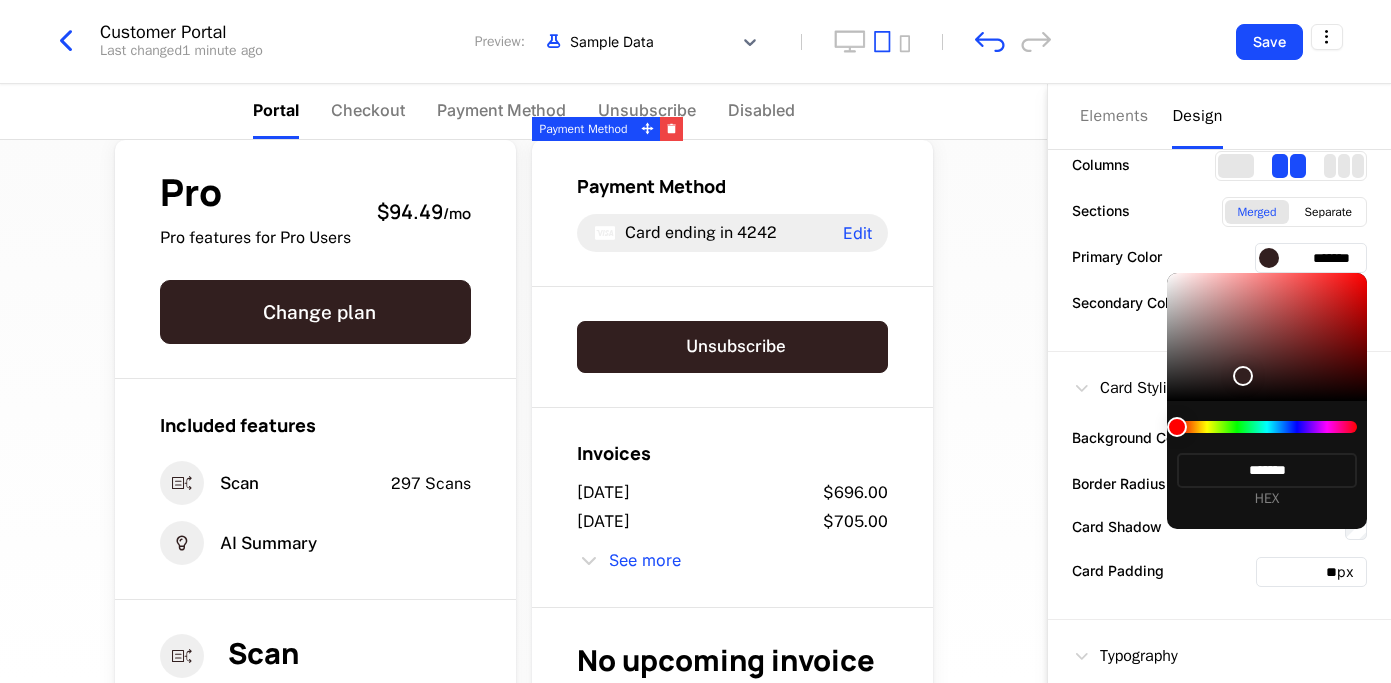 type on "*******" 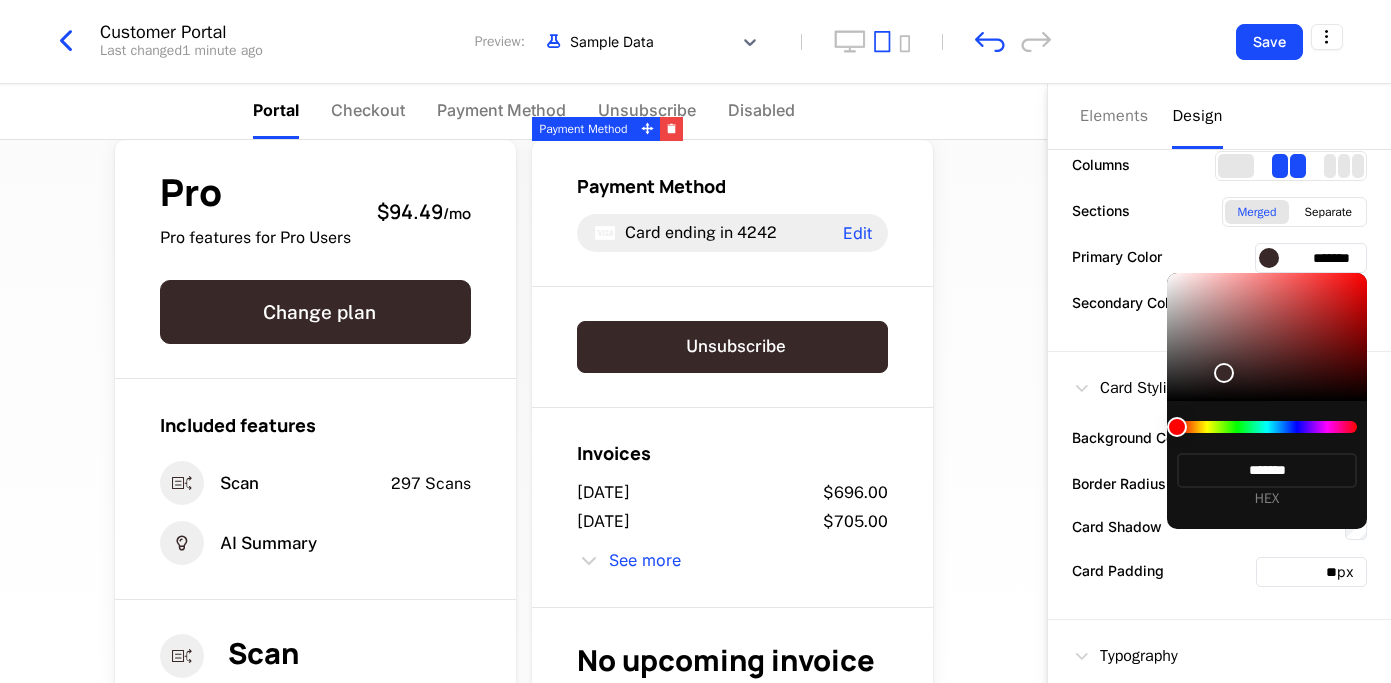 type on "*******" 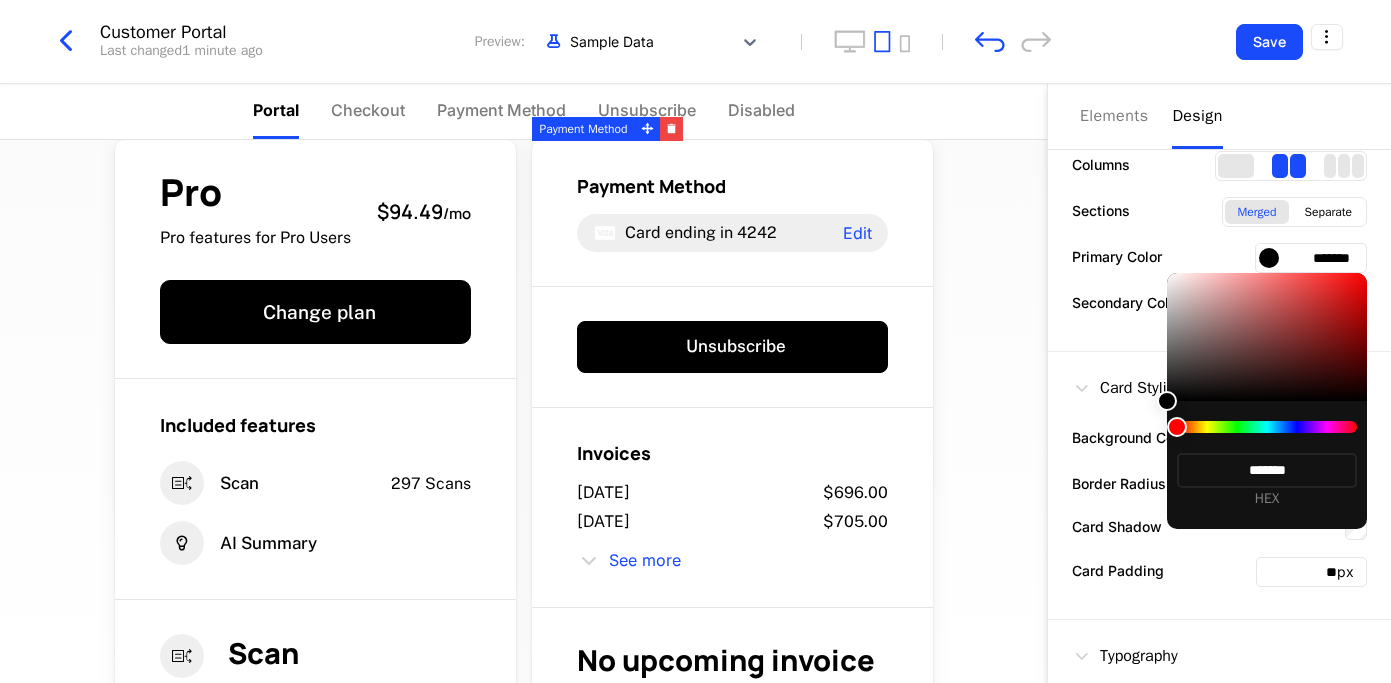 type on "*******" 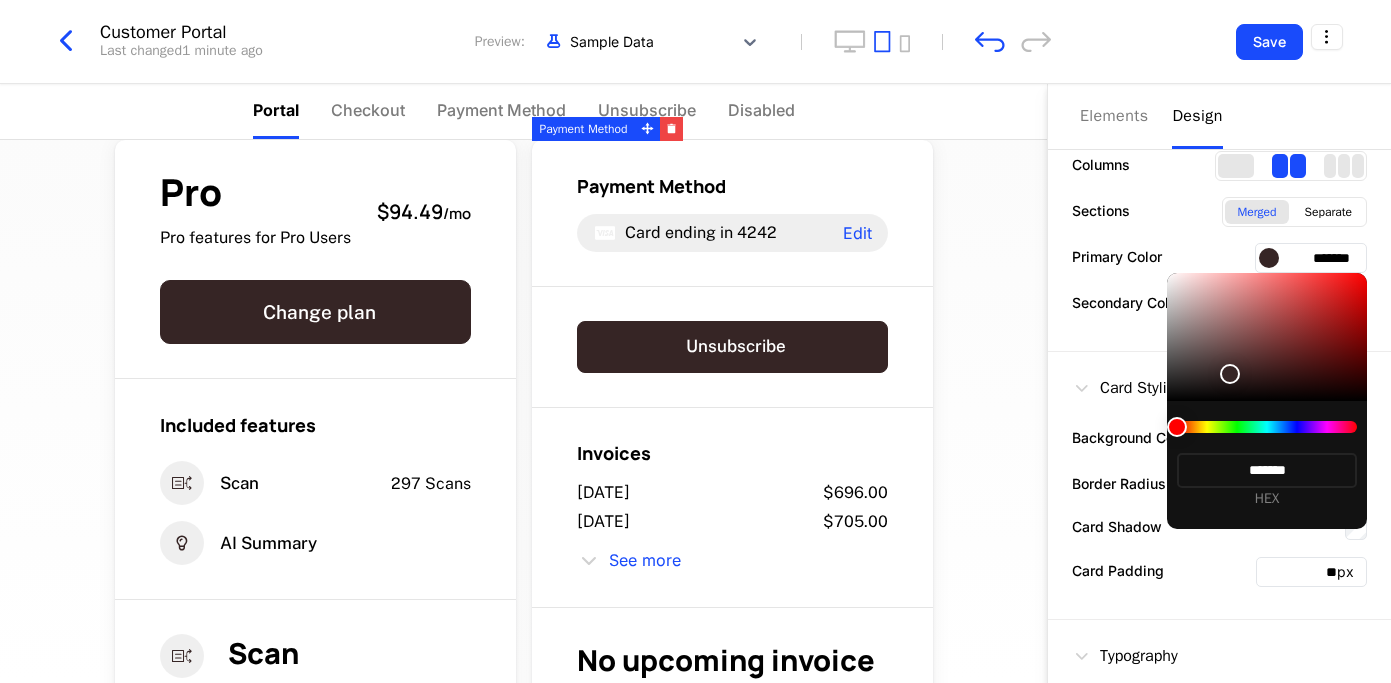 type on "*******" 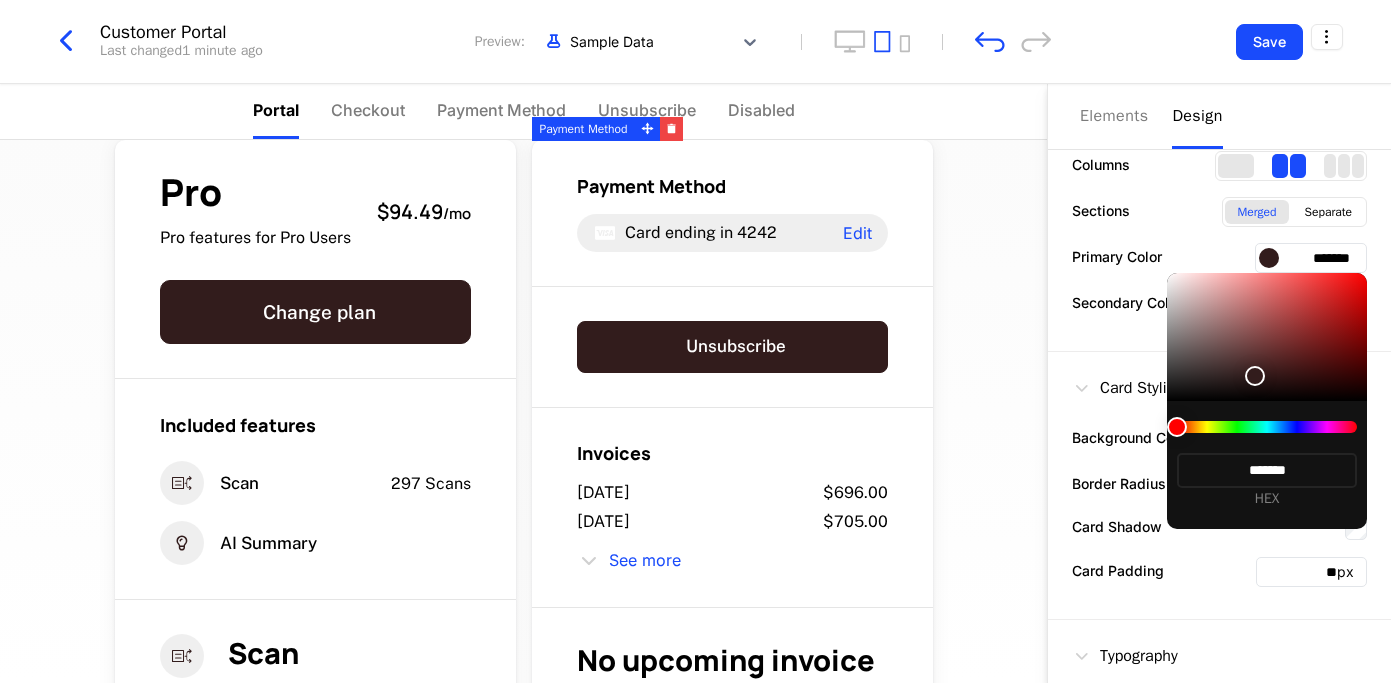 type on "*******" 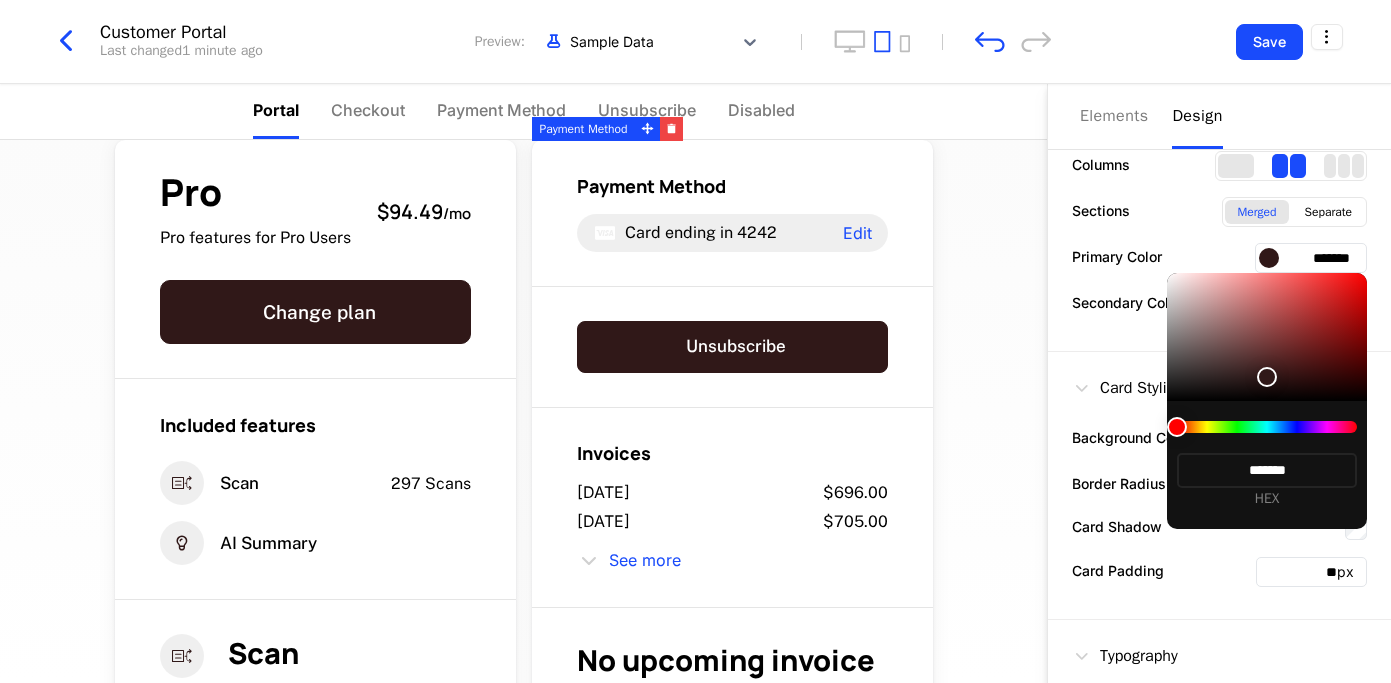 type on "*******" 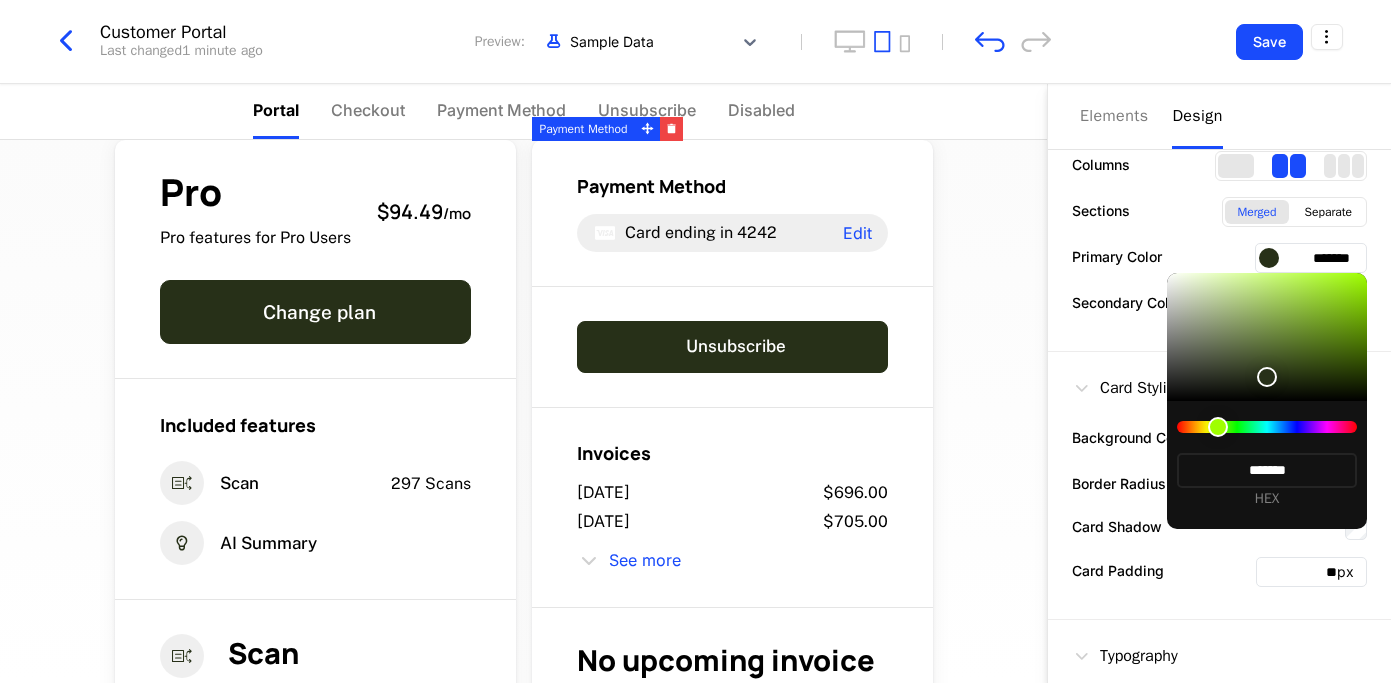 type on "*******" 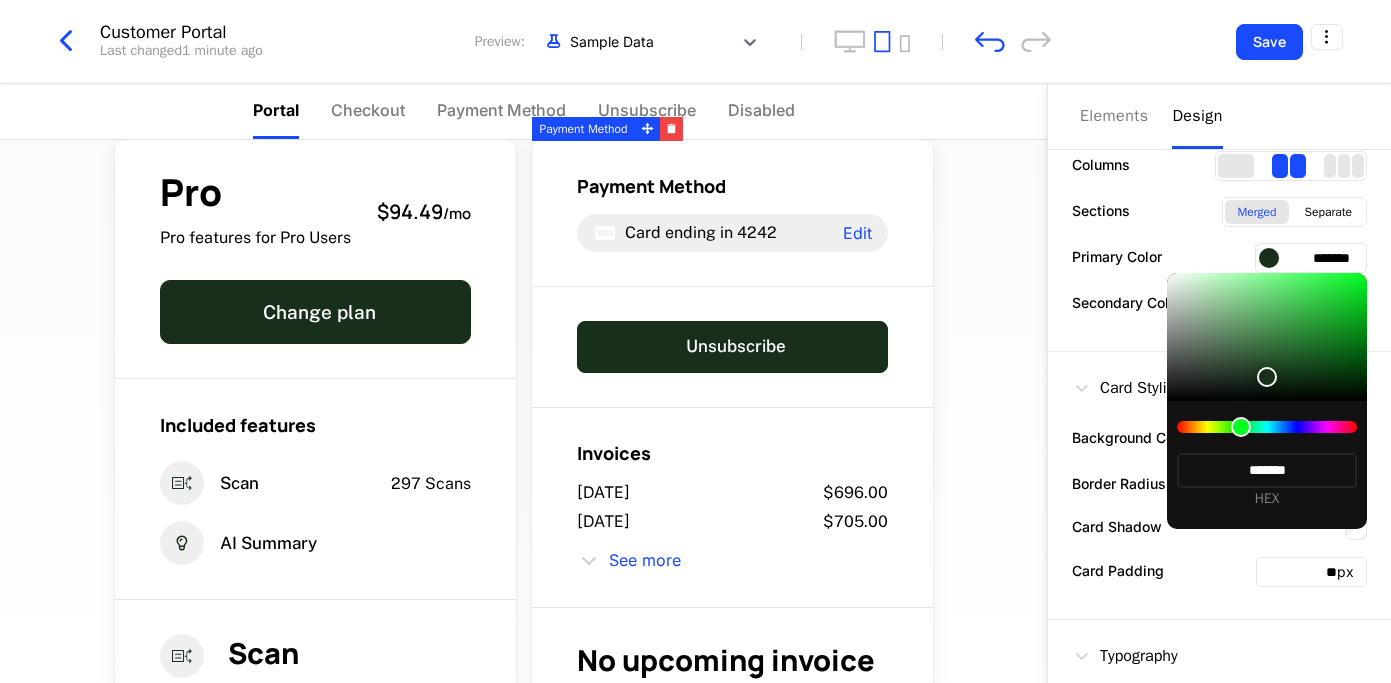 type on "*******" 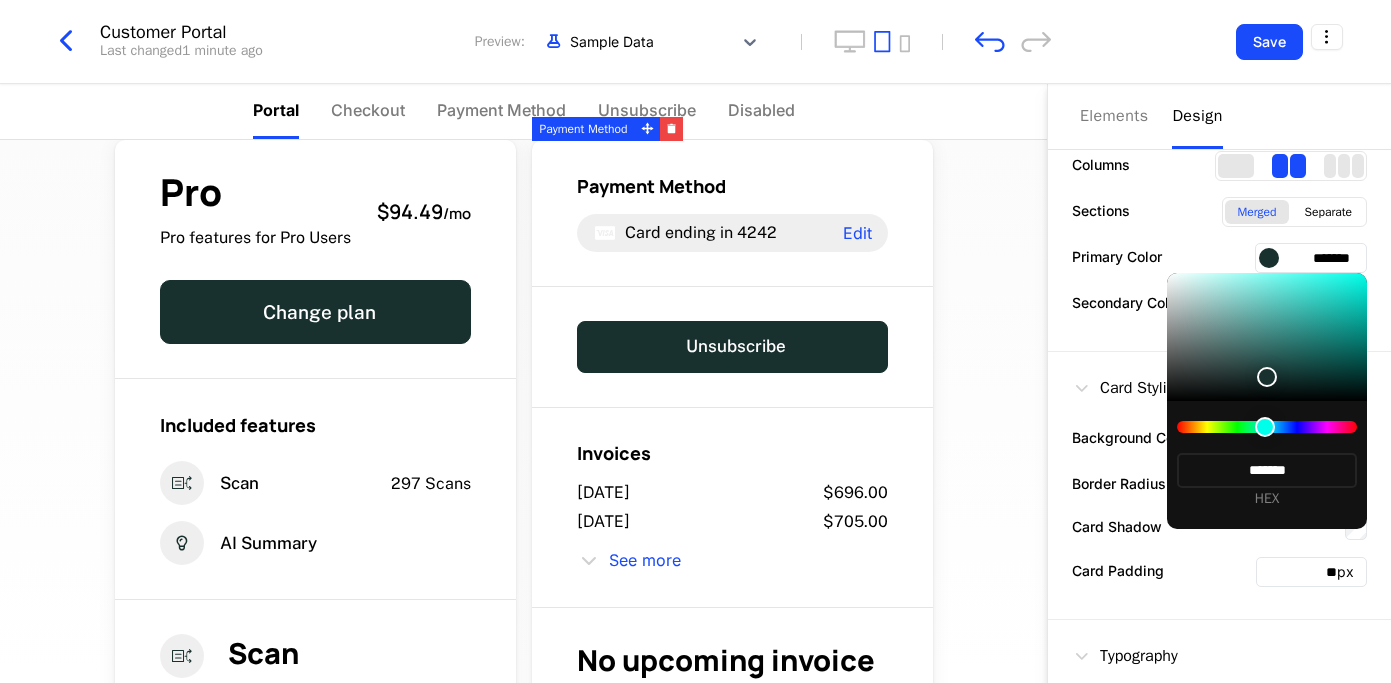 type on "*******" 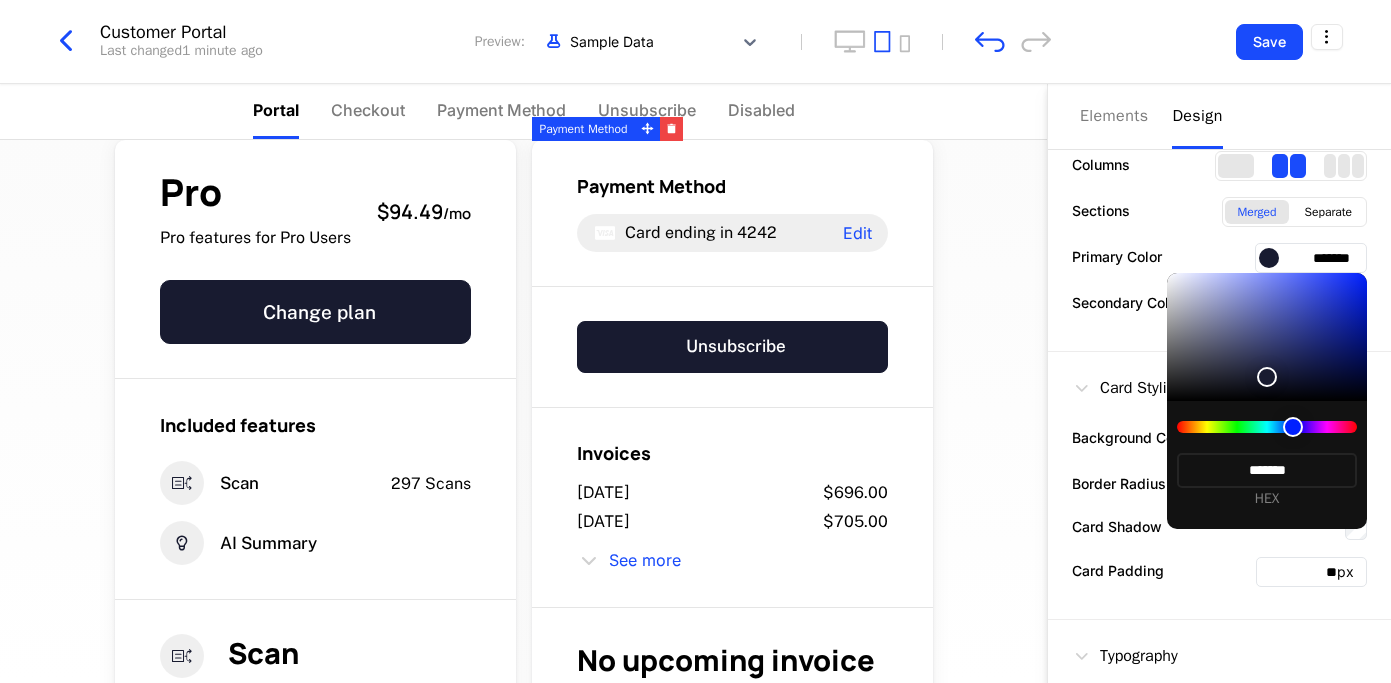 type on "*******" 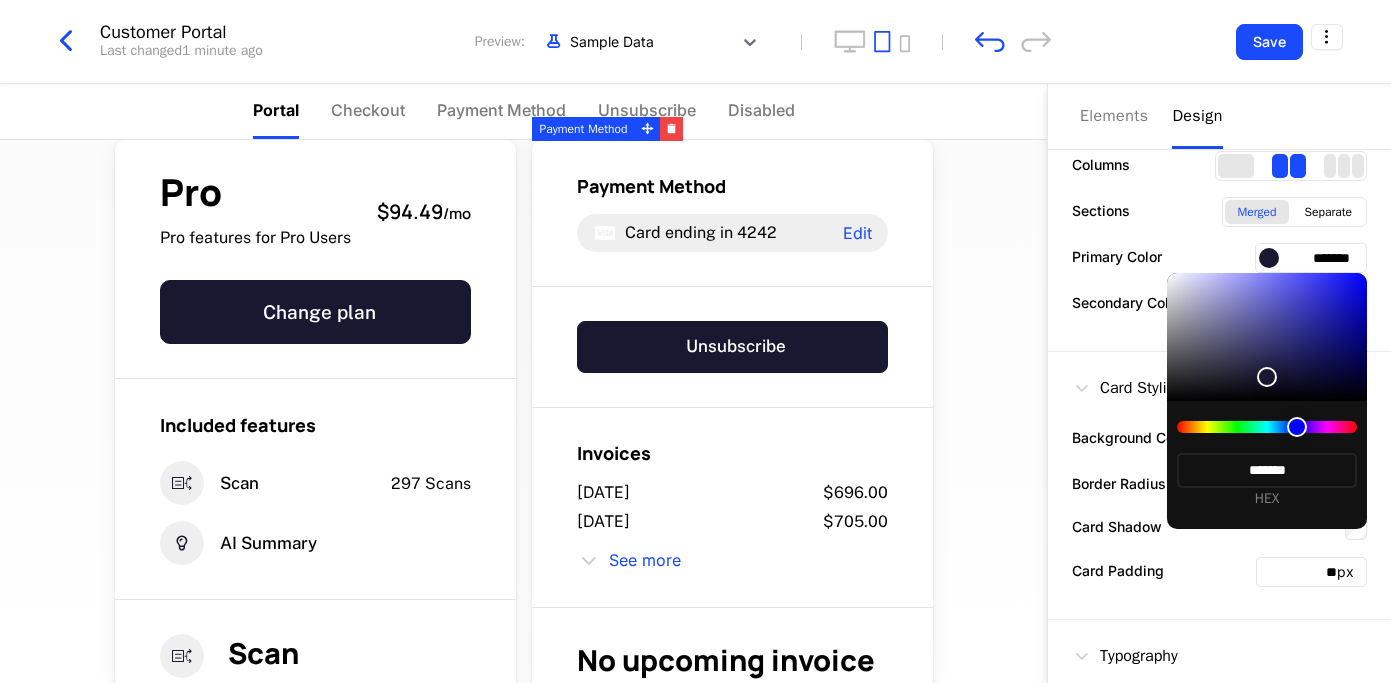 type on "*******" 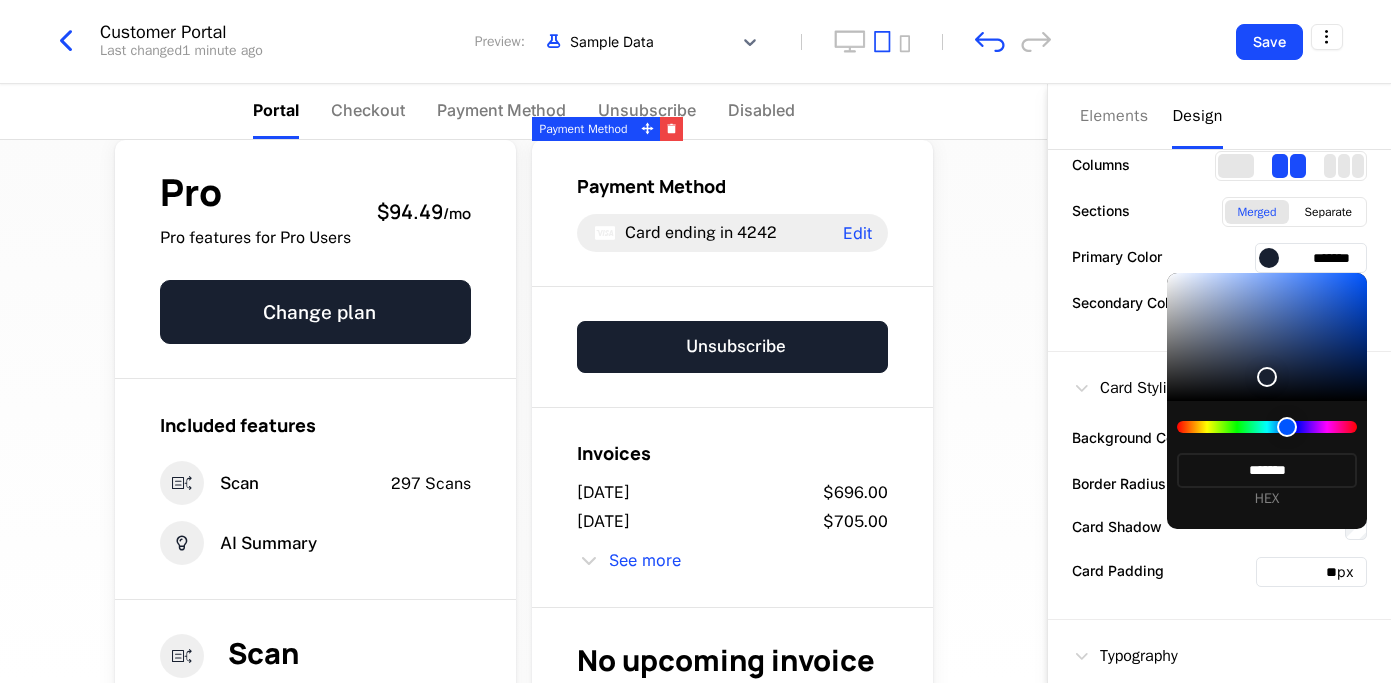 type on "*******" 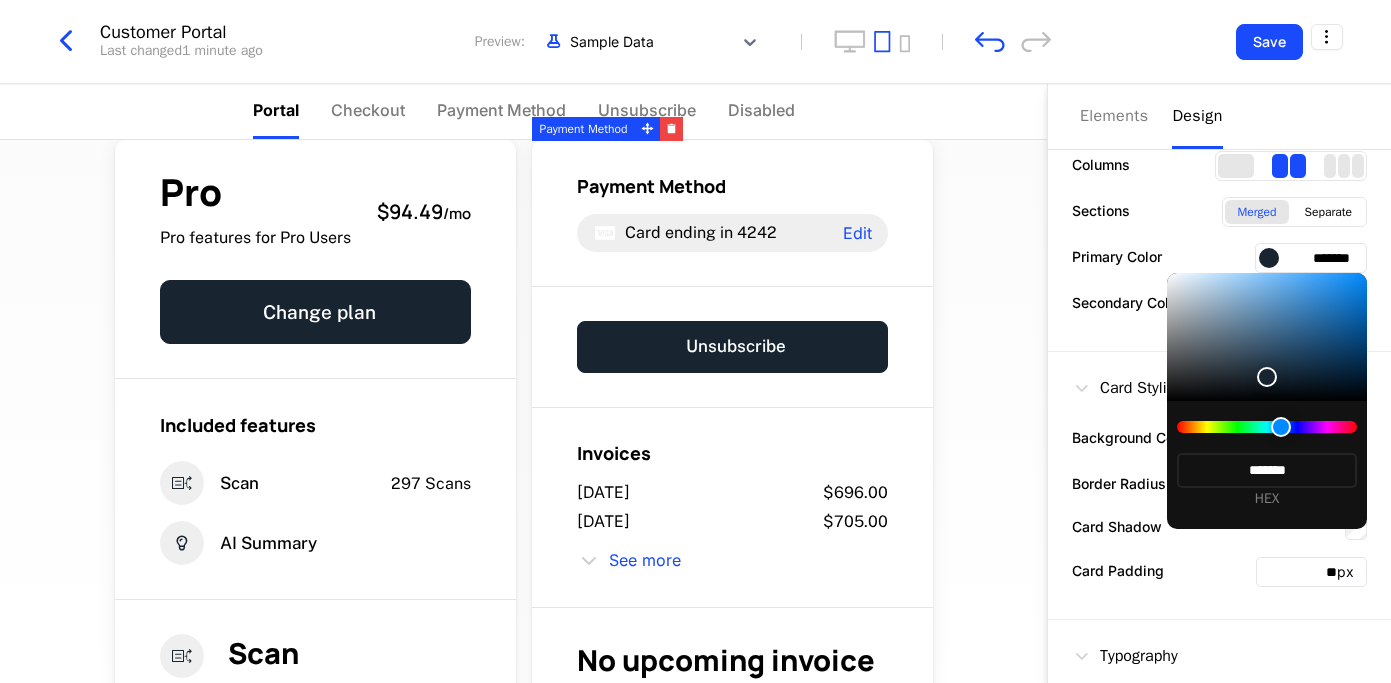 type on "*******" 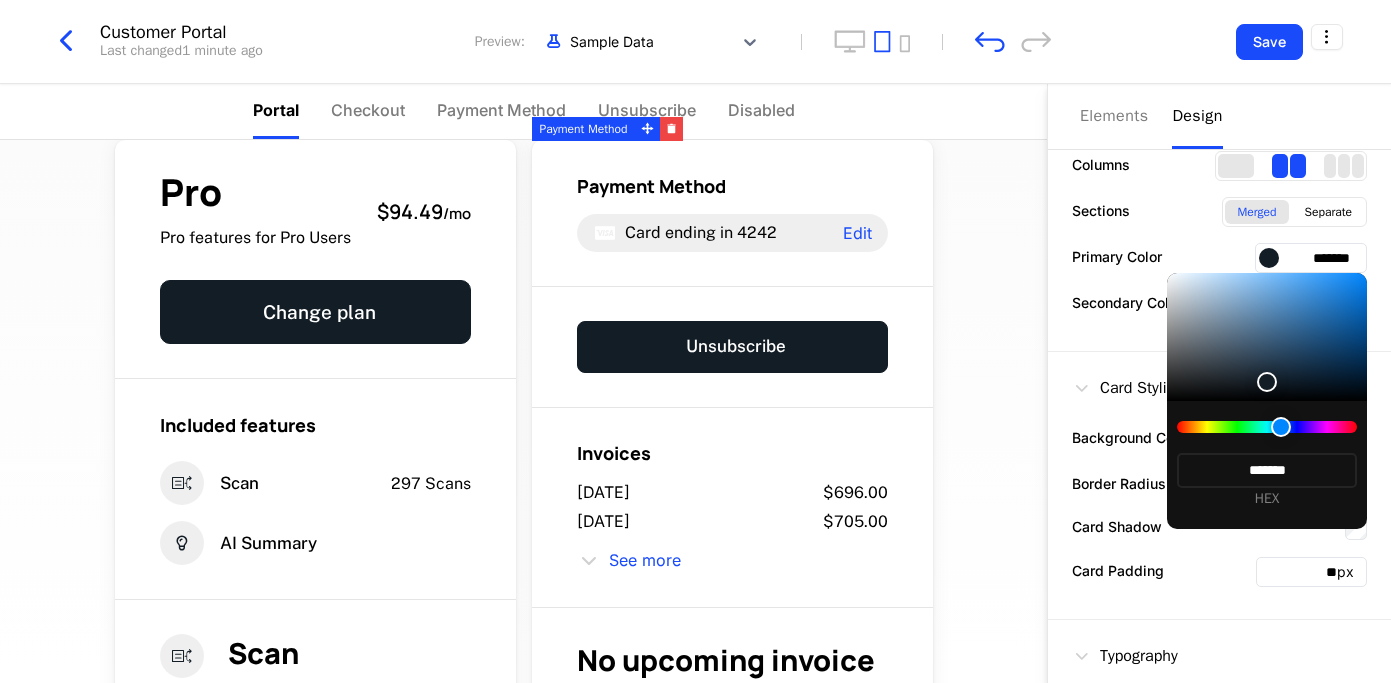 type on "*******" 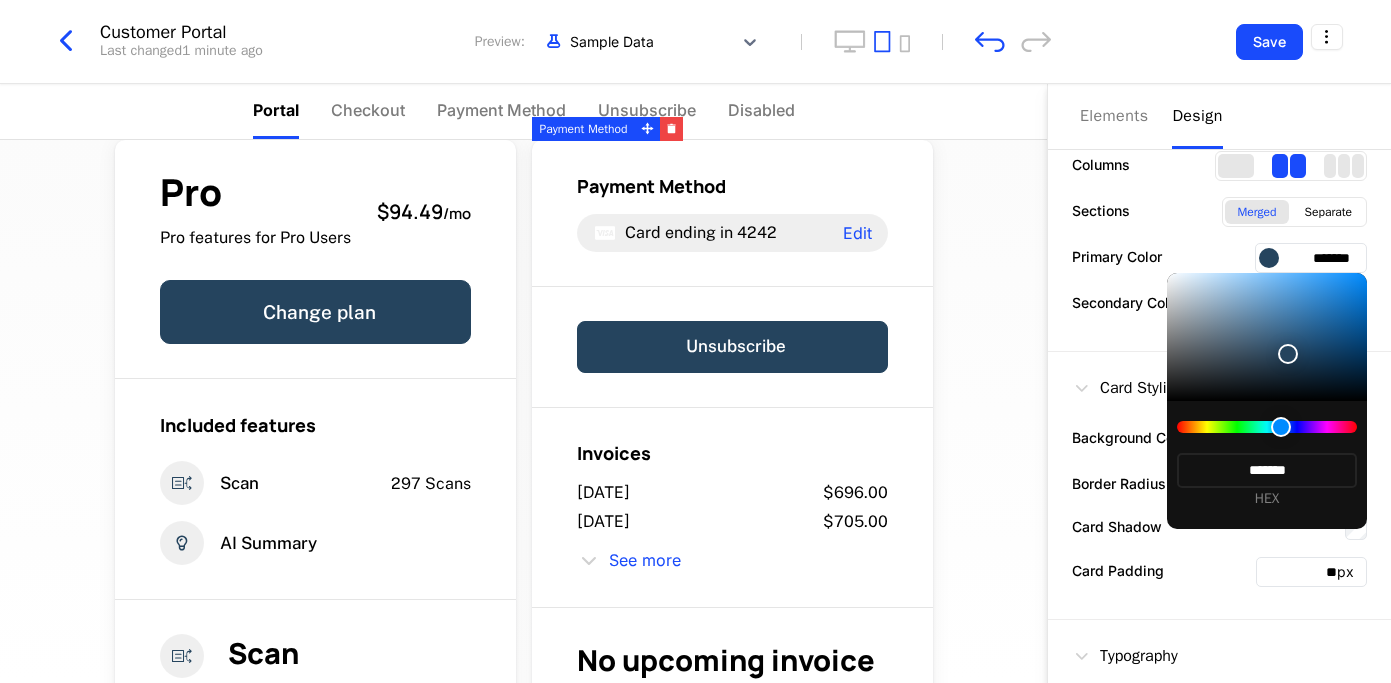 type on "*******" 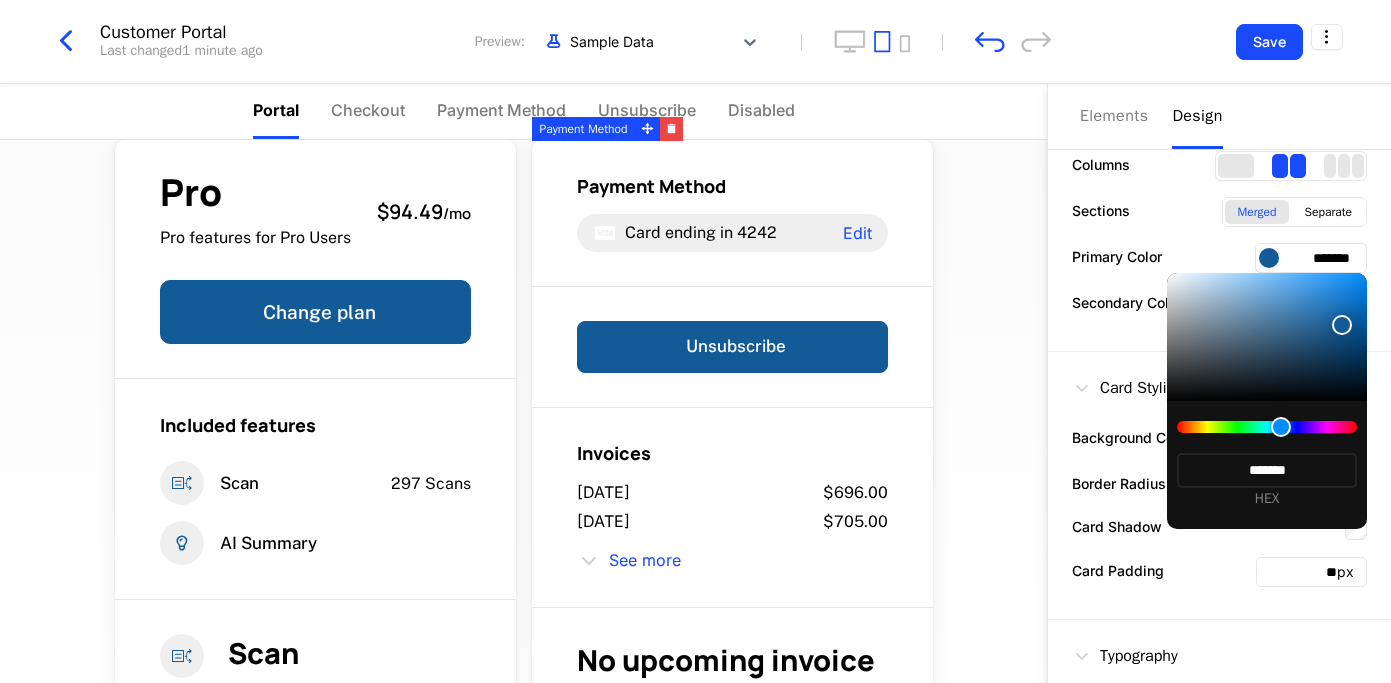 type on "*******" 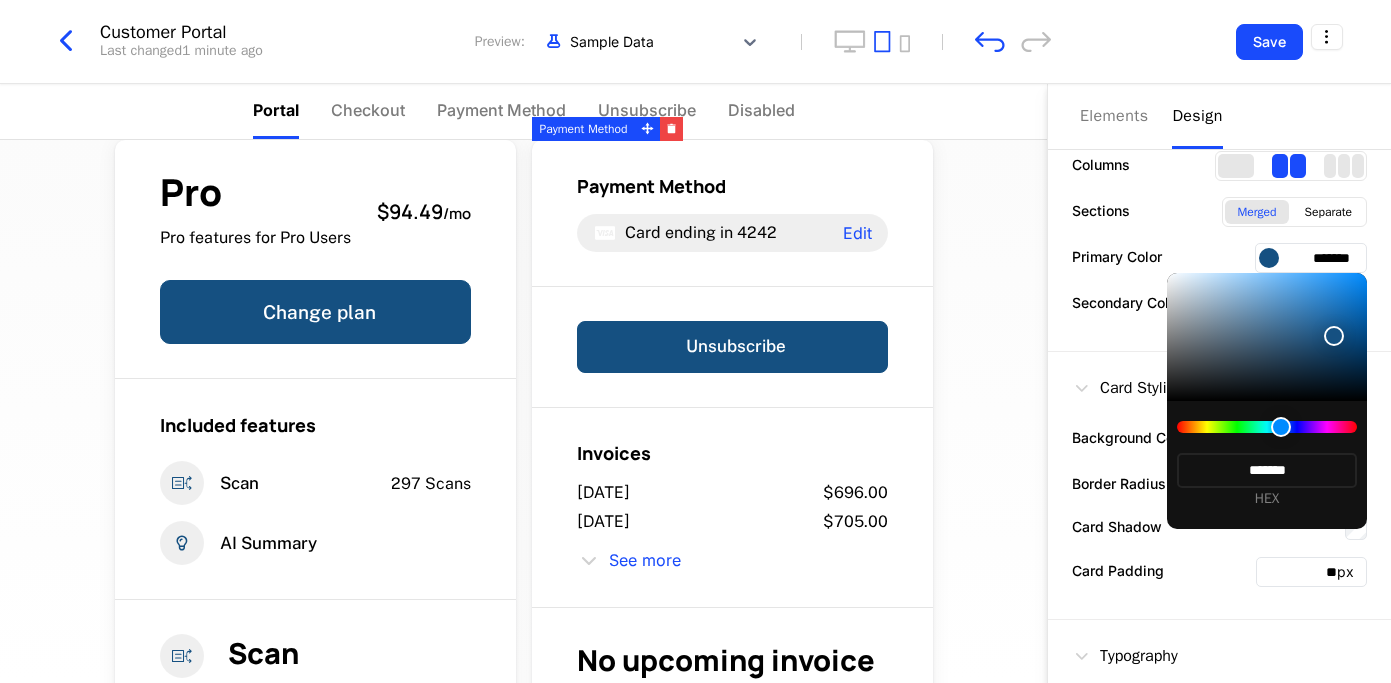 type on "*******" 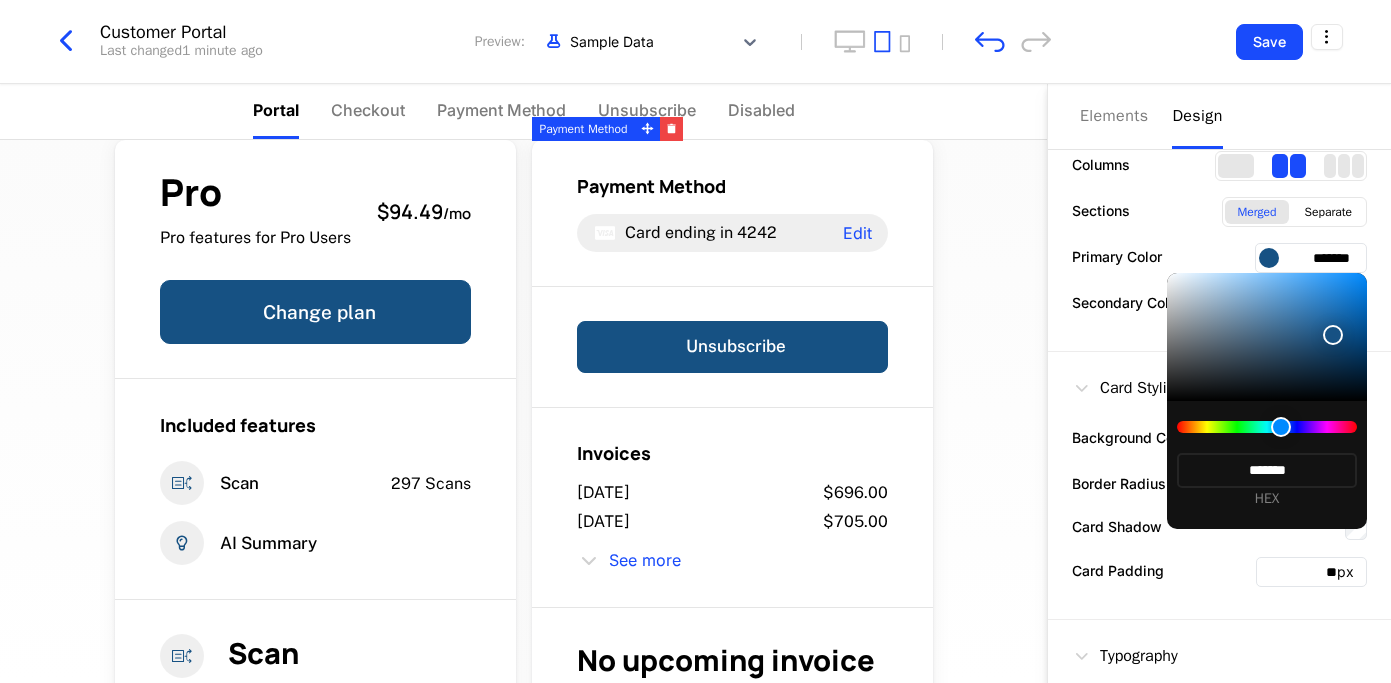 type on "*******" 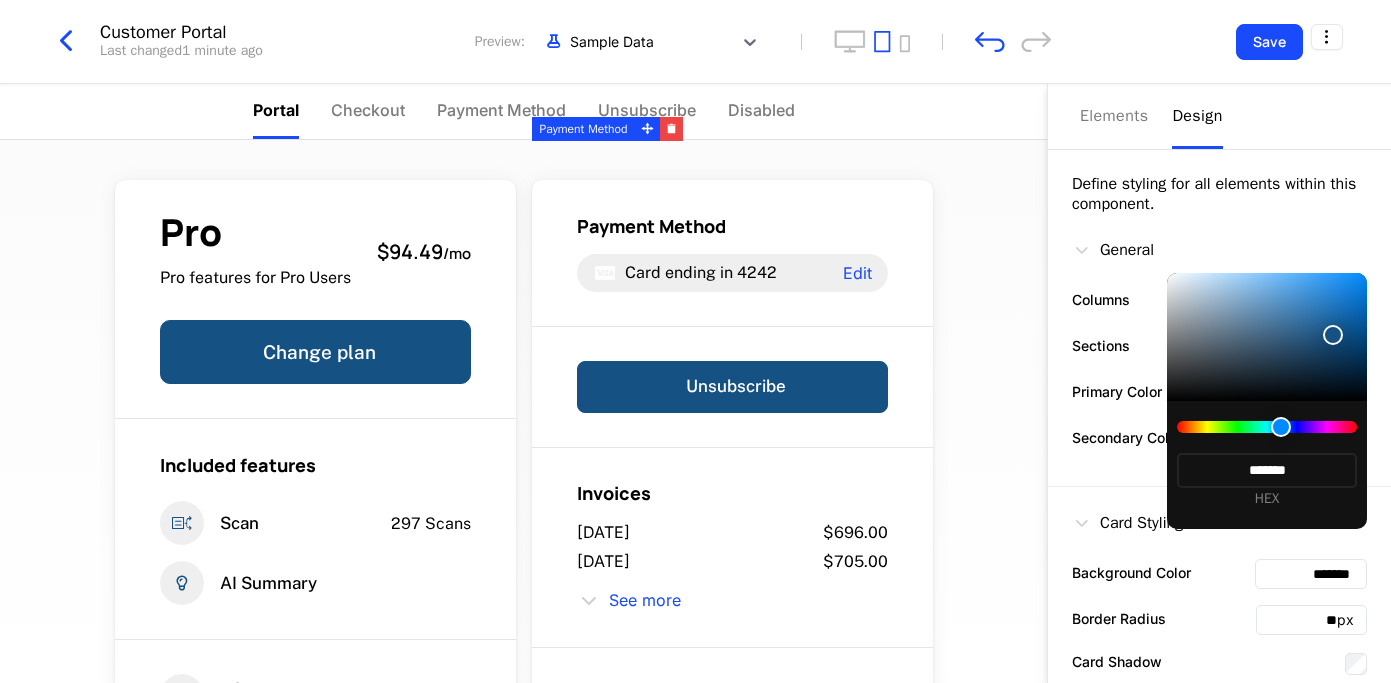 scroll, scrollTop: 0, scrollLeft: 0, axis: both 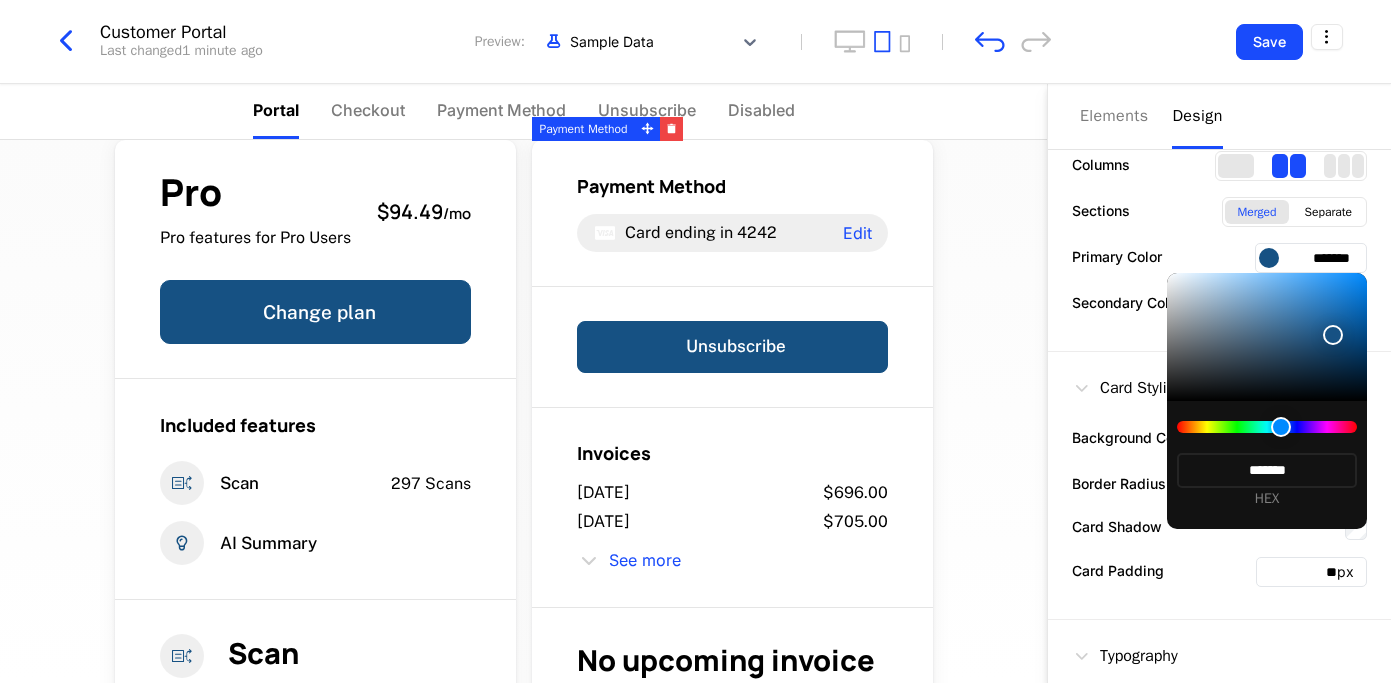 click at bounding box center [695, 341] 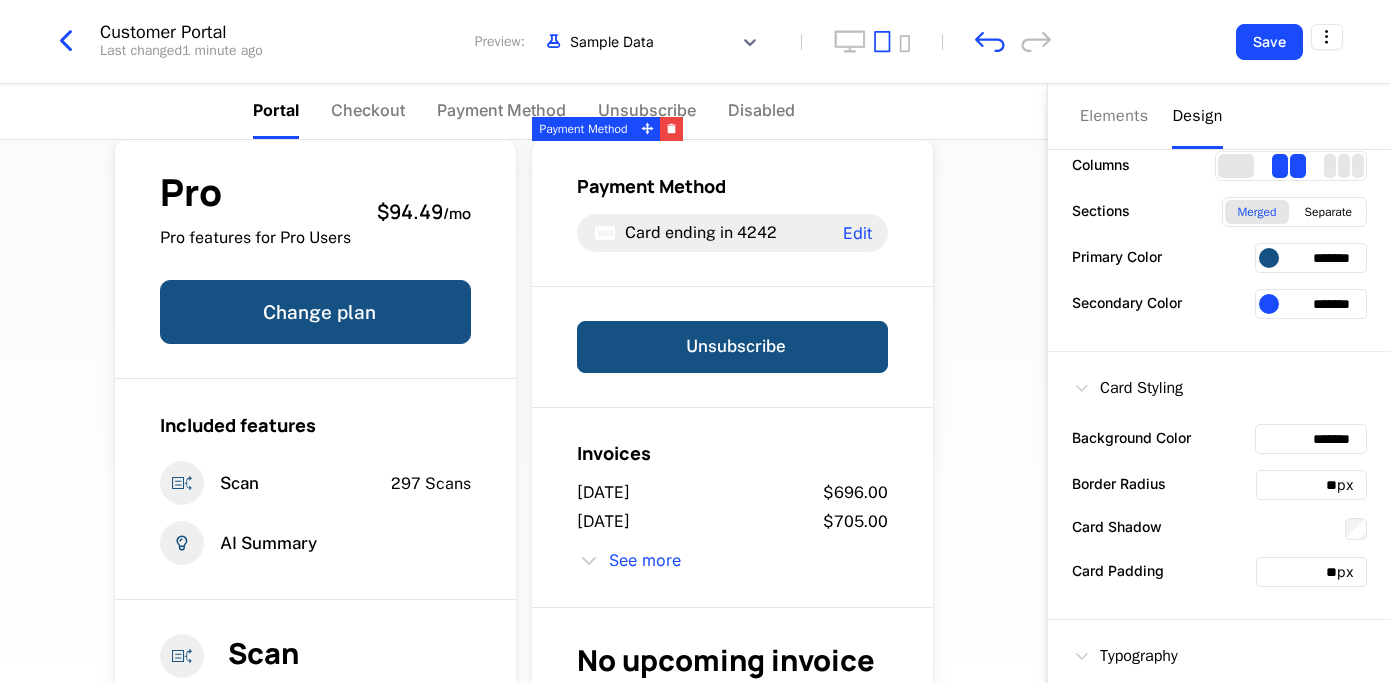 click on "*******" at bounding box center (1311, 258) 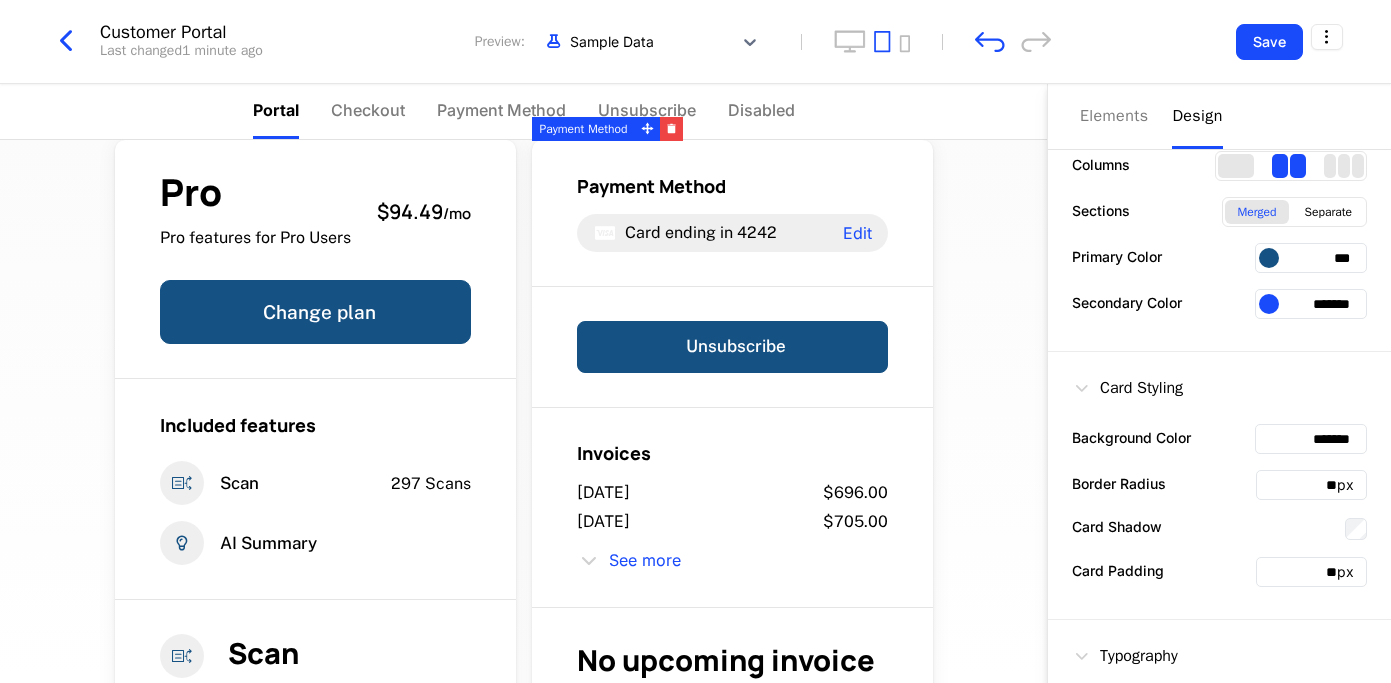 type on "**" 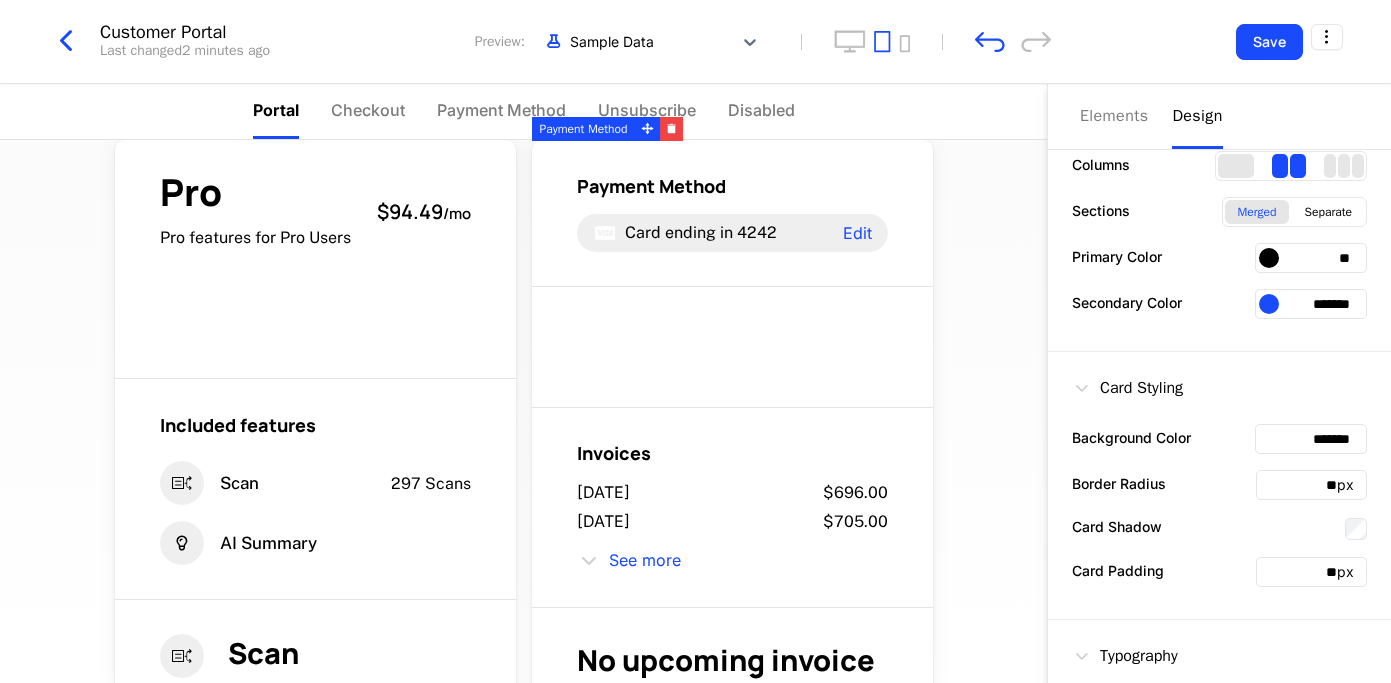 drag, startPoint x: 1354, startPoint y: 257, endPoint x: 1288, endPoint y: 255, distance: 66.0303 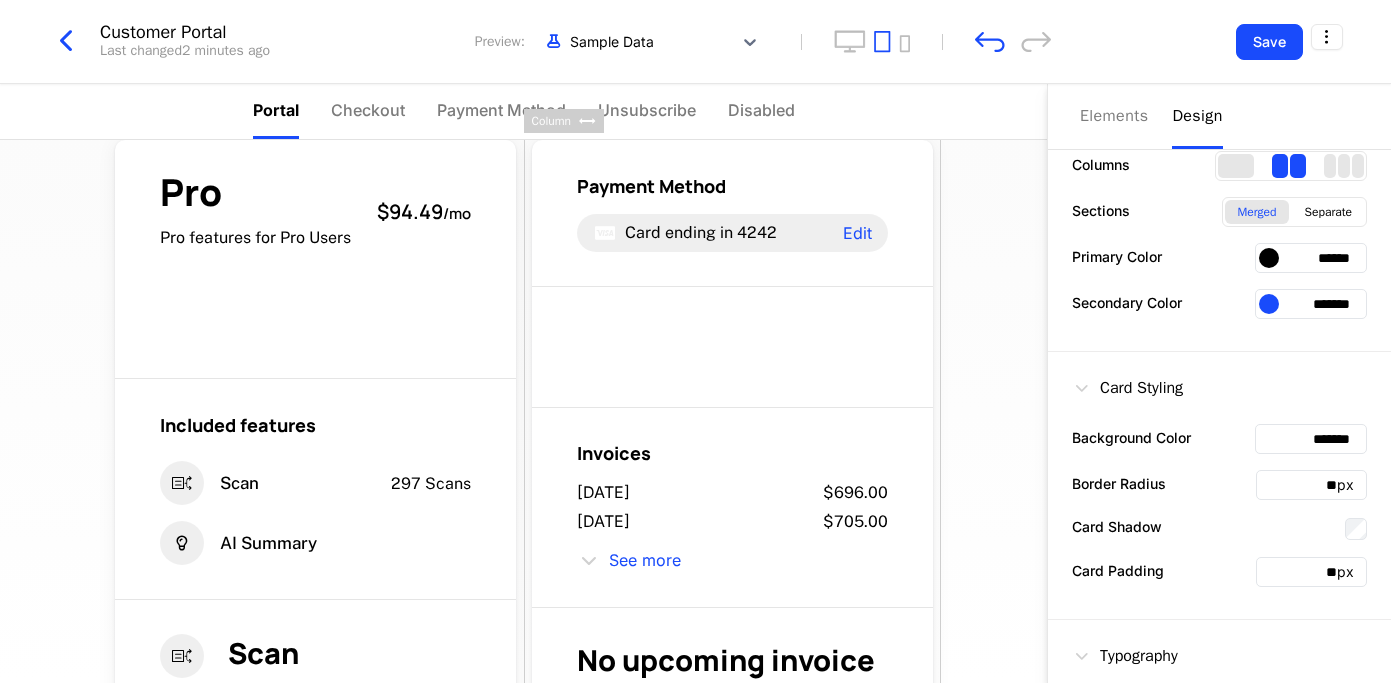 click at bounding box center [1269, 258] 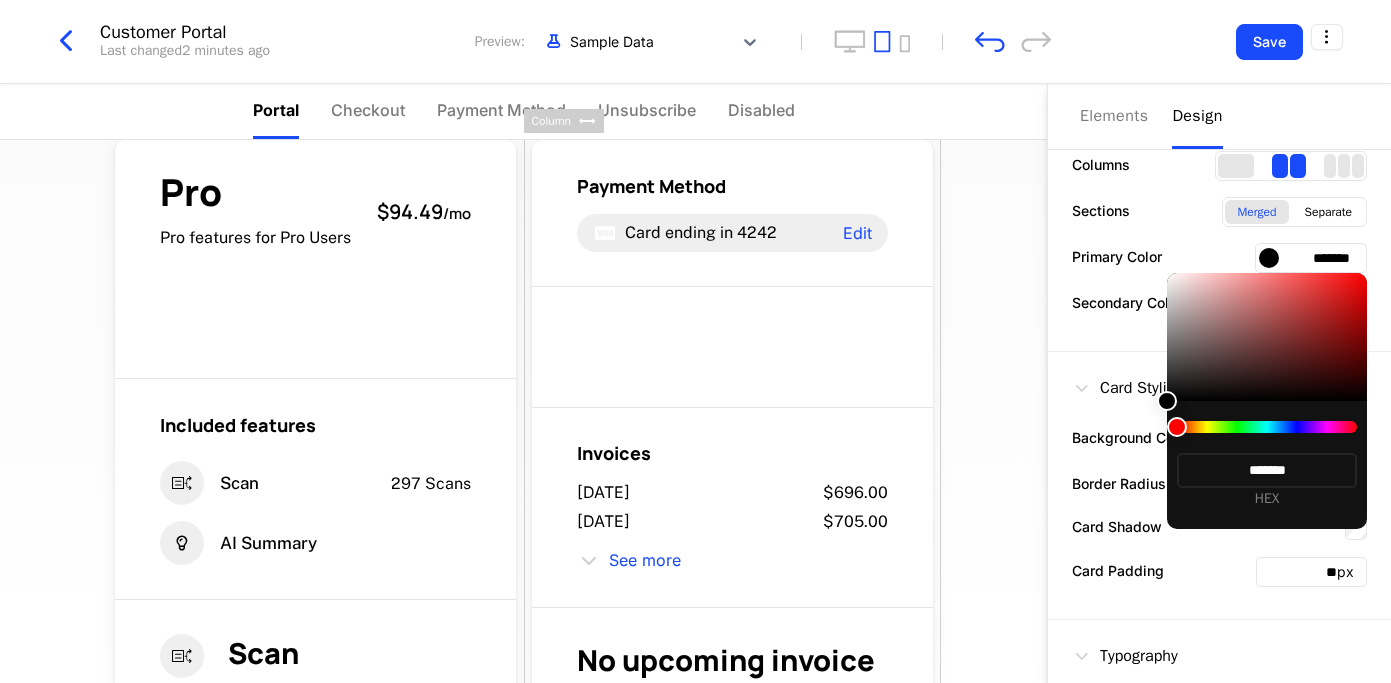 click at bounding box center [1267, 427] 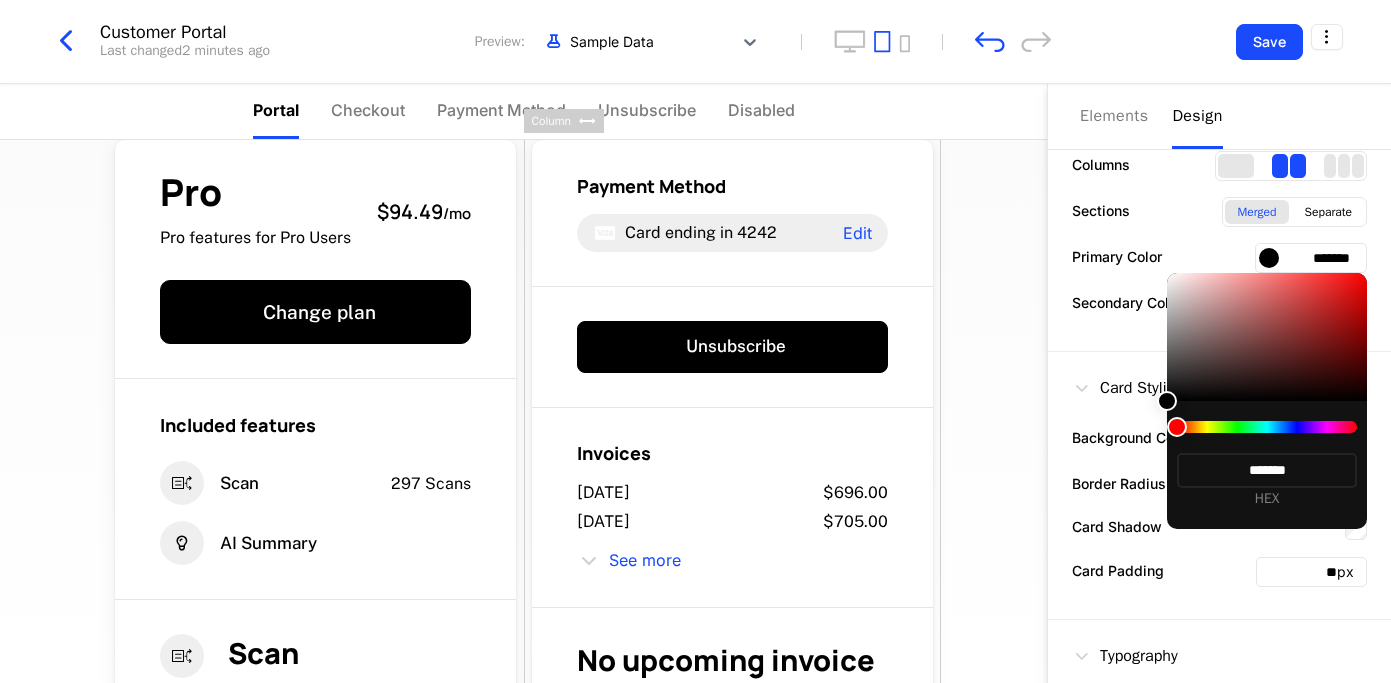 drag, startPoint x: 1174, startPoint y: 428, endPoint x: 1282, endPoint y: 430, distance: 108.01852 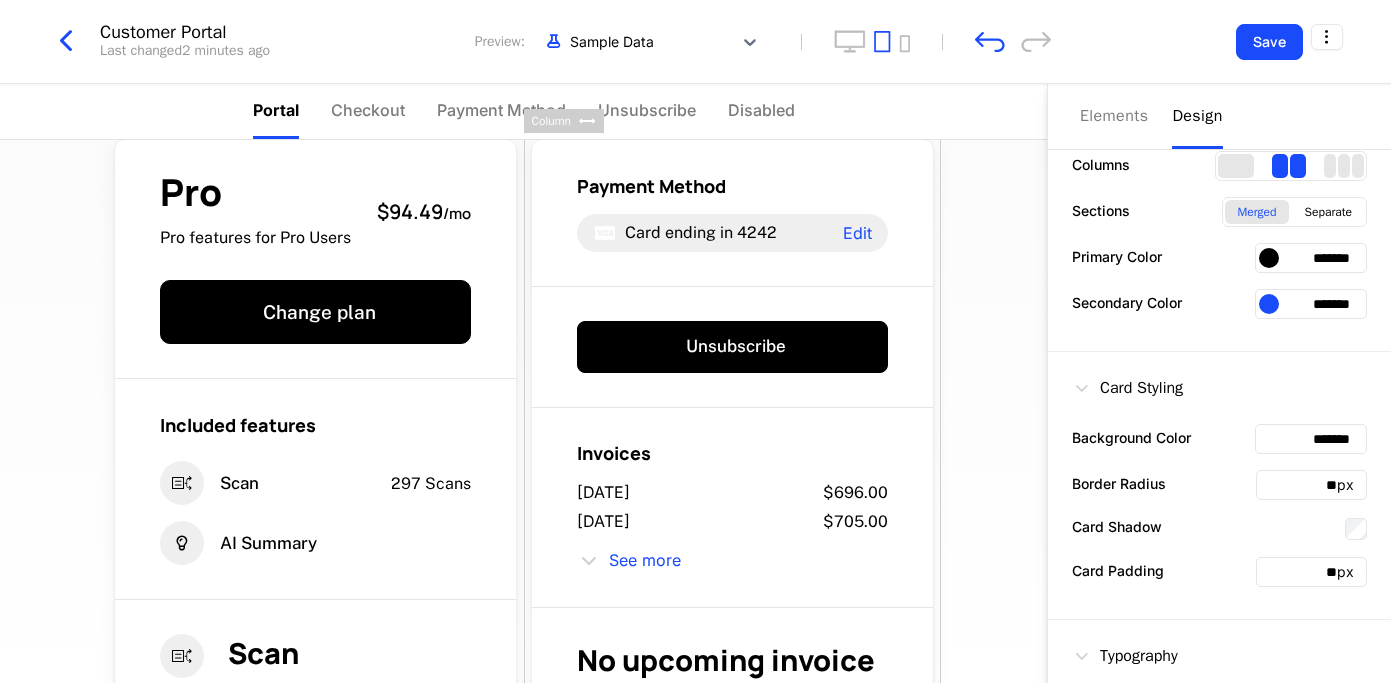 click on "*******" at bounding box center (1311, 258) 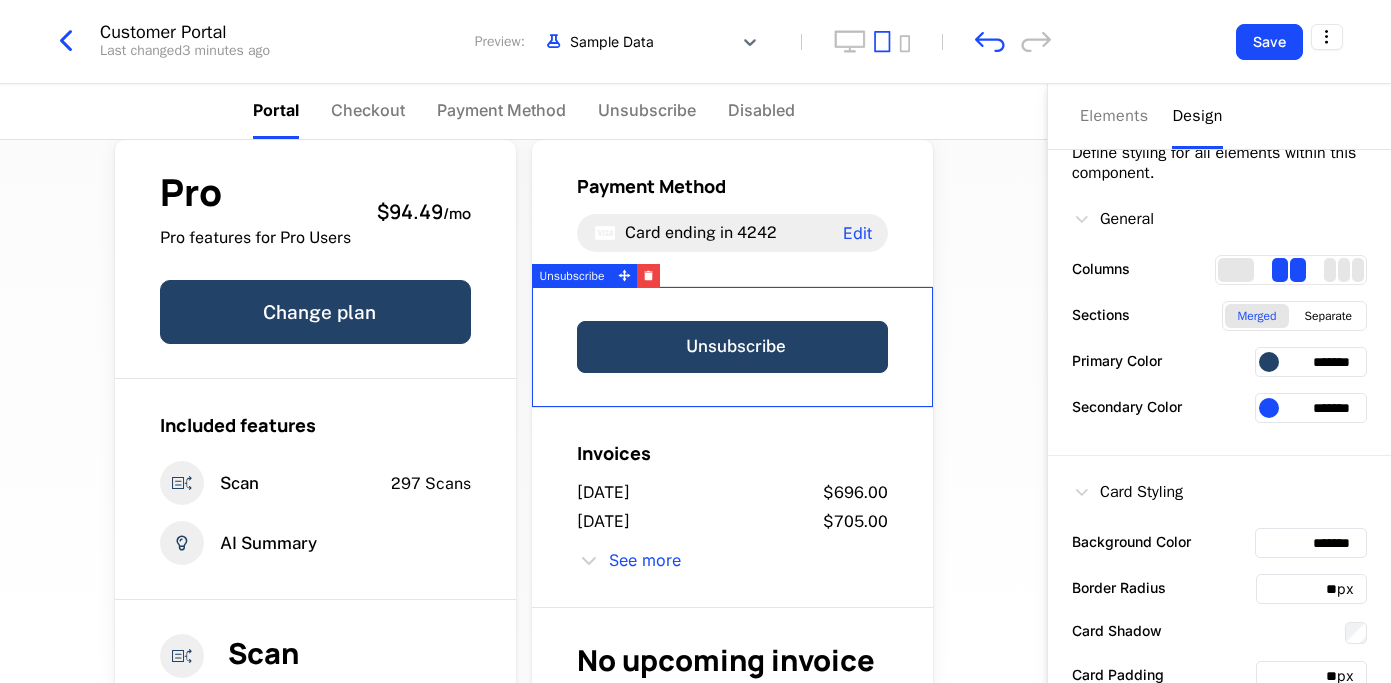 scroll, scrollTop: 0, scrollLeft: 0, axis: both 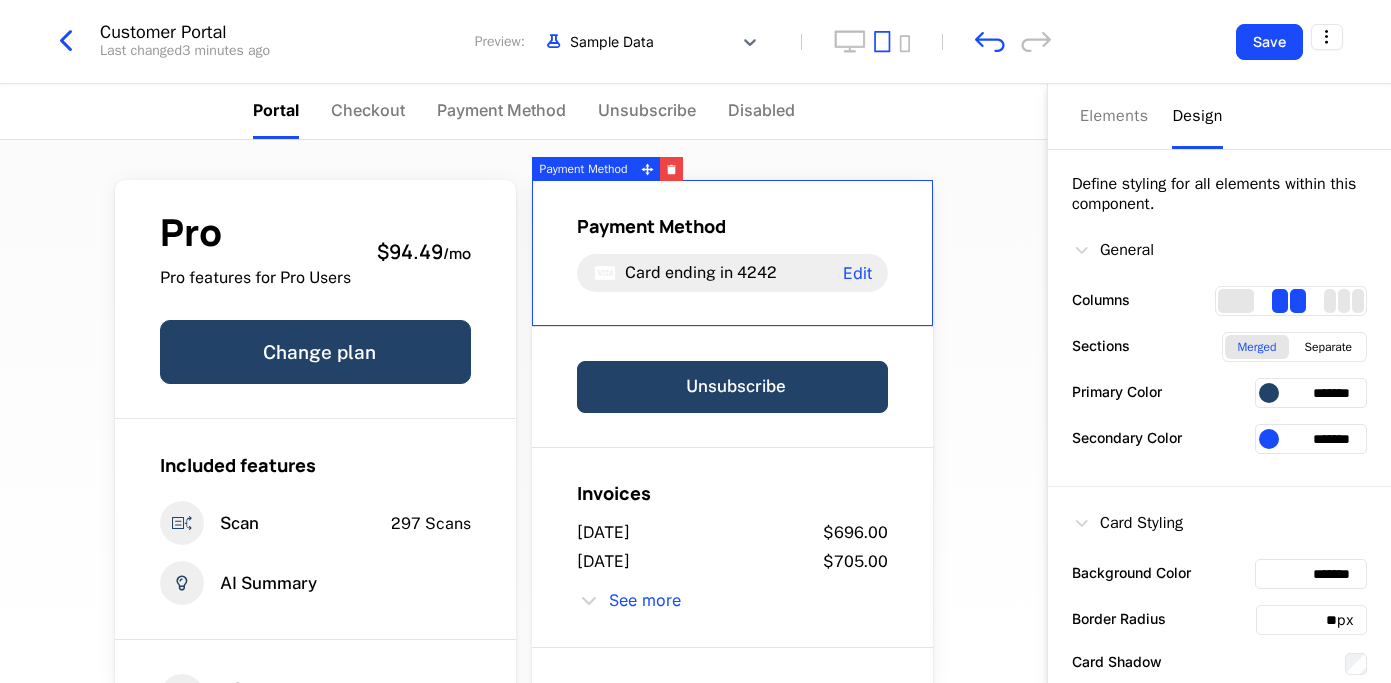 click at bounding box center (1269, 393) 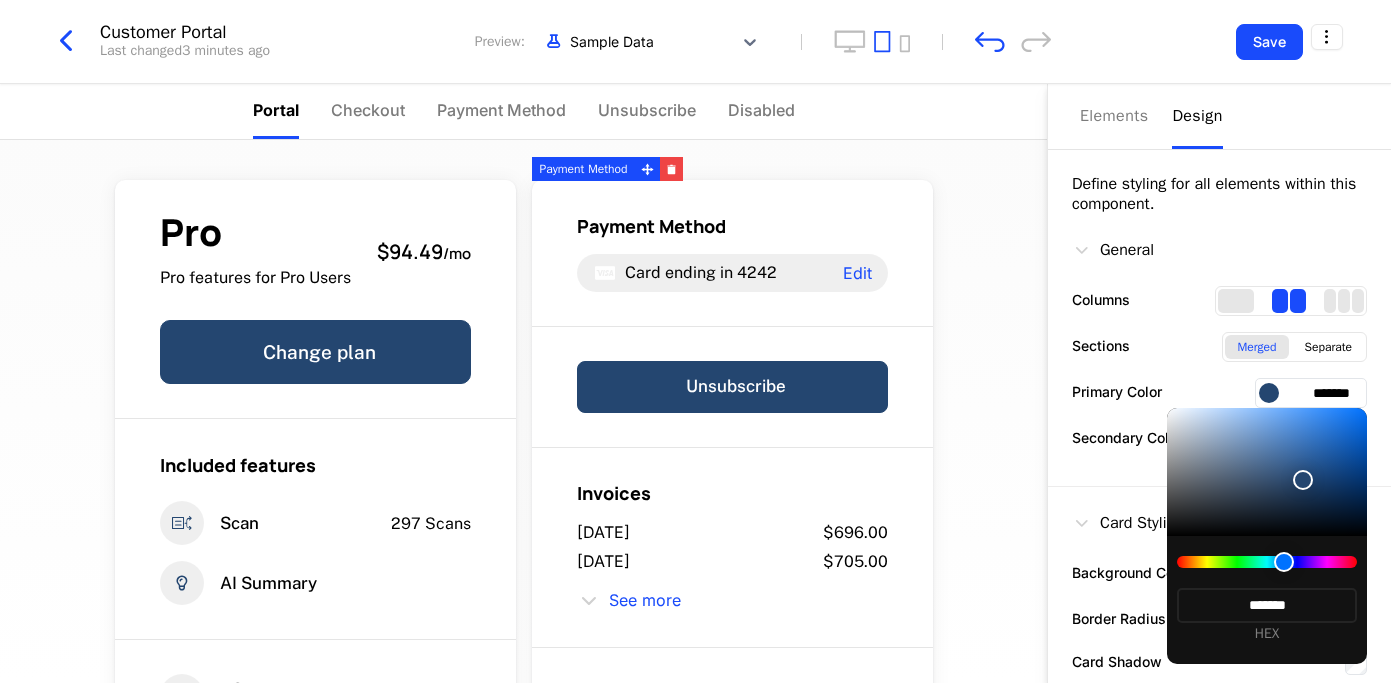 type on "*******" 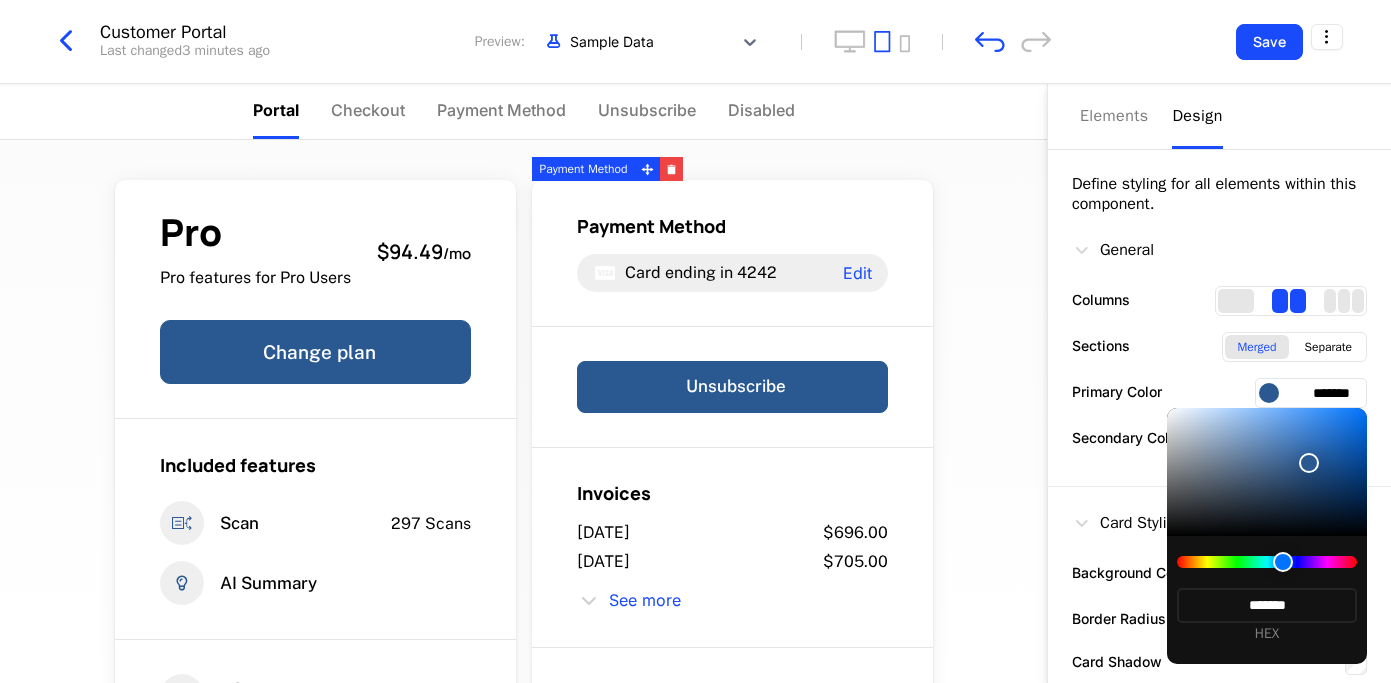 drag, startPoint x: 1299, startPoint y: 492, endPoint x: 1304, endPoint y: 471, distance: 21.587032 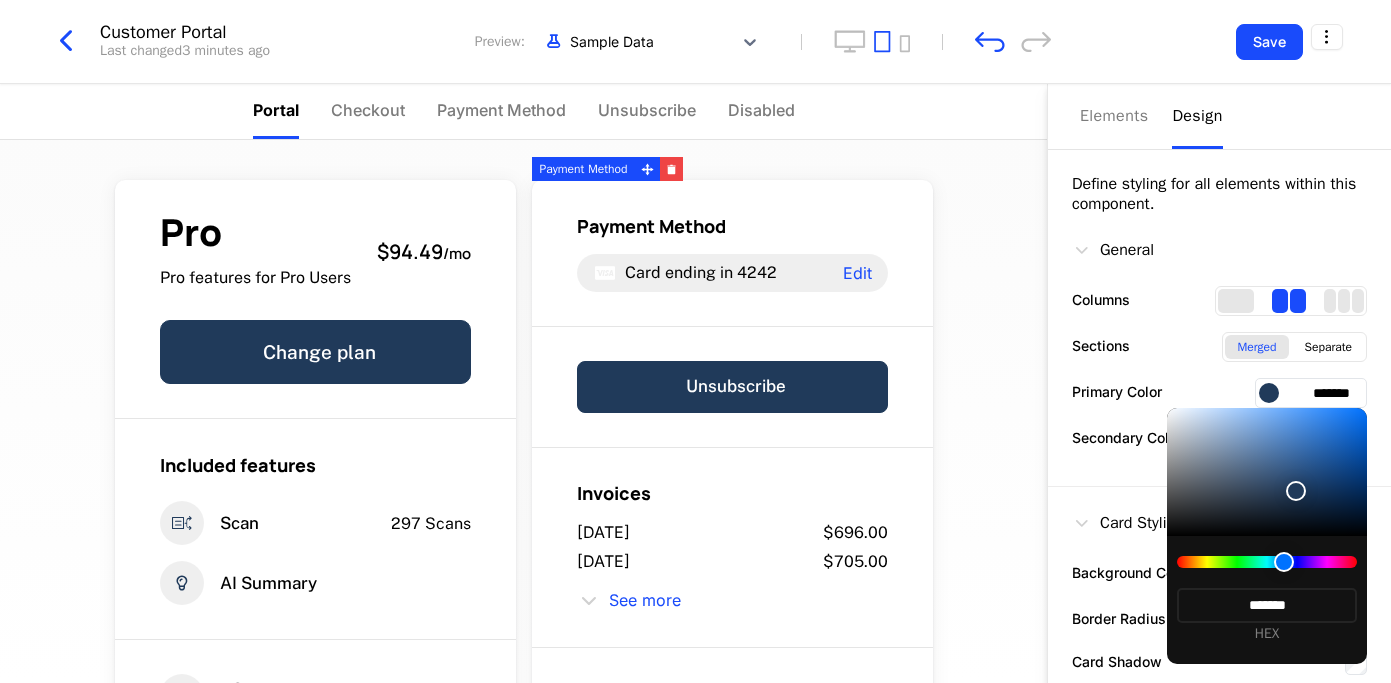 type on "*******" 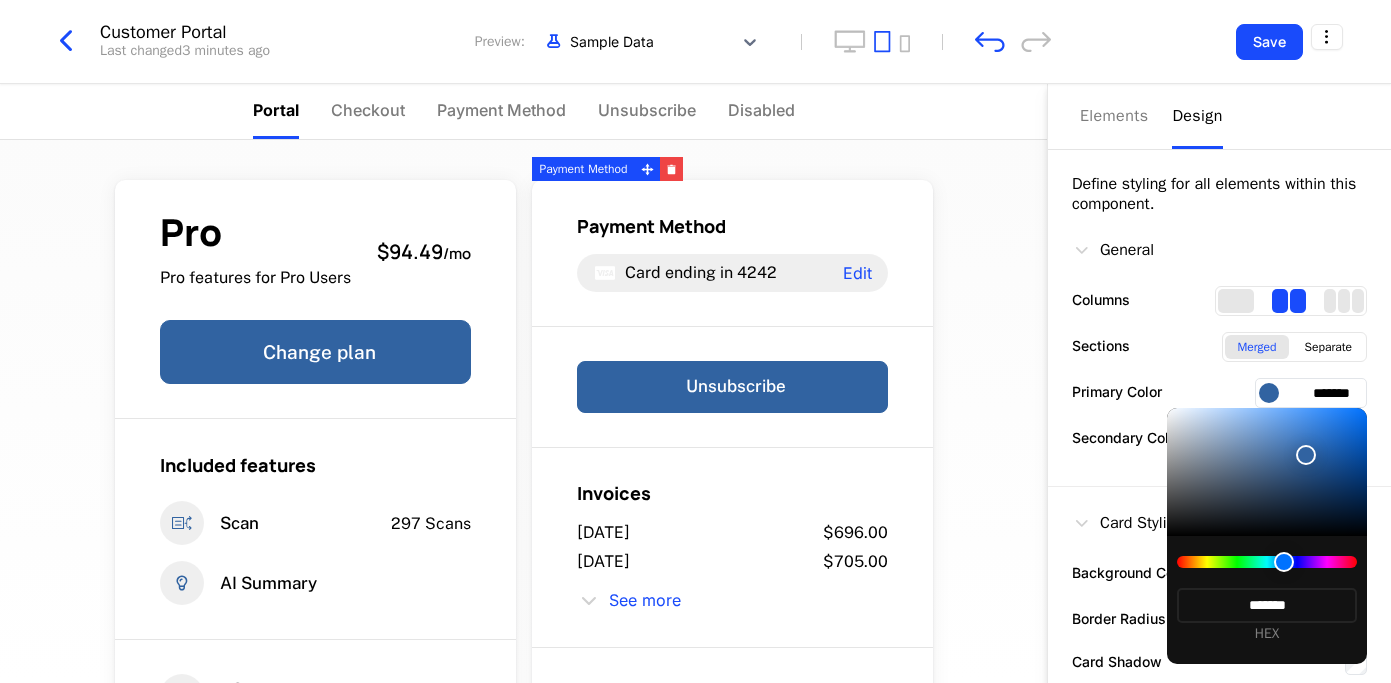 type on "*******" 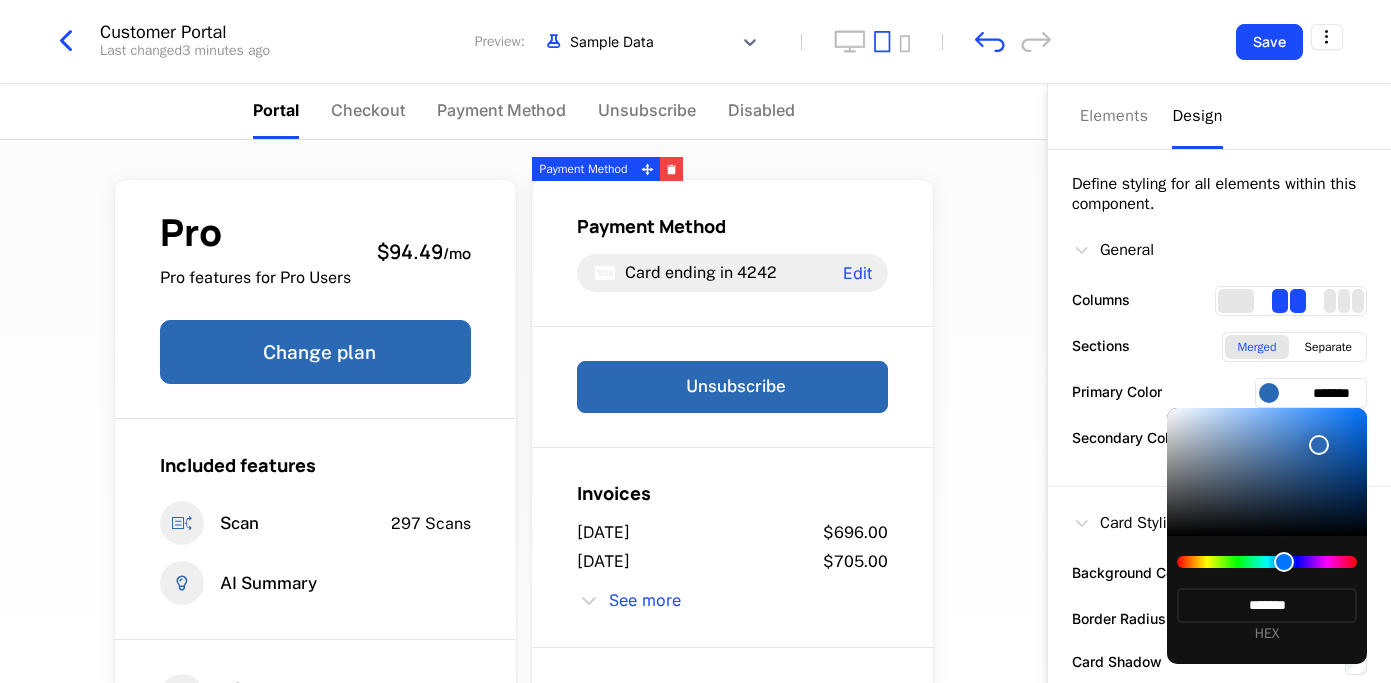 type on "*******" 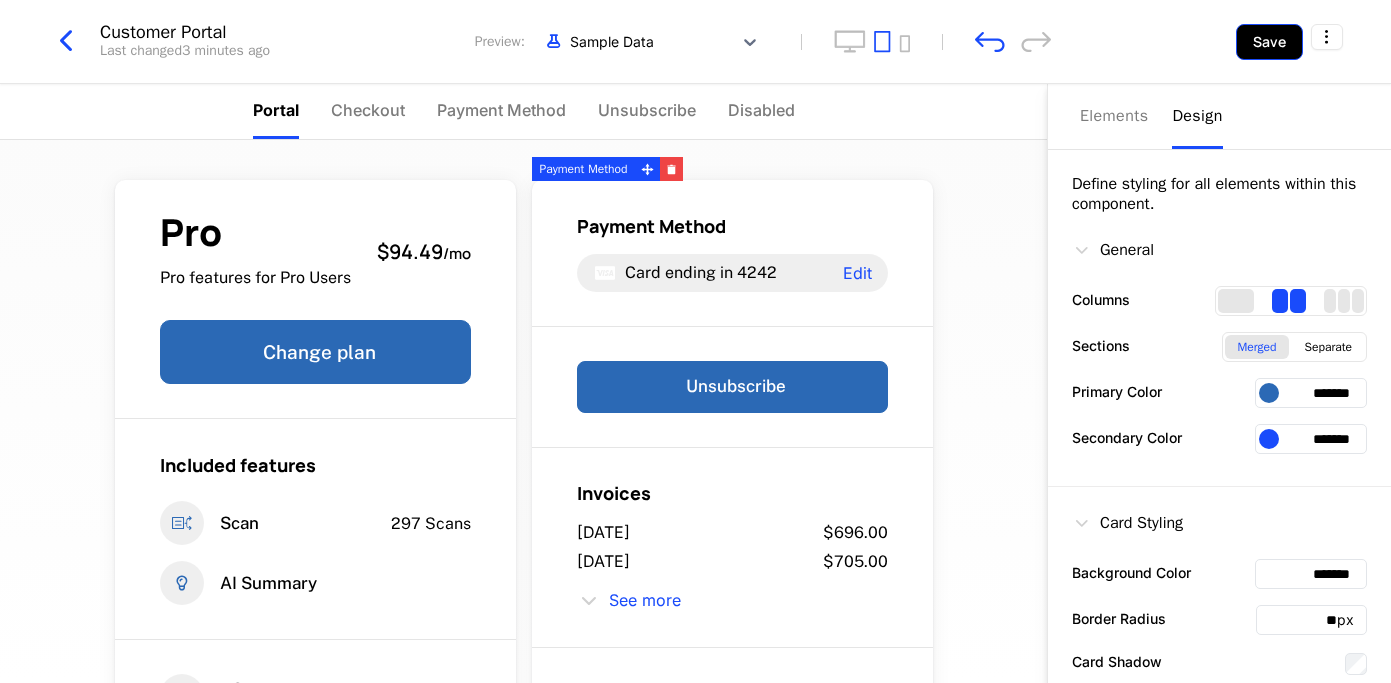 click on "Save" at bounding box center [1269, 42] 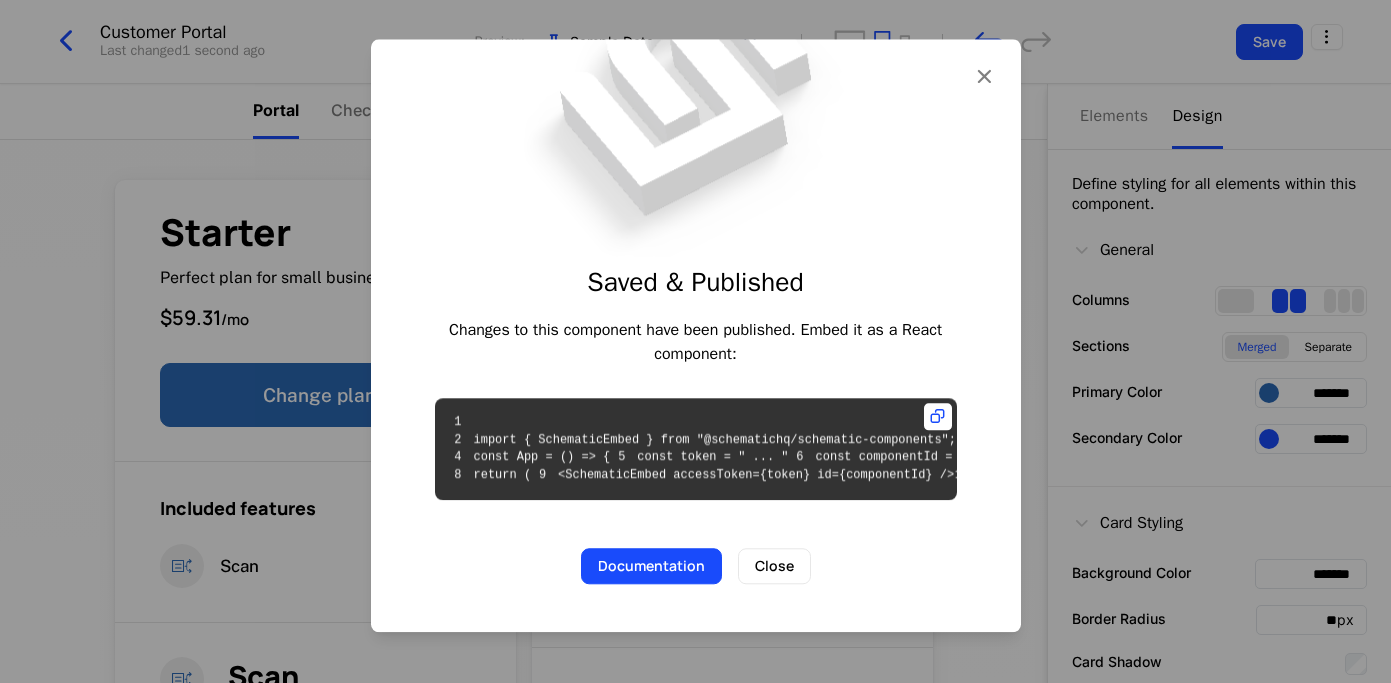 scroll, scrollTop: 0, scrollLeft: 0, axis: both 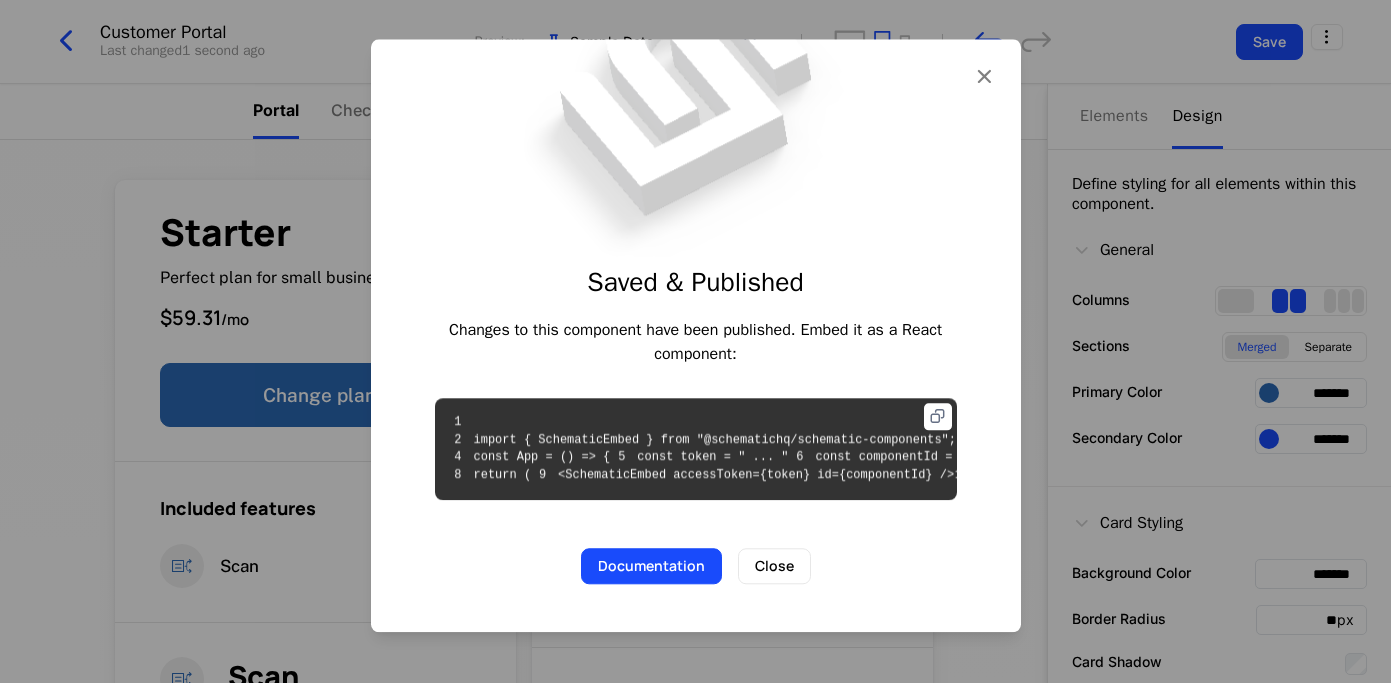 click at bounding box center [937, 416] 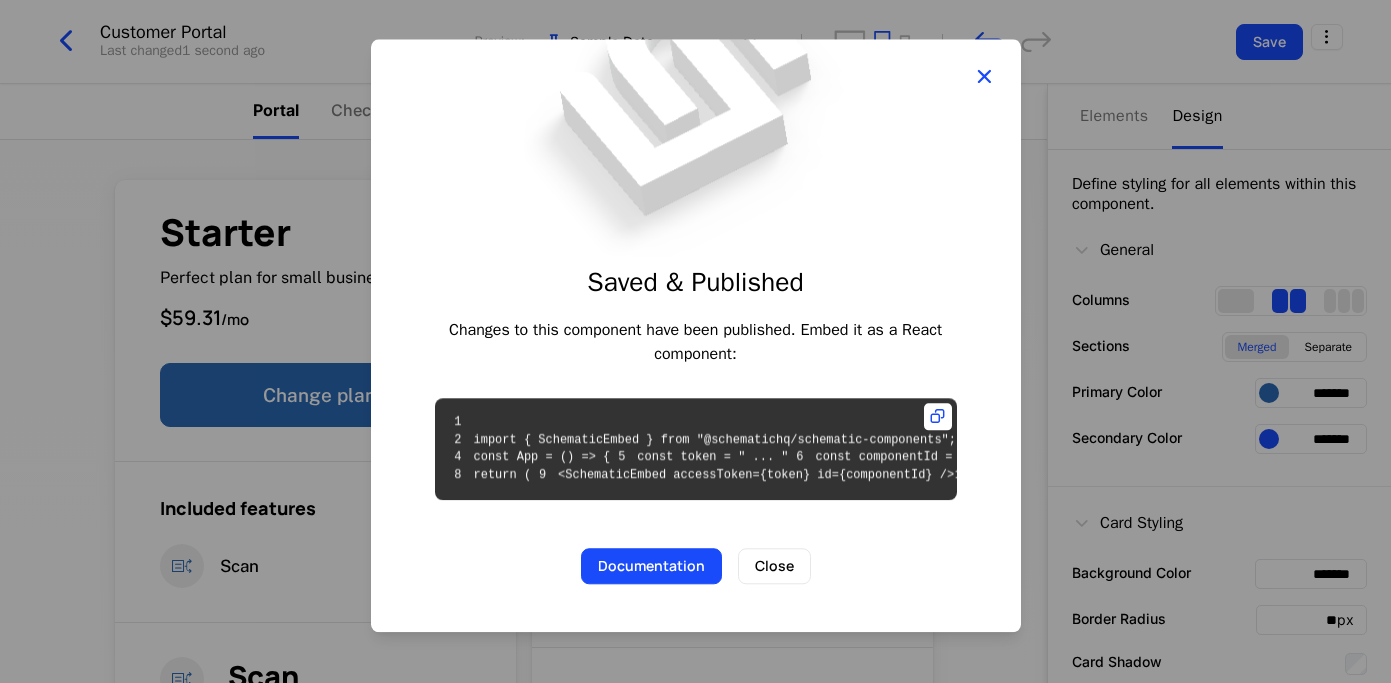 click at bounding box center [984, 76] 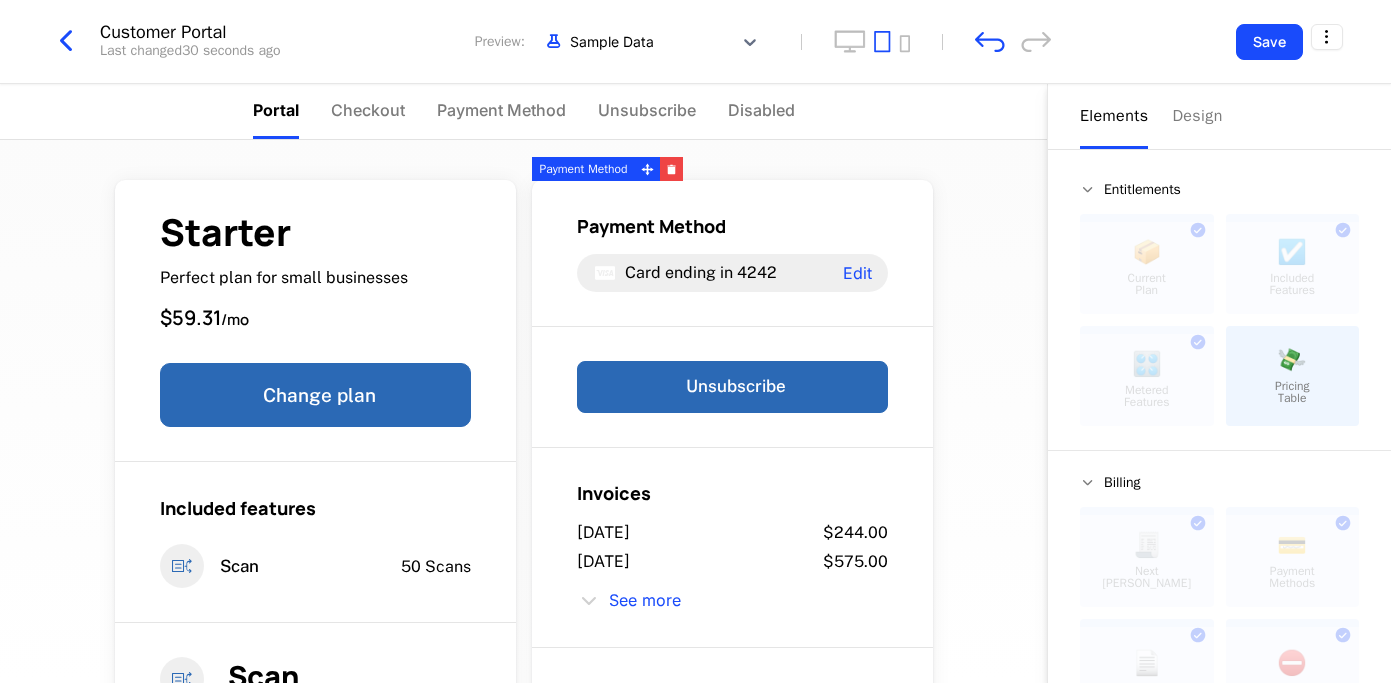 click on "Elements" at bounding box center [1114, 116] 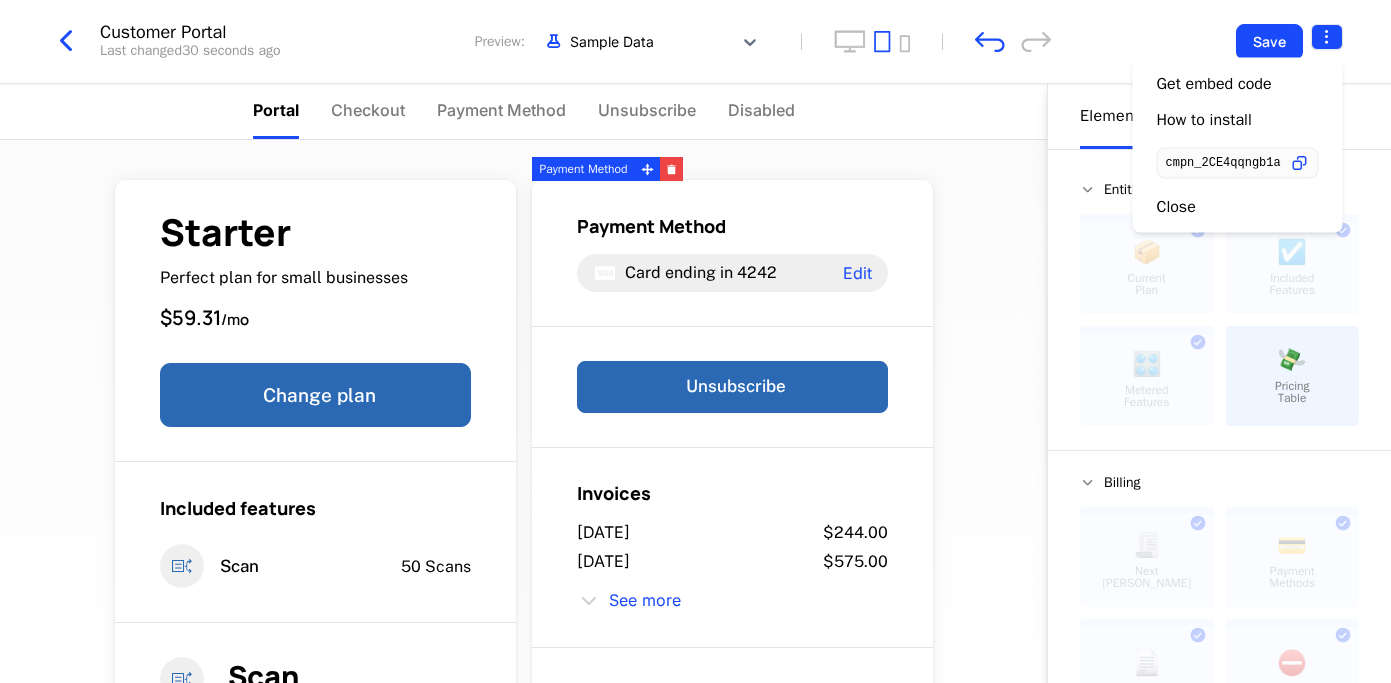 click on "Billy.ai Development Dev Quickstart Features Features Flags Catalog Plans Add Ons Configuration Companies Companies Users Events Components 14 days left Customer Portal Last changed  30 seconds ago Preview: Sample Data Save Portal Checkout Payment Method Unsubscribe Disabled Starter Perfect plan for small businesses $59.31 / mo Change plan Included features Scan 50   Scans Scan Scans the receipt for information 14   Scans Limit of 50 14 / 50 Payment Method Card ending in   4242 Edit Unsubscribe Invoices July 31, 2025 $244.00 July 31, 2025 $575.00 See more No upcoming invoice Powered by   Elements Design Entitlements 📦 Current Plan This component can only be used once ☑️ Included Features This component can only be used once 🎛️ Metered Features This component can only be used once 💸 Pricing Table Billing 🧾 Next Bill Due This component can only be used once 💳 Payment Methods This component can only be used once 📄 Invoices This component can only be used once ⛔️ Unsubscribe" at bounding box center (695, 341) 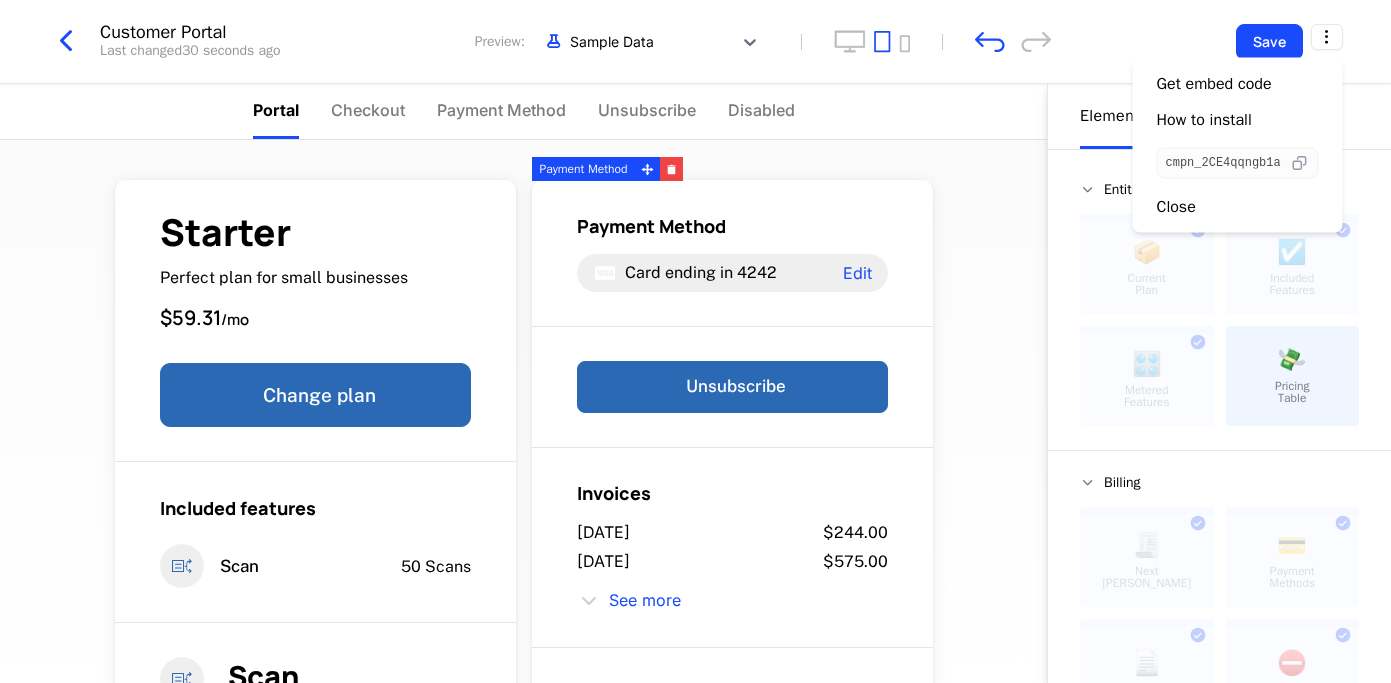 click at bounding box center [1299, 163] 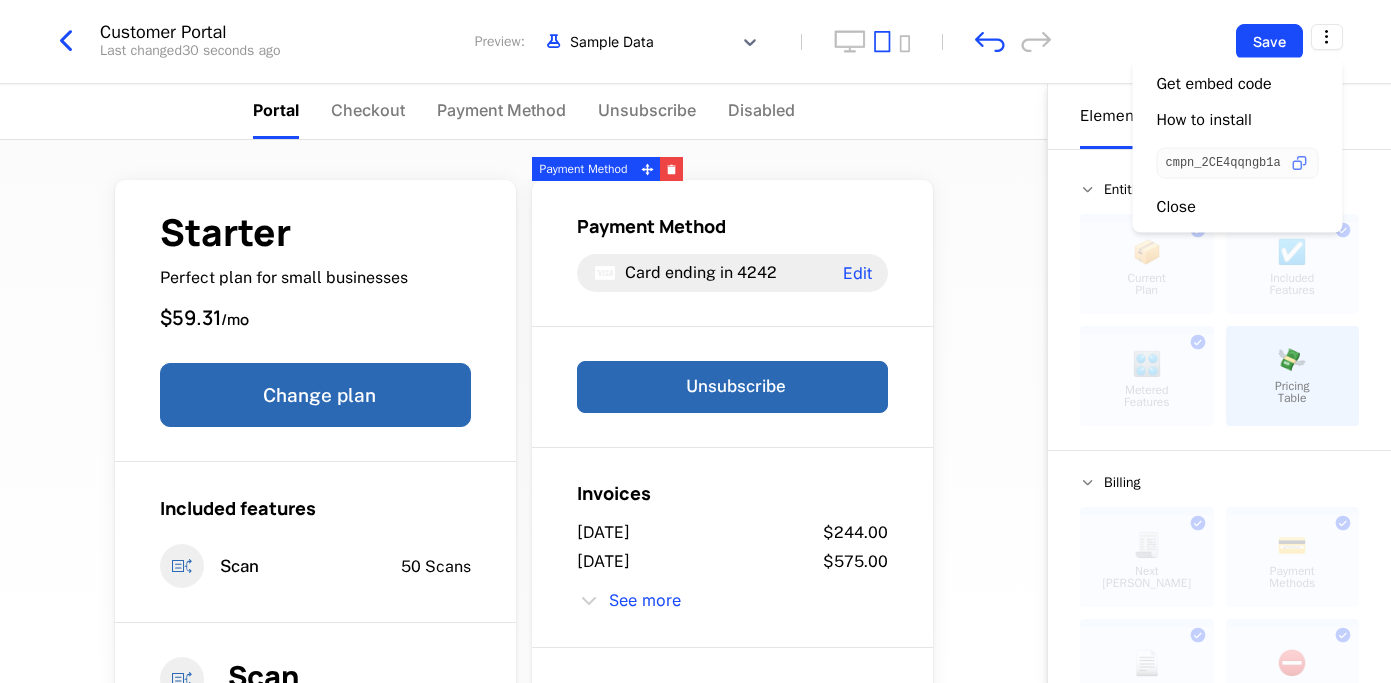 click on "cmpn_2CE4qqngb1a" at bounding box center (1223, 163) 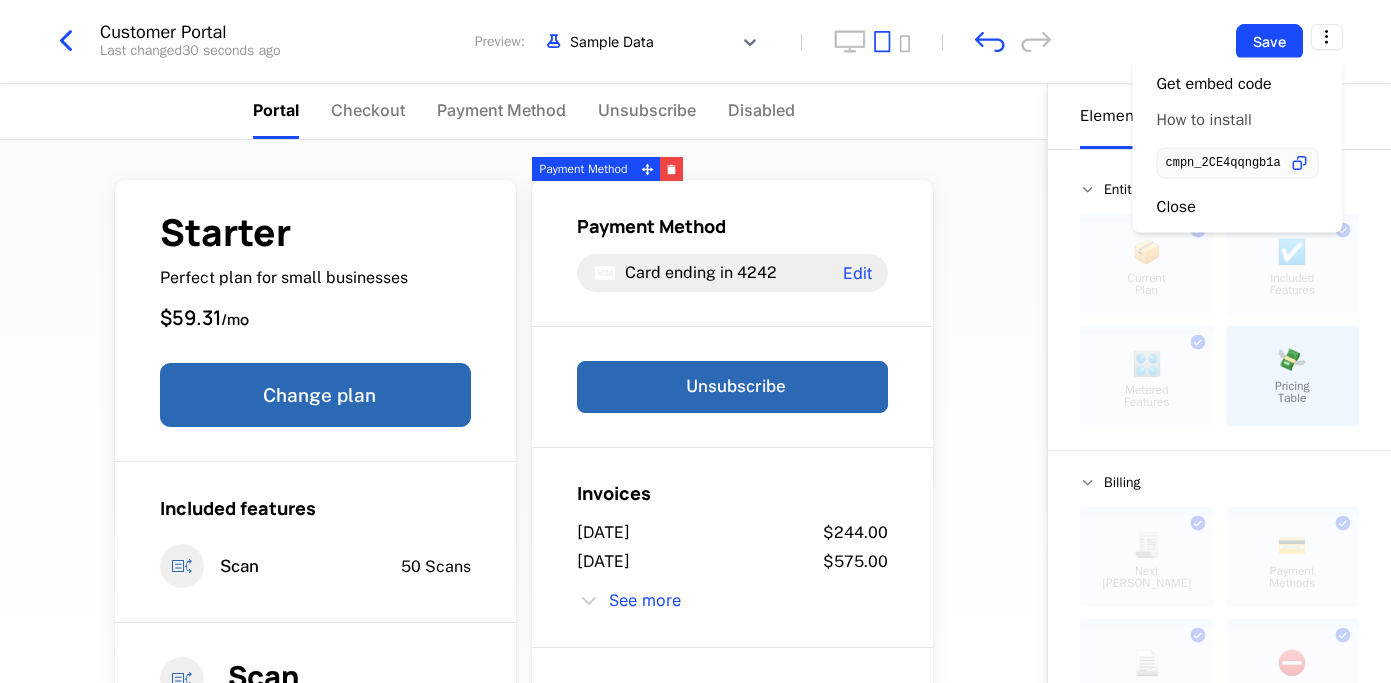 click on "How to install" at bounding box center (1204, 120) 